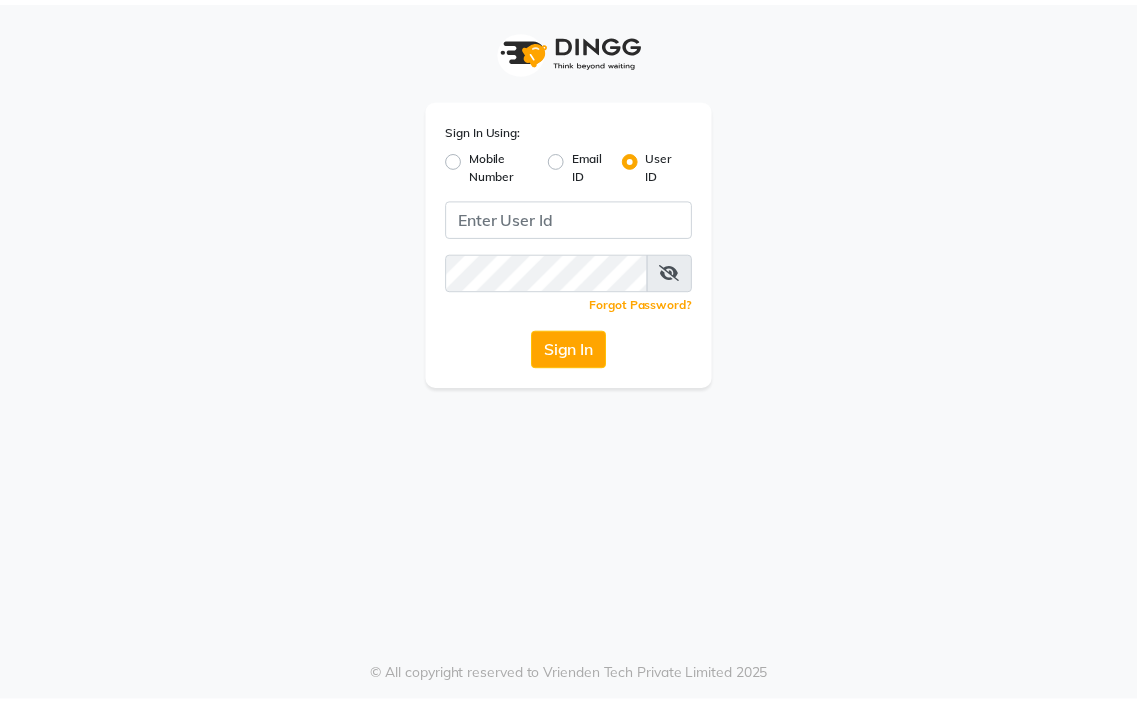 scroll, scrollTop: 0, scrollLeft: 0, axis: both 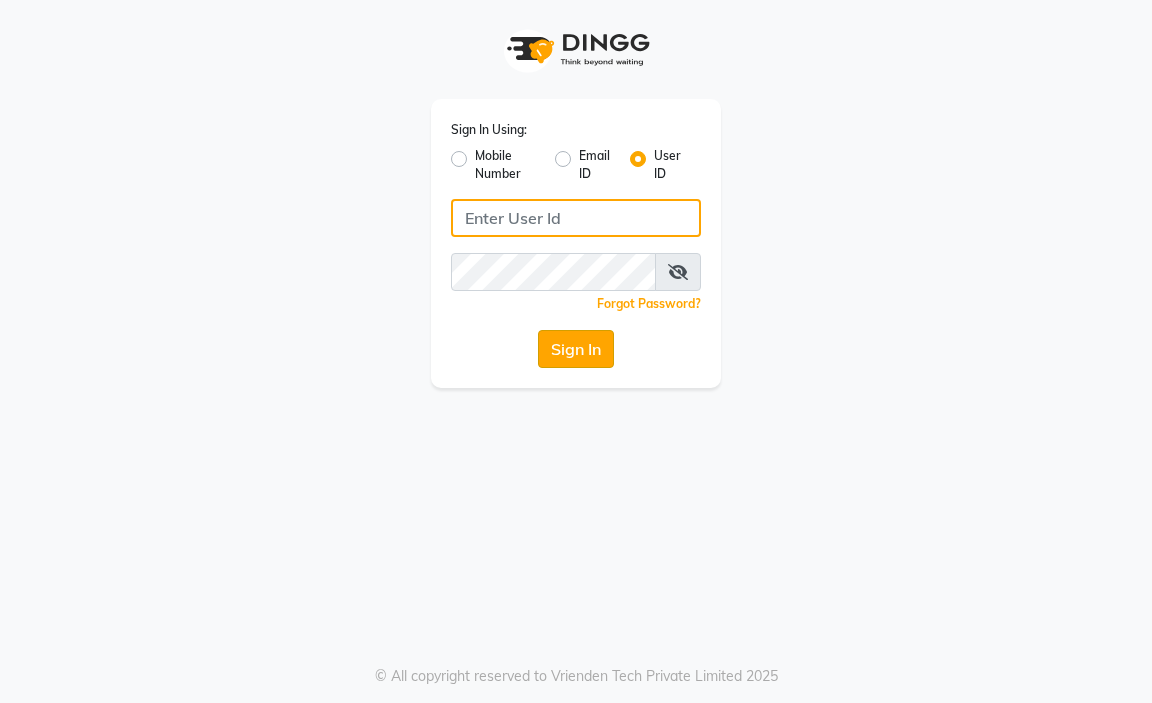 type on "aahaircraft" 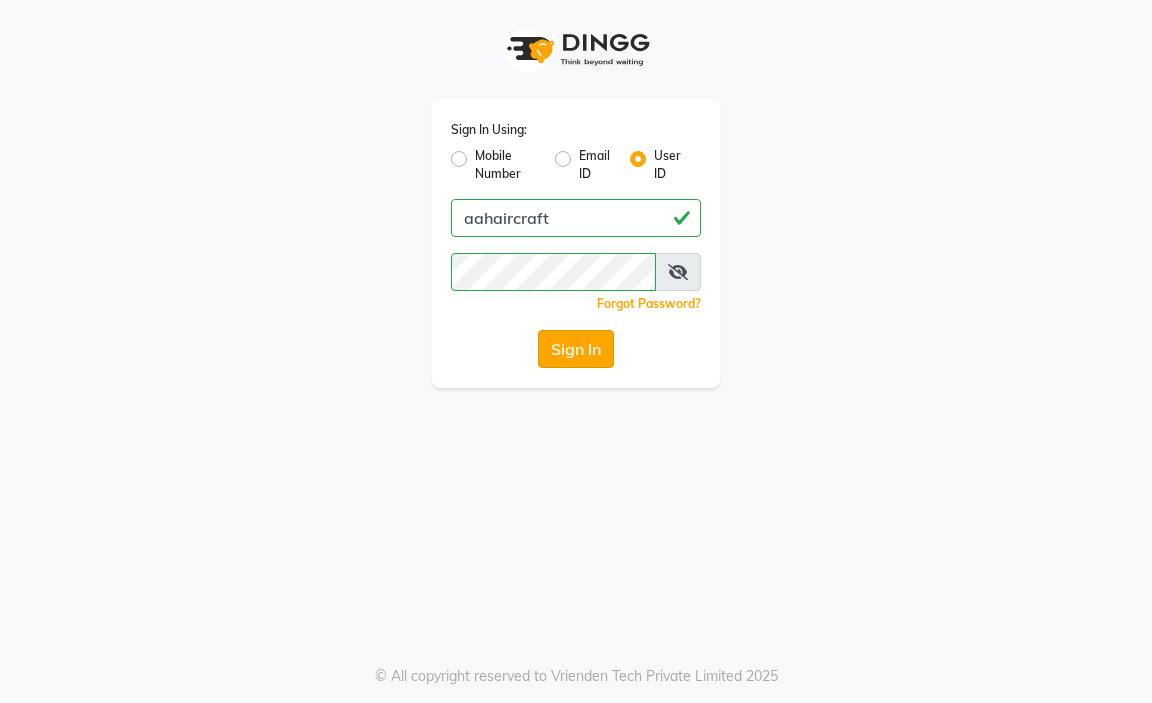 click on "Sign In" 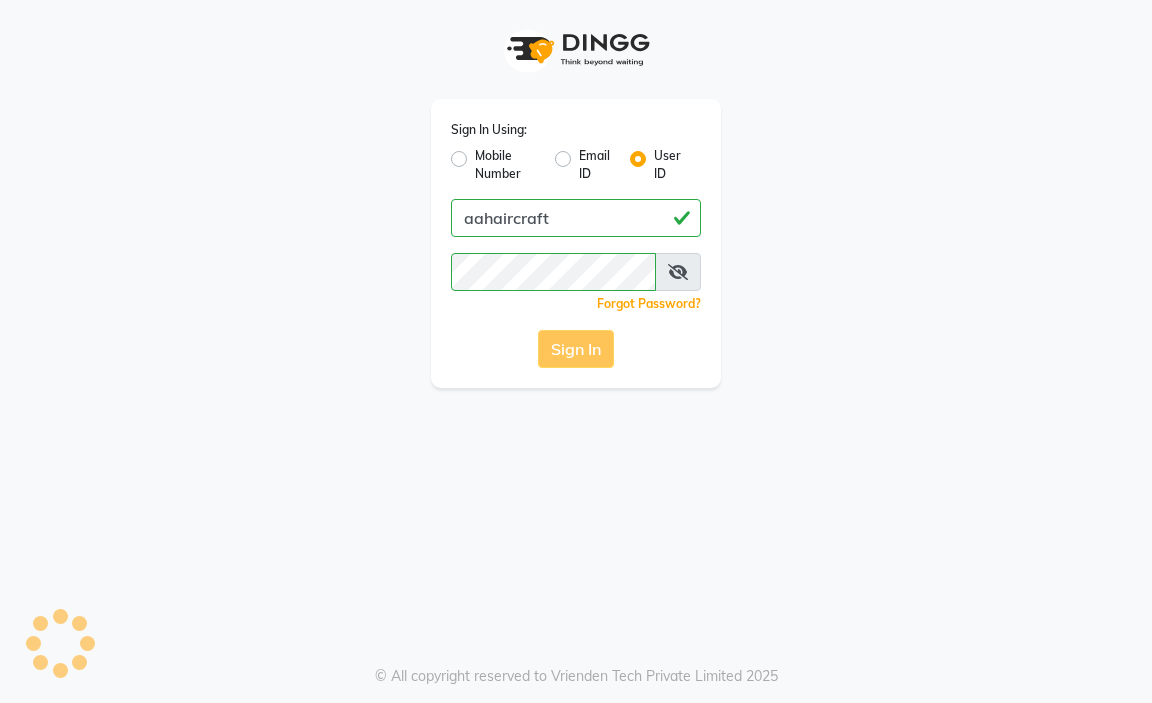 click on "Sign In" 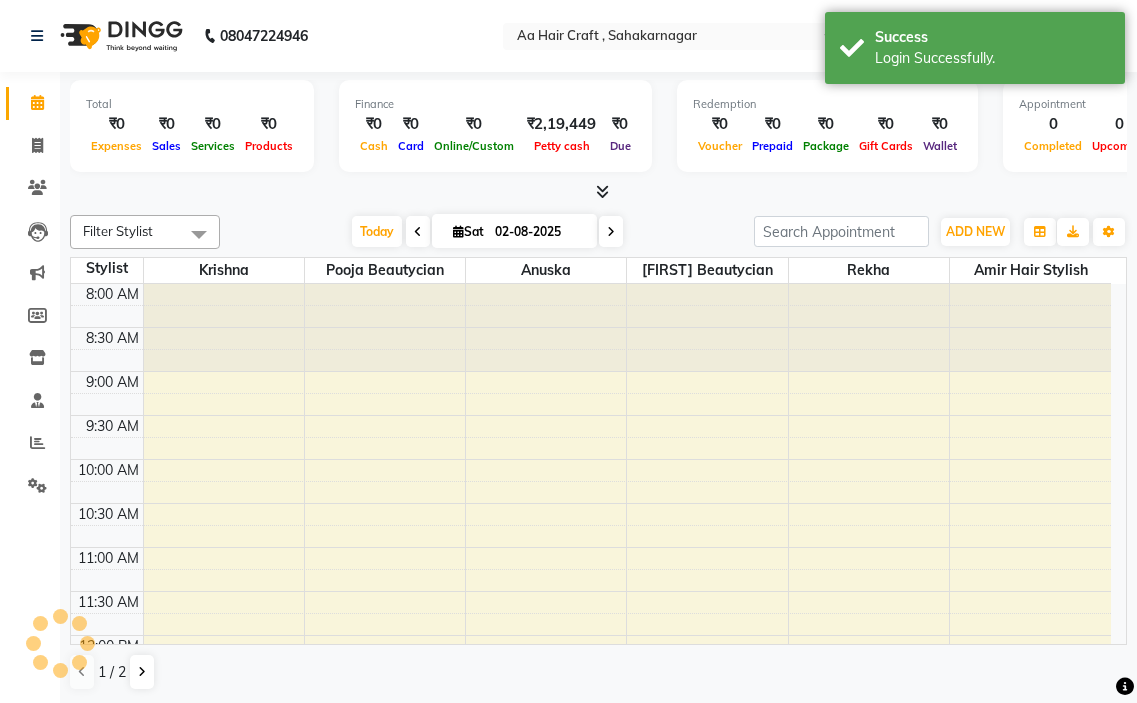scroll, scrollTop: 0, scrollLeft: 0, axis: both 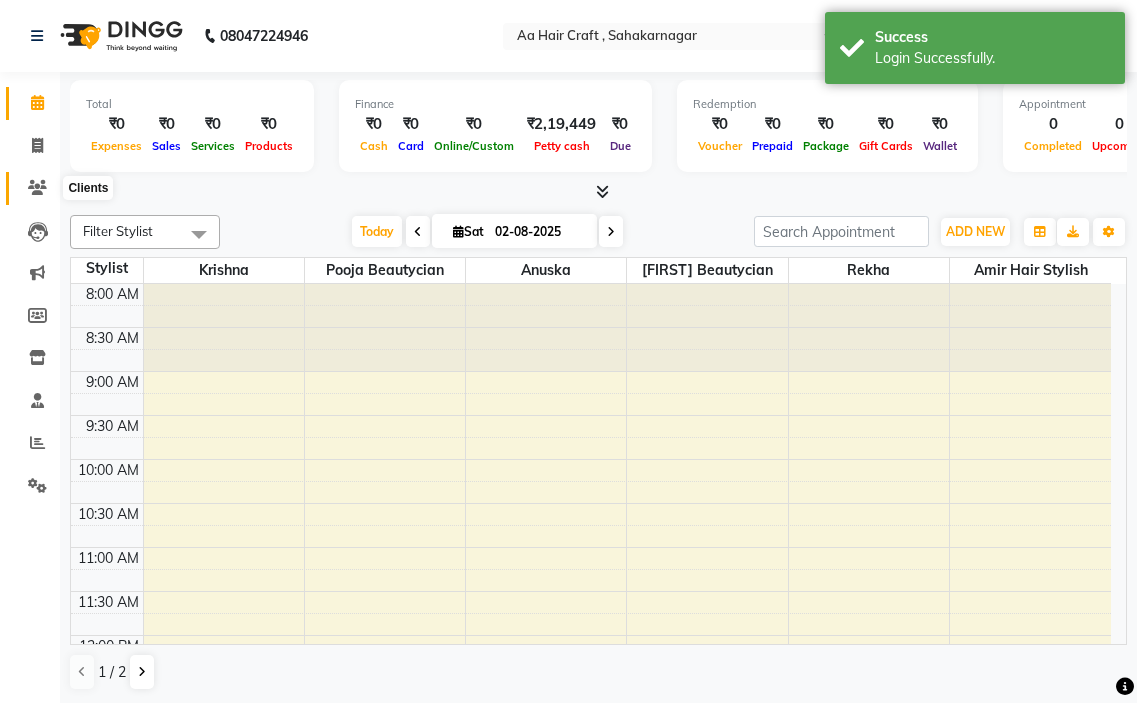 click 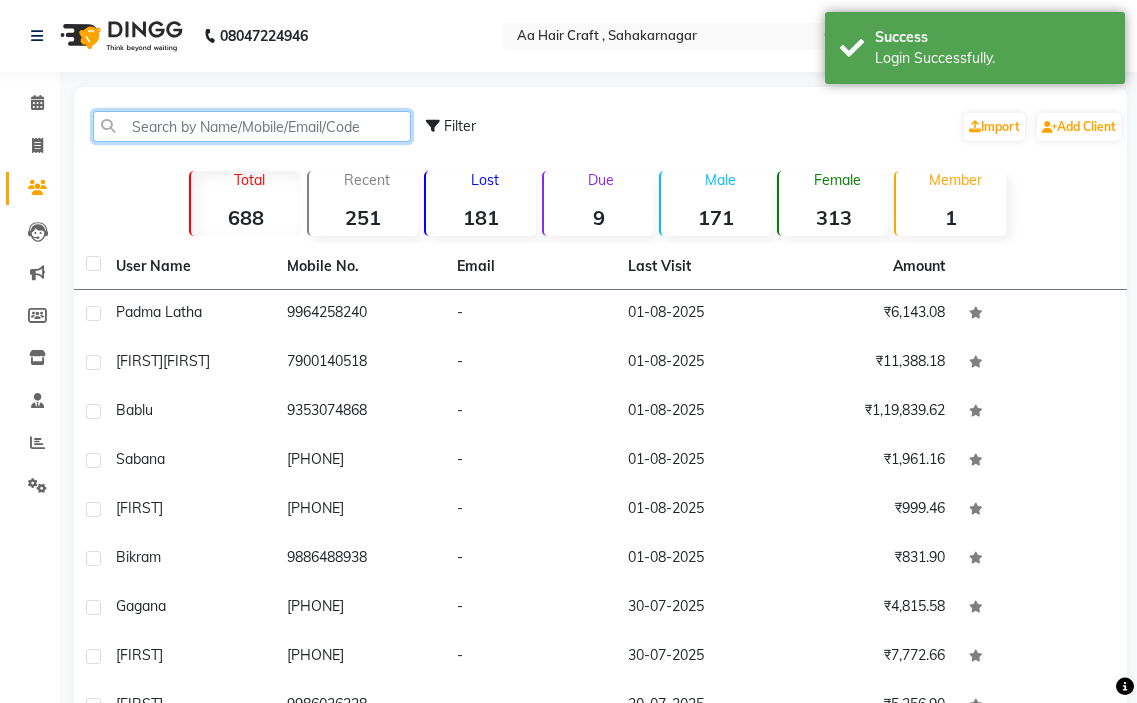 click 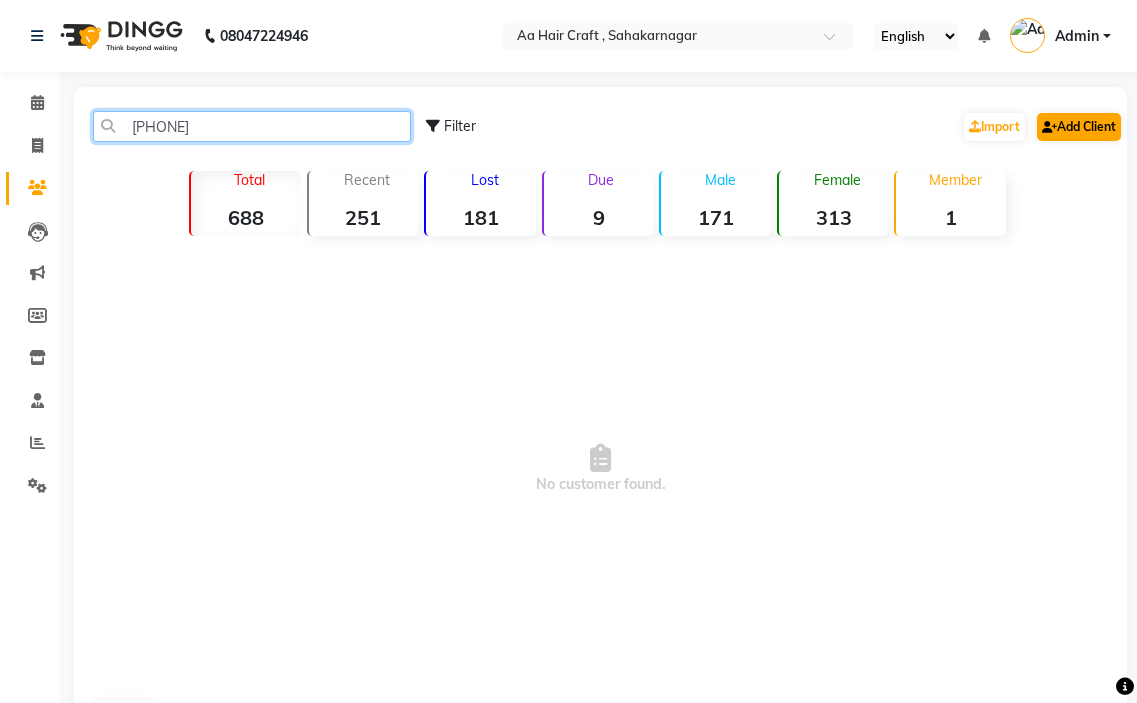 type on "[PHONE]" 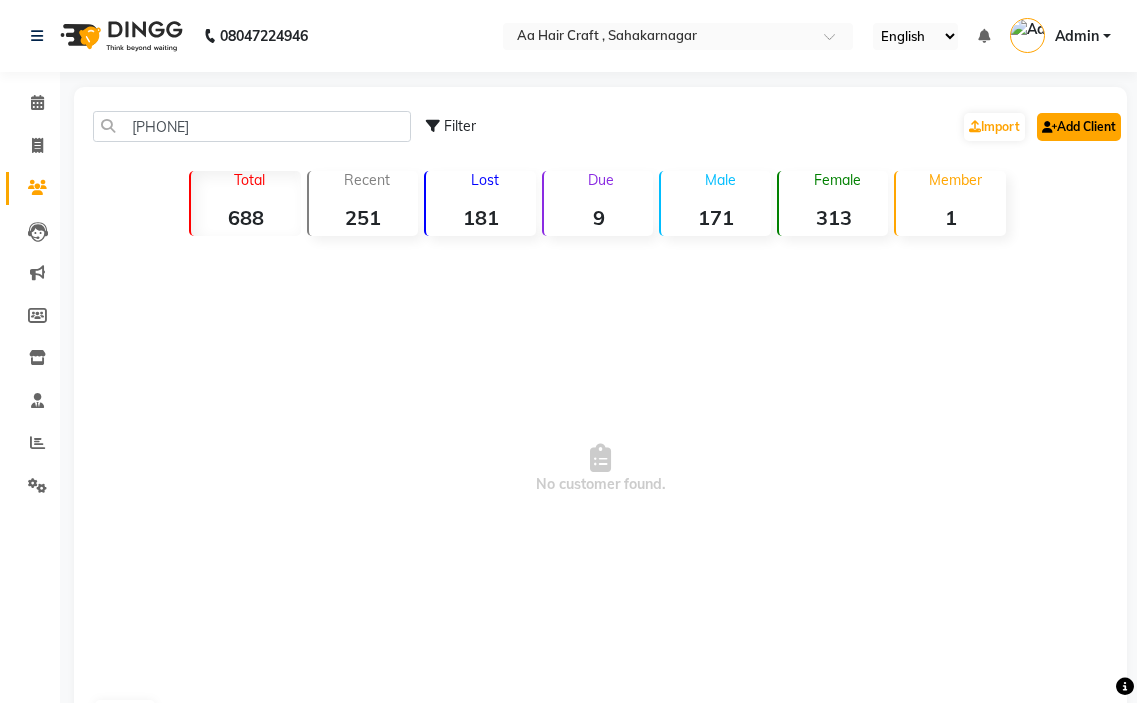 click on "Add Client" 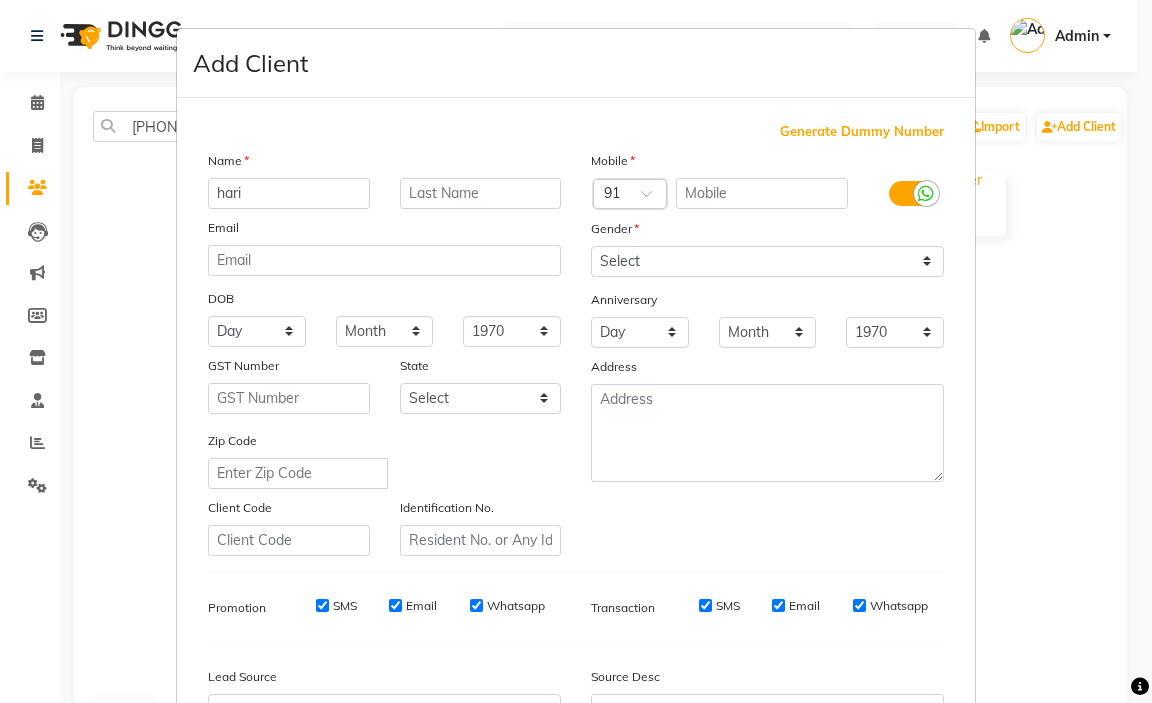 type on "hari" 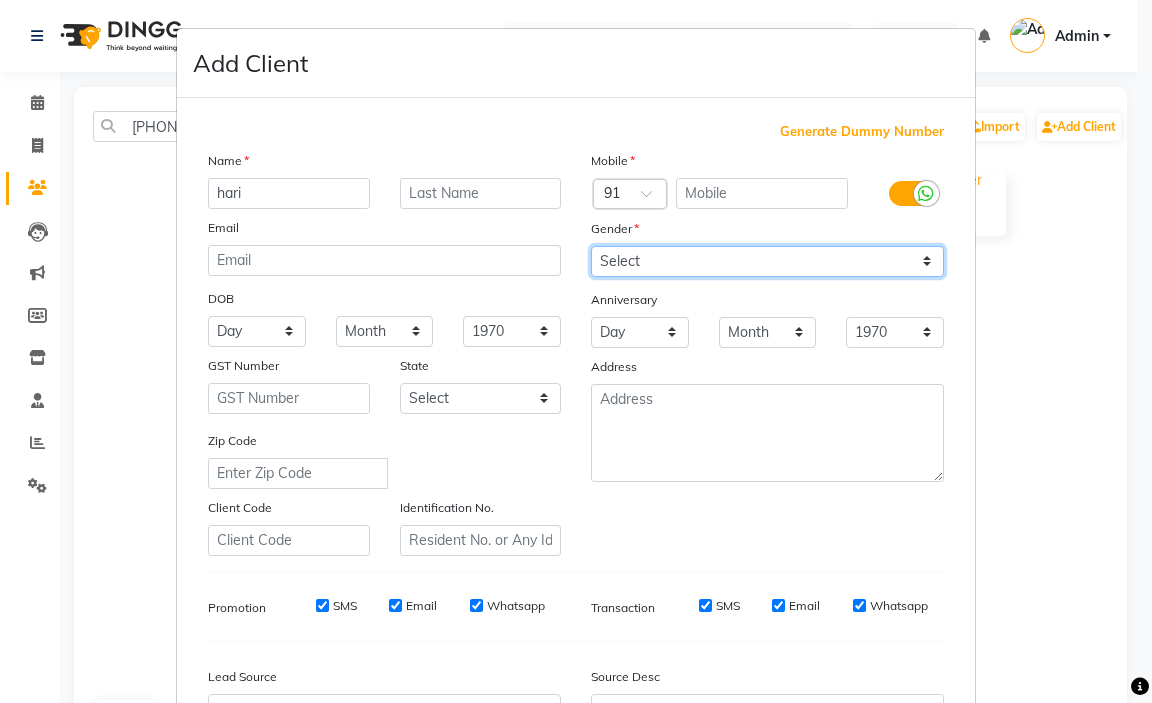 click on "Select Male Female Other Prefer Not To Say" at bounding box center (767, 261) 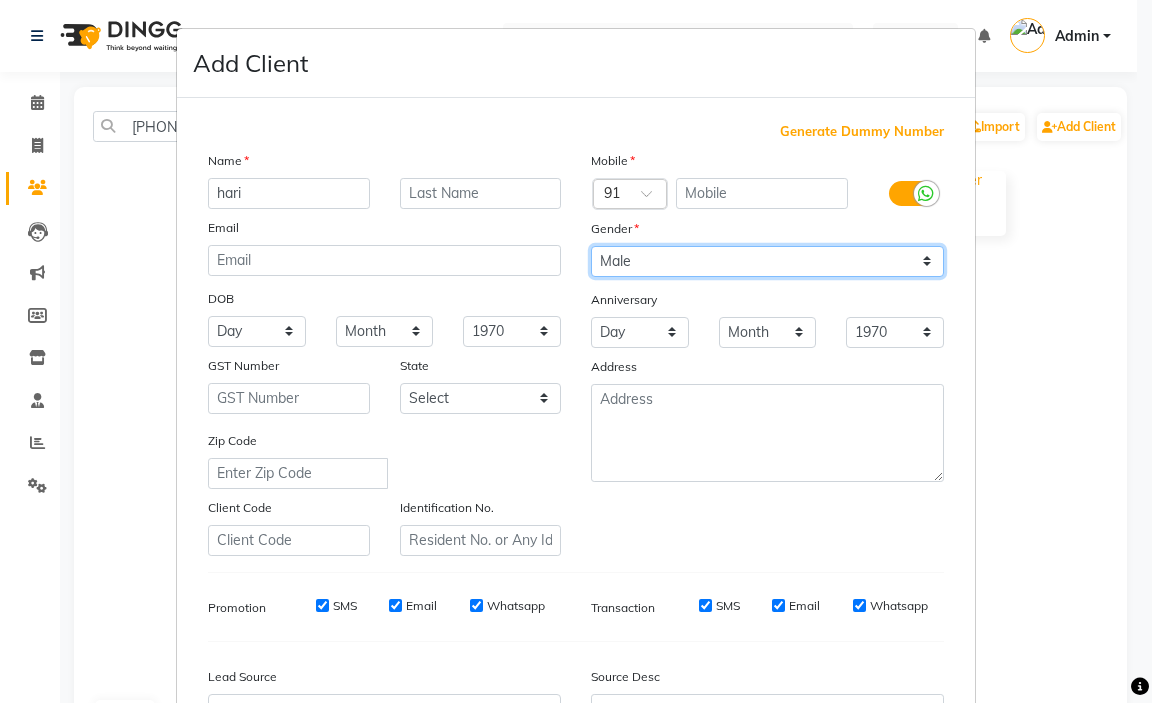 click on "Select Male Female Other Prefer Not To Say" at bounding box center (767, 261) 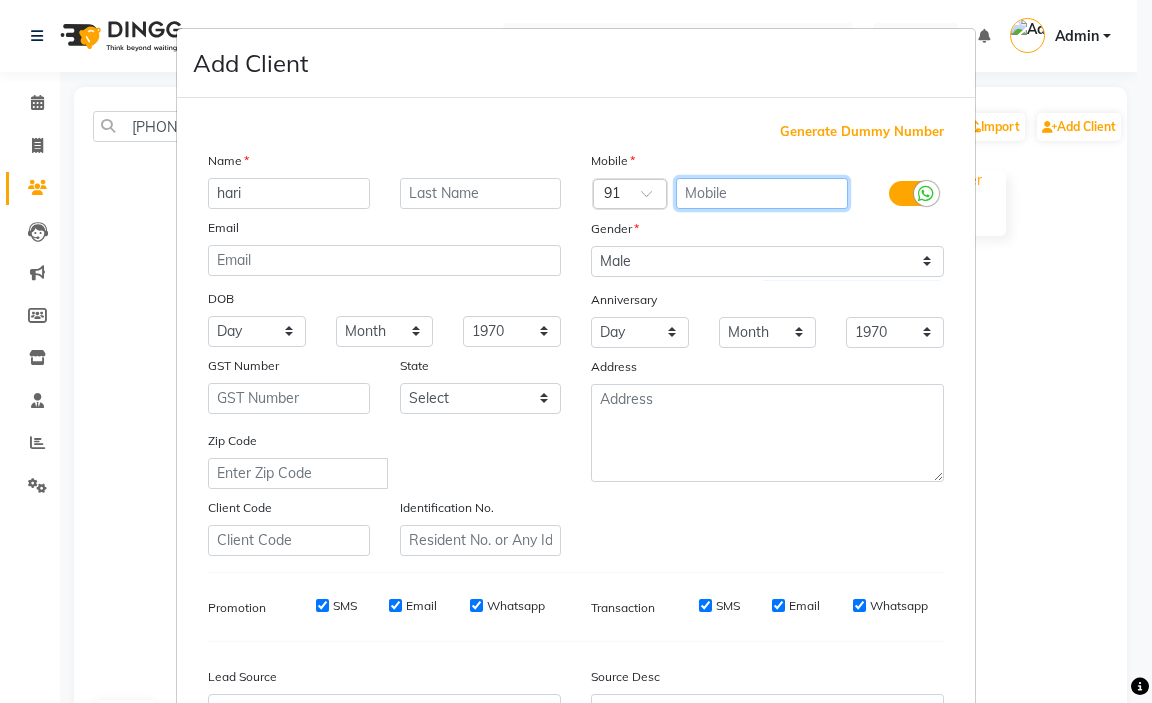 click at bounding box center (762, 193) 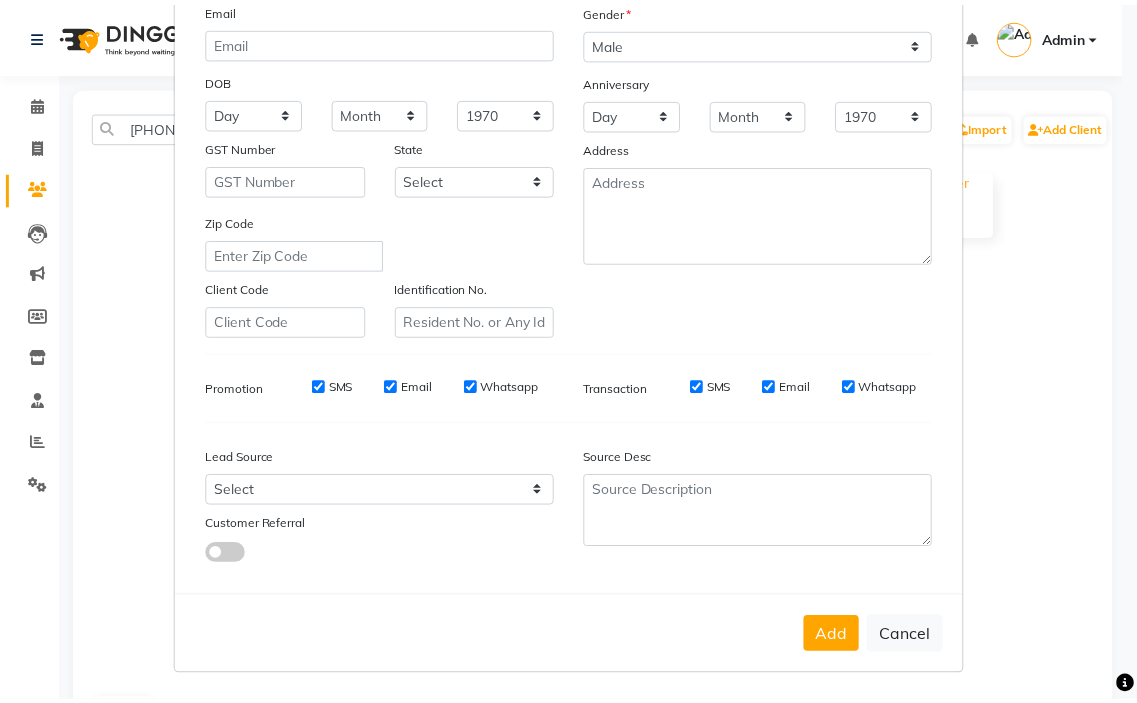 scroll, scrollTop: 220, scrollLeft: 0, axis: vertical 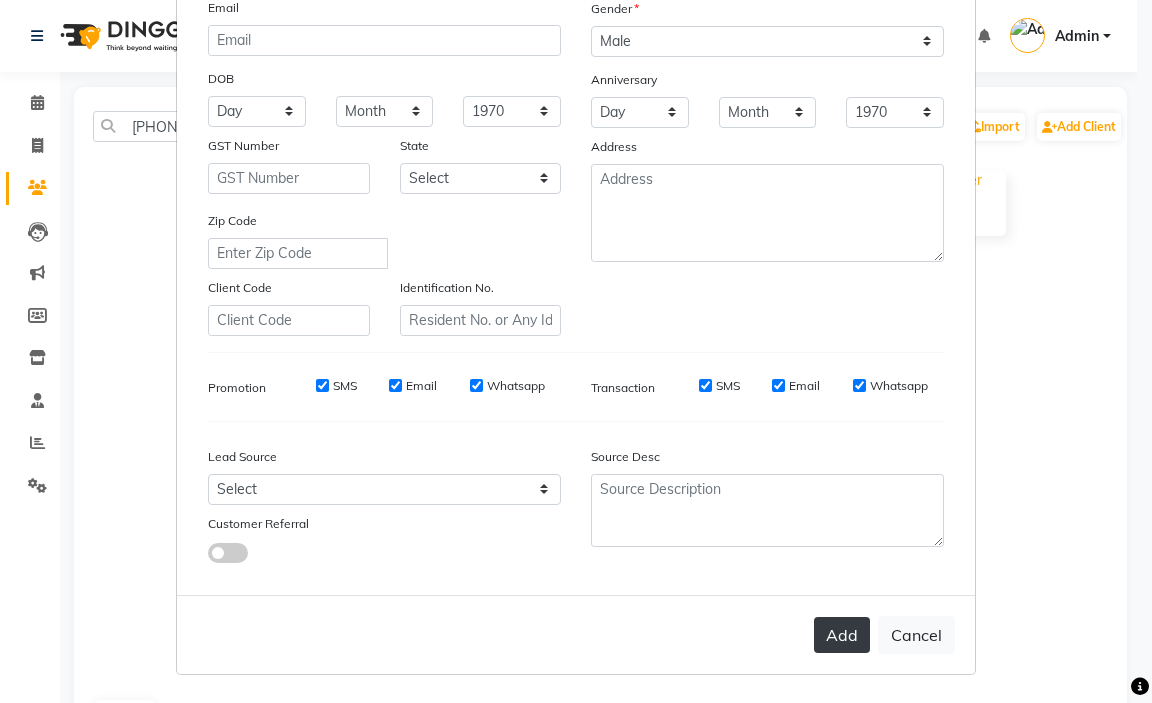 type on "[PHONE]" 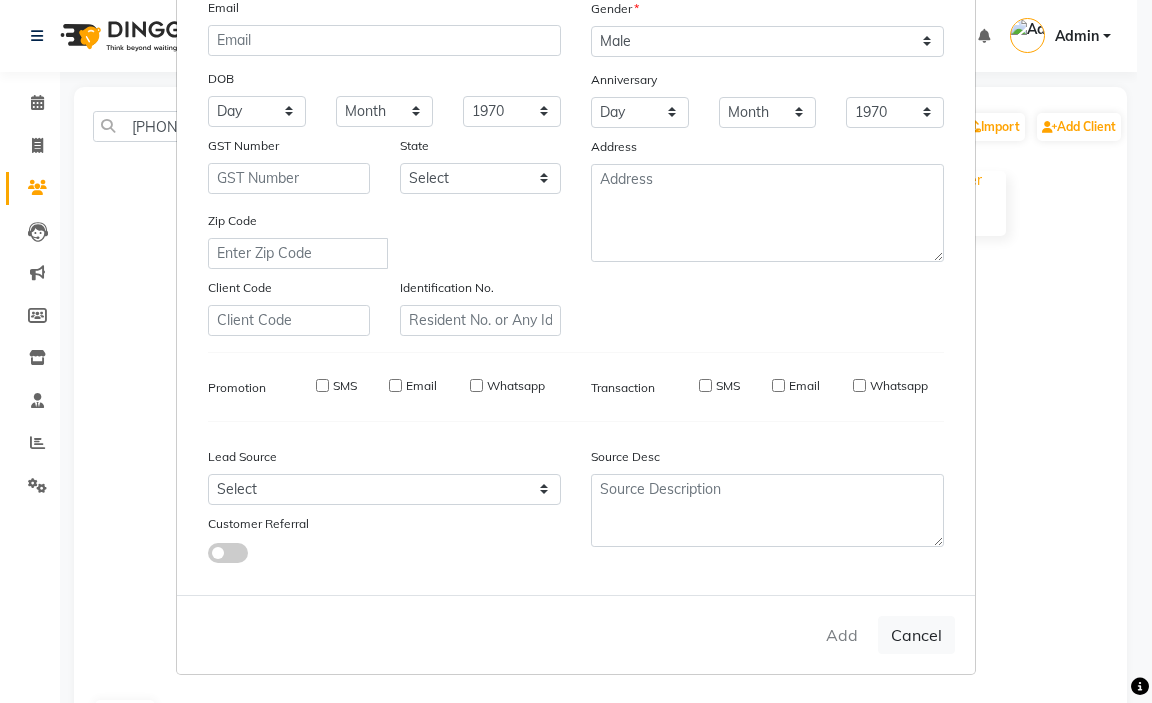 type 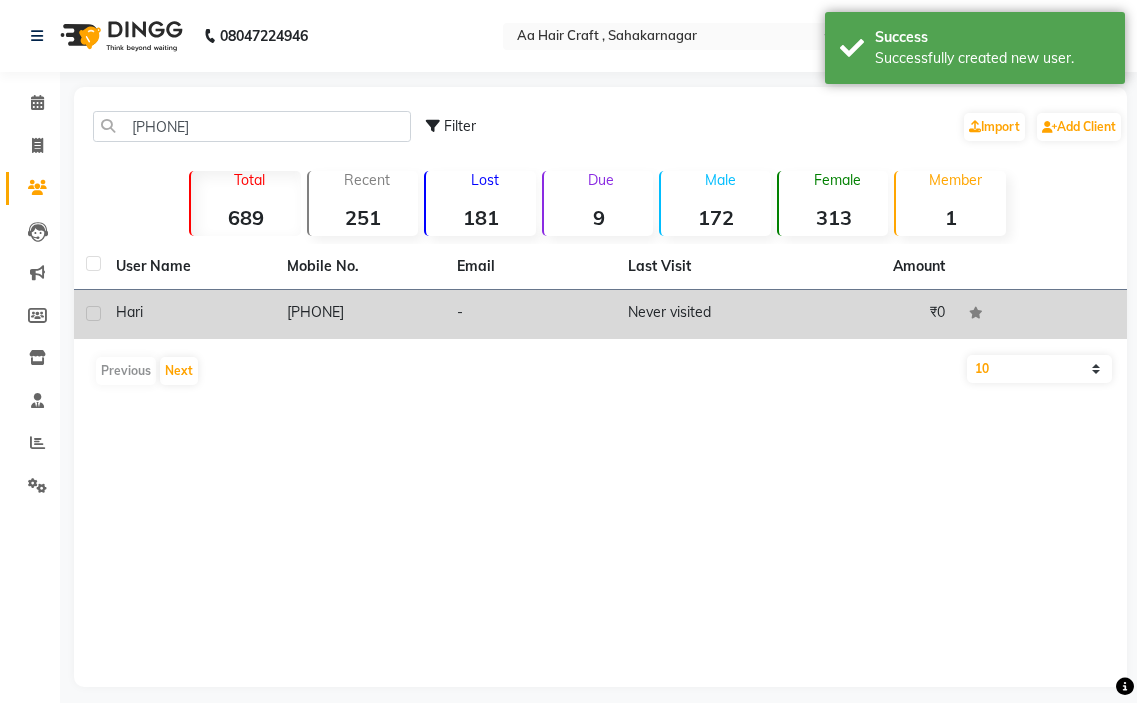 click on "hari" 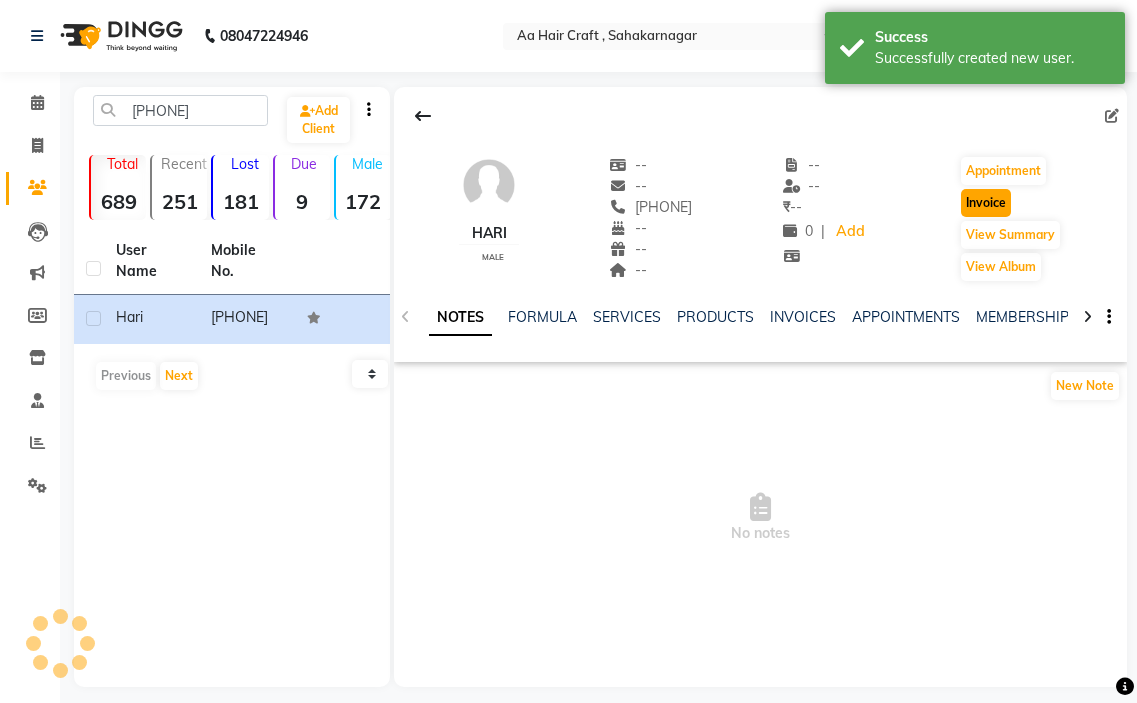 click on "Invoice" 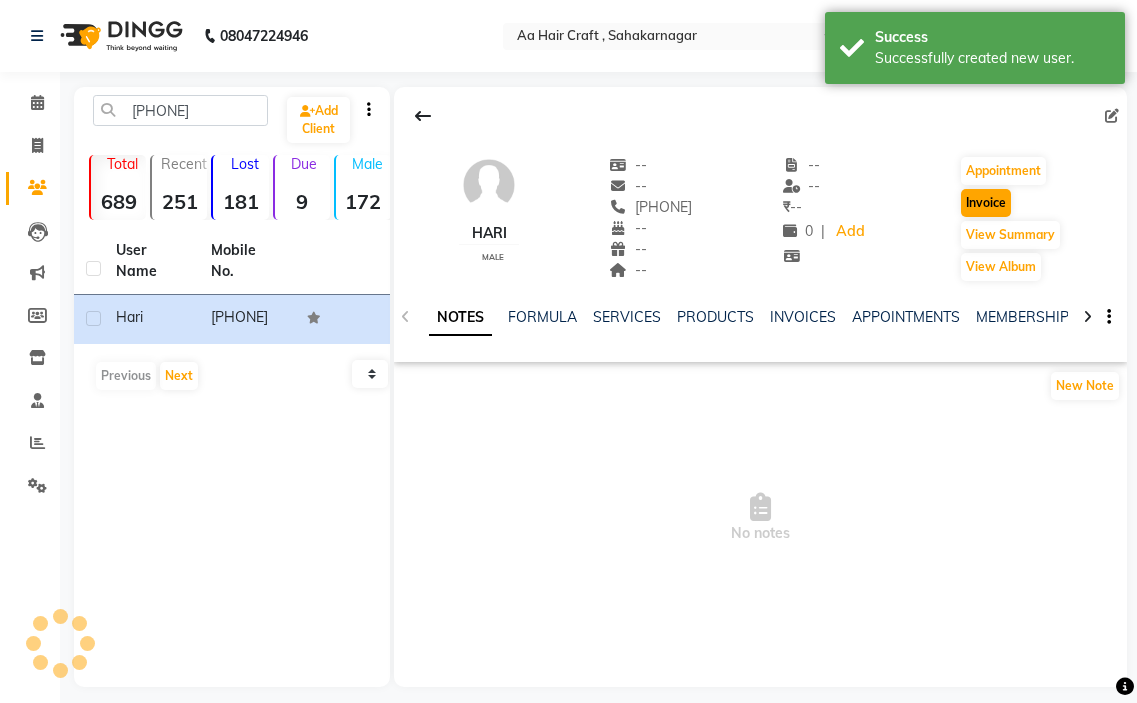 select on "service" 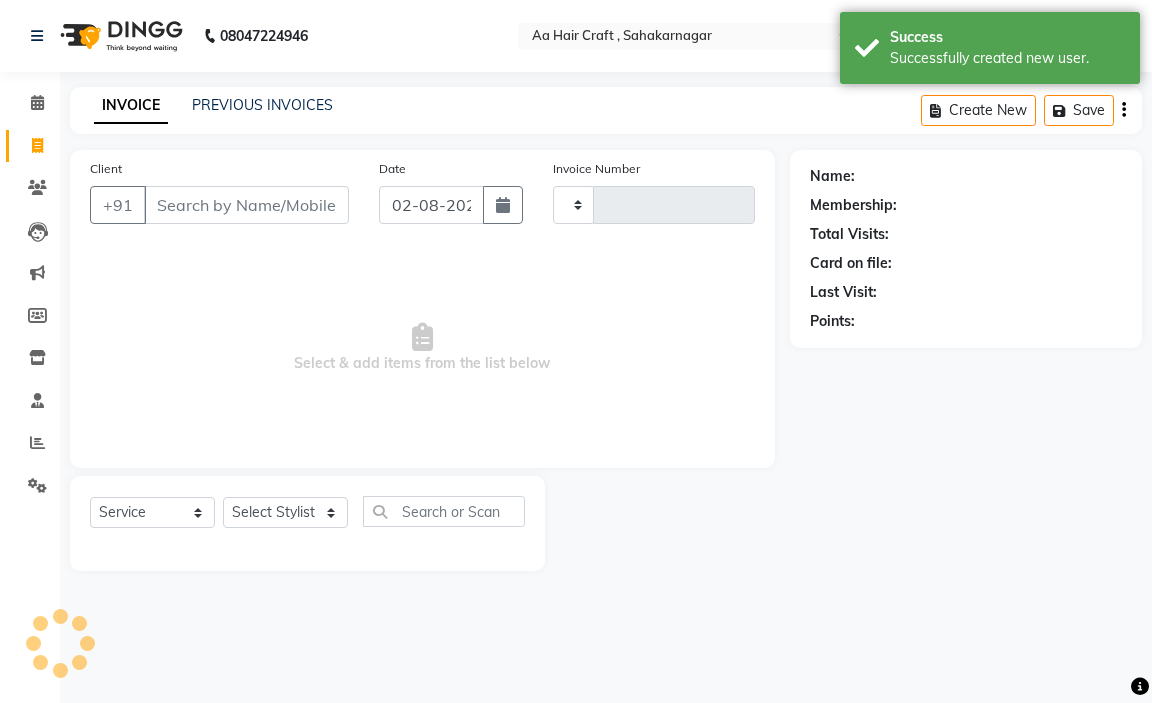 type on "0507" 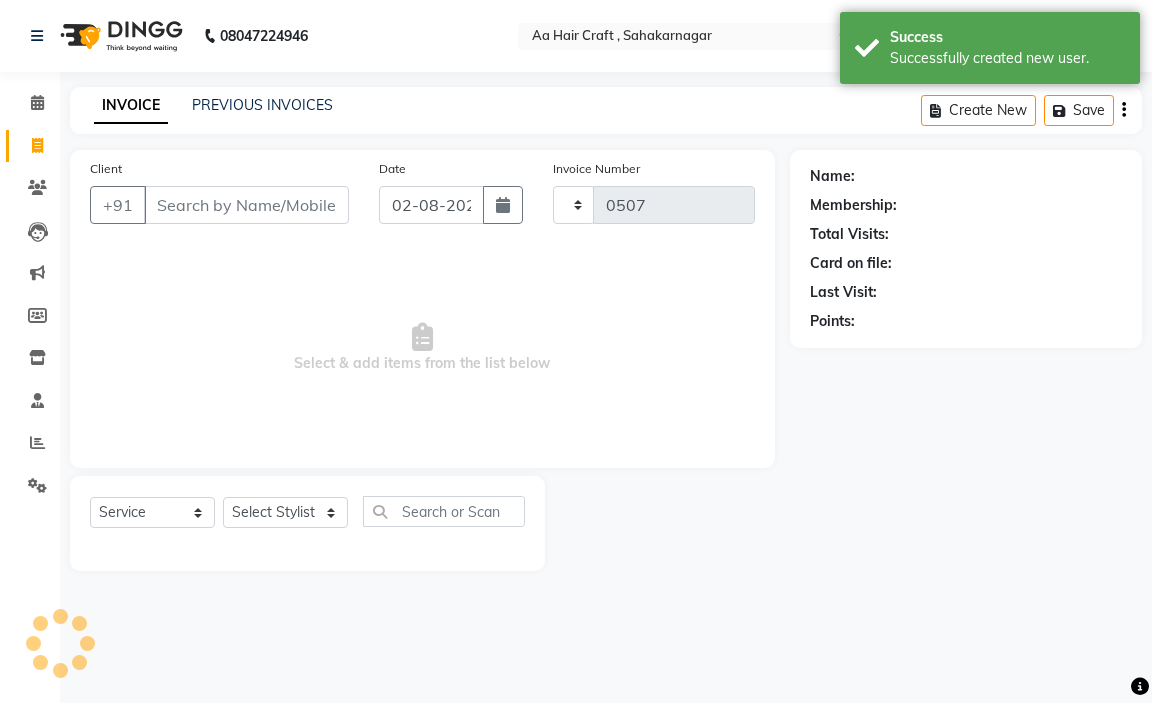 select on "6074" 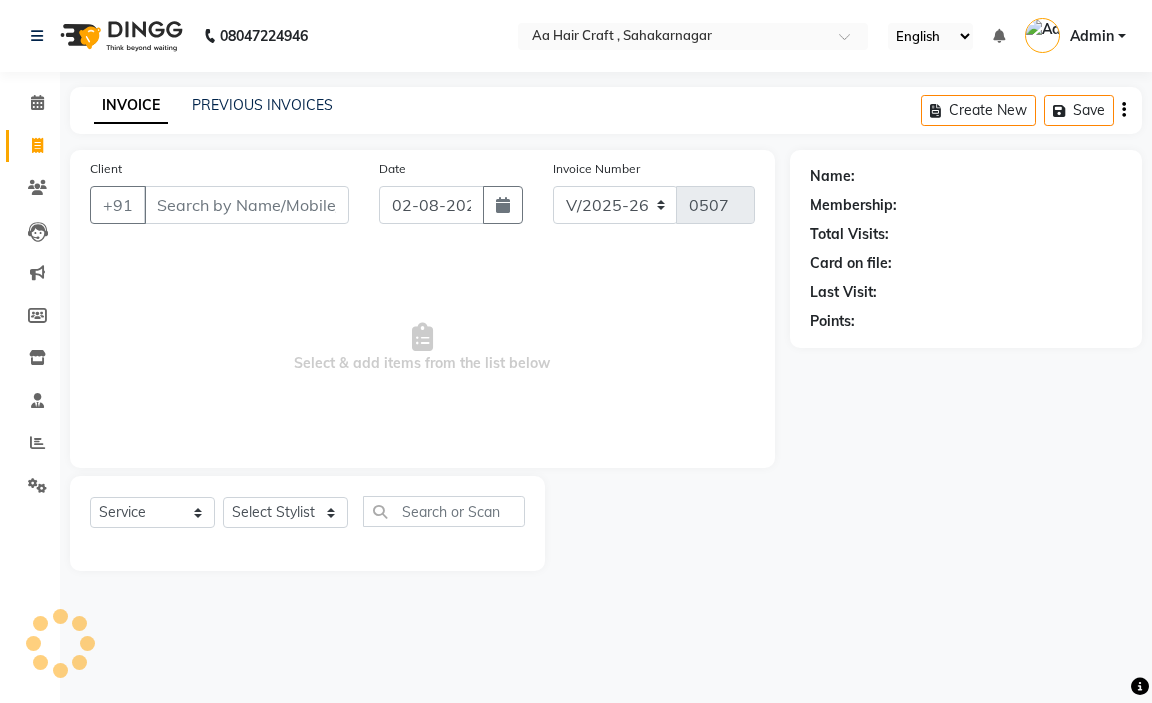 type on "[PHONE]" 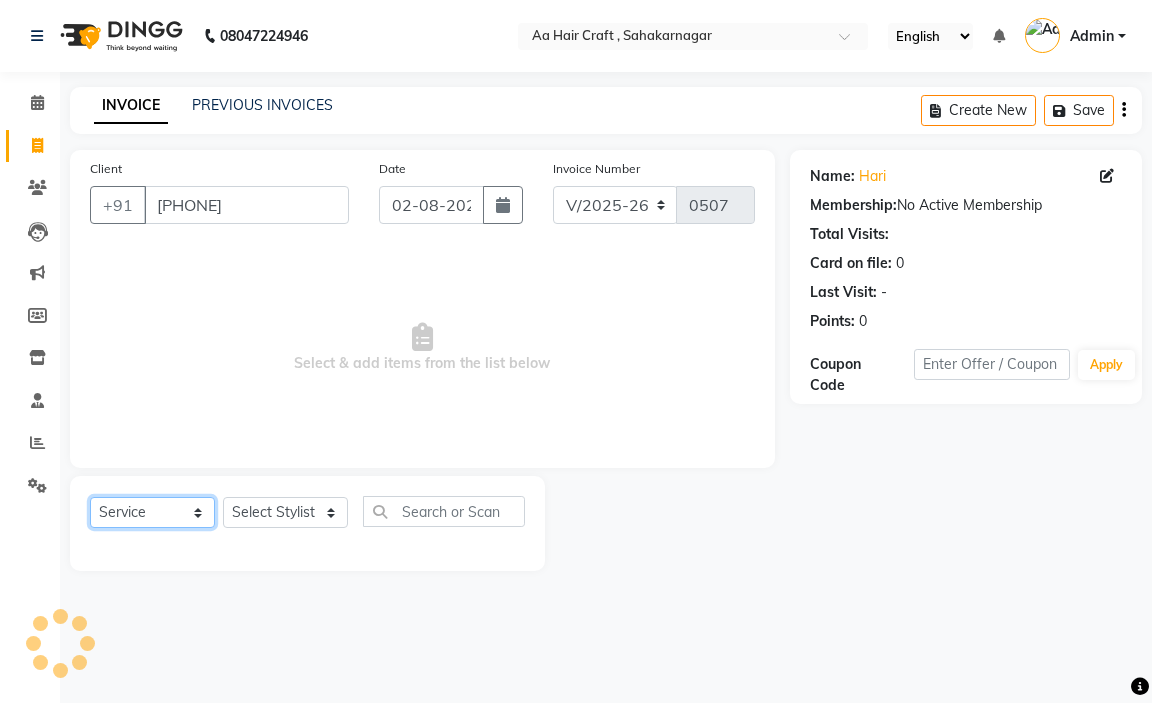 drag, startPoint x: 147, startPoint y: 510, endPoint x: 152, endPoint y: 490, distance: 20.615528 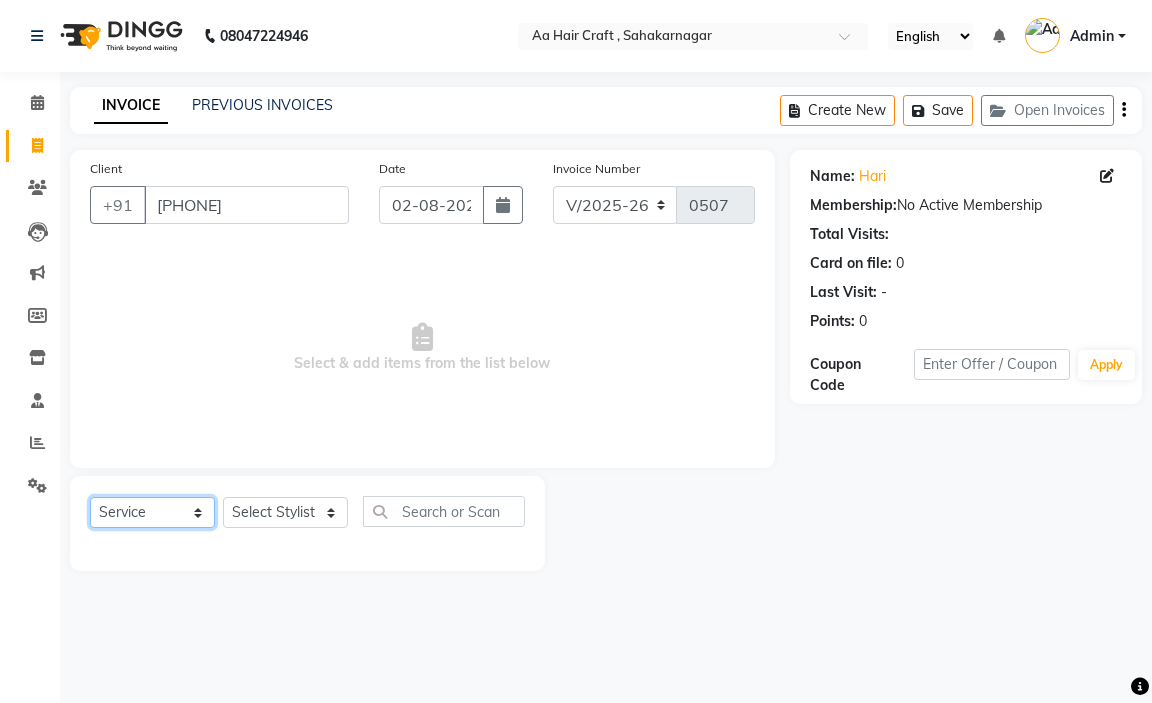 click on "Select  Service  Product  Membership  Package Voucher Prepaid Gift Card" 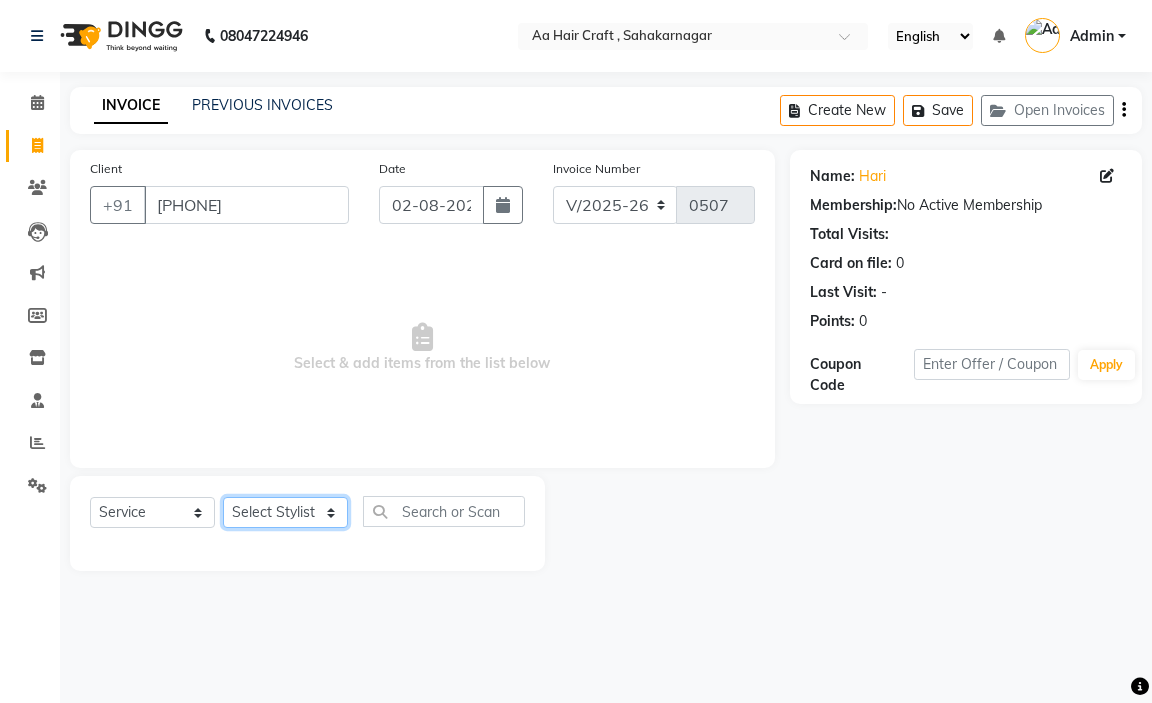 click on "Select Stylist [FIRST] hair stylish [FIRST] [FIRST] [FIRST] beautycian [FIRST] beautycian [FIRST] [FIRST] [FIRST] beauty and hair" 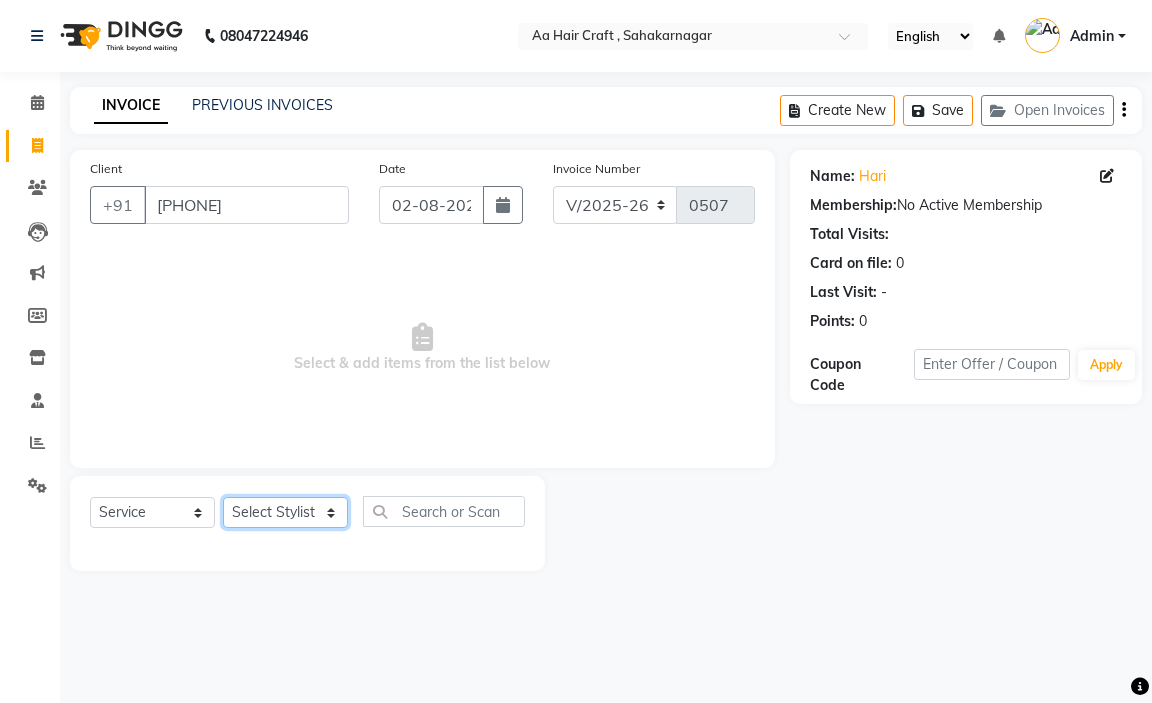 select on "80767" 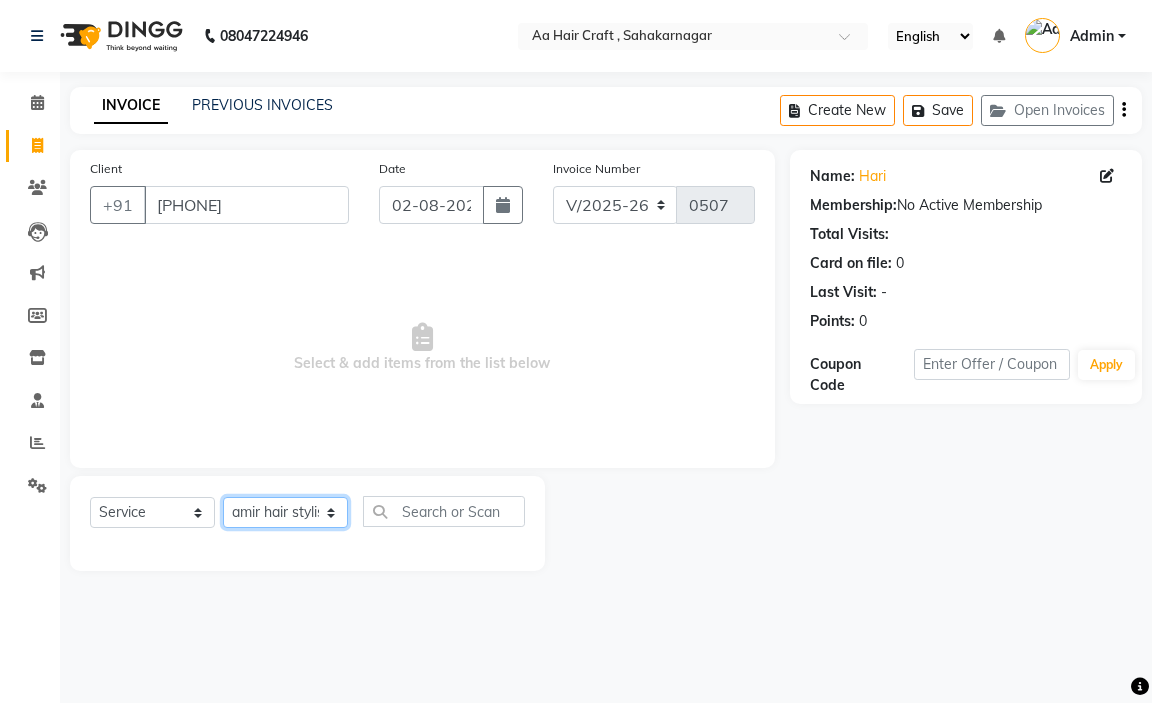 click on "Select Stylist [FIRST] hair stylish [FIRST] [FIRST] [FIRST] beautycian [FIRST] beautycian [FIRST] [FIRST] [FIRST] beauty and hair" 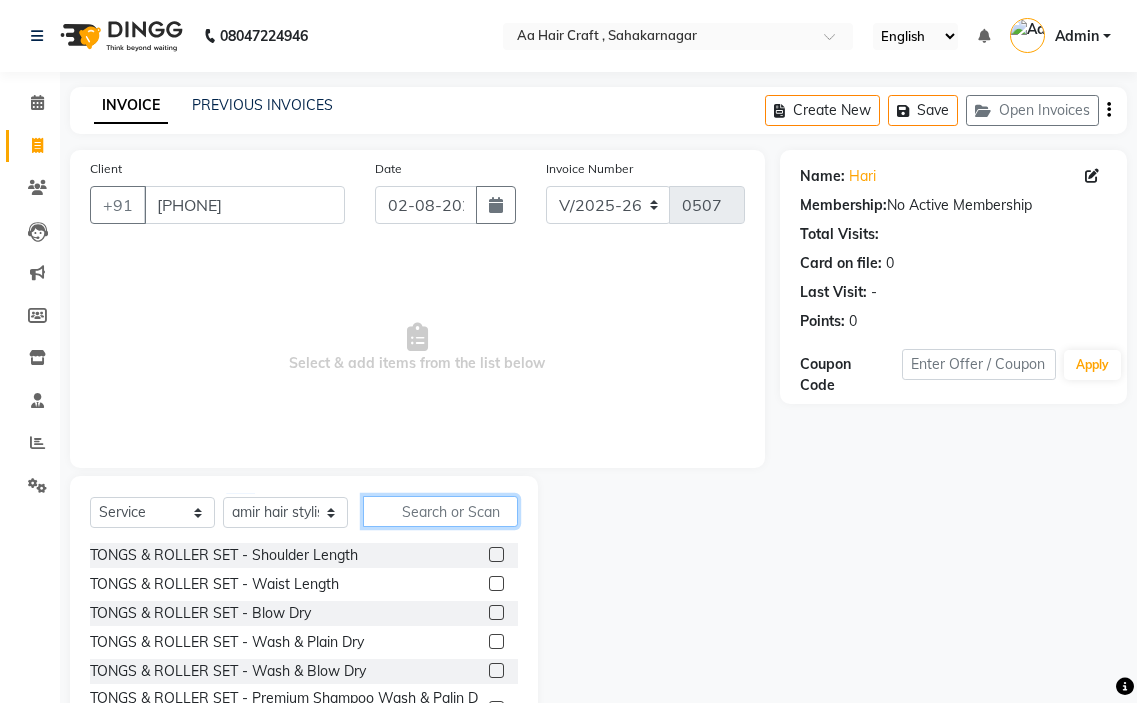 click 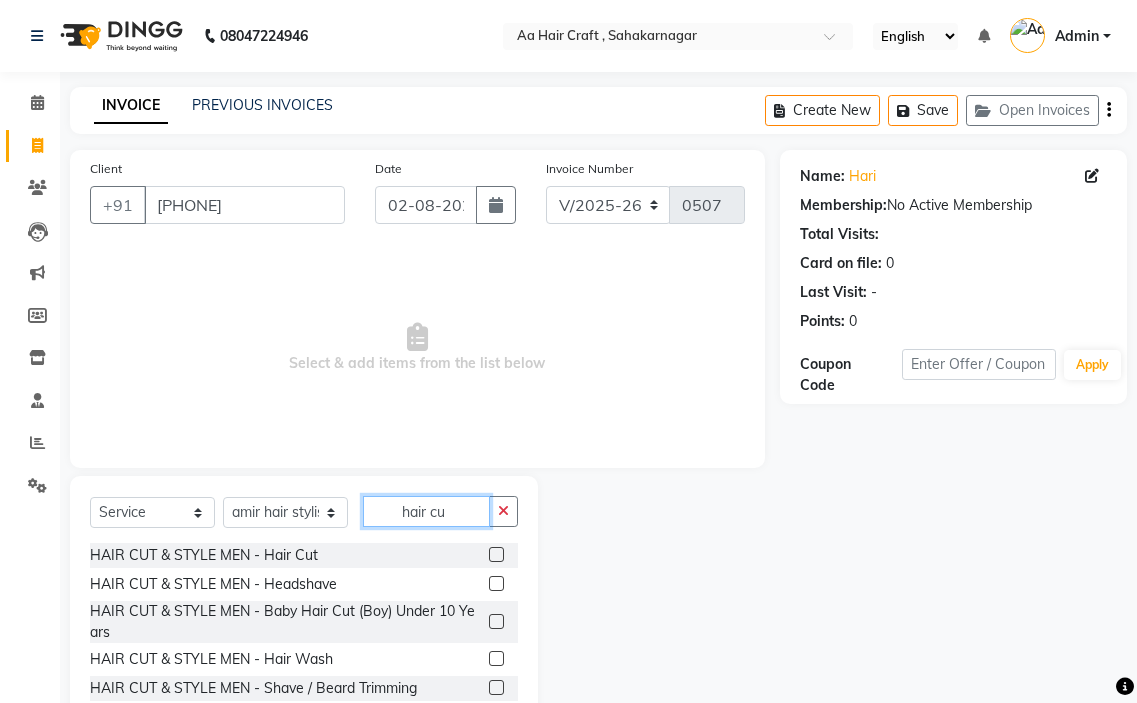 type on "hair cu" 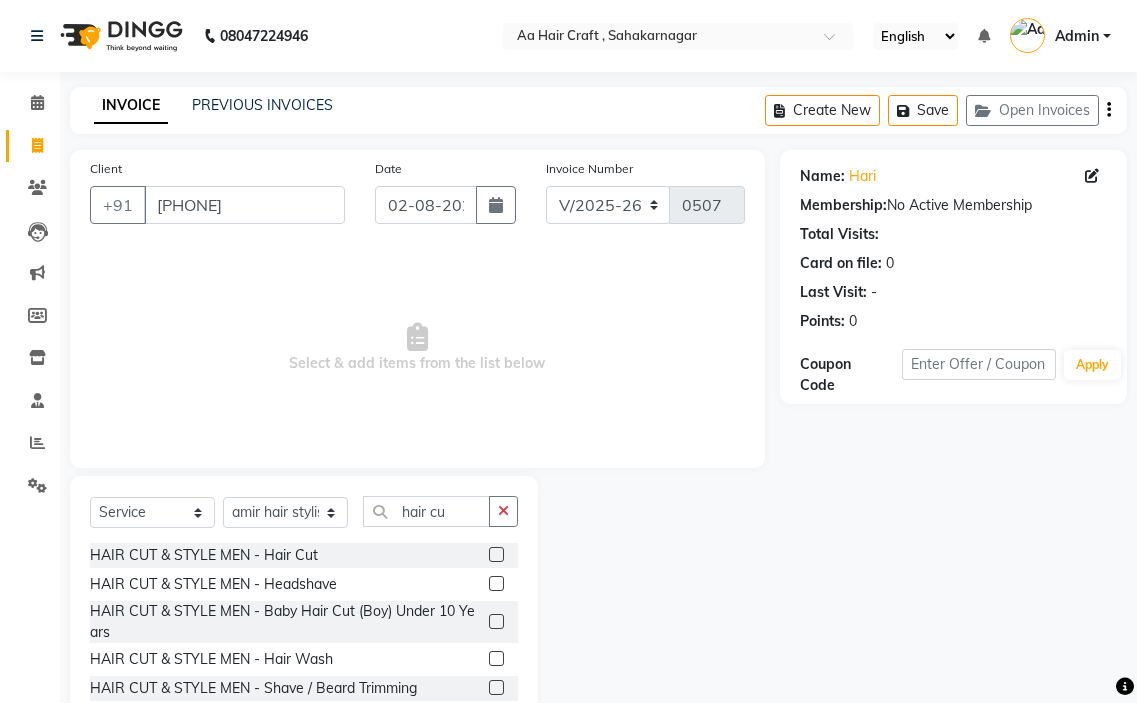 click 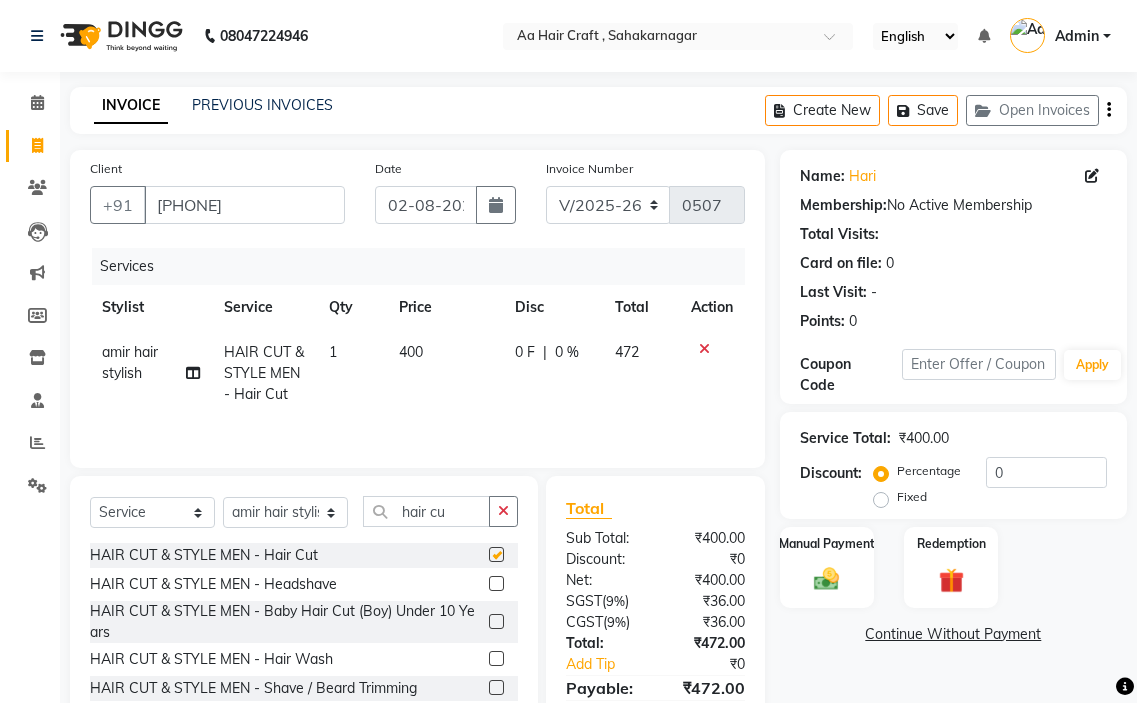 checkbox on "false" 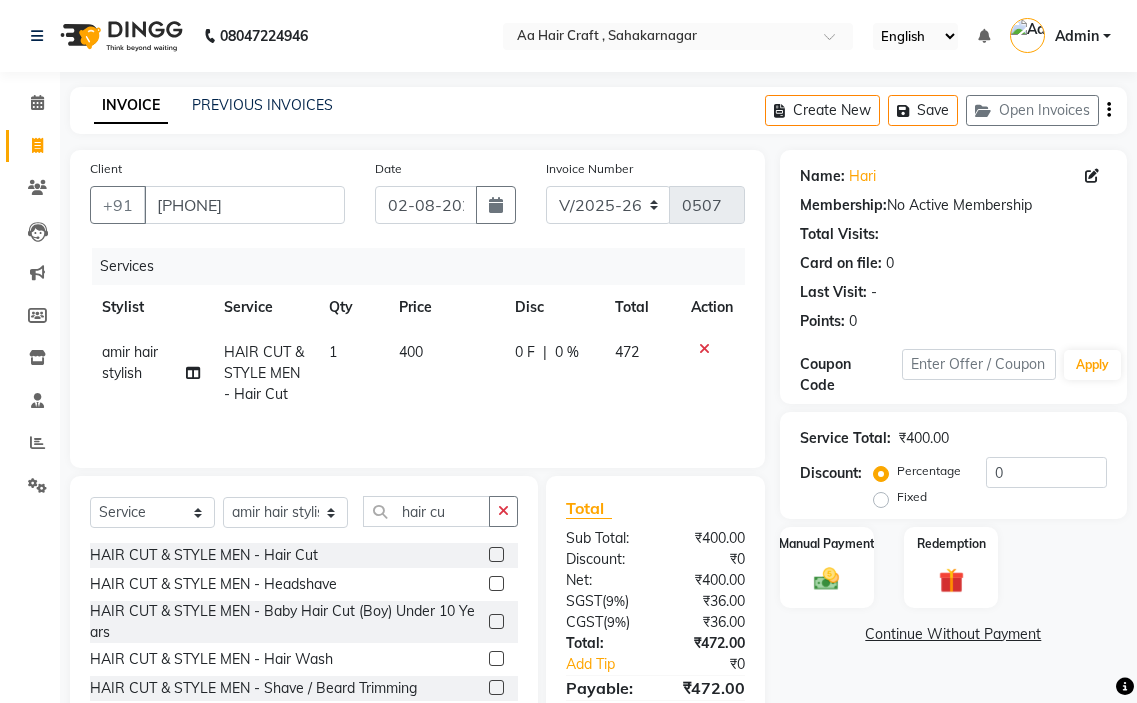 click on "400" 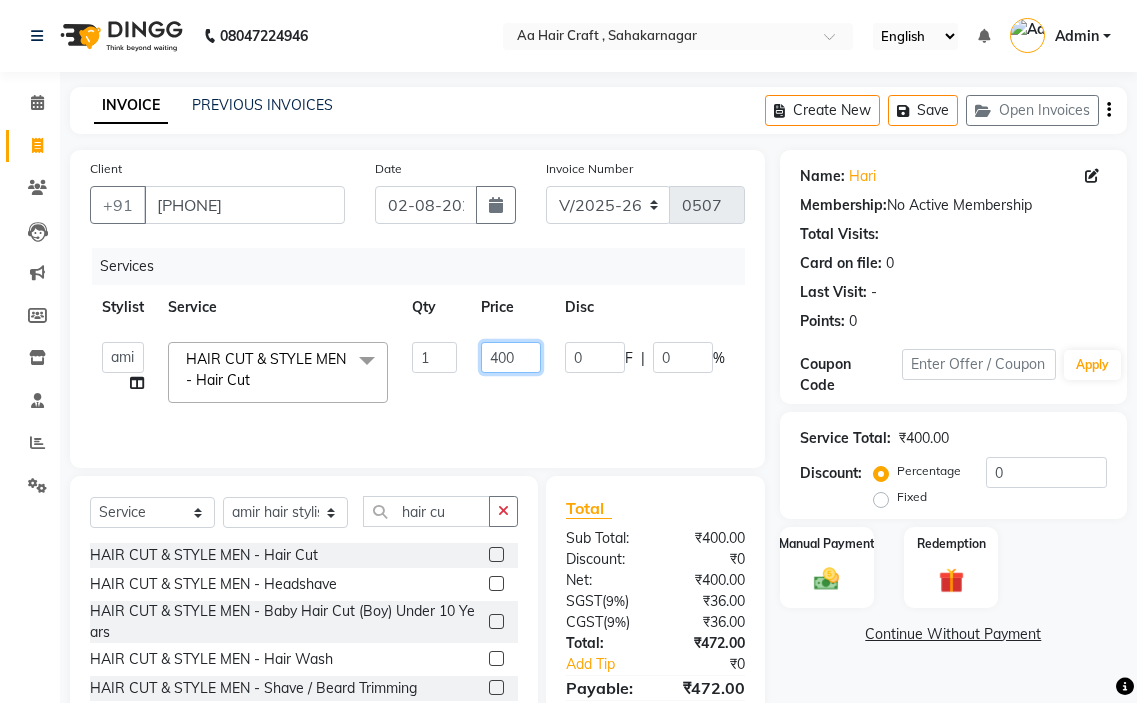 click on "400" 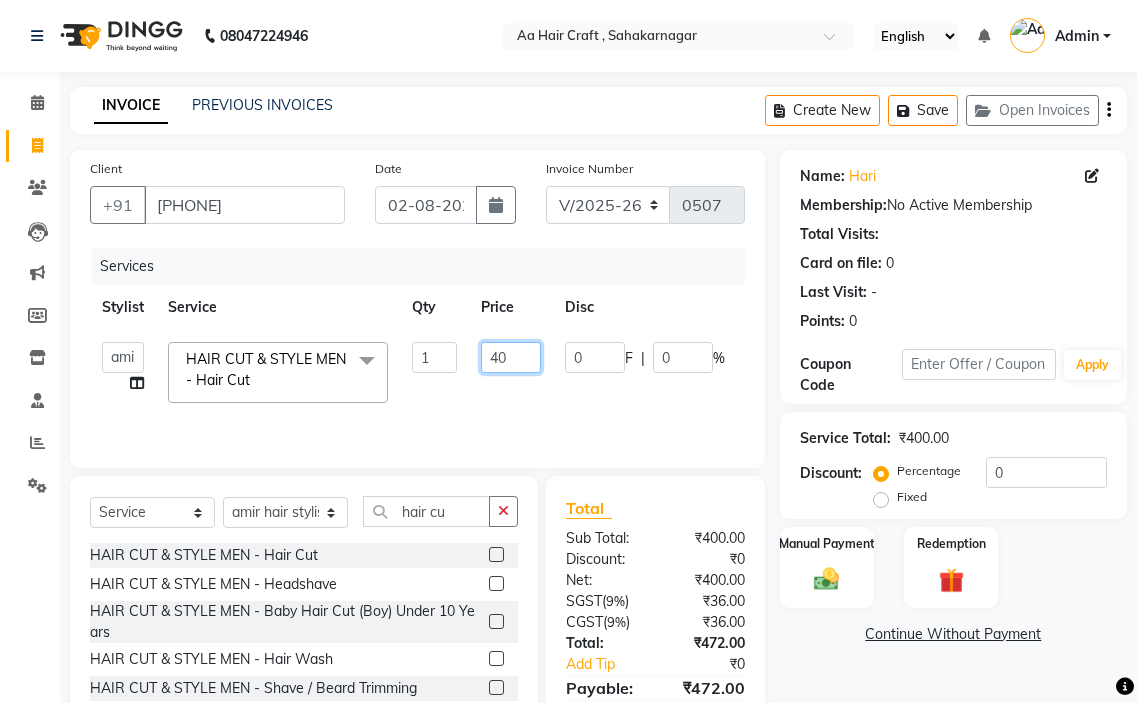 type on "4" 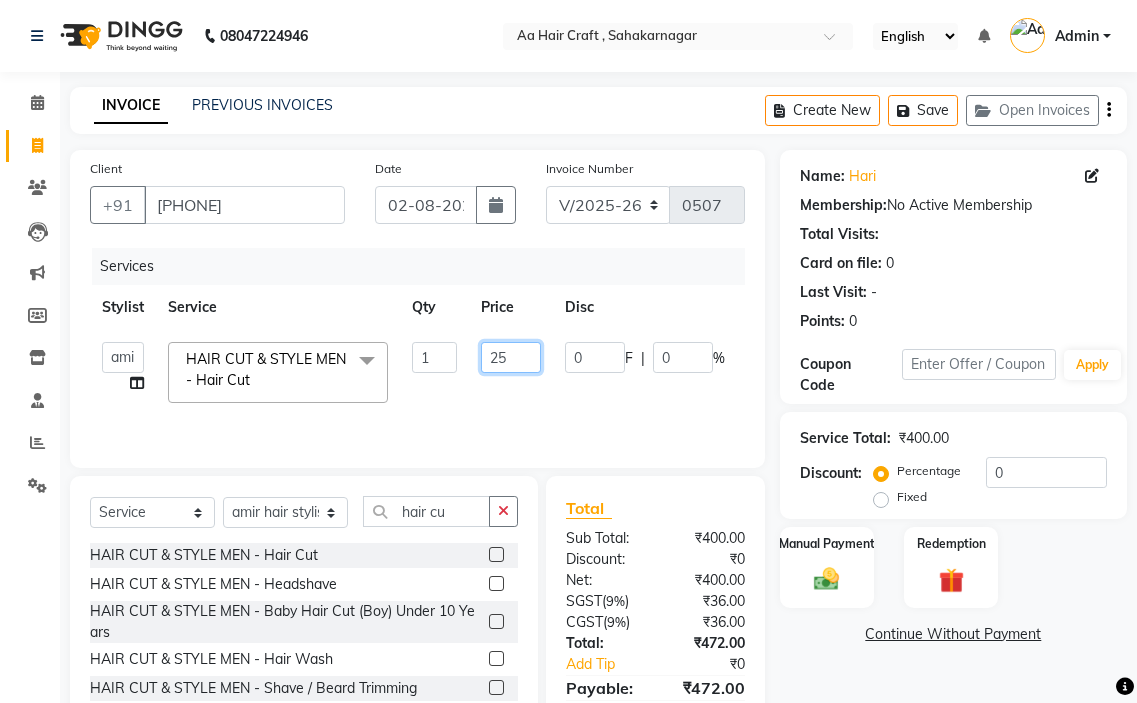 type on "255" 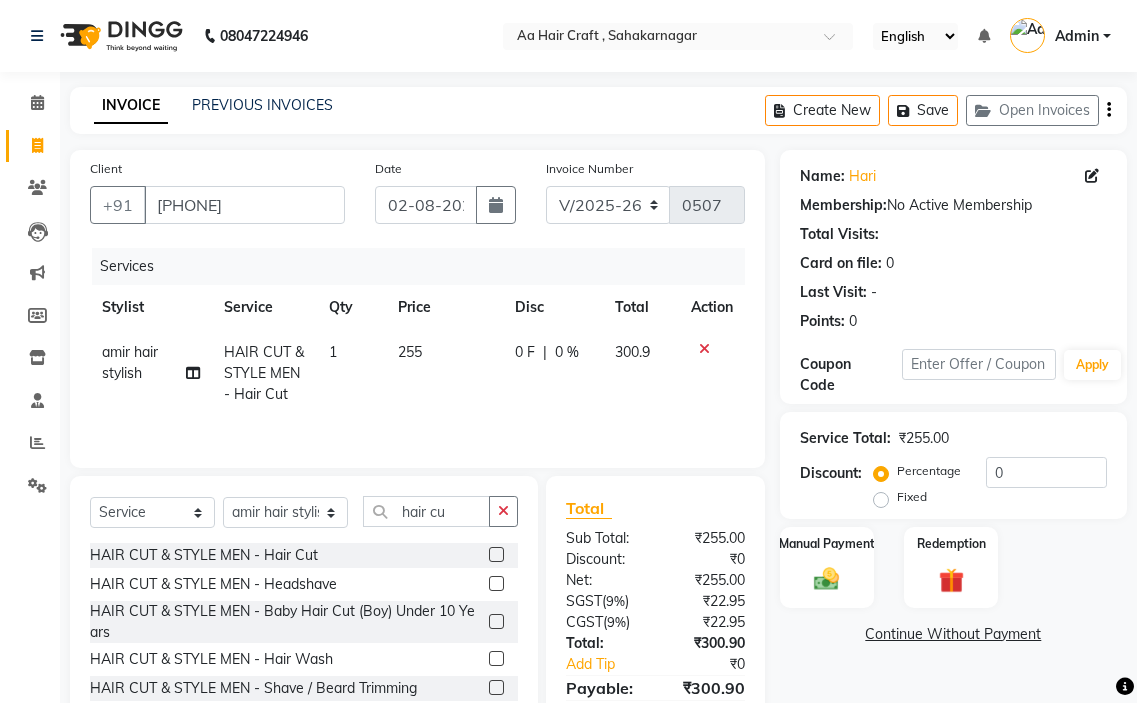 click on "[FIRST] hair stylish HAIR CUT & STYLE MEN - Hair Cut 1 255 0 F | 0 % 300.9" 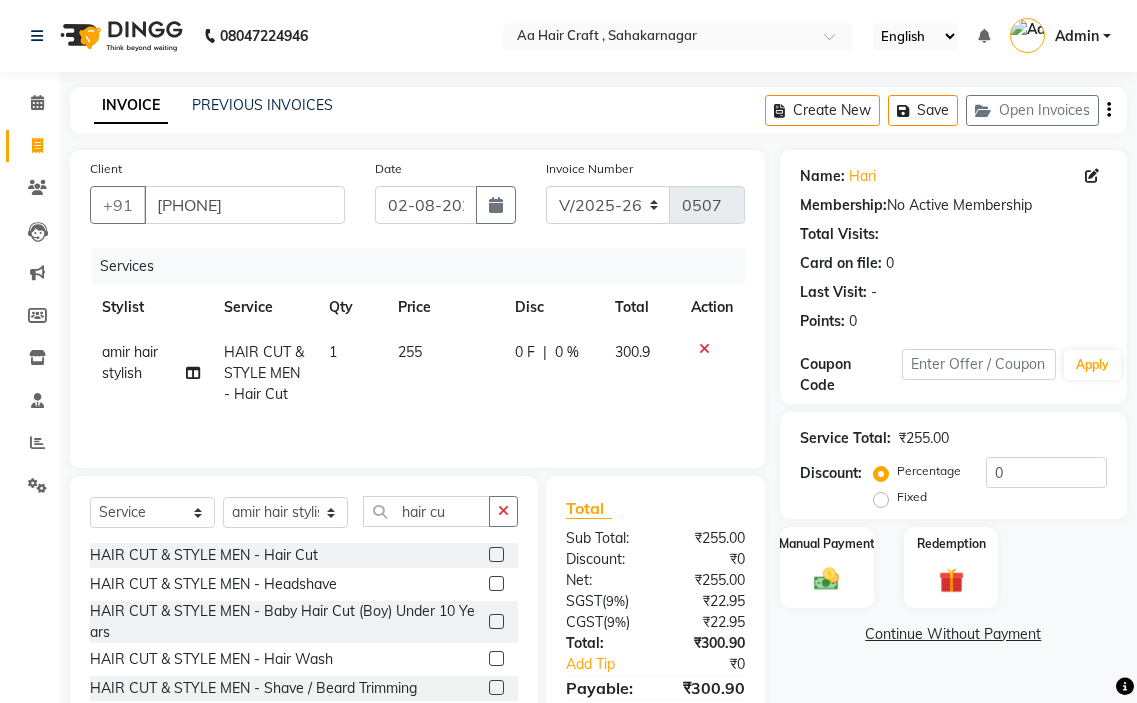 click 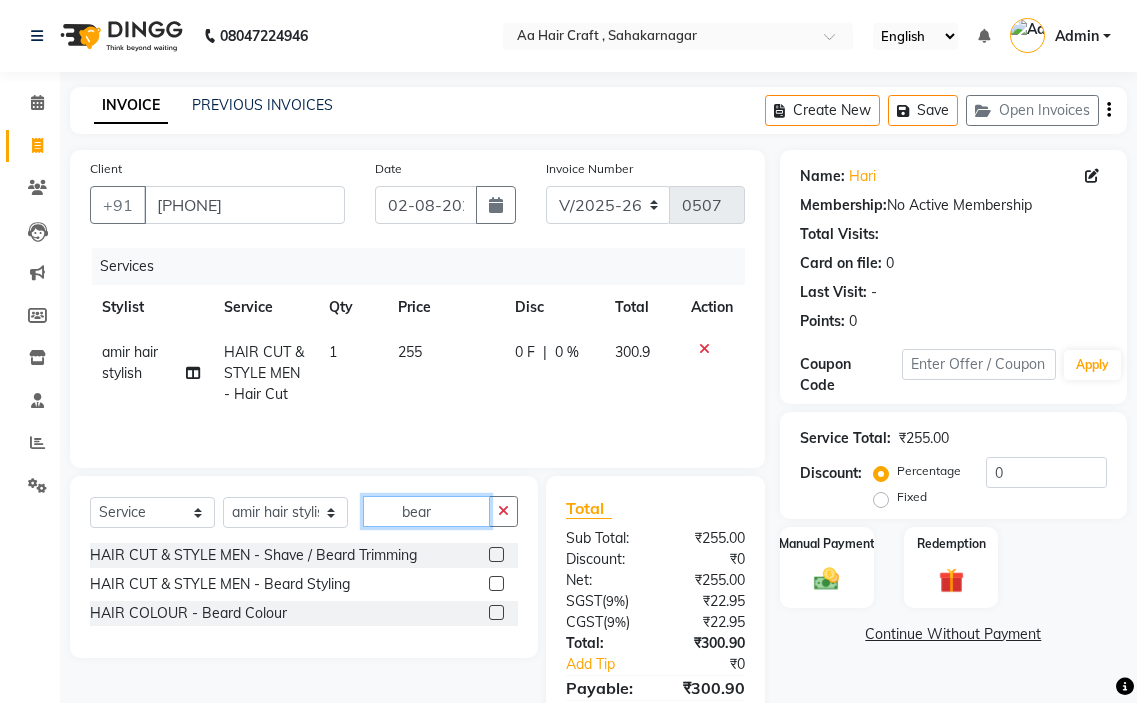 type on "bear" 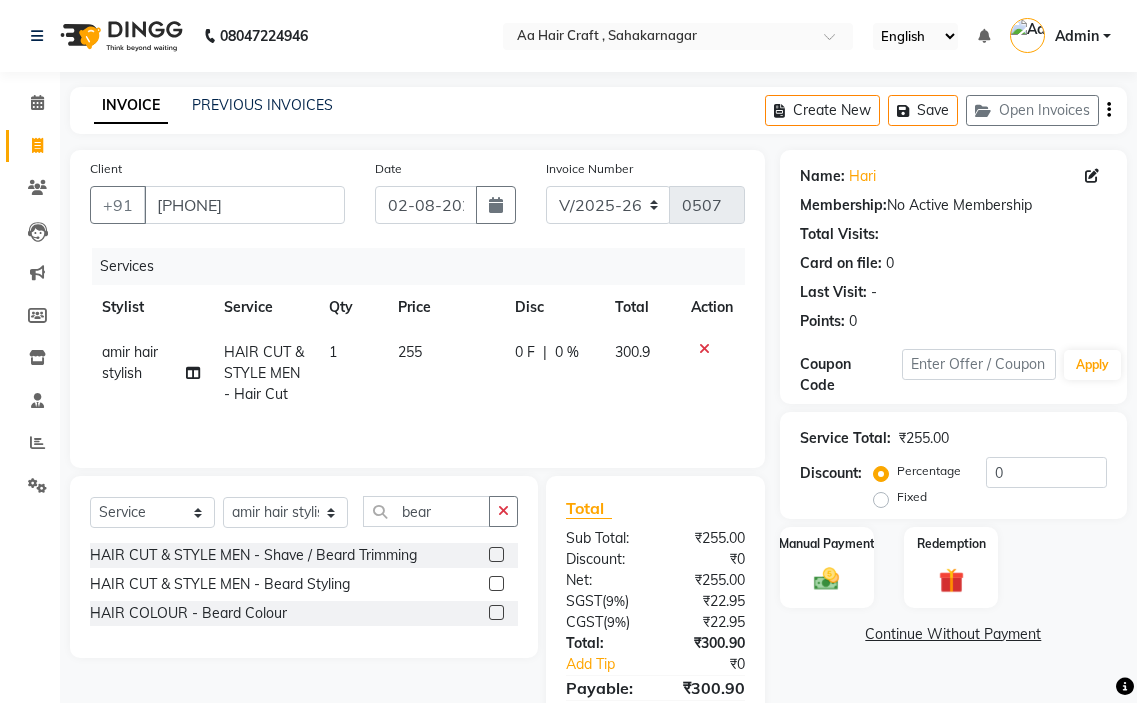 click 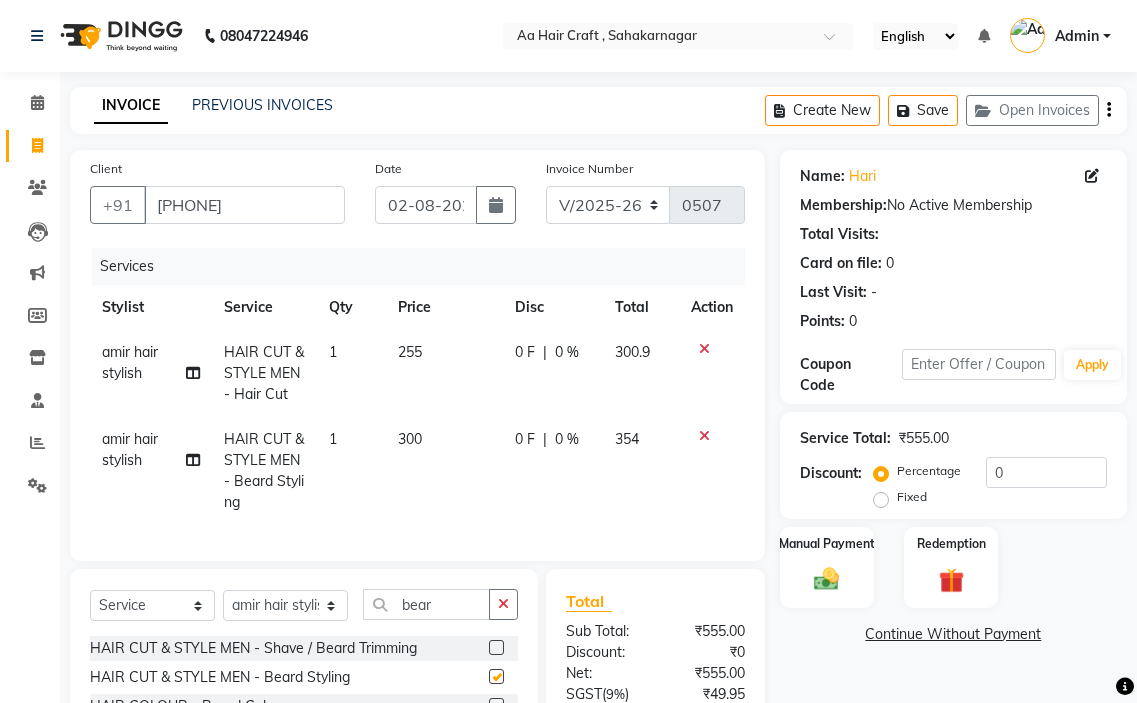 checkbox on "false" 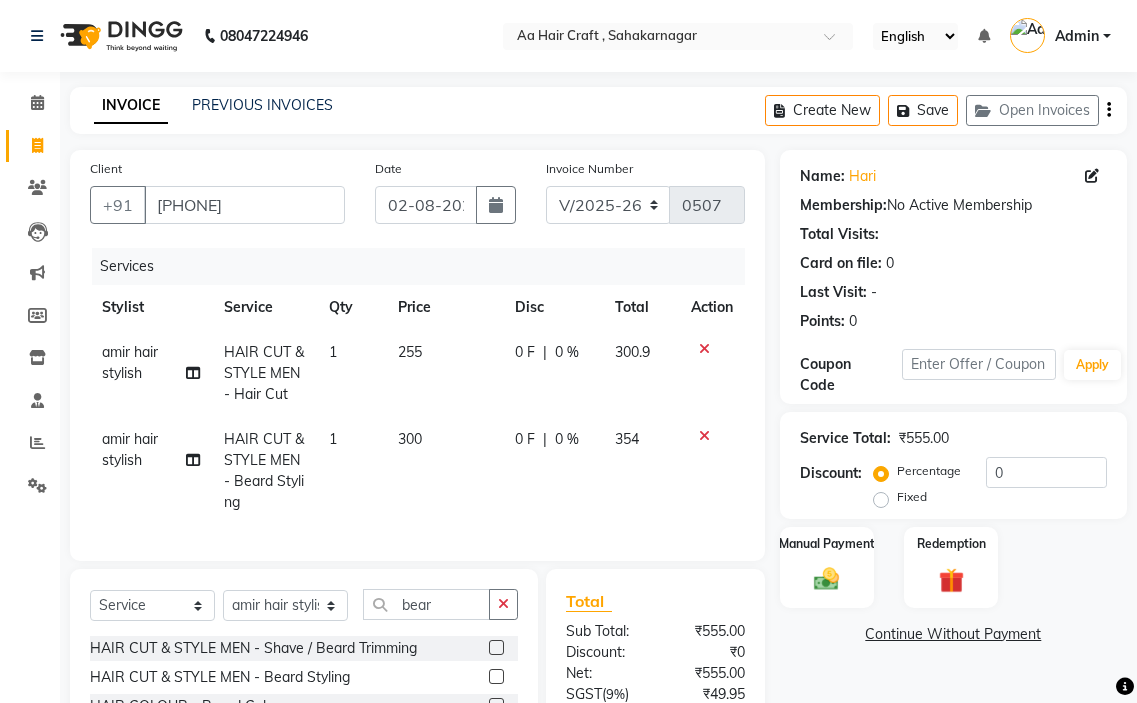 drag, startPoint x: 505, startPoint y: 625, endPoint x: 519, endPoint y: 508, distance: 117.83463 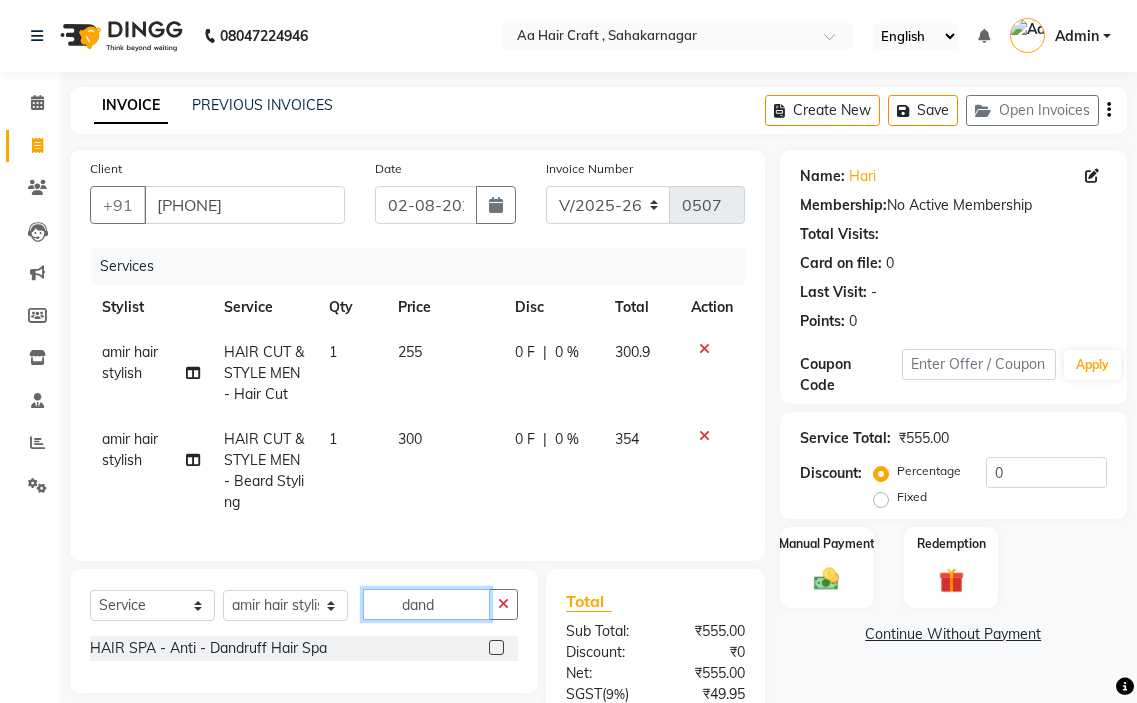 type on "dand" 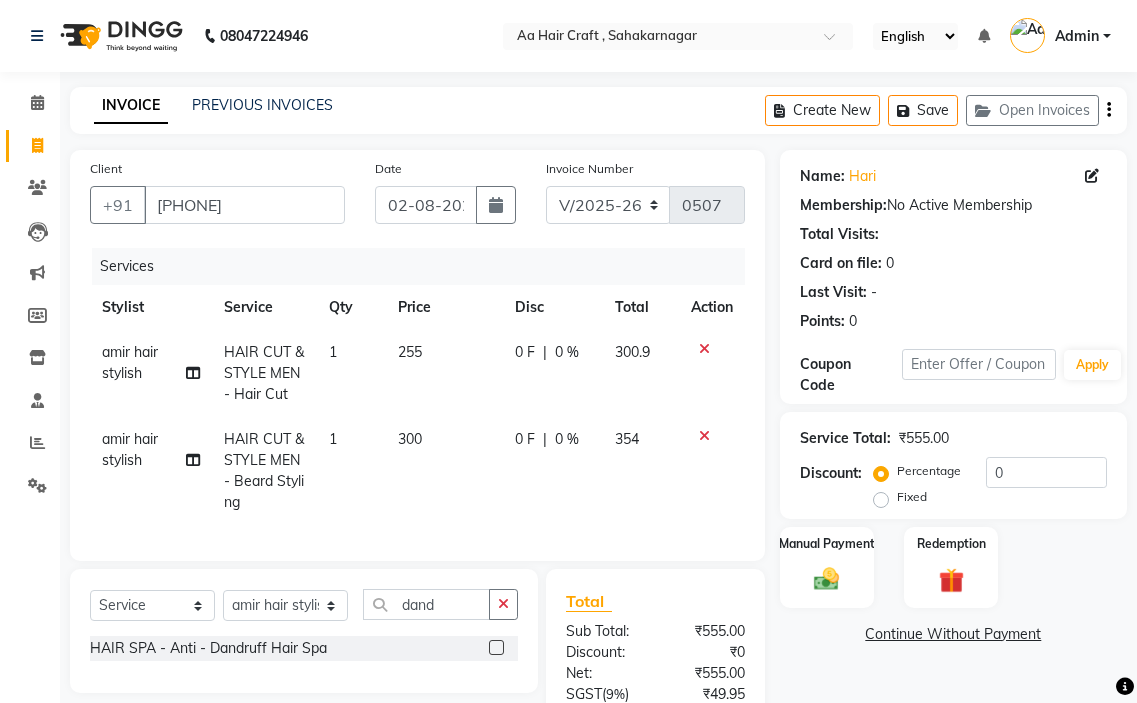 click 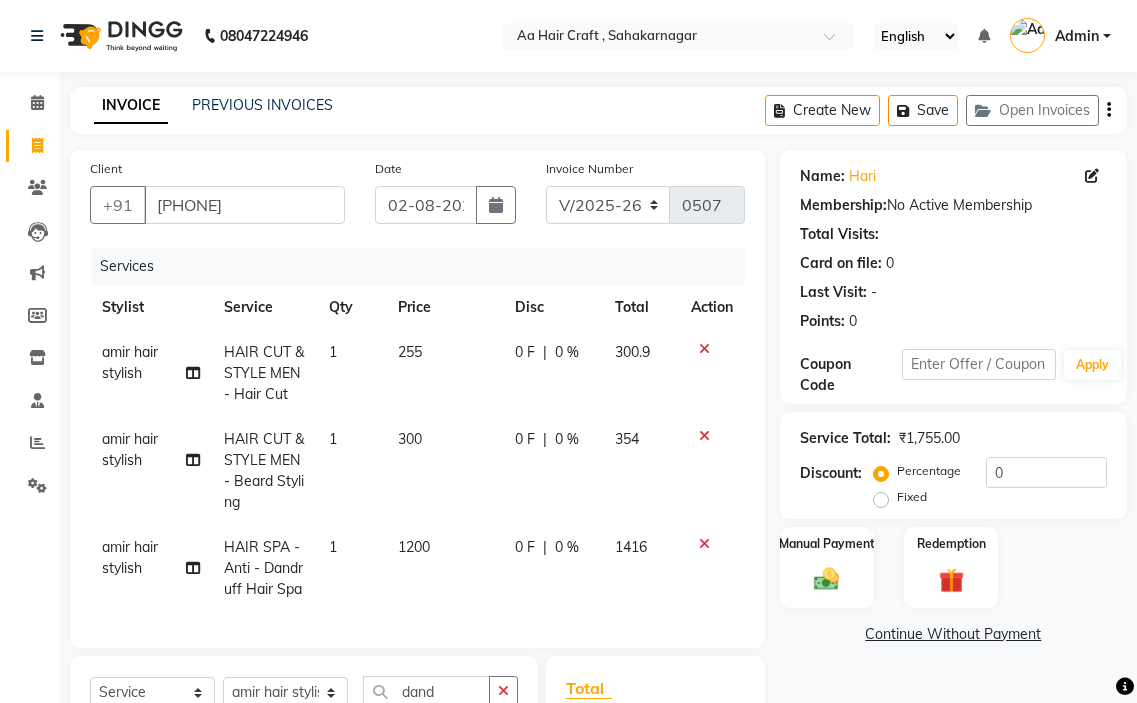 checkbox on "false" 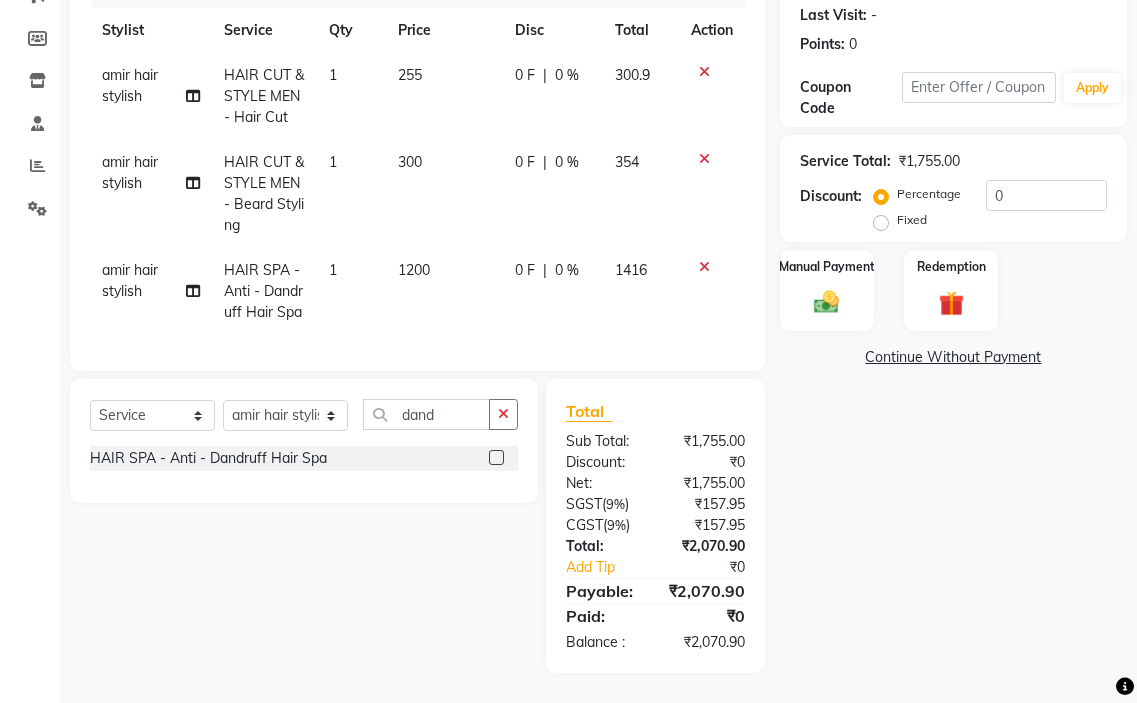 scroll, scrollTop: 213, scrollLeft: 0, axis: vertical 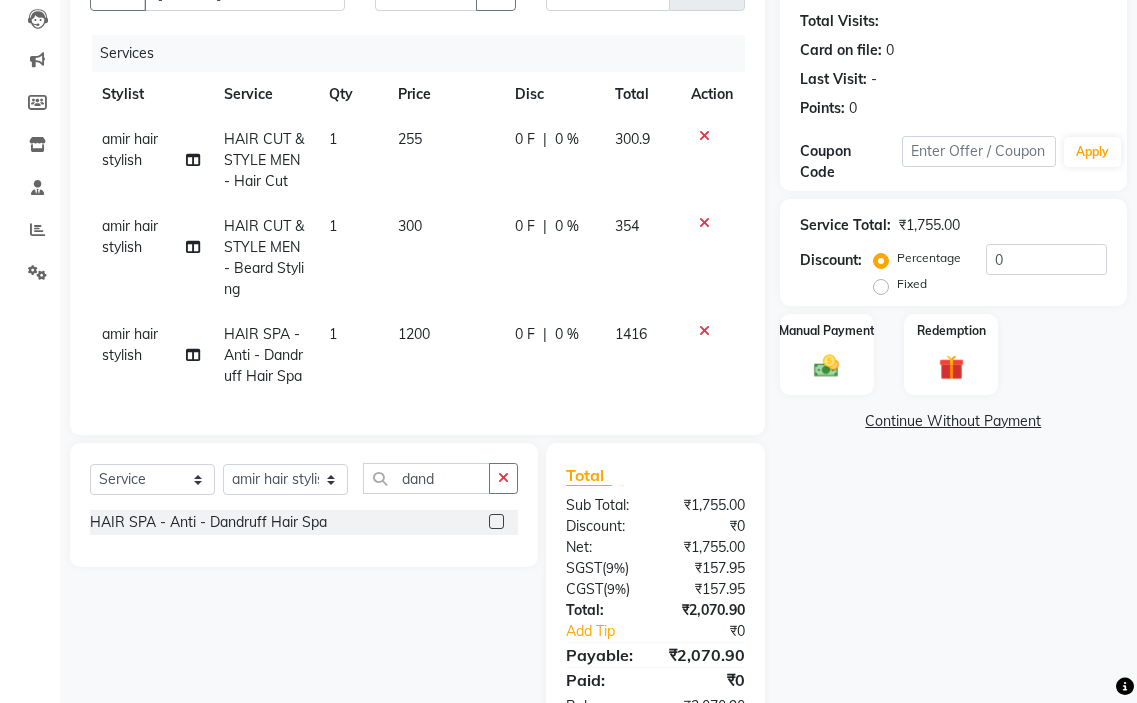 click on "300" 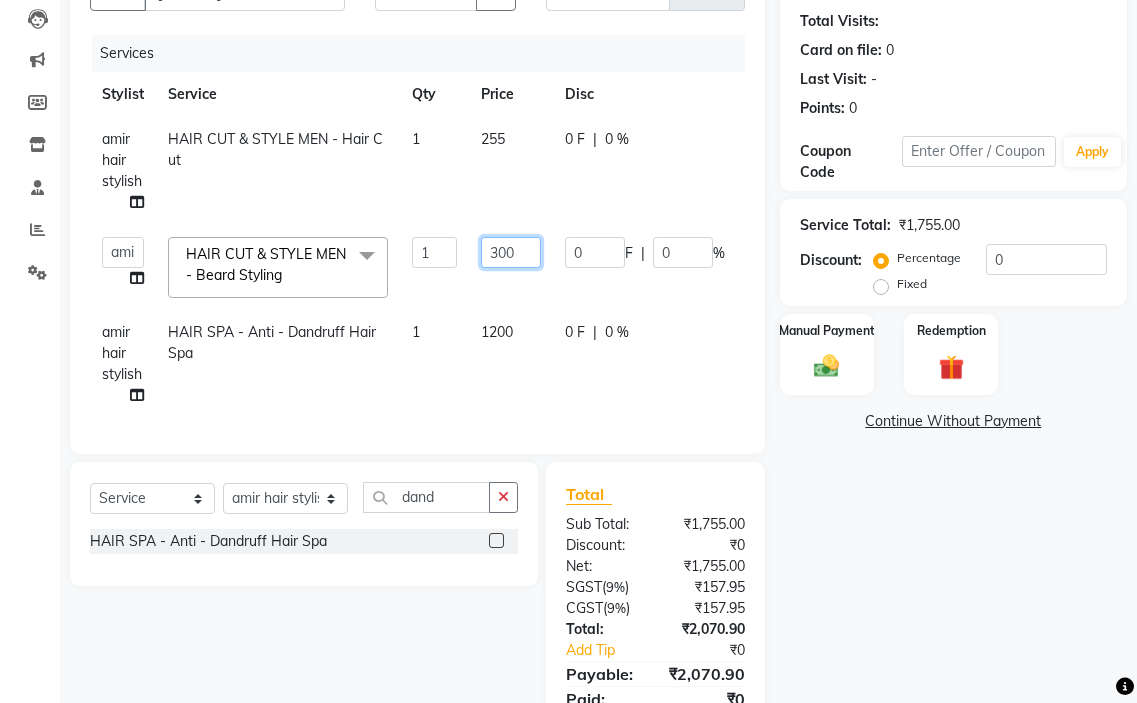 click on "300" 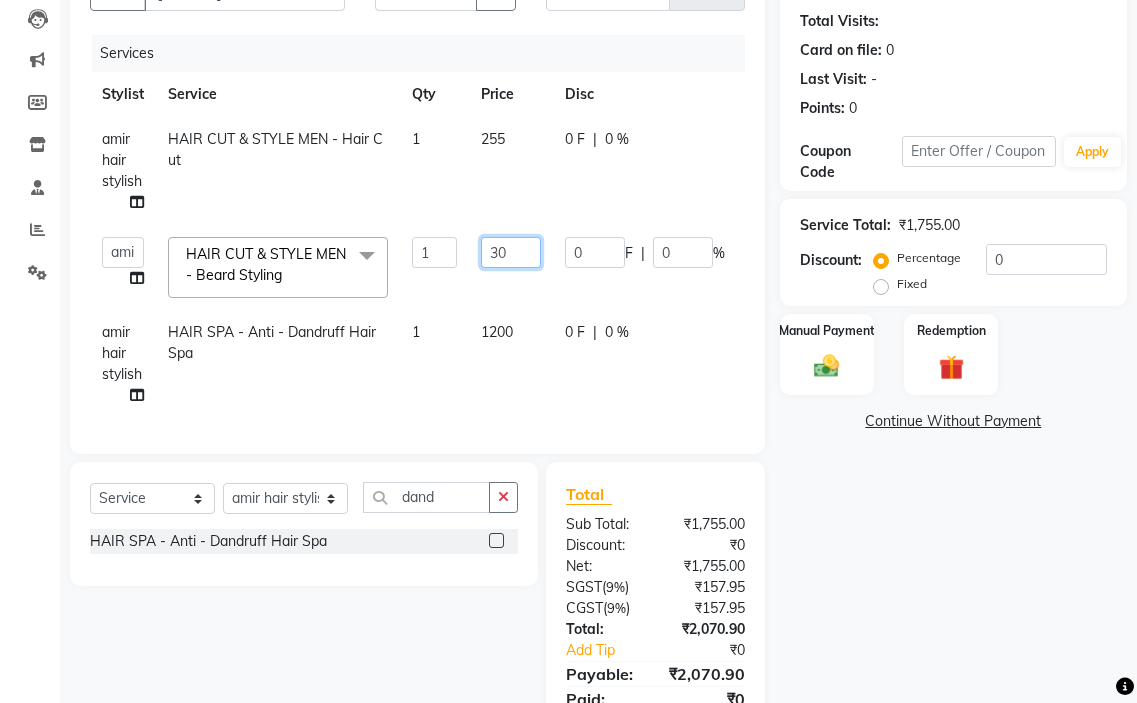 type on "3" 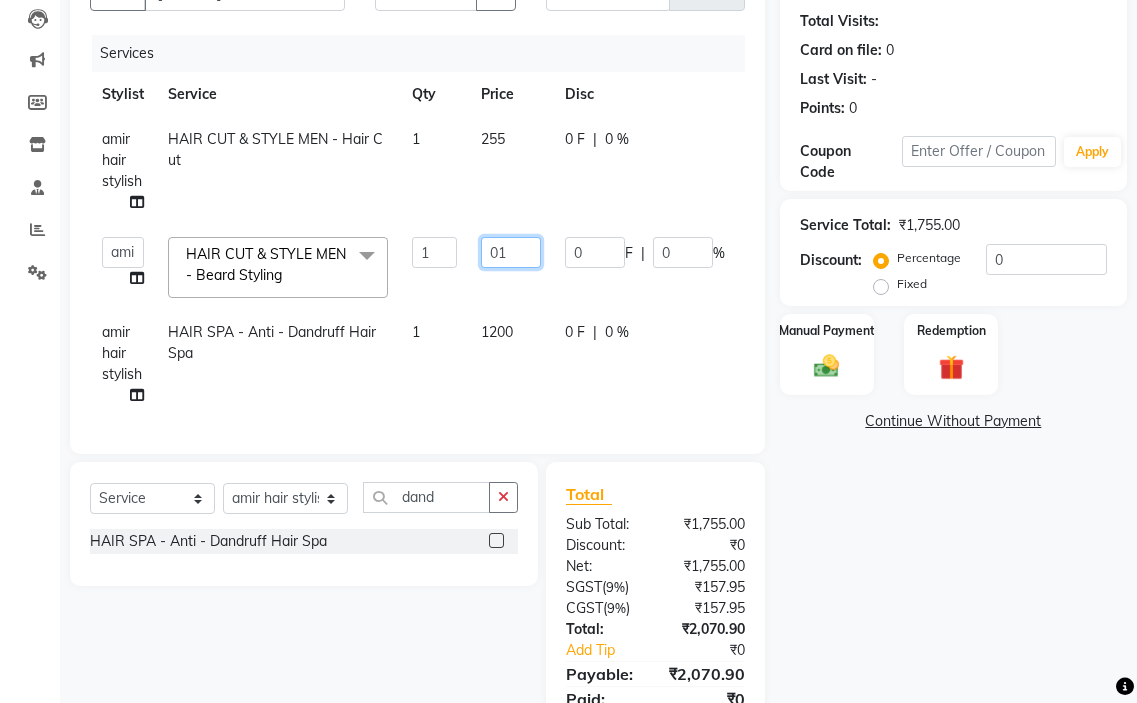 type on "0" 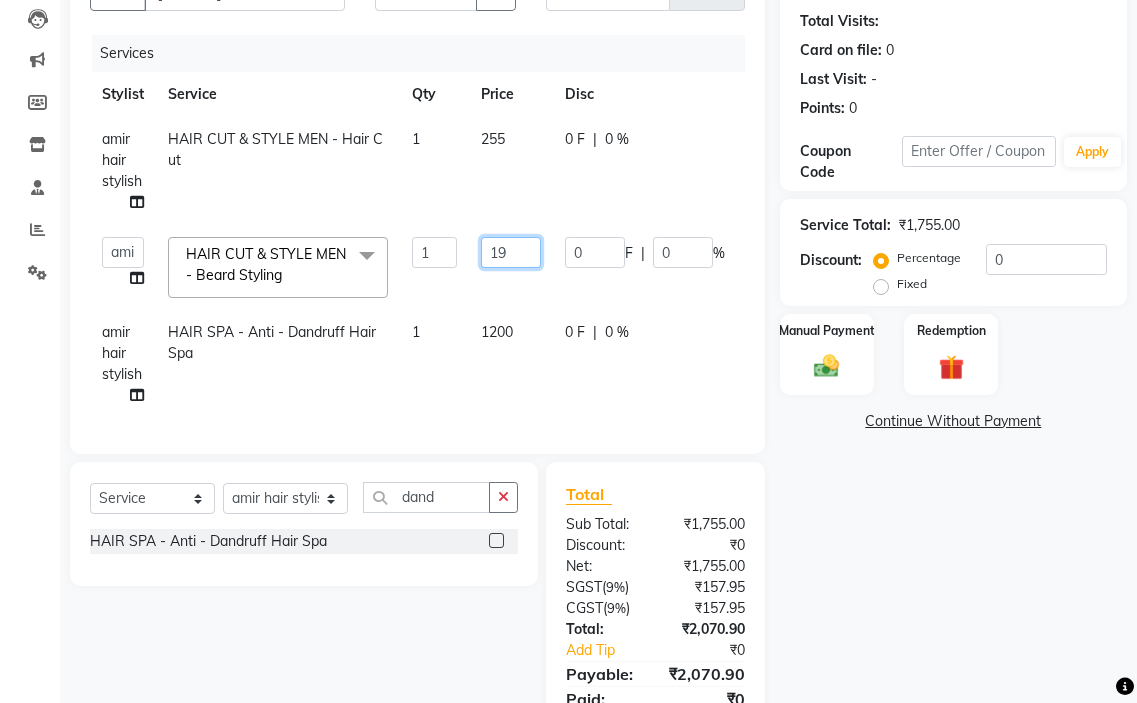 type on "199" 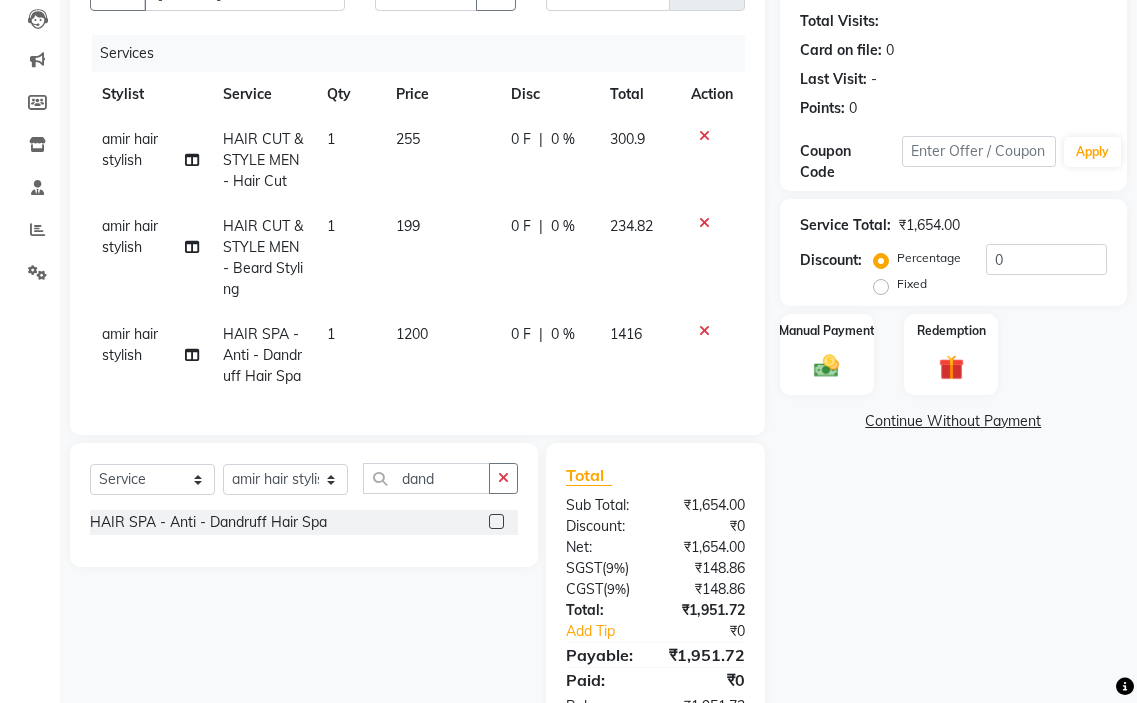 click on "[FIRST] hair stylish HAIR CUT & STYLE MEN - Beard Styling 1 199 0 F | 0 % 234.82" 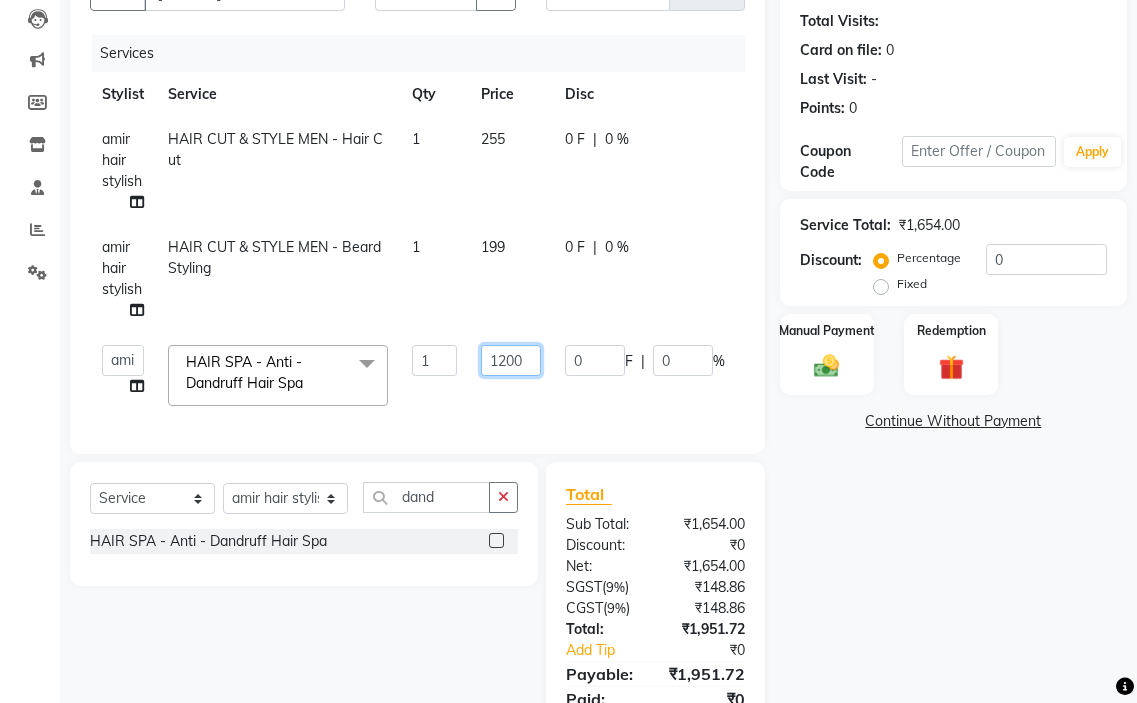 click on "1200" 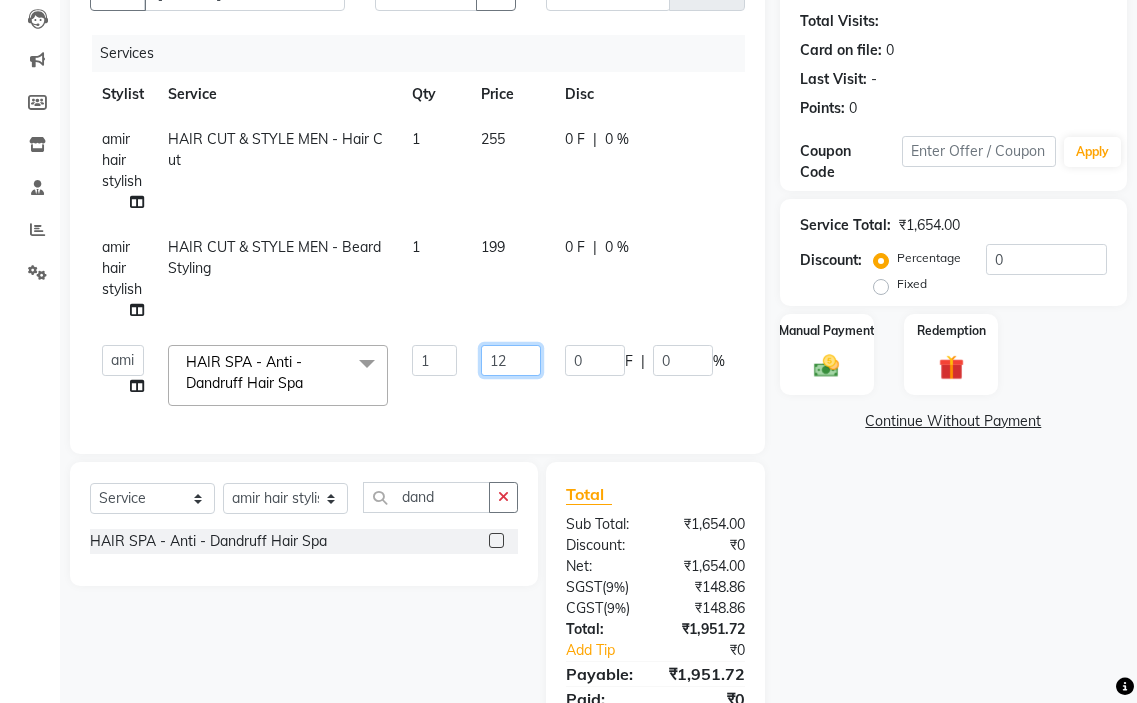 type on "1" 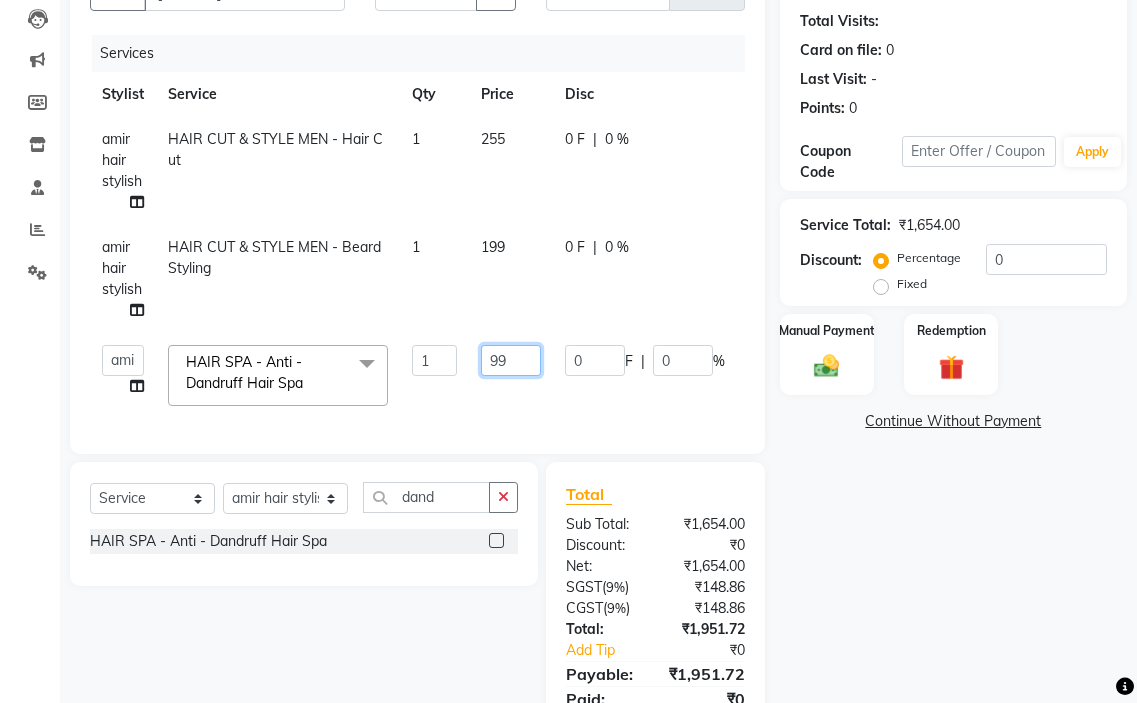 type on "999" 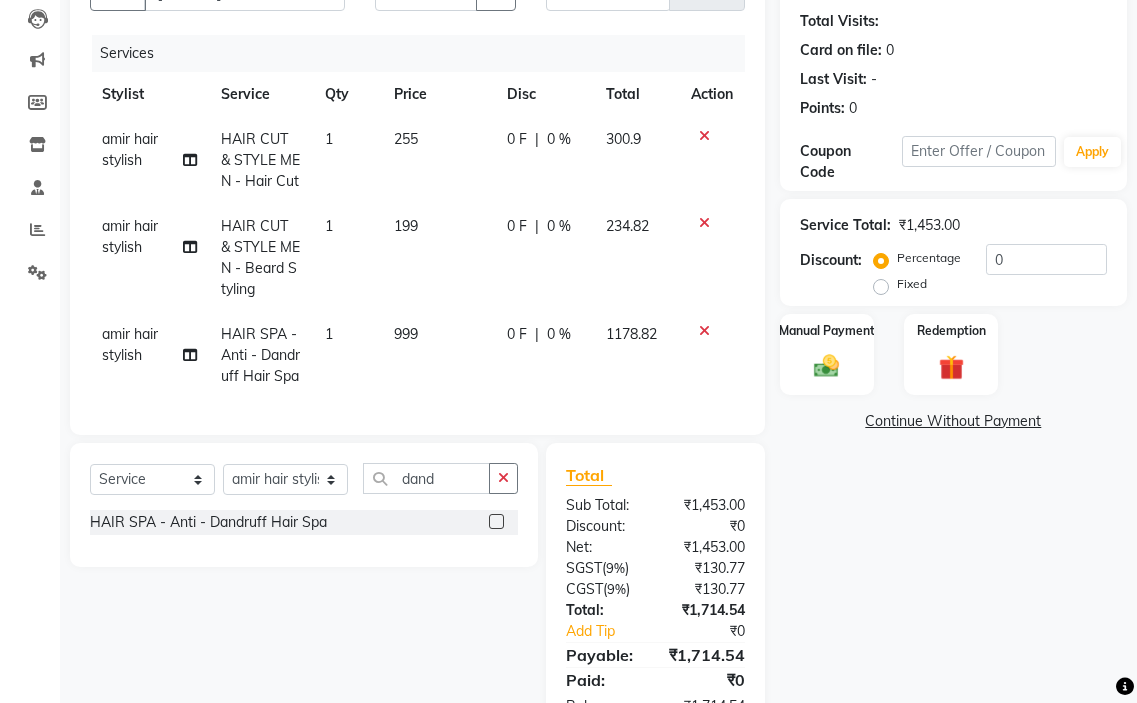 click on "[FIRST] hair stylish HAIR SPA - Anti - Dandruff Hair Spa 1 999 0 F | 0 % 1178.82" 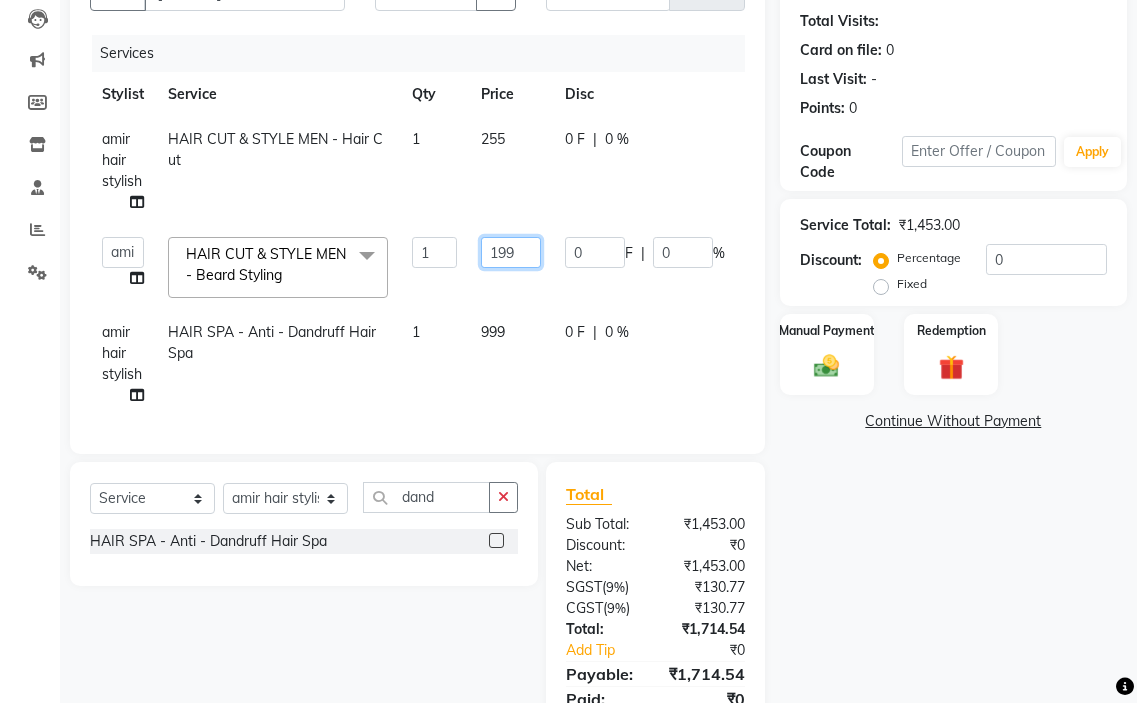 click on "199" 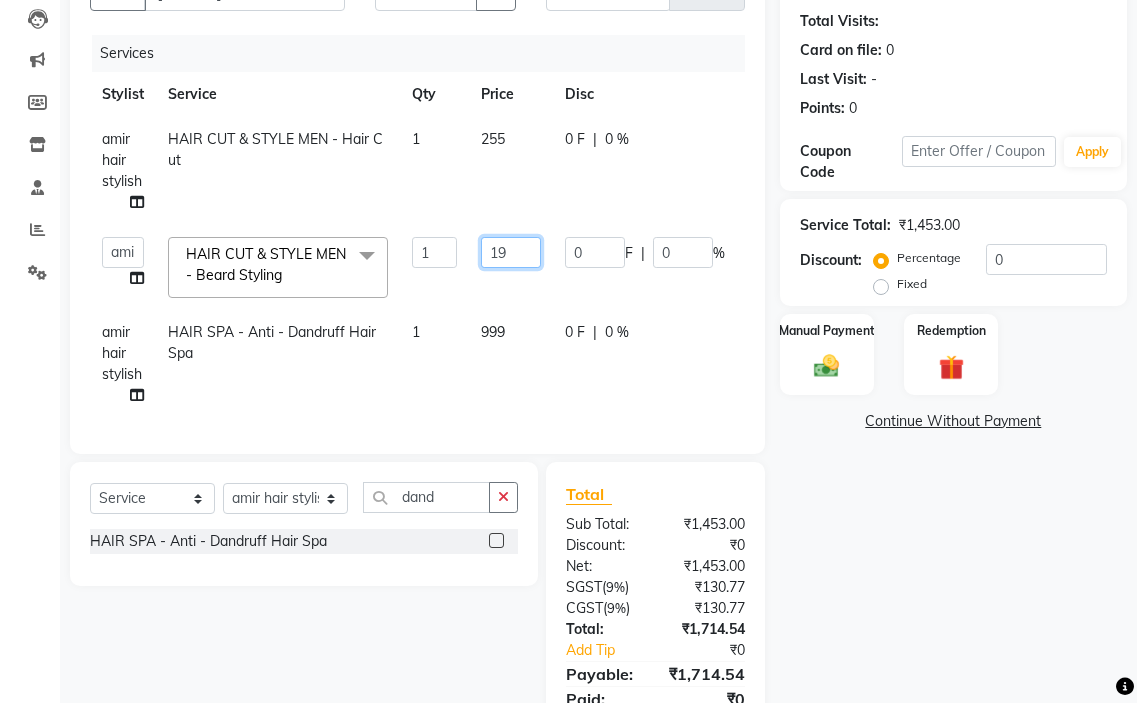 type on "1" 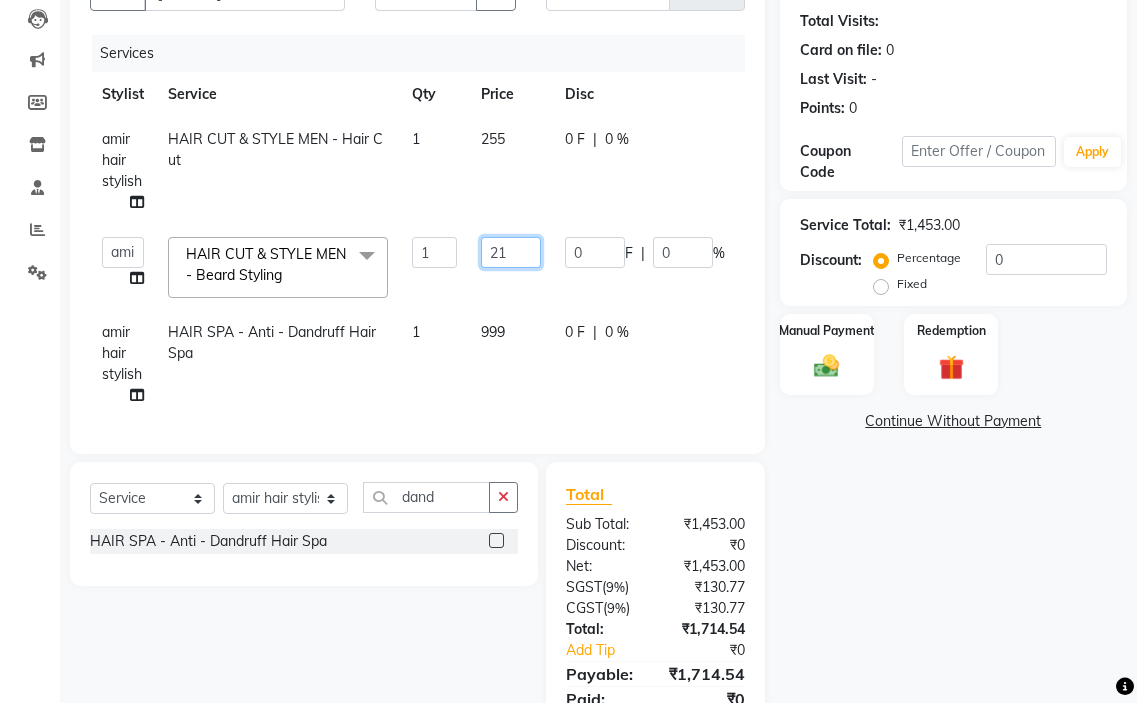 type on "210" 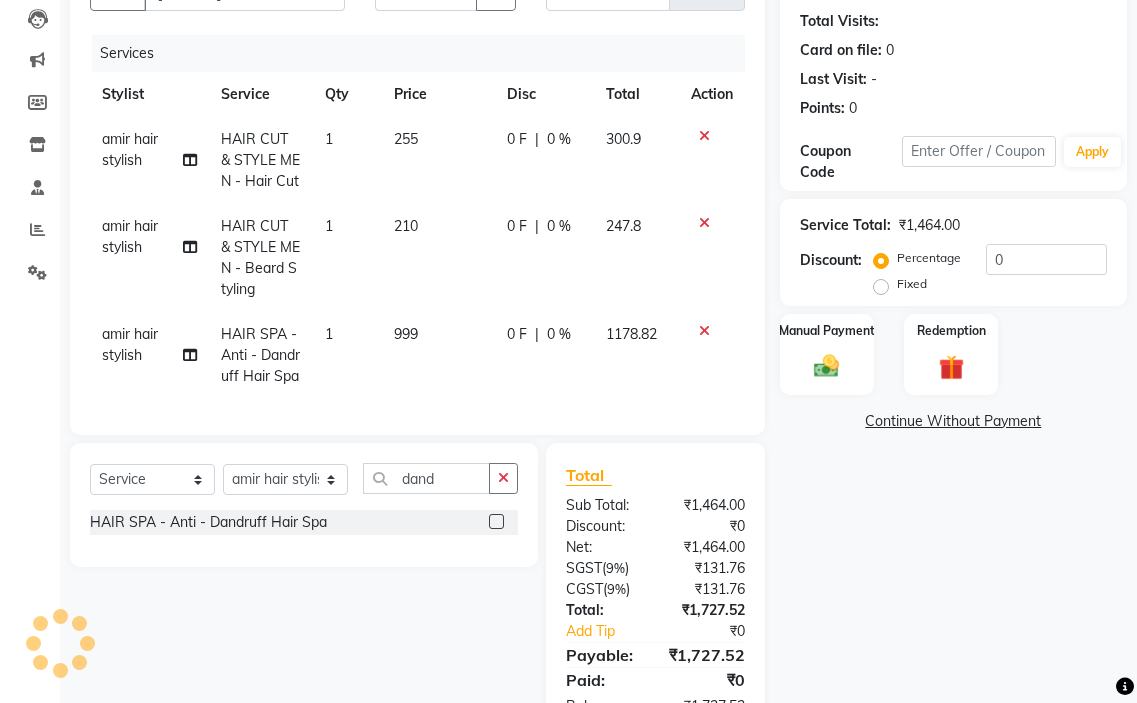 click on "[FIRST] hair stylish HAIR CUT & STYLE MEN - Beard Styling 1 210 0 F | 0 % 247.8" 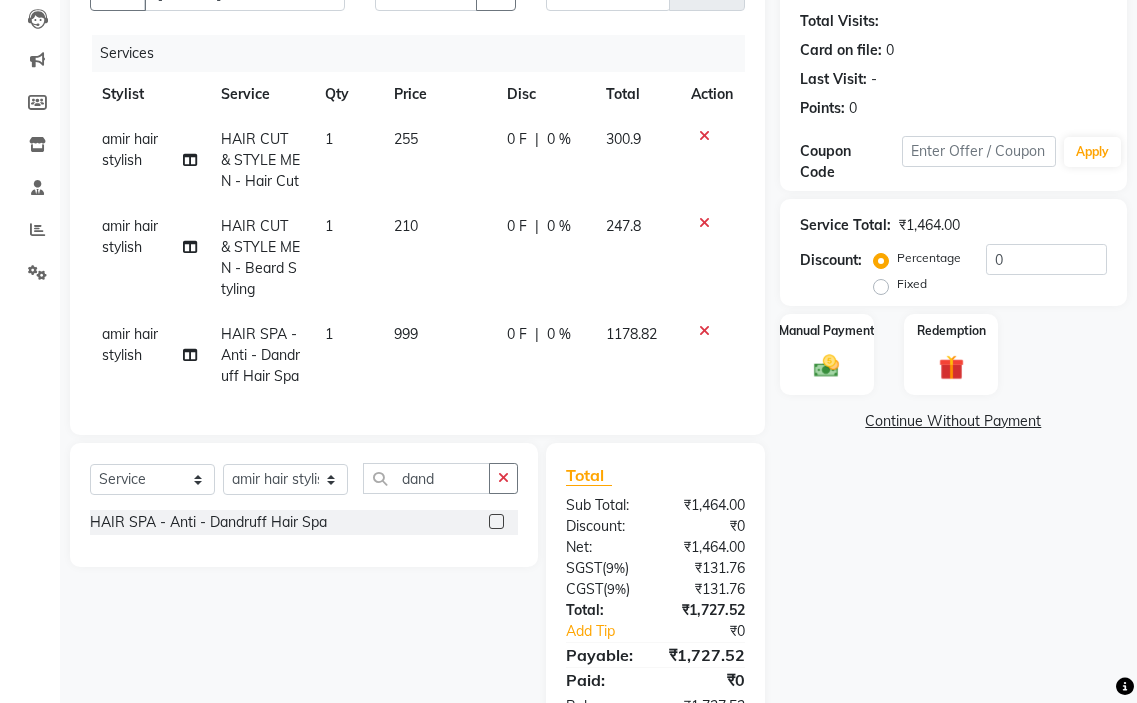 click on "210" 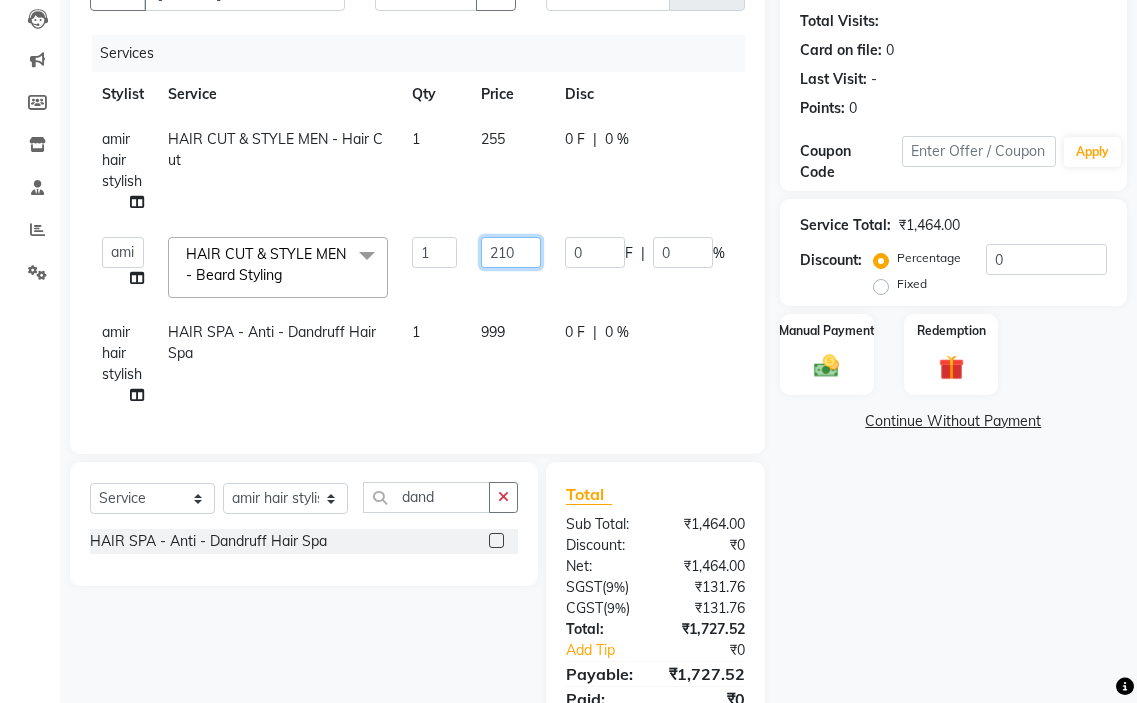 click on "210" 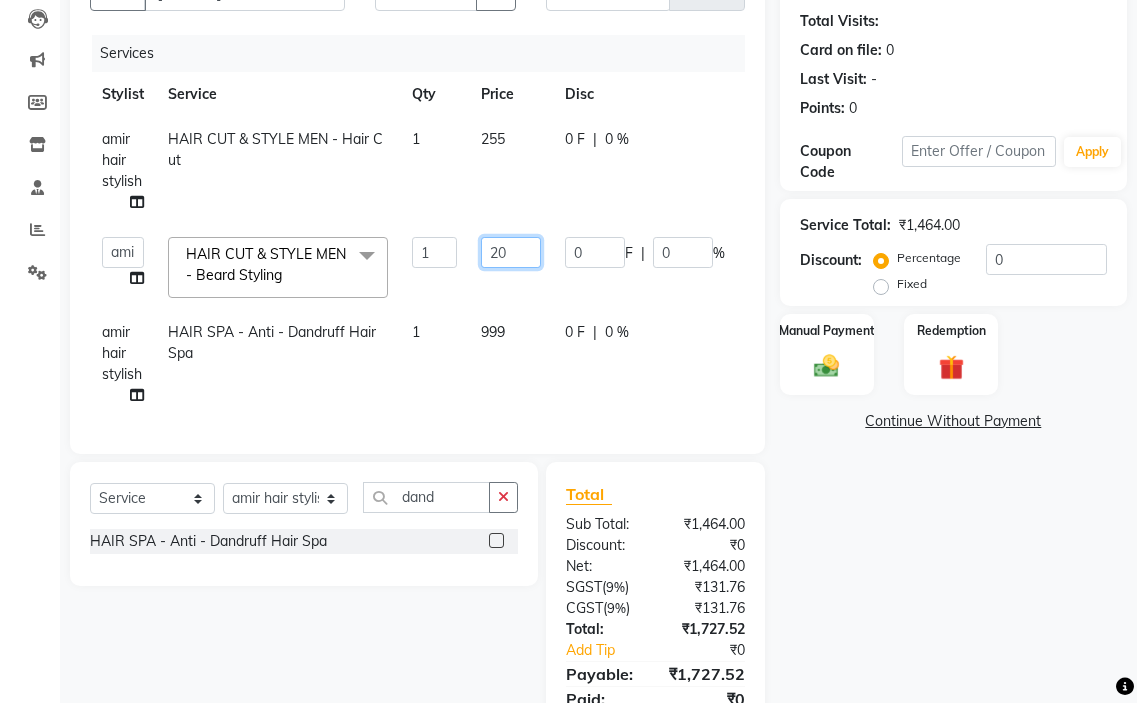 type on "209" 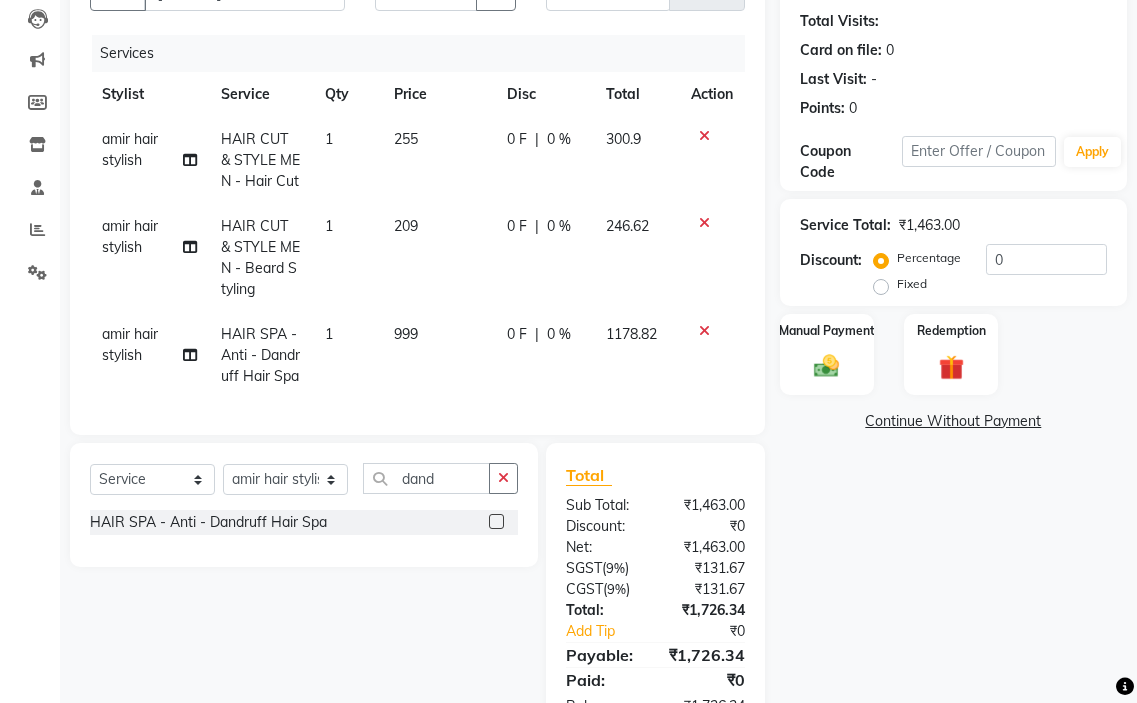 click on "0 F | 0 %" 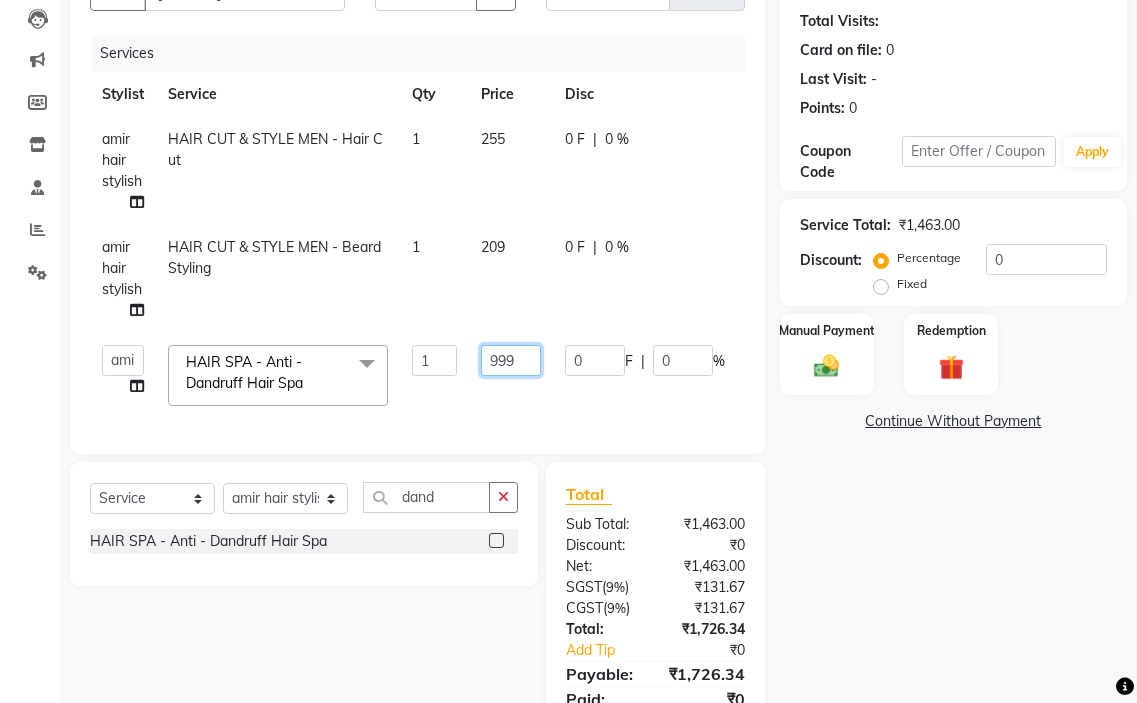 click on "999" 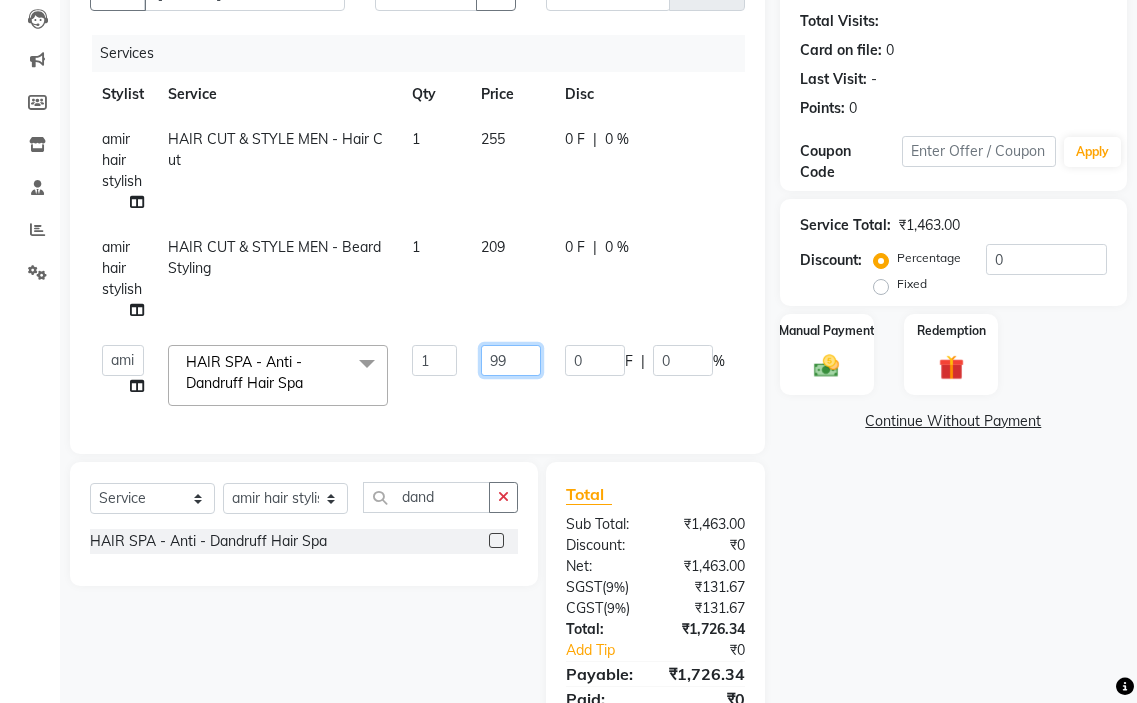 type on "9" 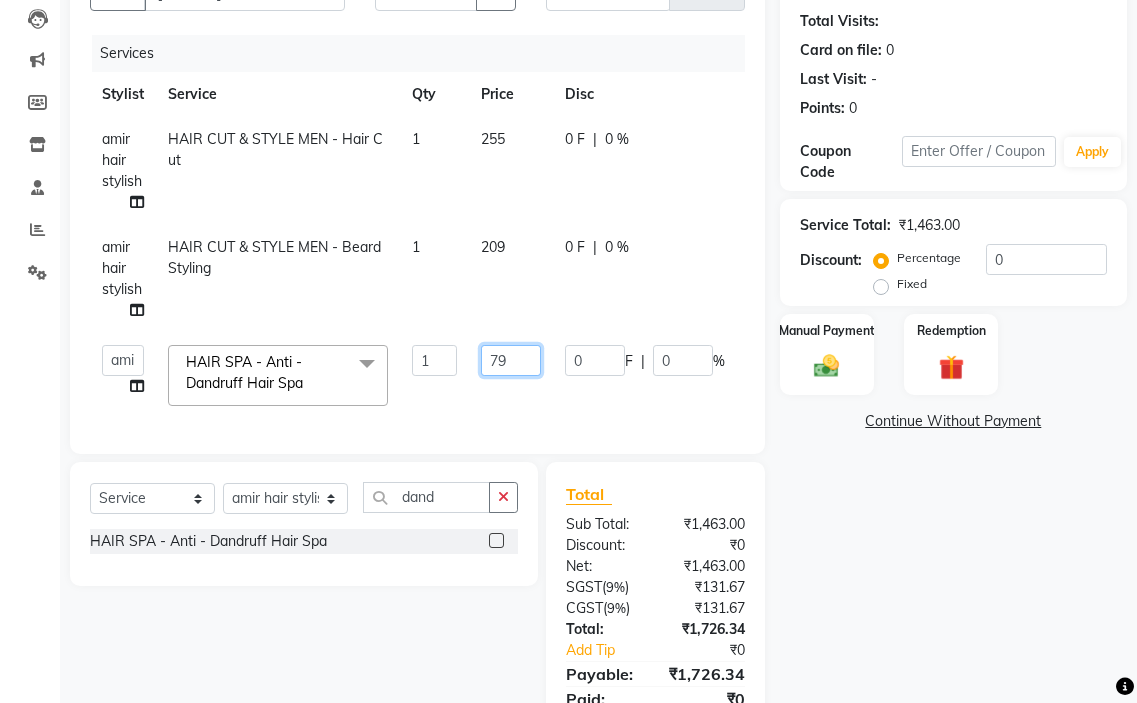 type on "799" 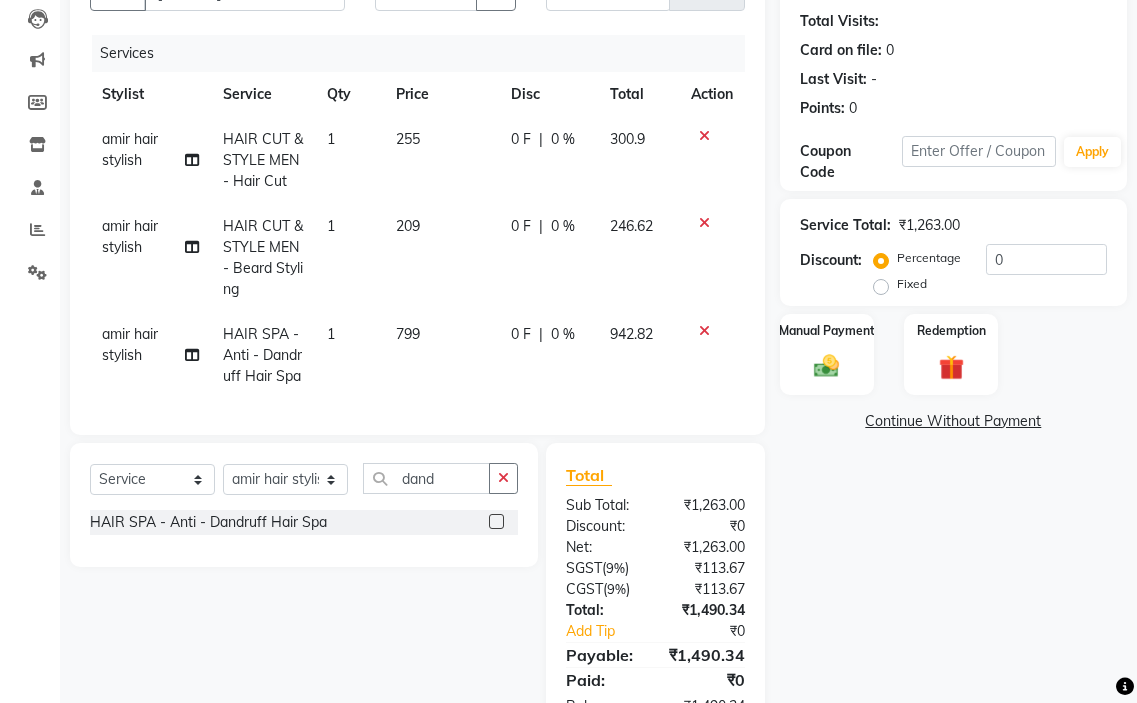 click on "0 F | 0 %" 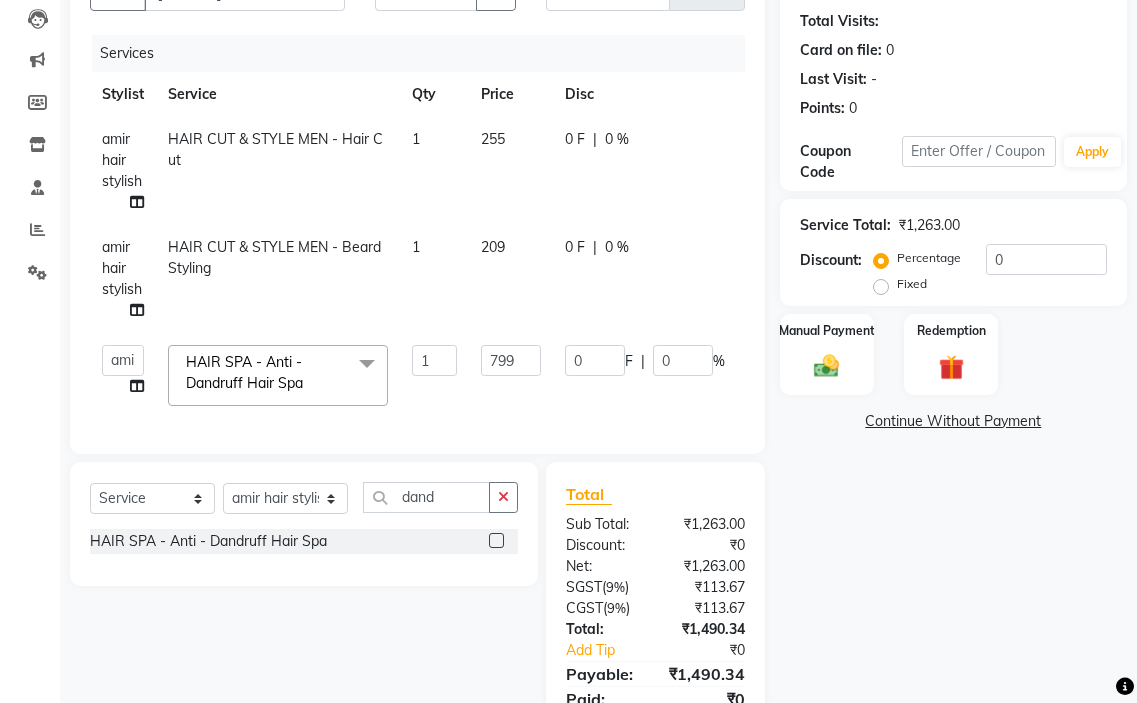 click on "209" 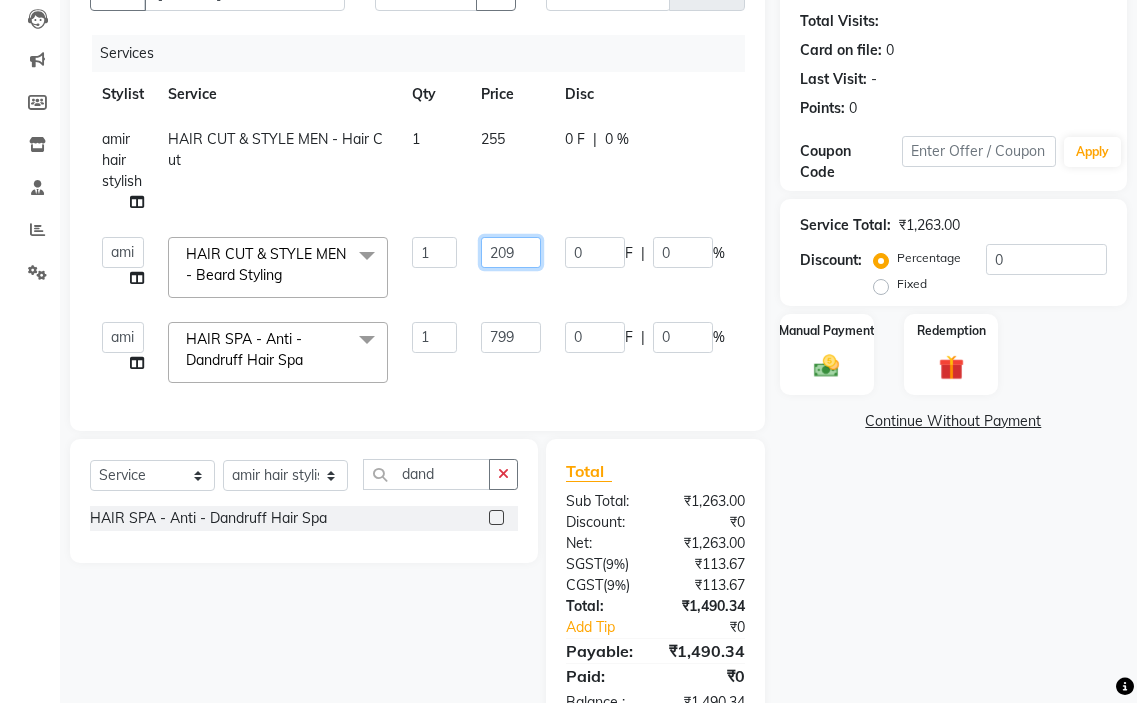 click on "209" 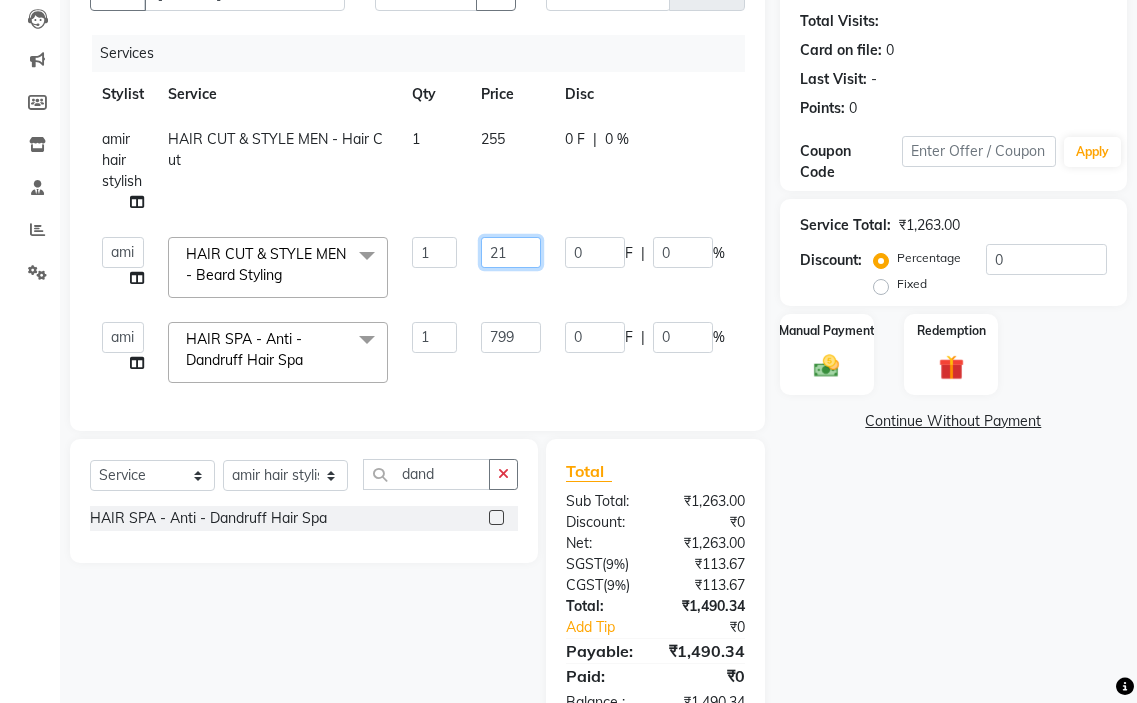 type on "210" 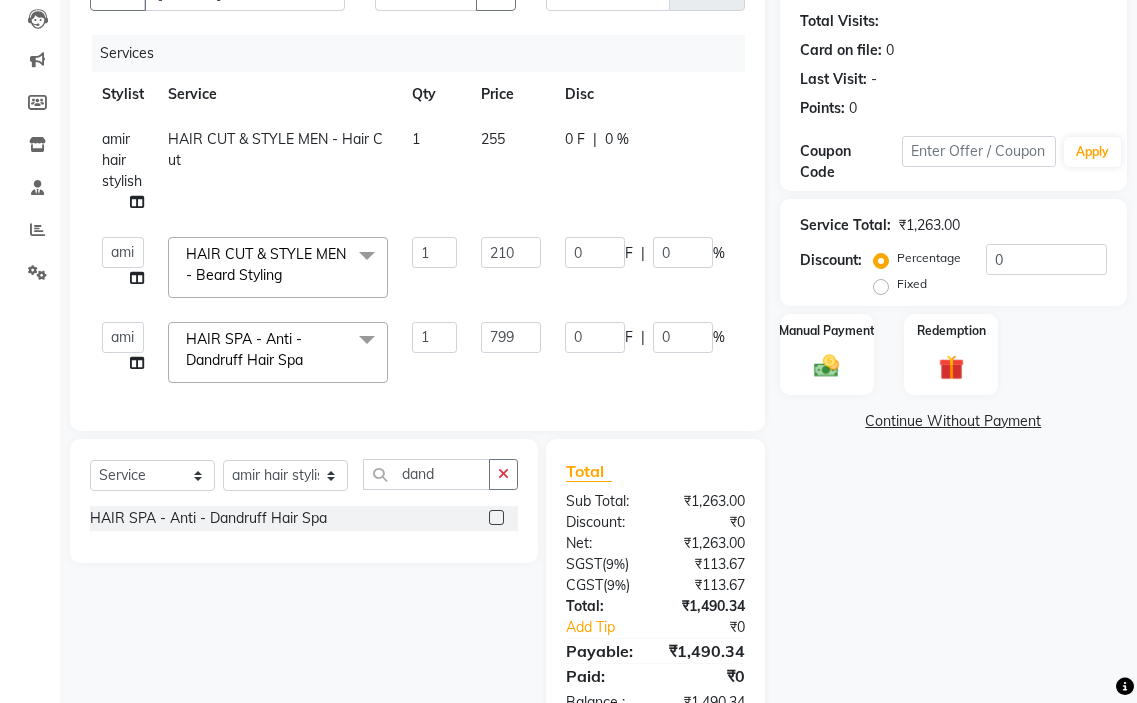 click on "210" 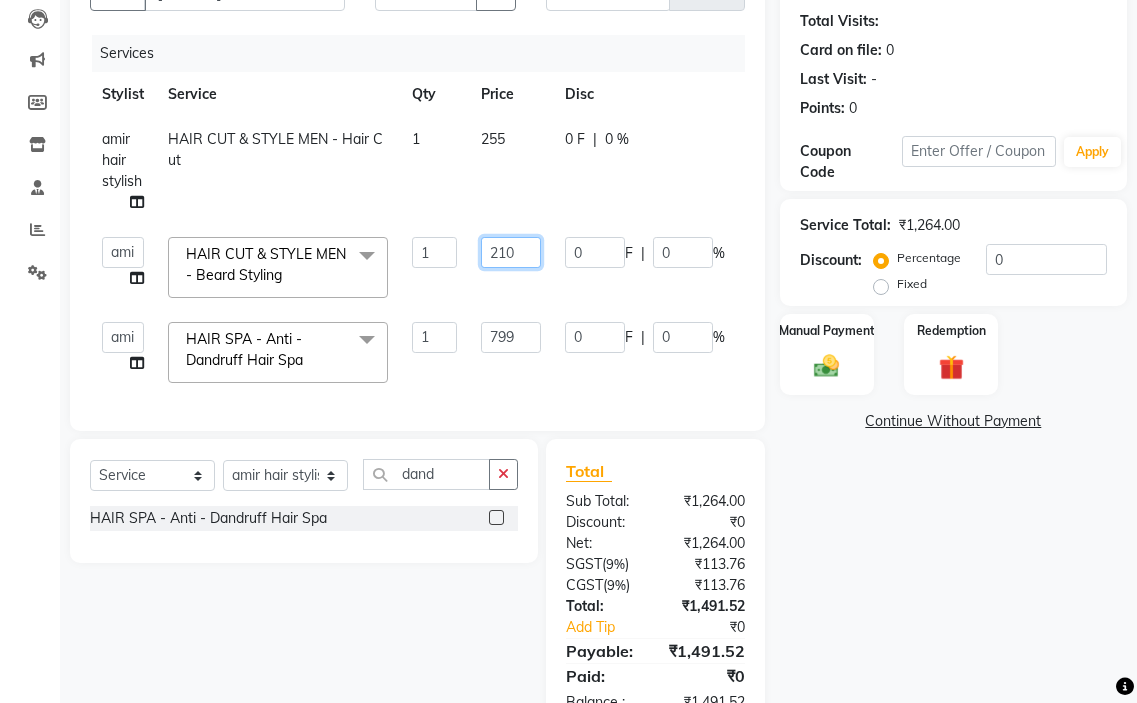 click on "210" 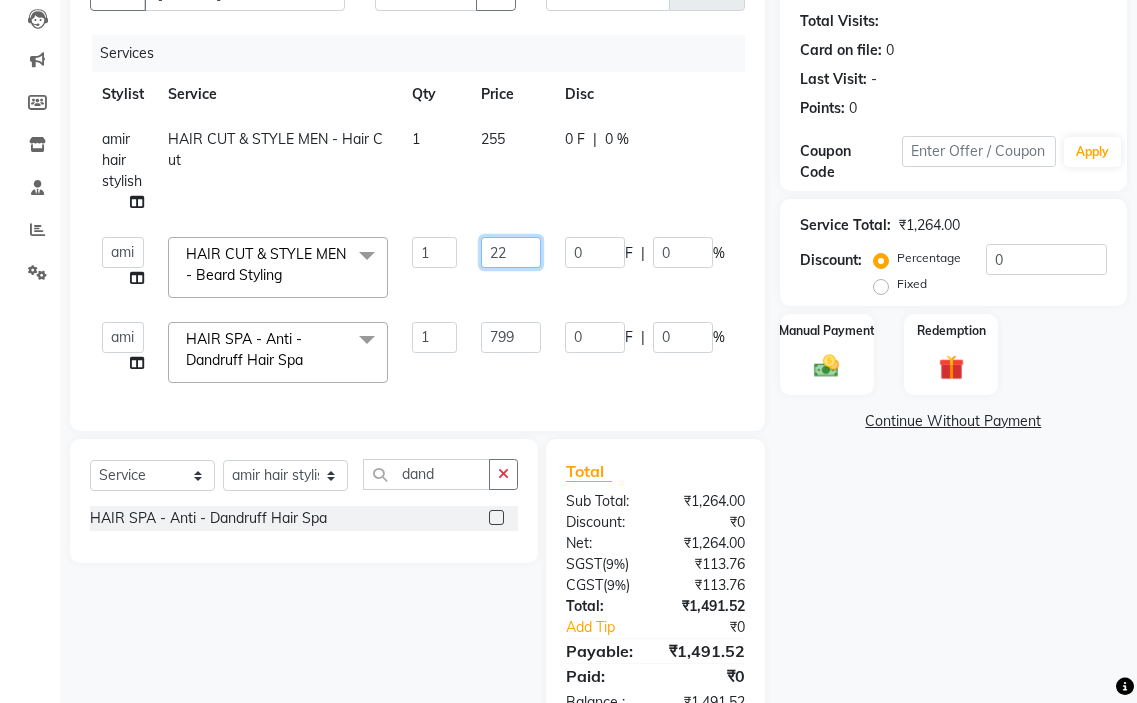 type on "222" 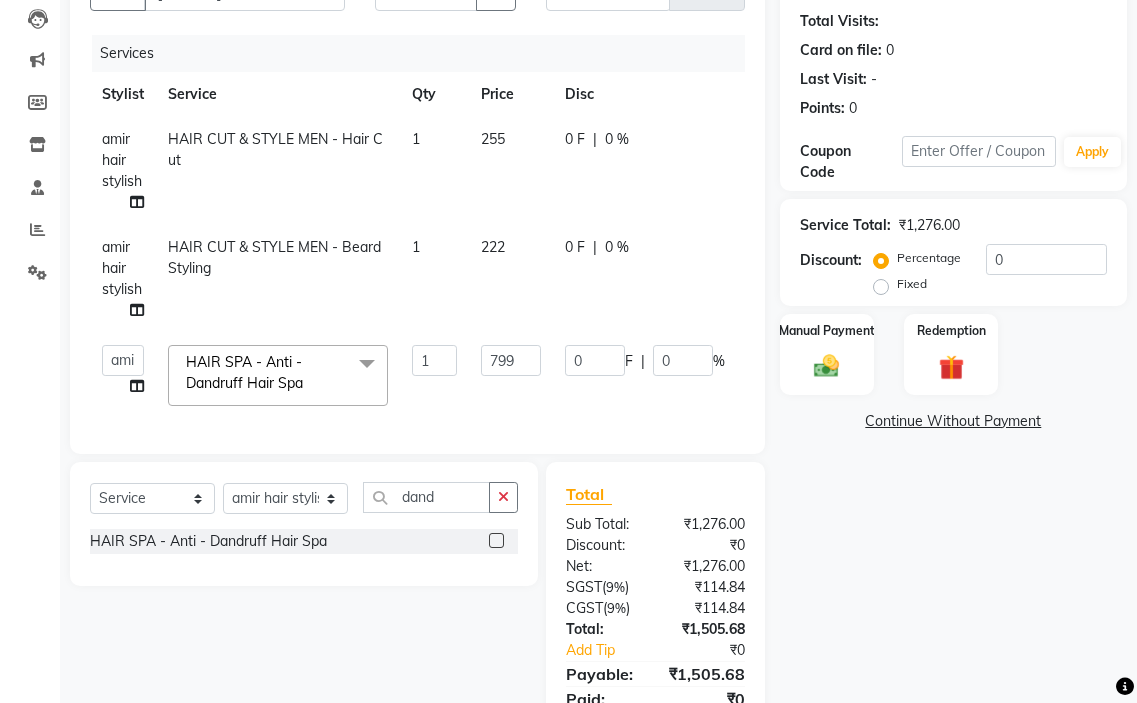 click on "0 F | 0 %" 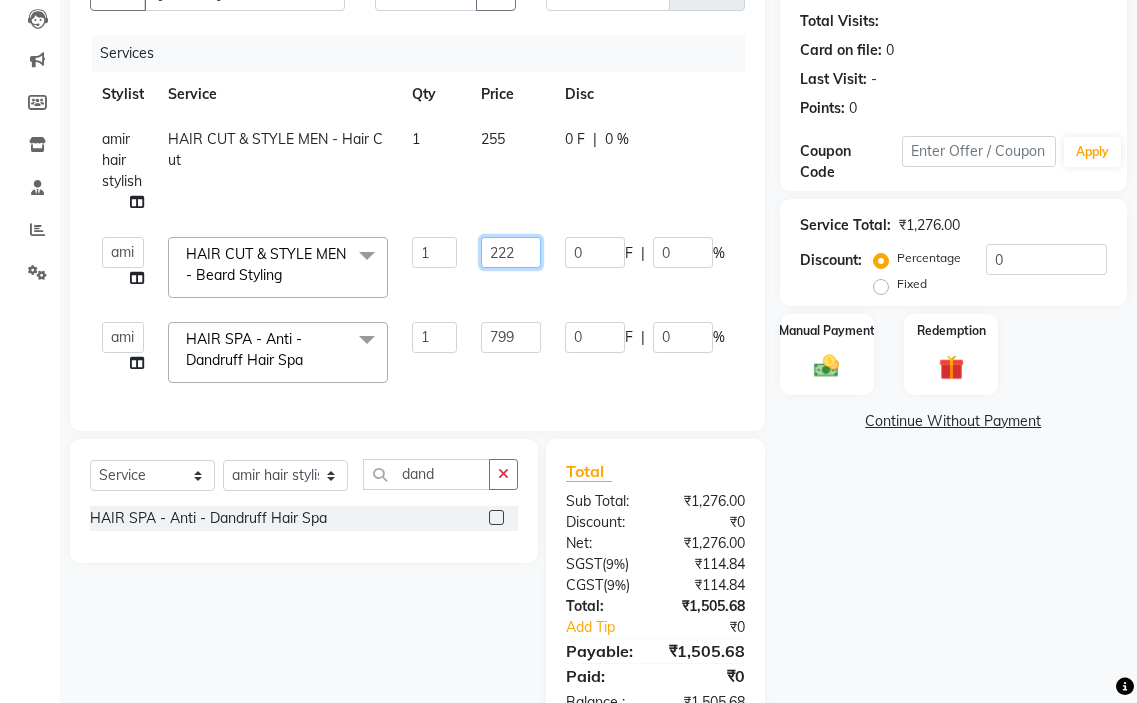 click on "222" 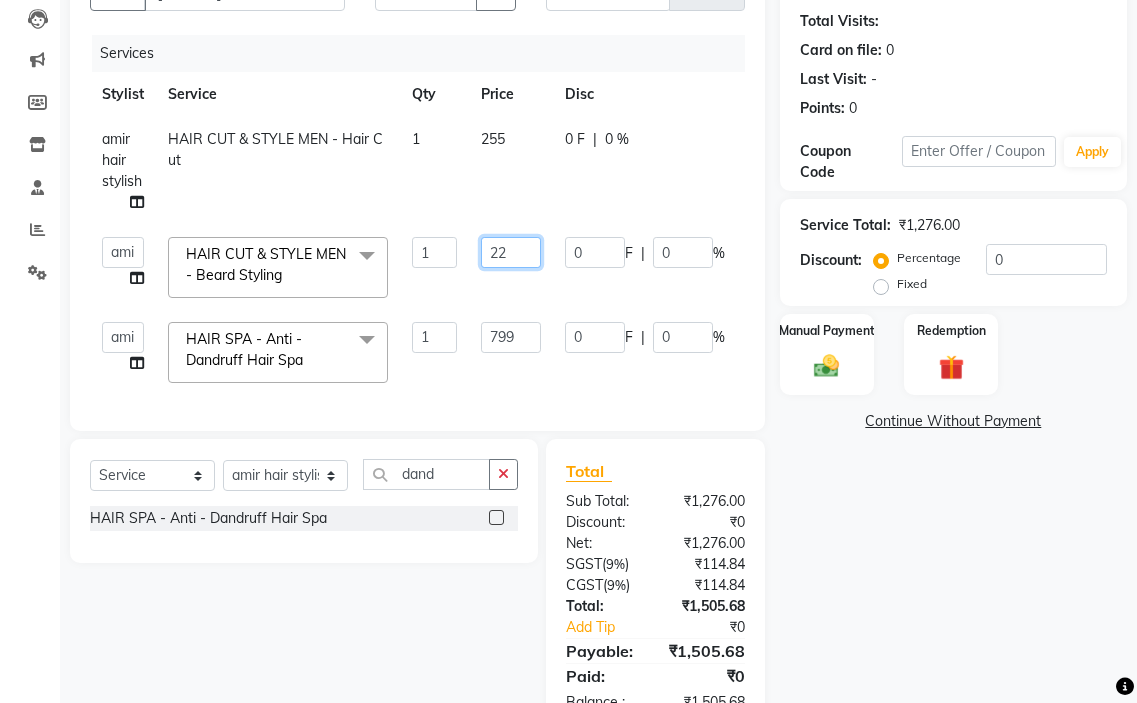 type on "220" 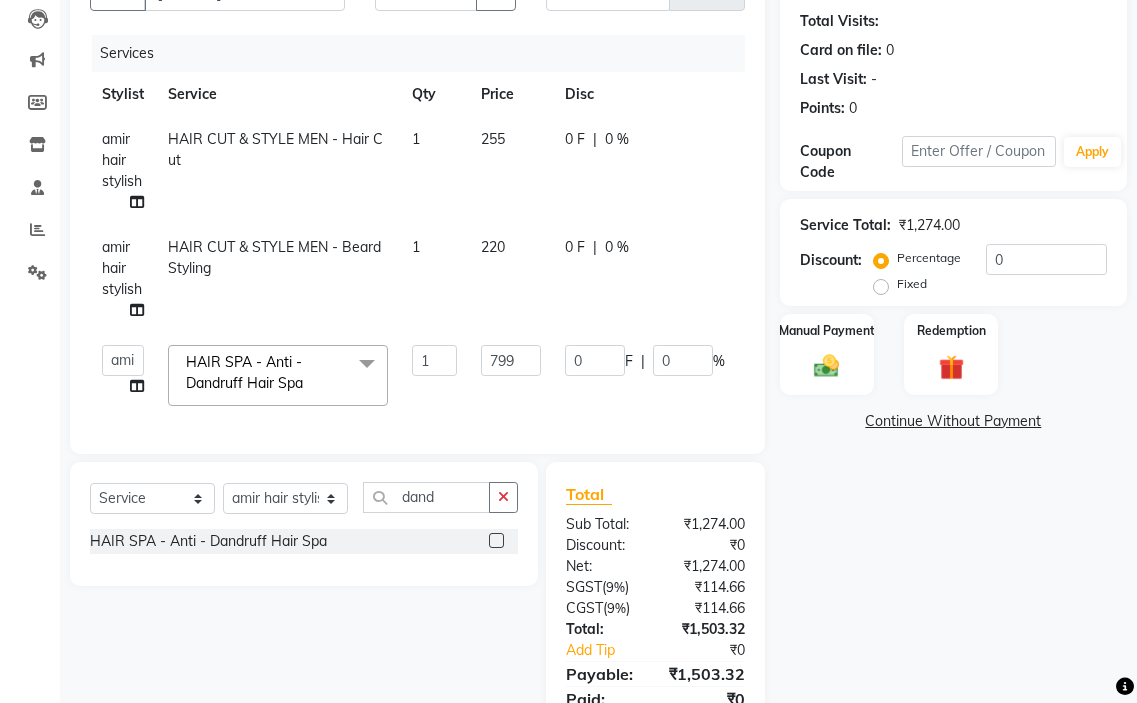 click on "220" 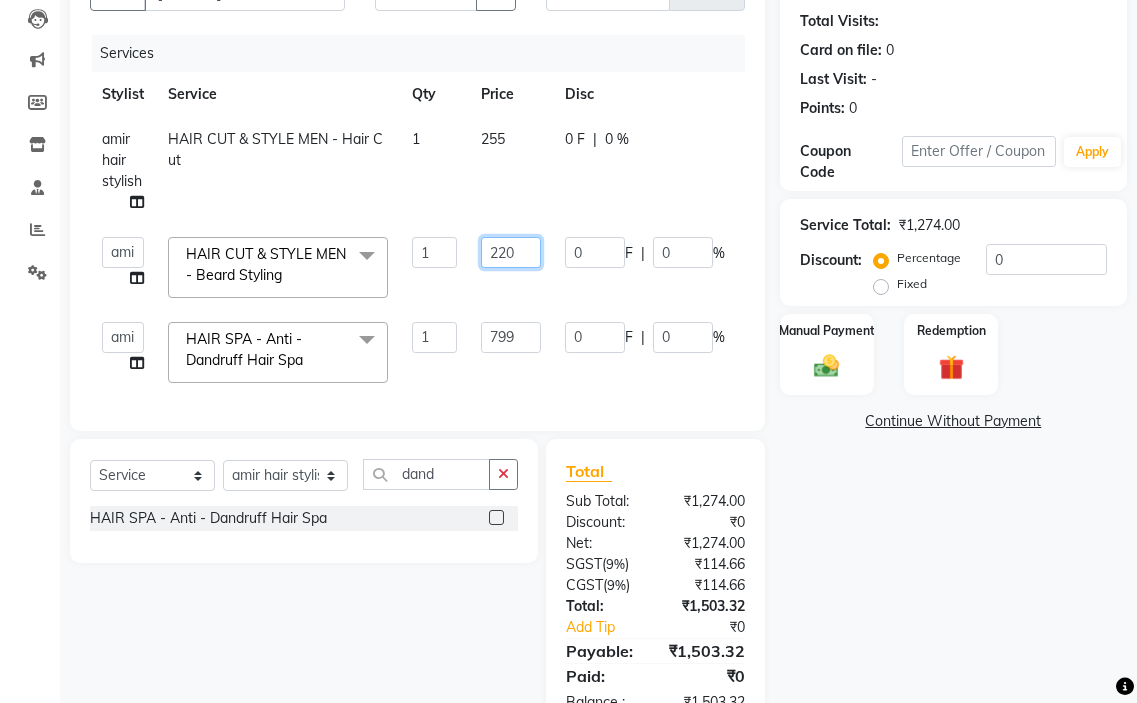 click on "220" 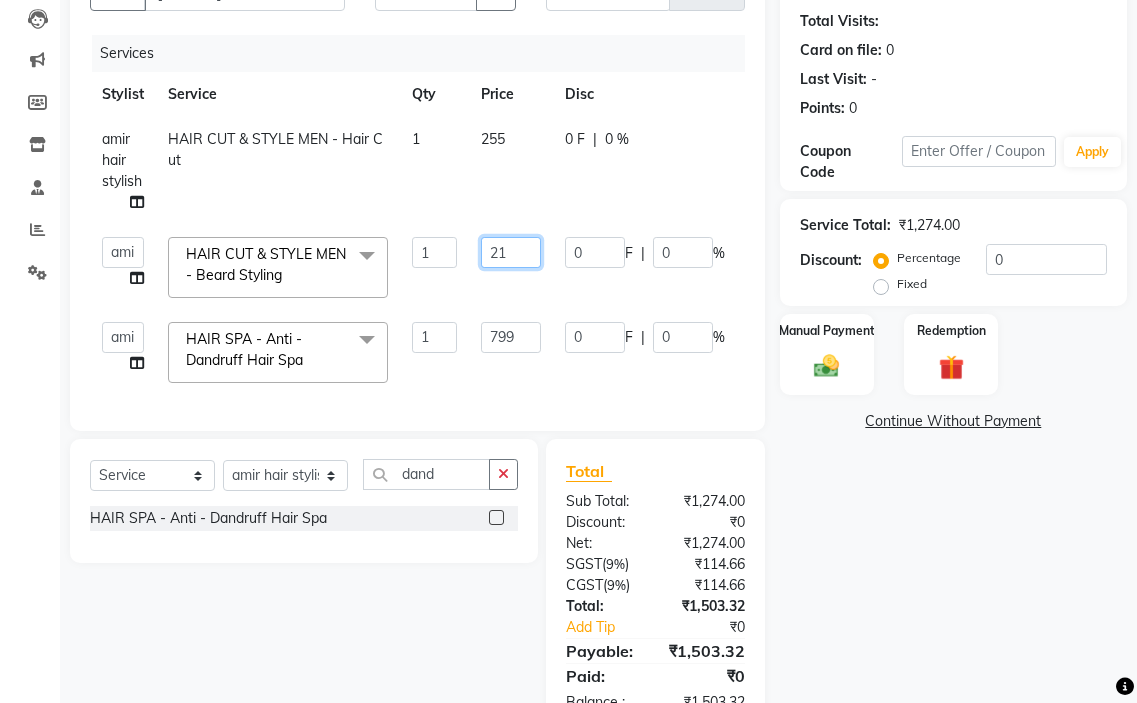 type on "218" 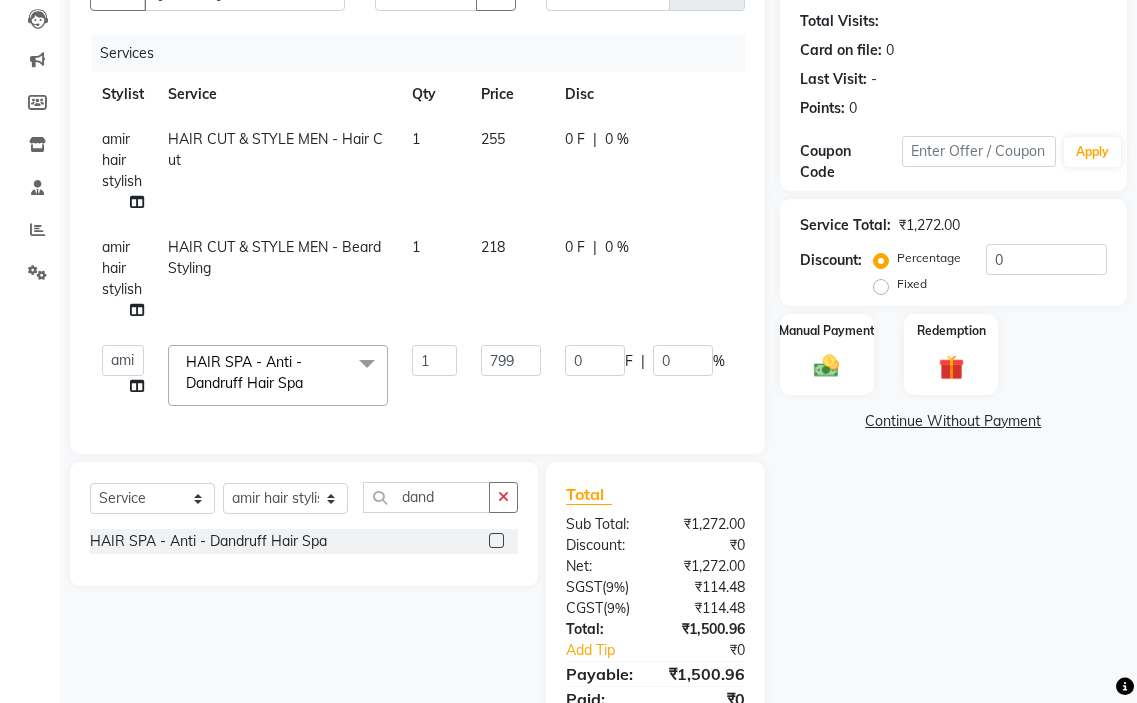 click on "0 F | 0 %" 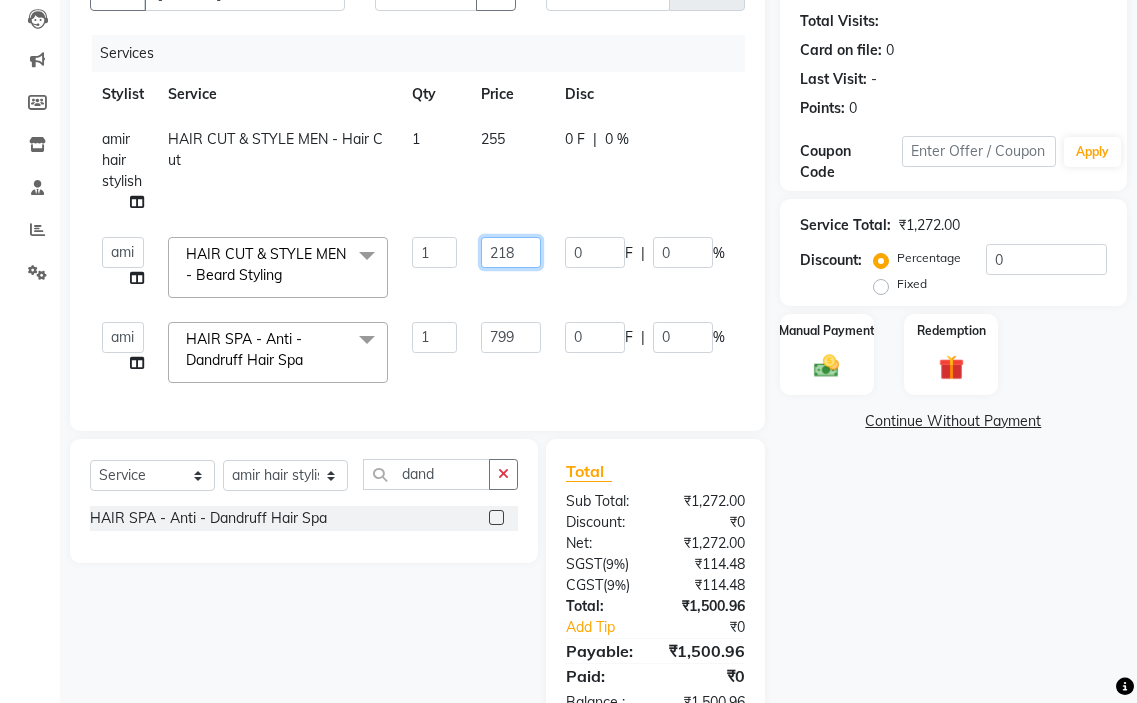 click on "218" 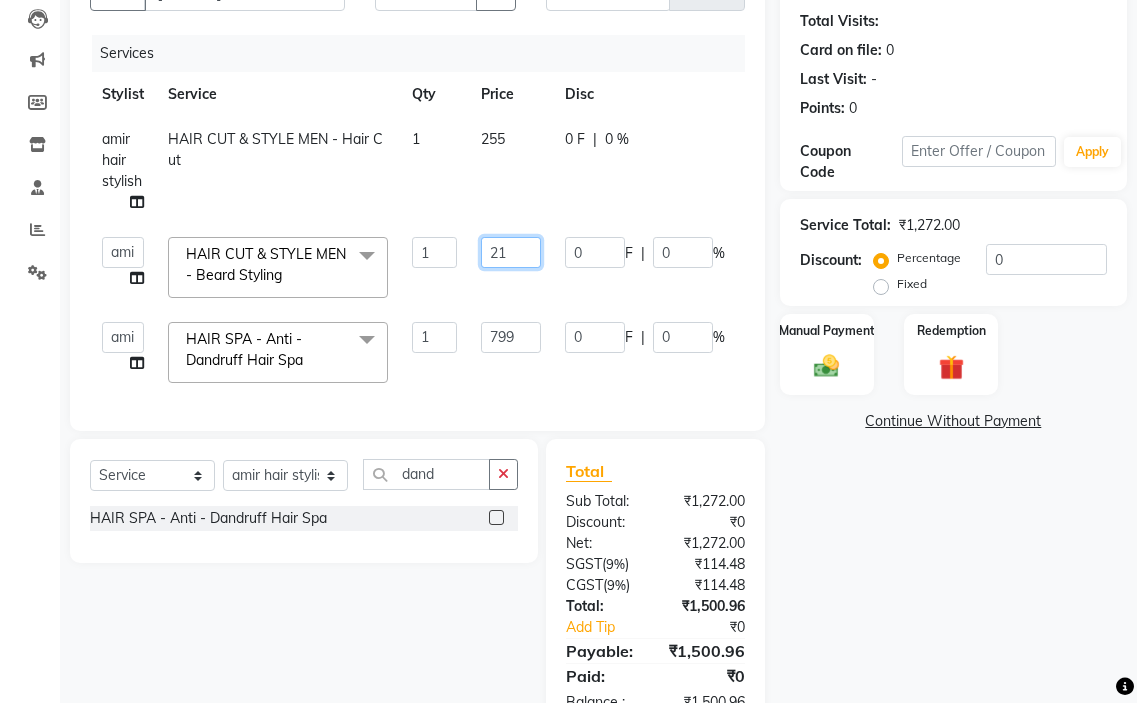type on "217" 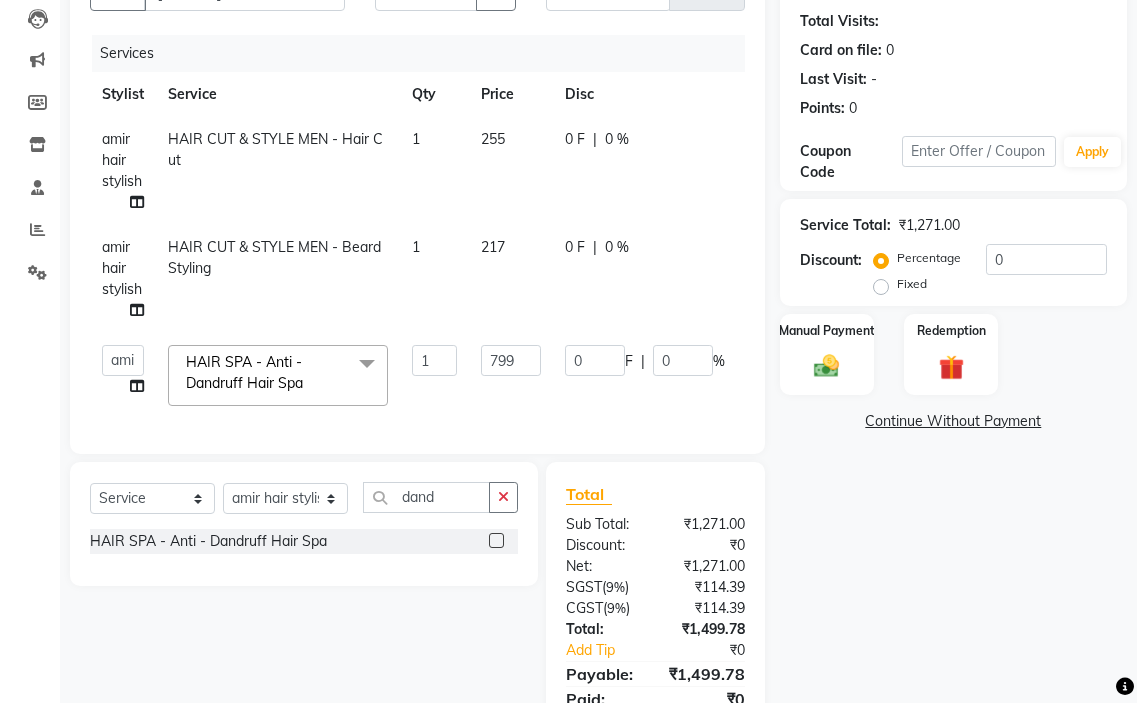 click on "217" 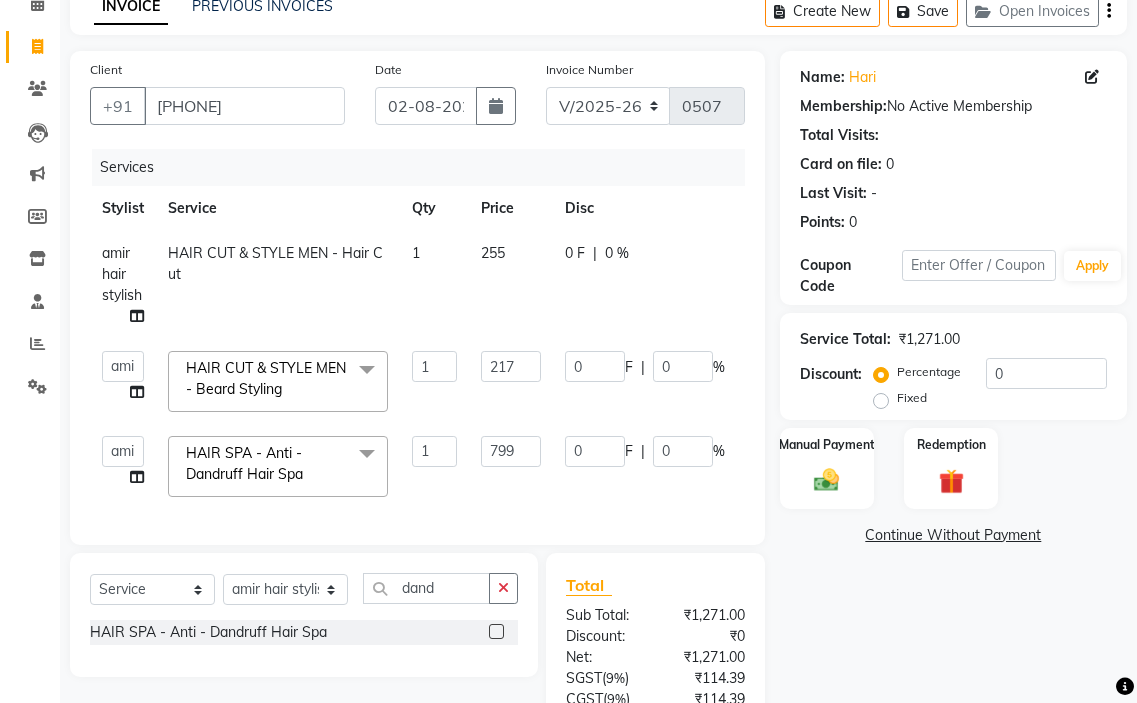 scroll, scrollTop: 100, scrollLeft: 0, axis: vertical 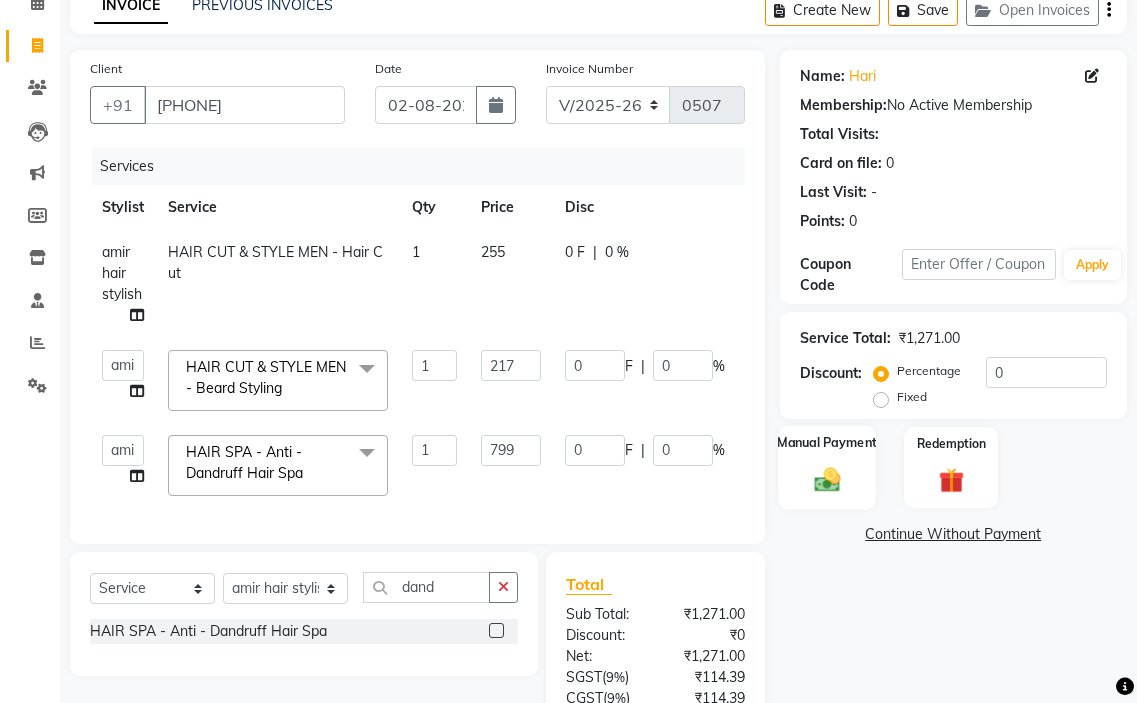 click on "Manual Payment" 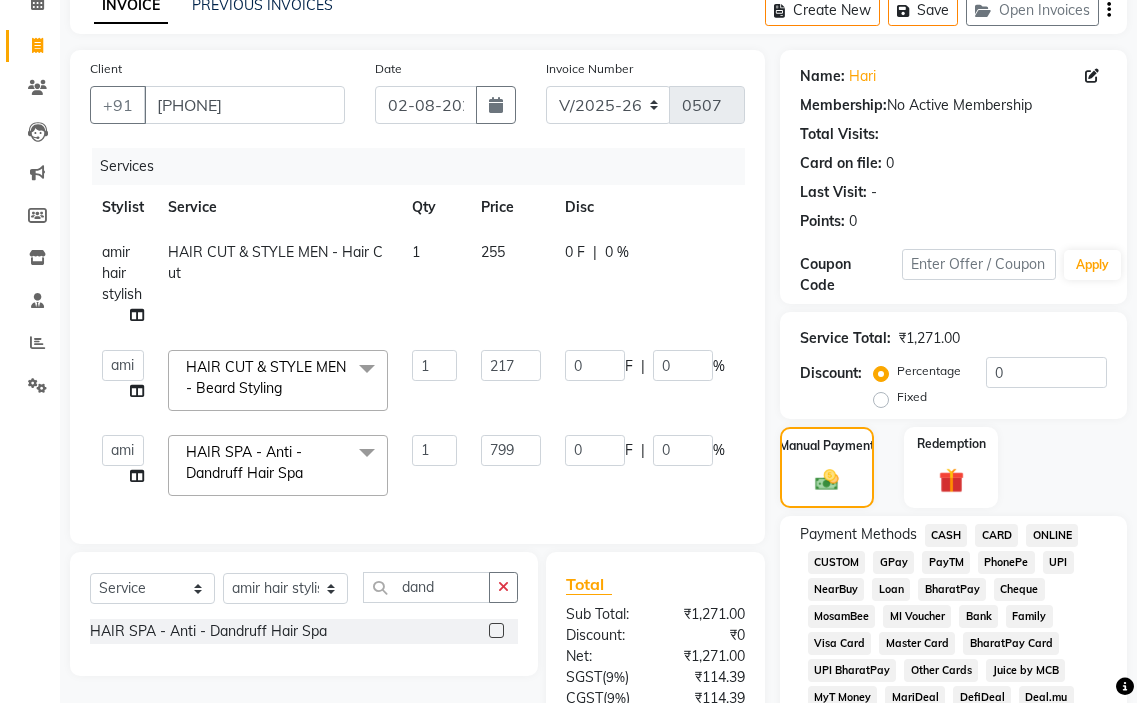 click on "GPay" 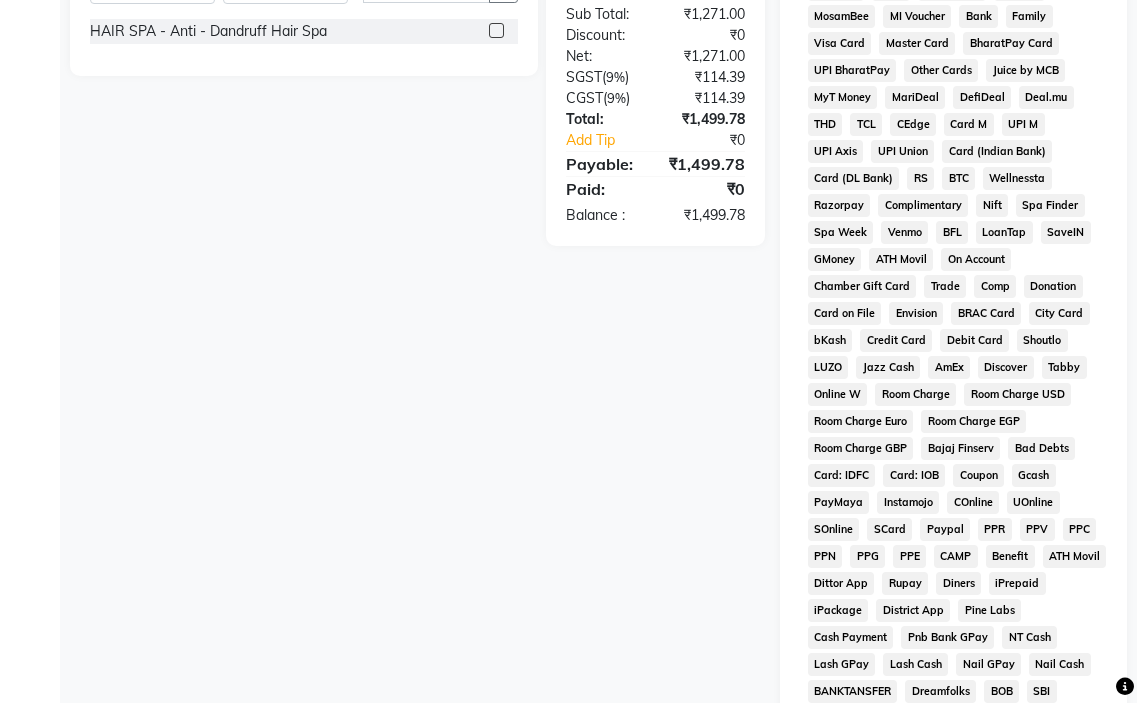 scroll, scrollTop: 1010, scrollLeft: 0, axis: vertical 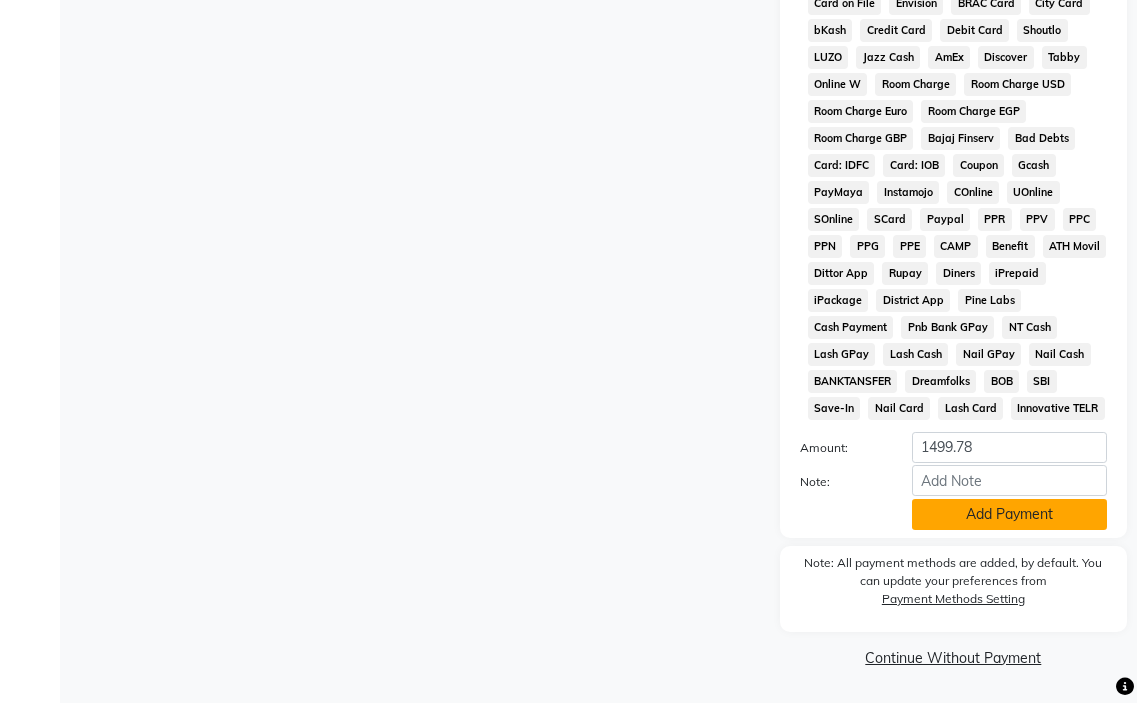 click on "Add Payment" 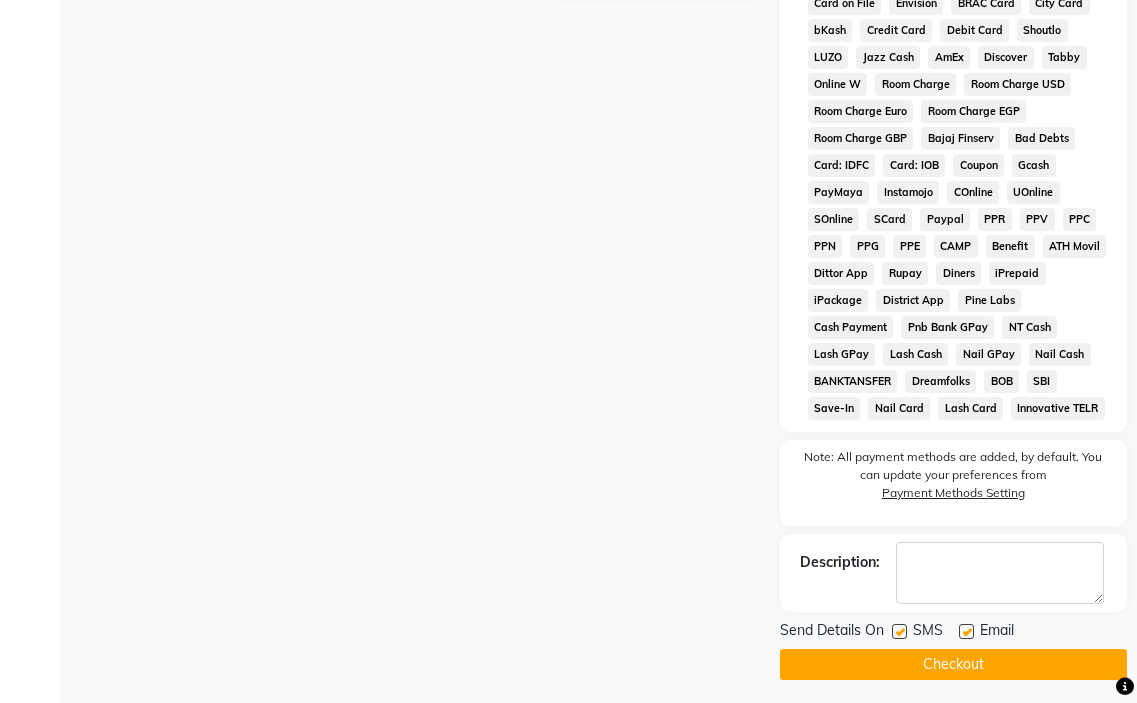click 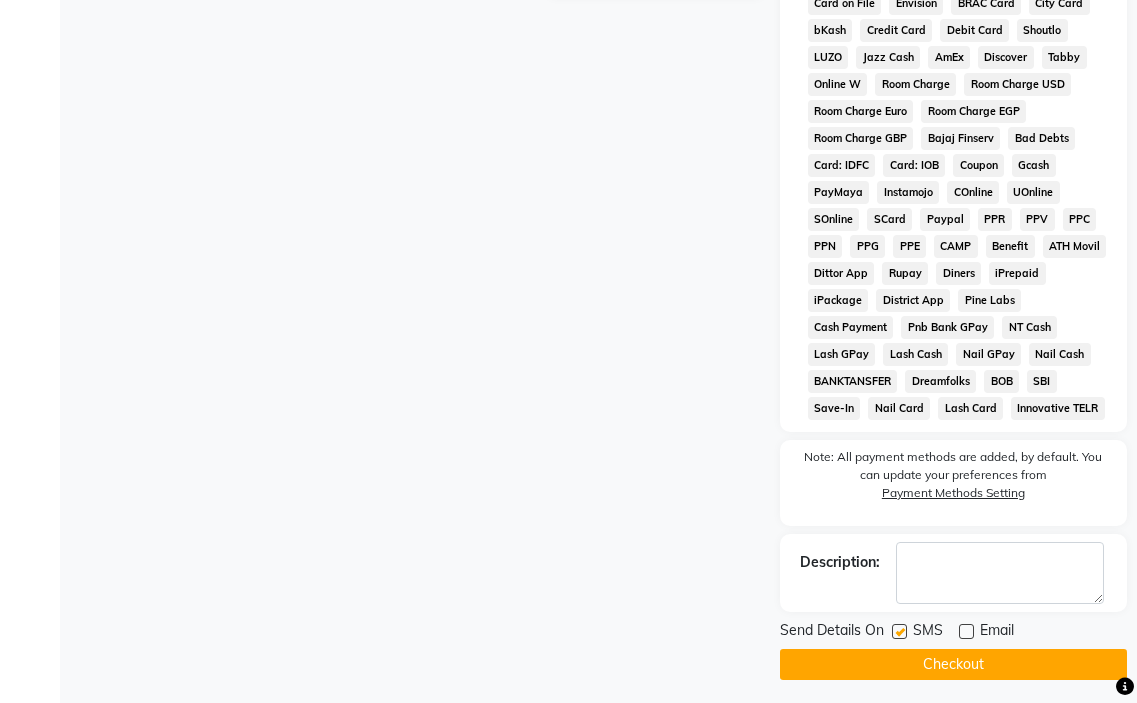 click on "Checkout" 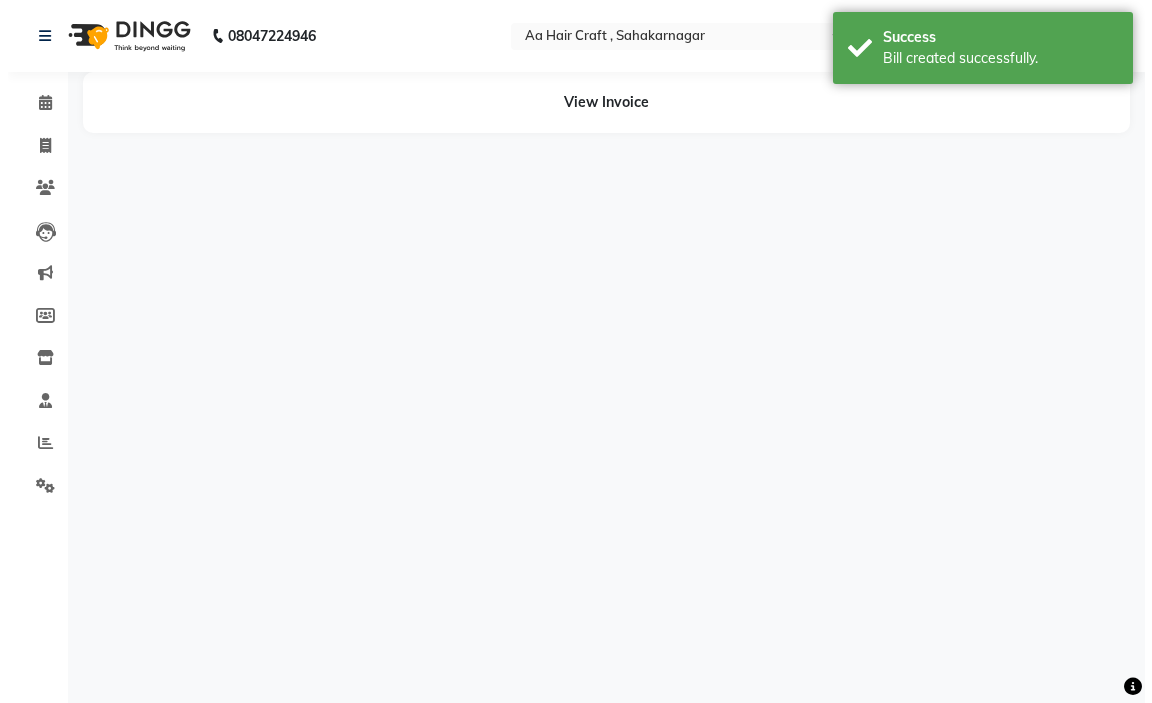 scroll, scrollTop: 0, scrollLeft: 0, axis: both 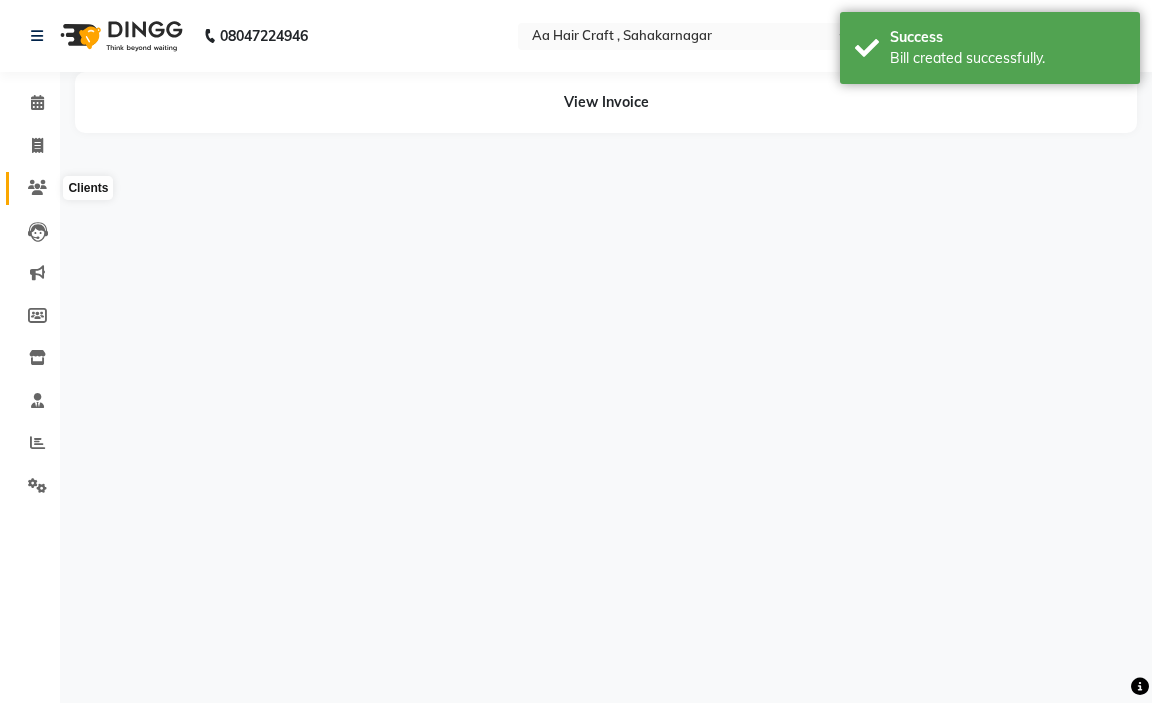 click 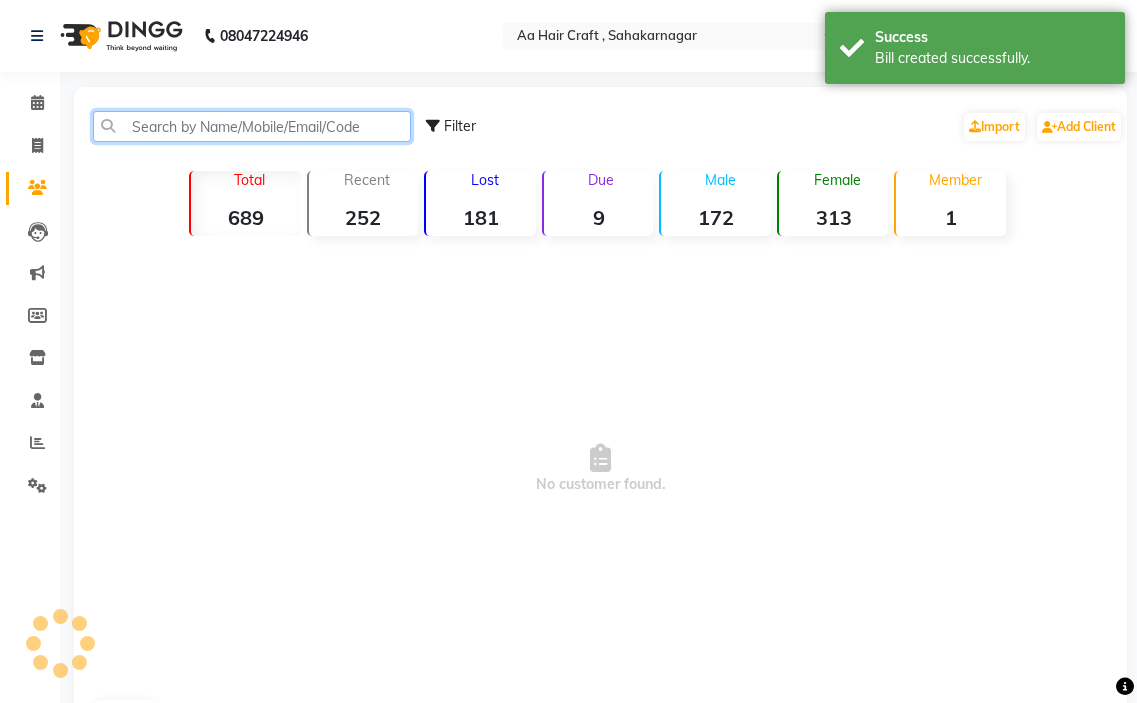 click 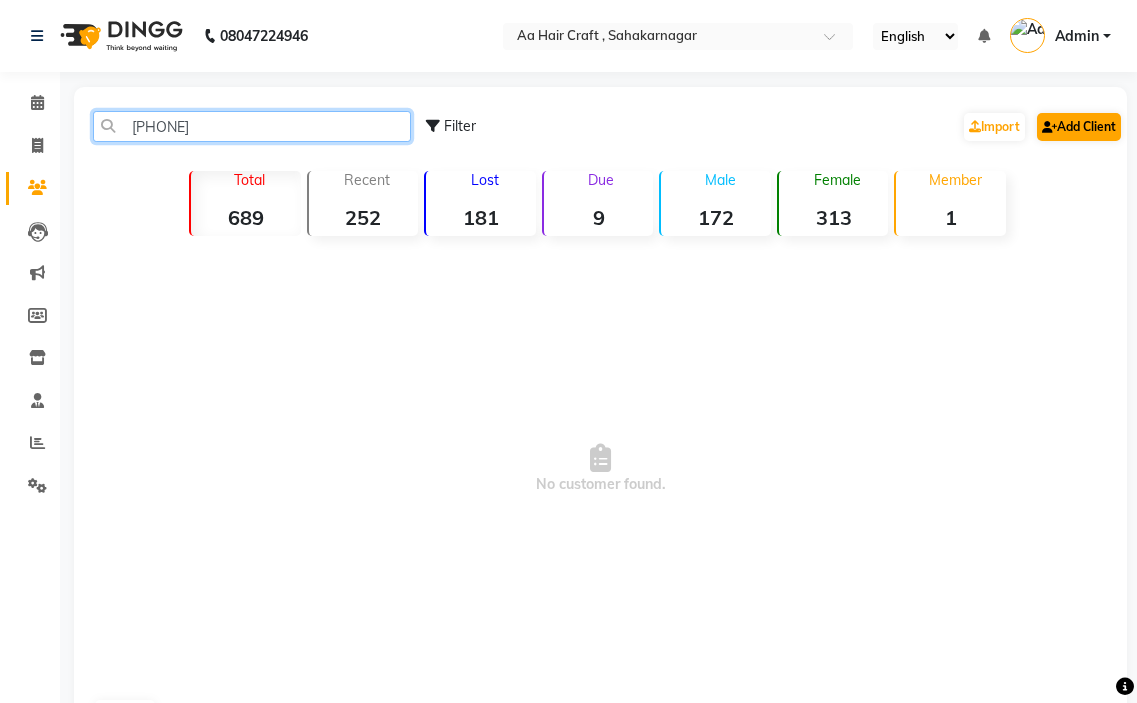 type on "[PHONE]" 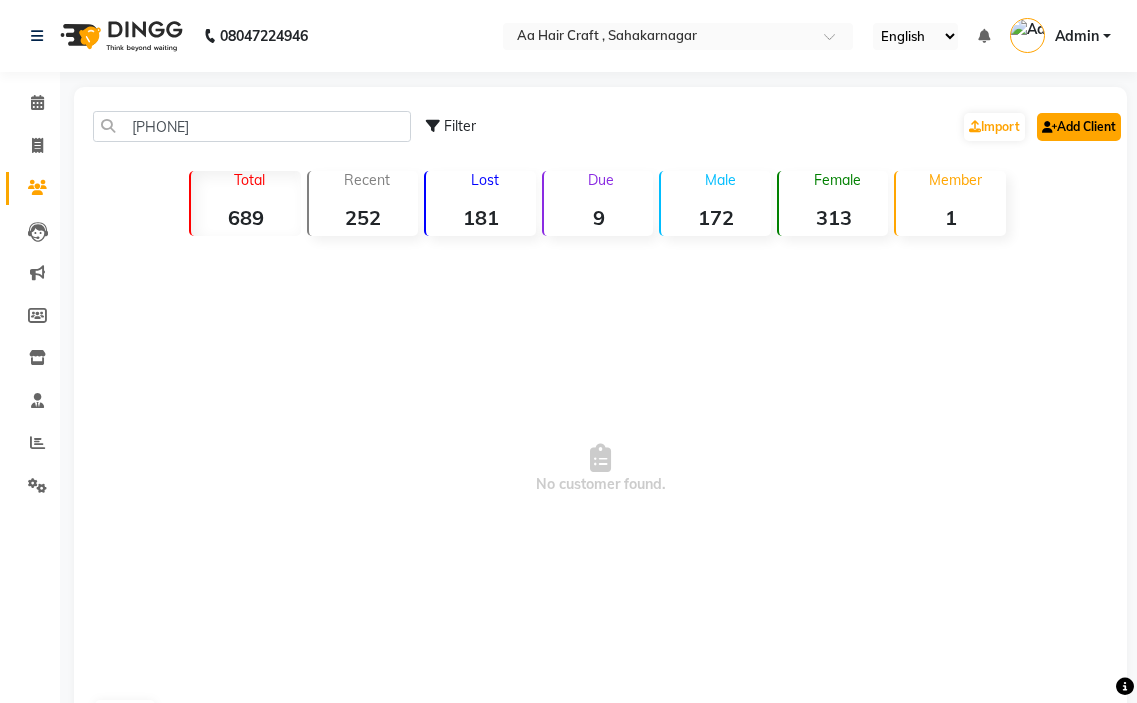 click on "Add Client" 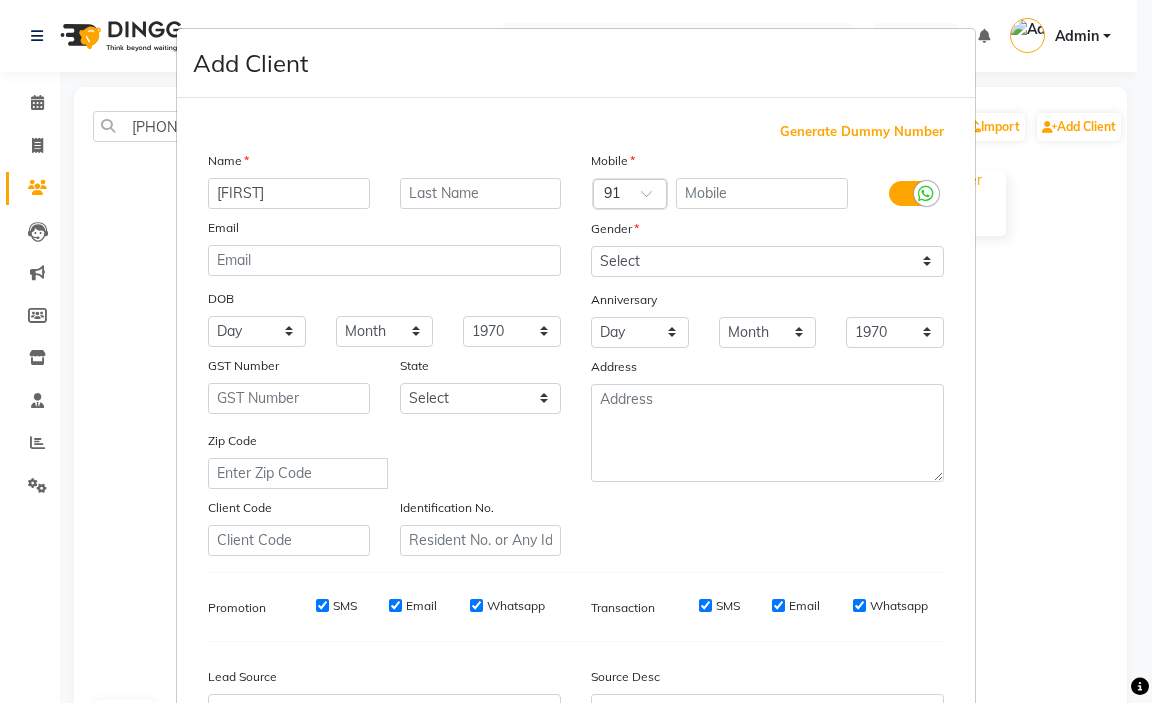 type on "[FIRST]" 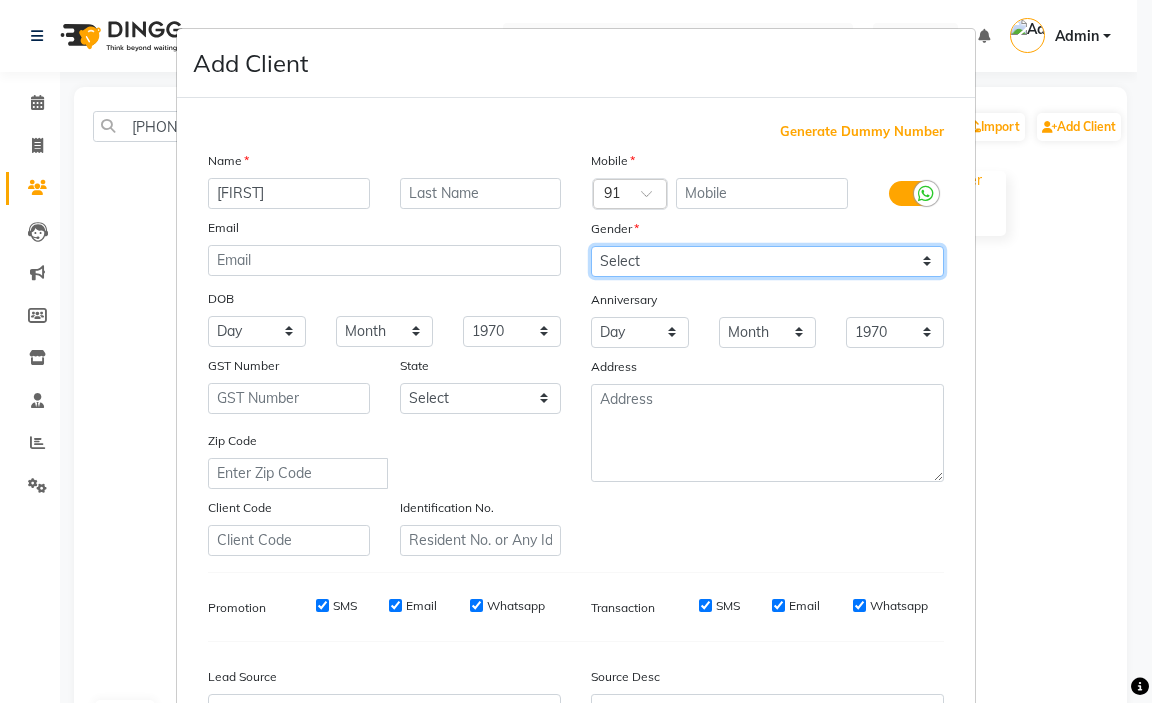 click on "Select Male Female Other Prefer Not To Say" at bounding box center (767, 261) 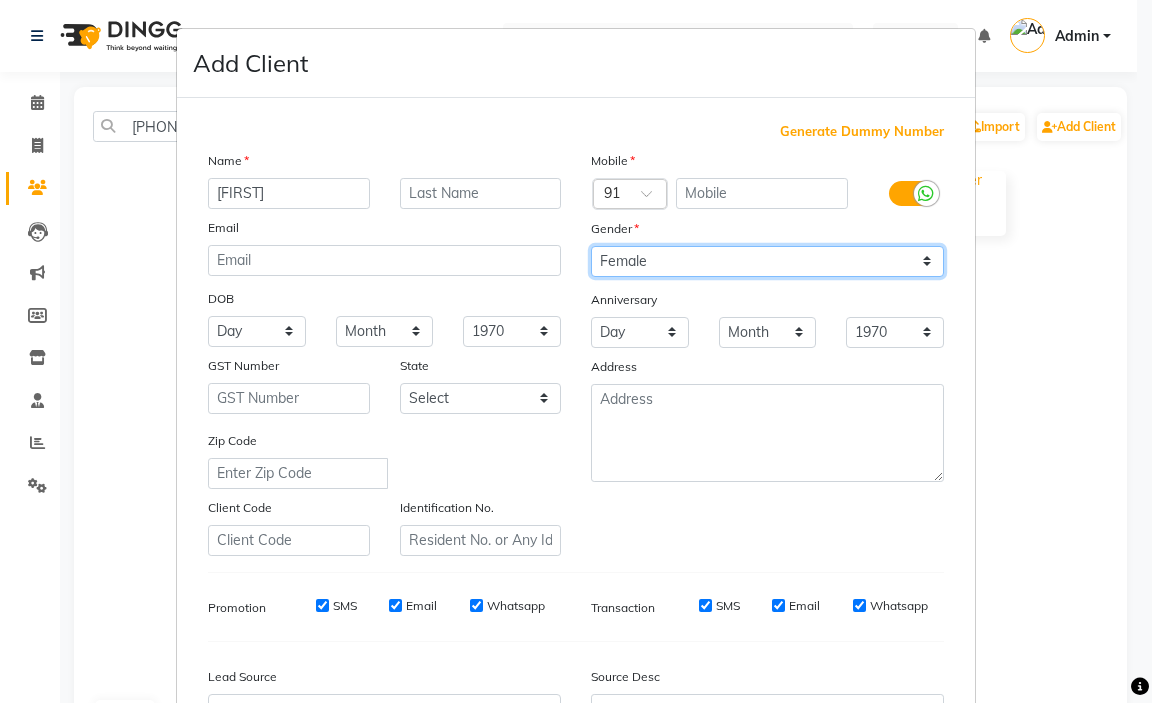 click on "Select Male Female Other Prefer Not To Say" at bounding box center [767, 261] 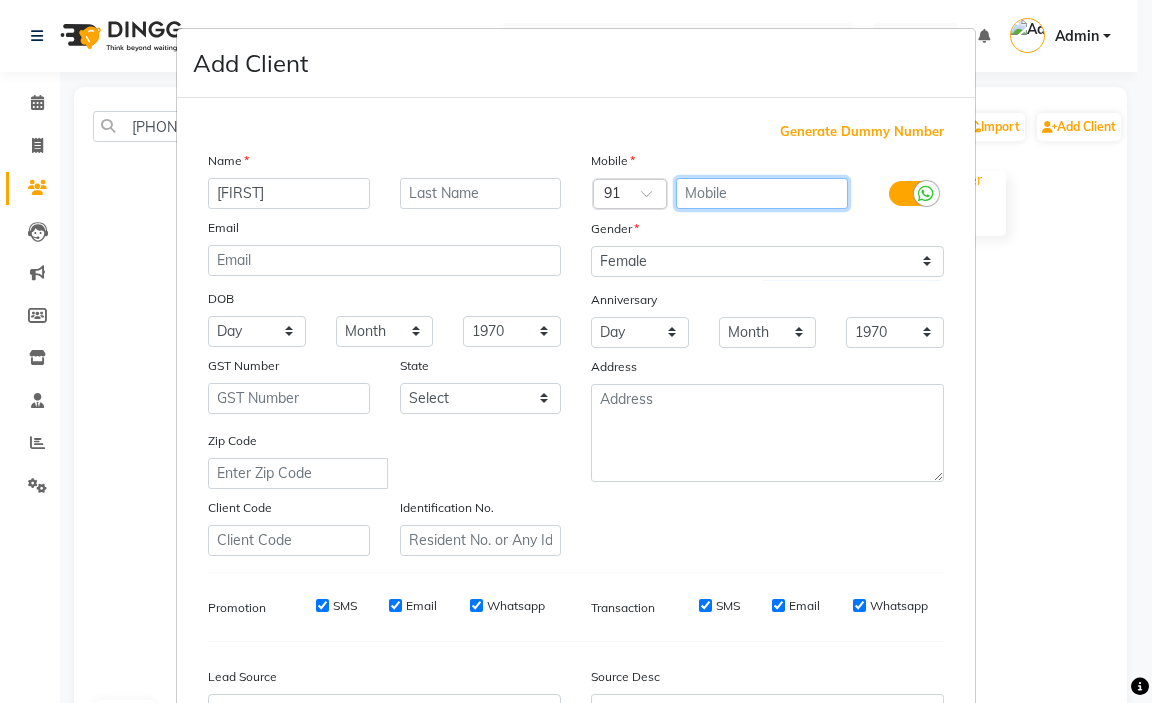 click at bounding box center [762, 193] 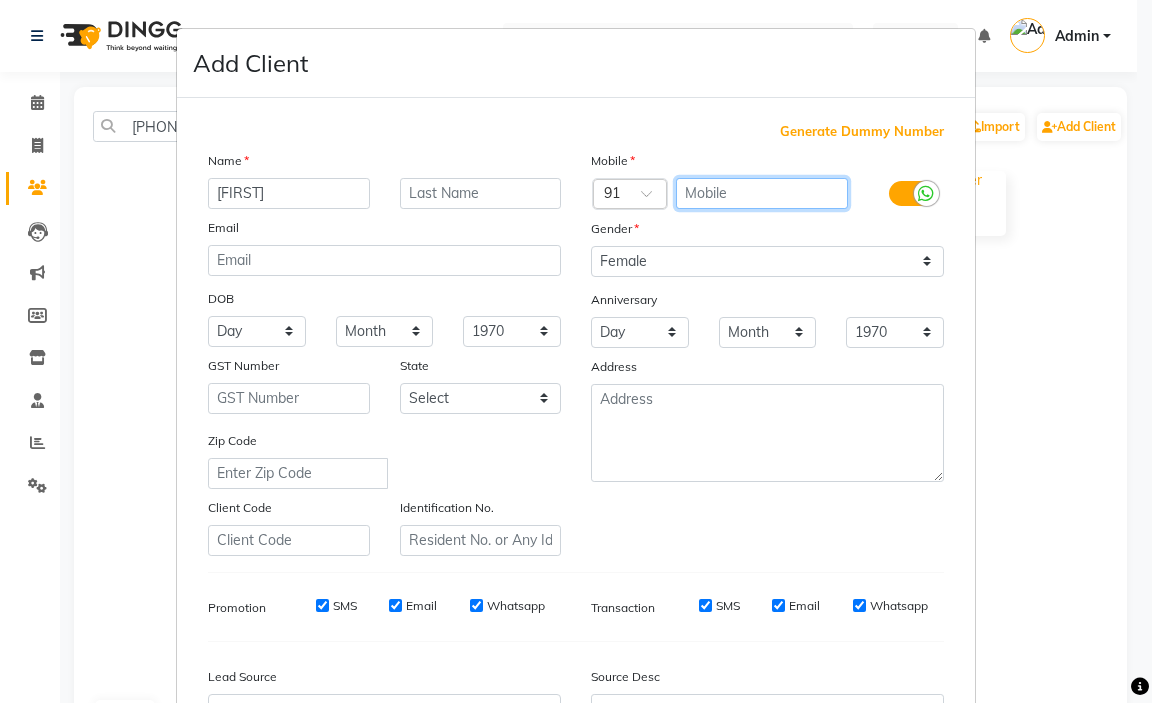 type on "5" 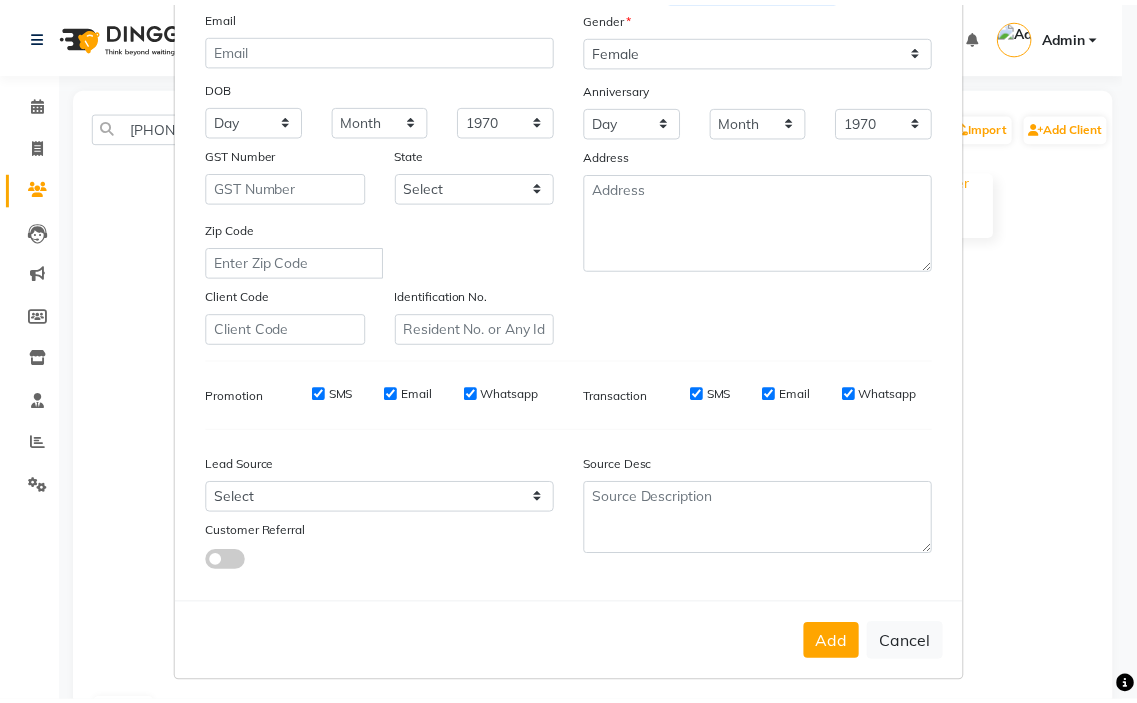 scroll, scrollTop: 220, scrollLeft: 0, axis: vertical 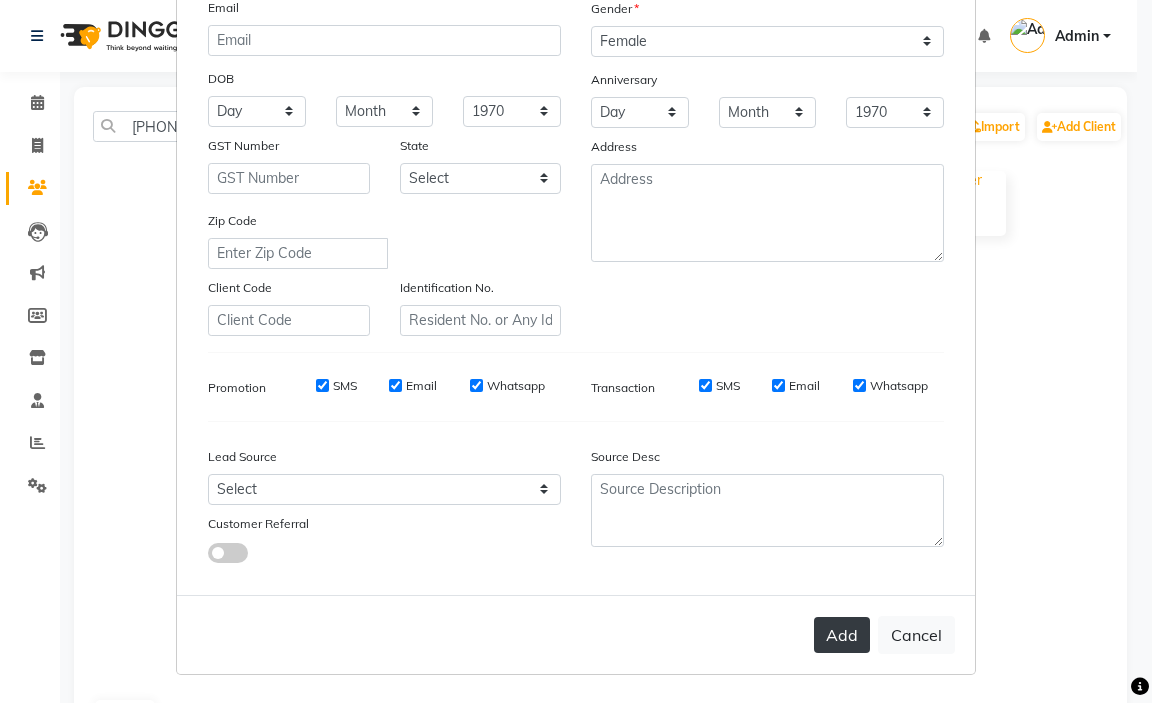 type on "[PHONE]" 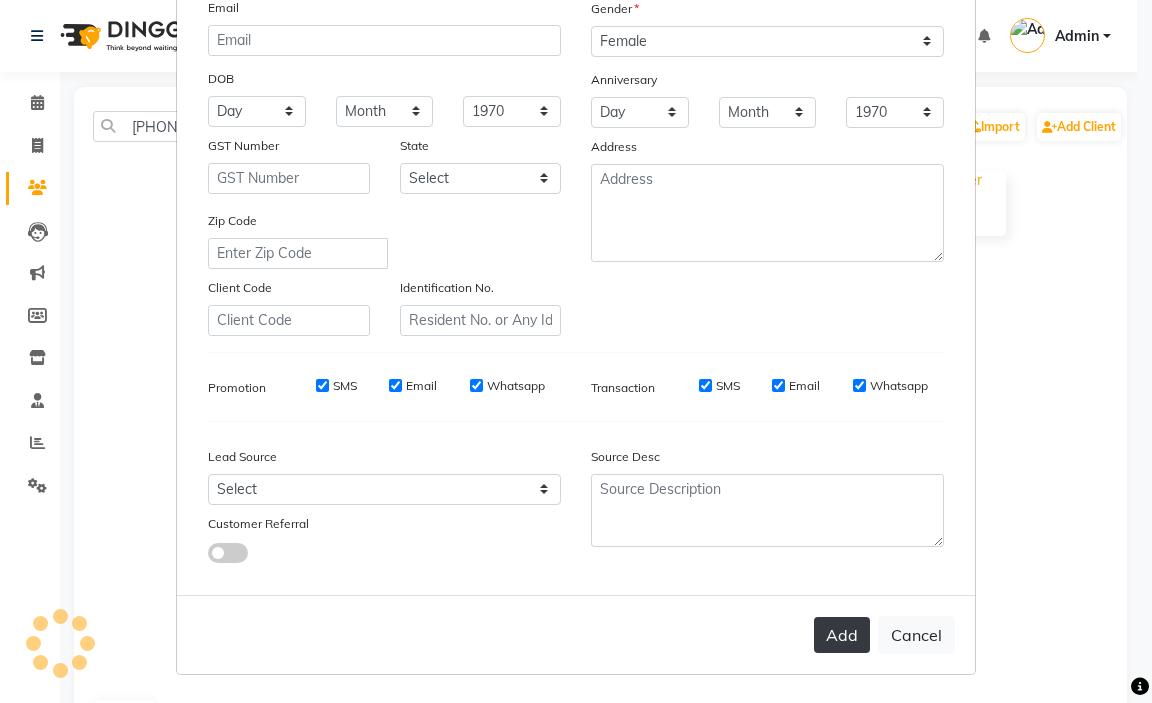 click on "Add" at bounding box center [842, 635] 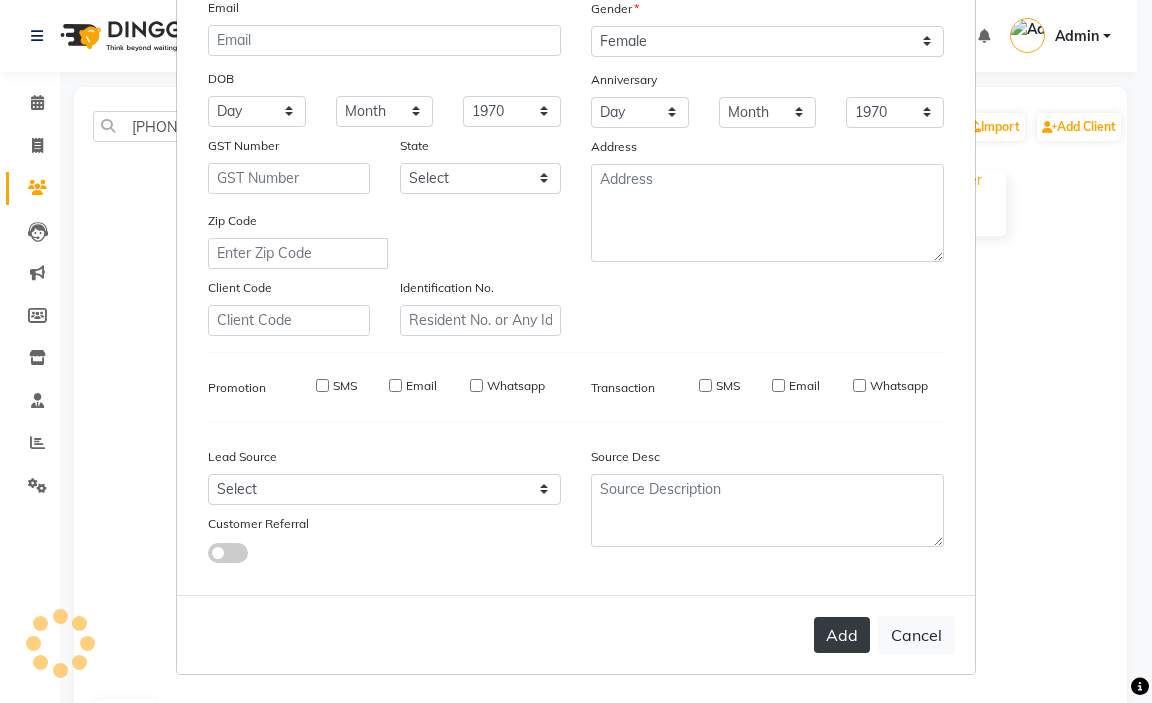 type 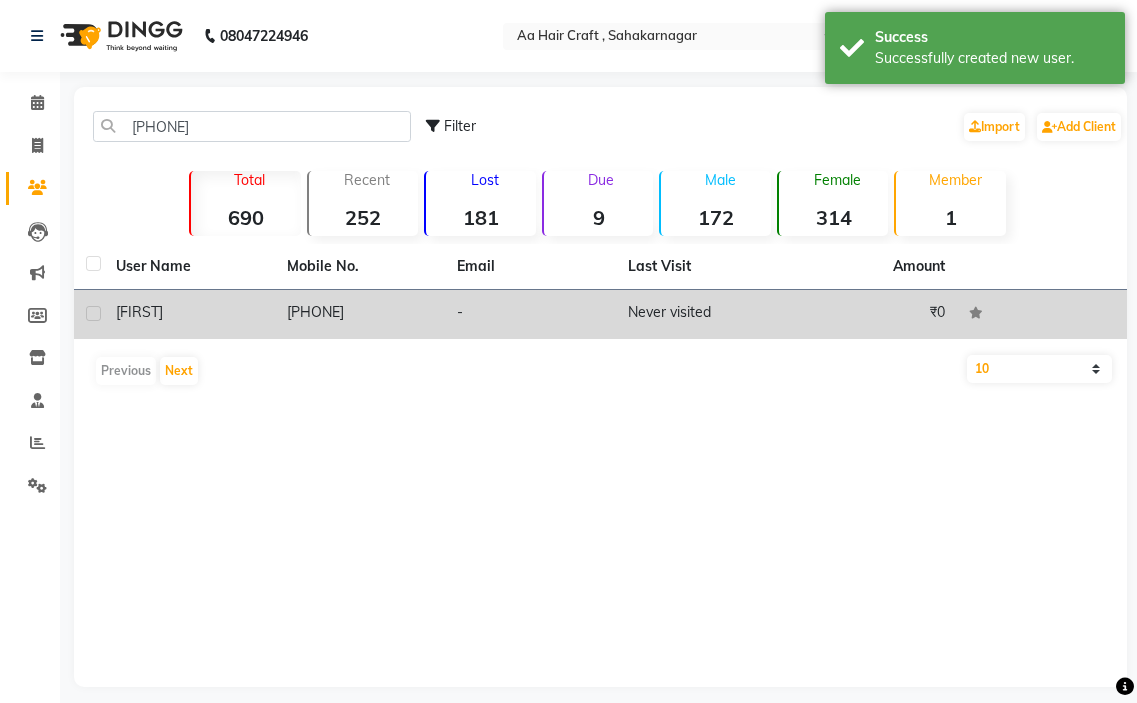 click on "-" 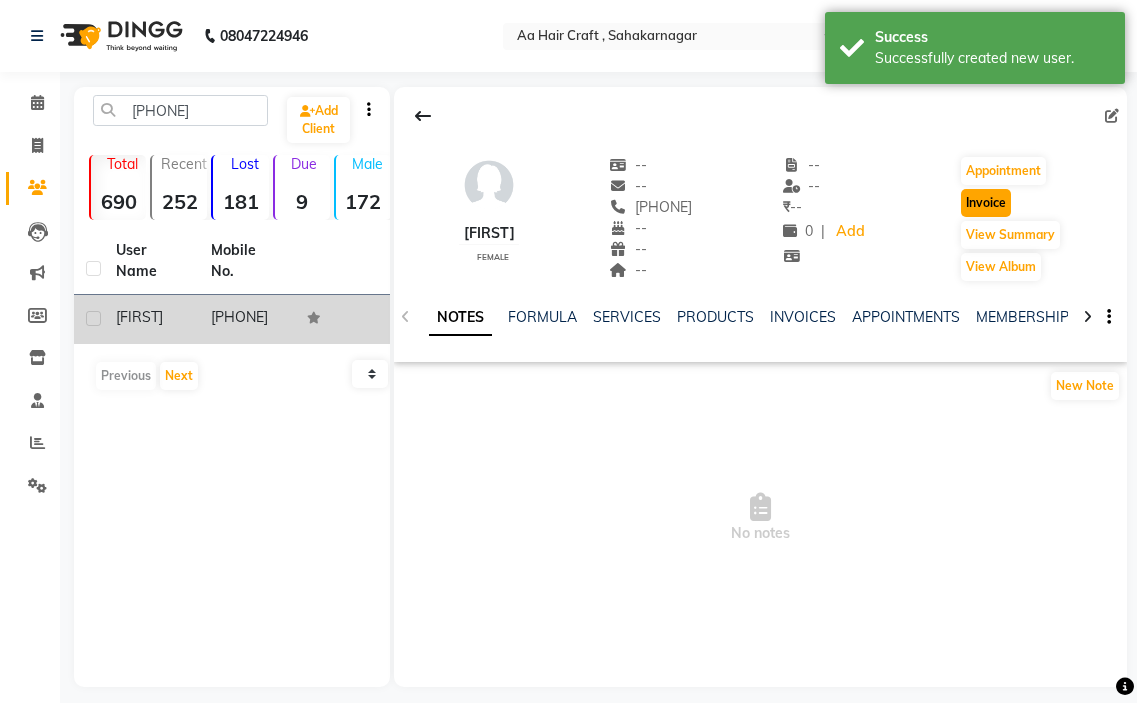 click on "Invoice" 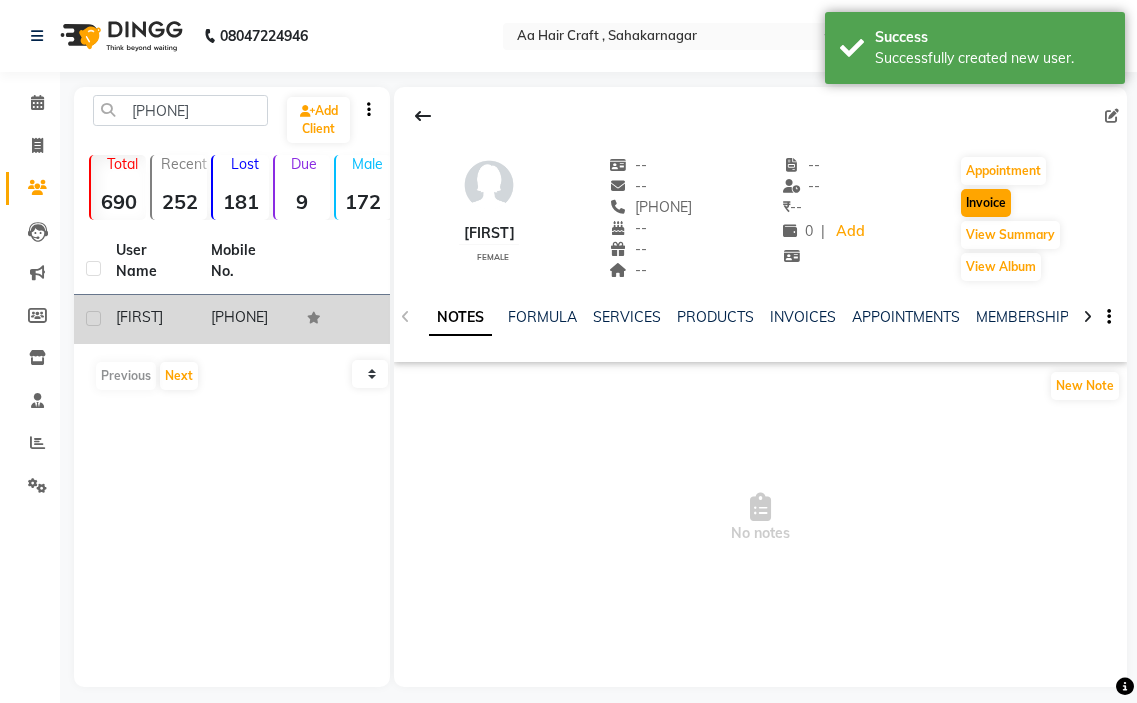 select on "service" 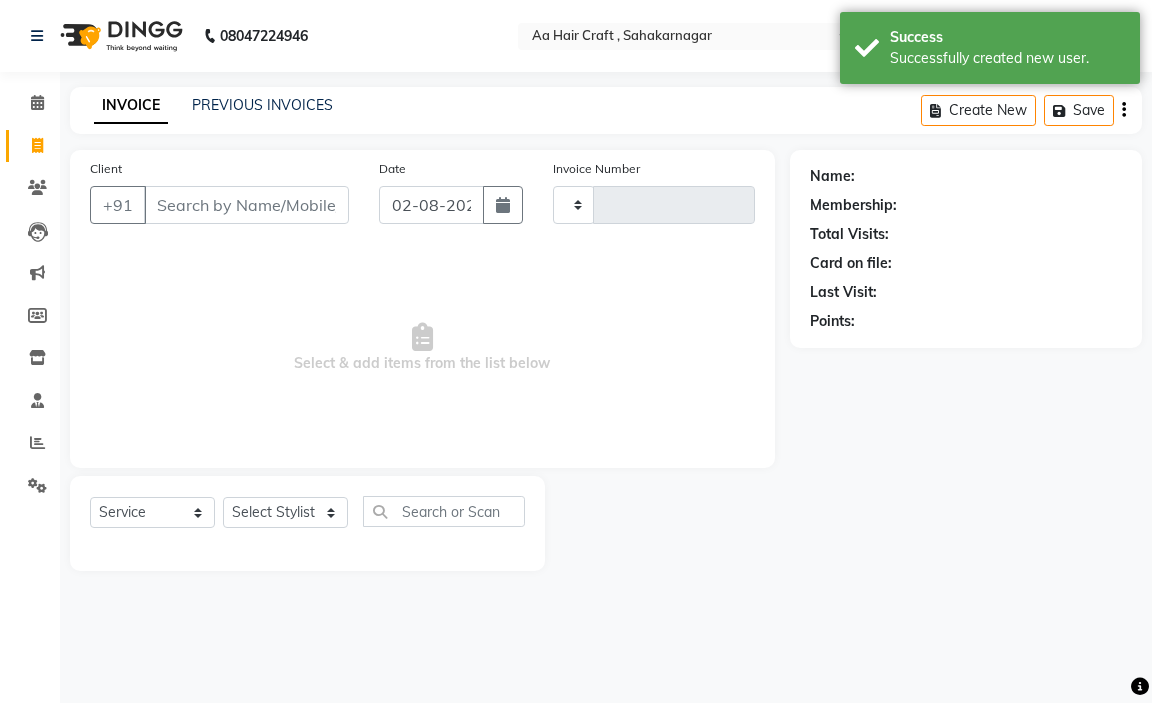 type on "0508" 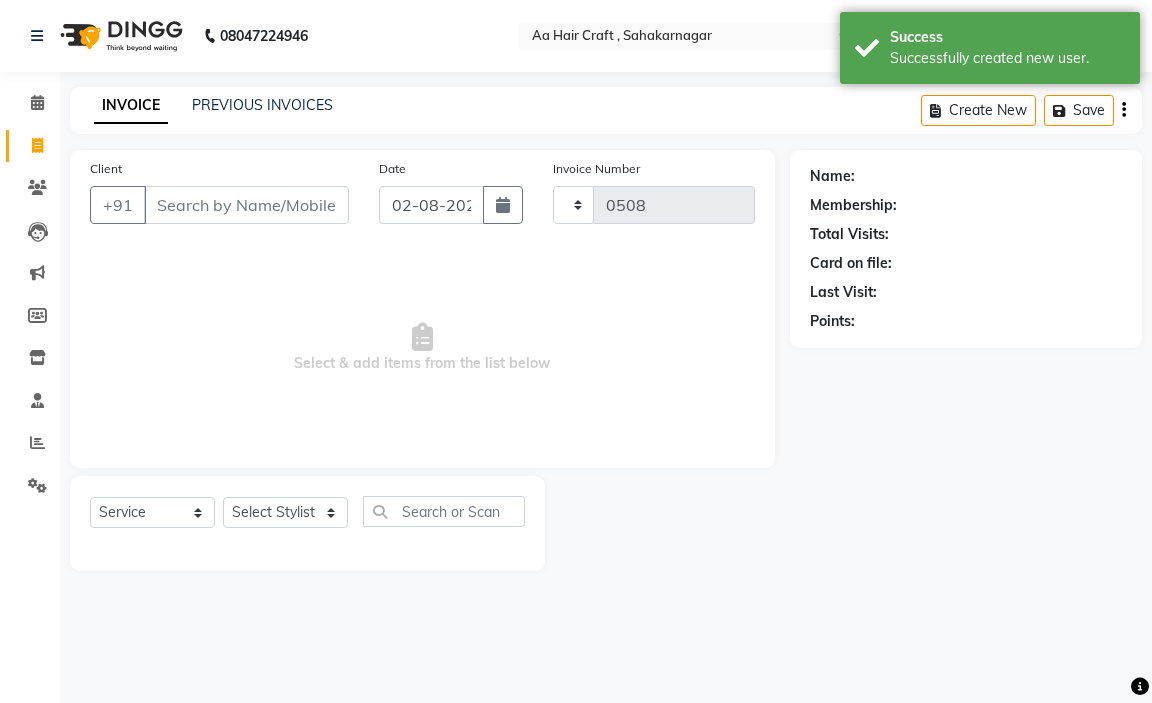 select on "6074" 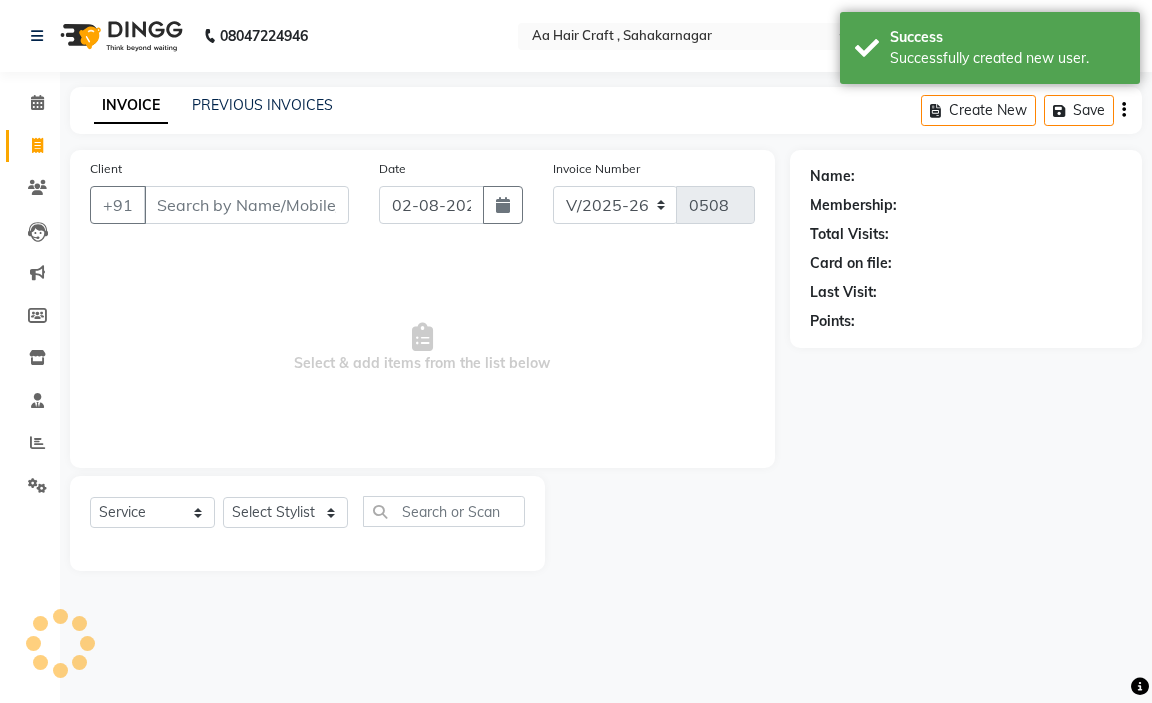 type on "[PHONE]" 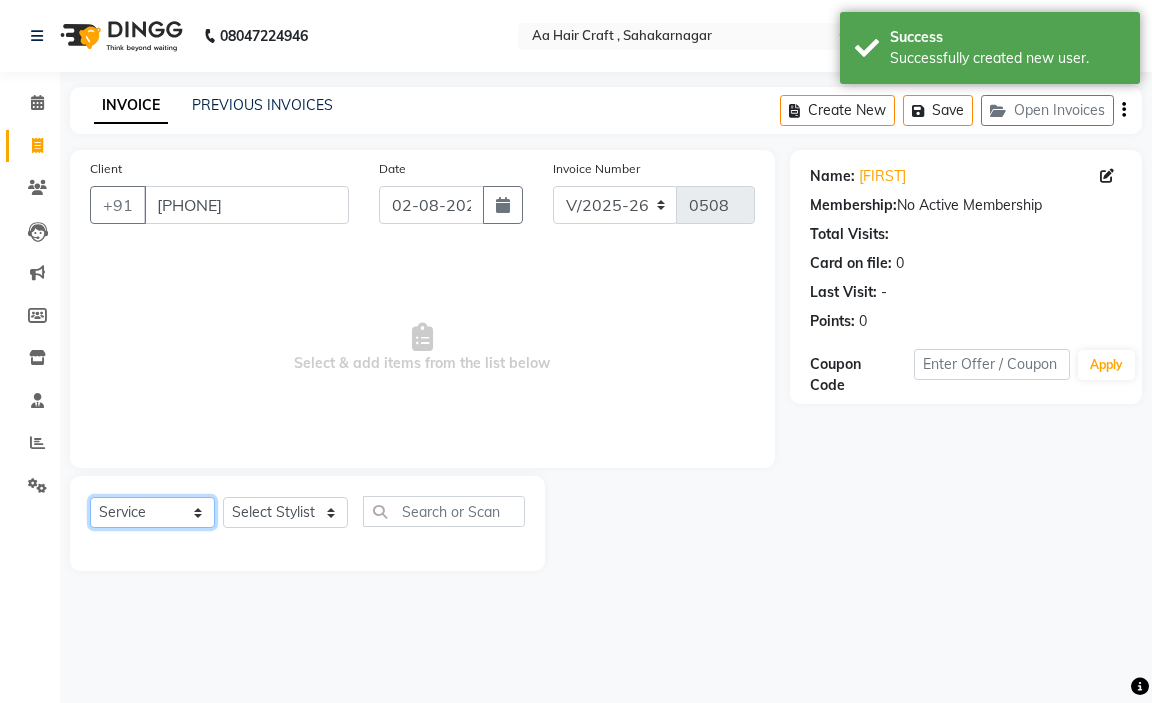 click on "Select  Service  Product  Membership  Package Voucher Prepaid Gift Card" 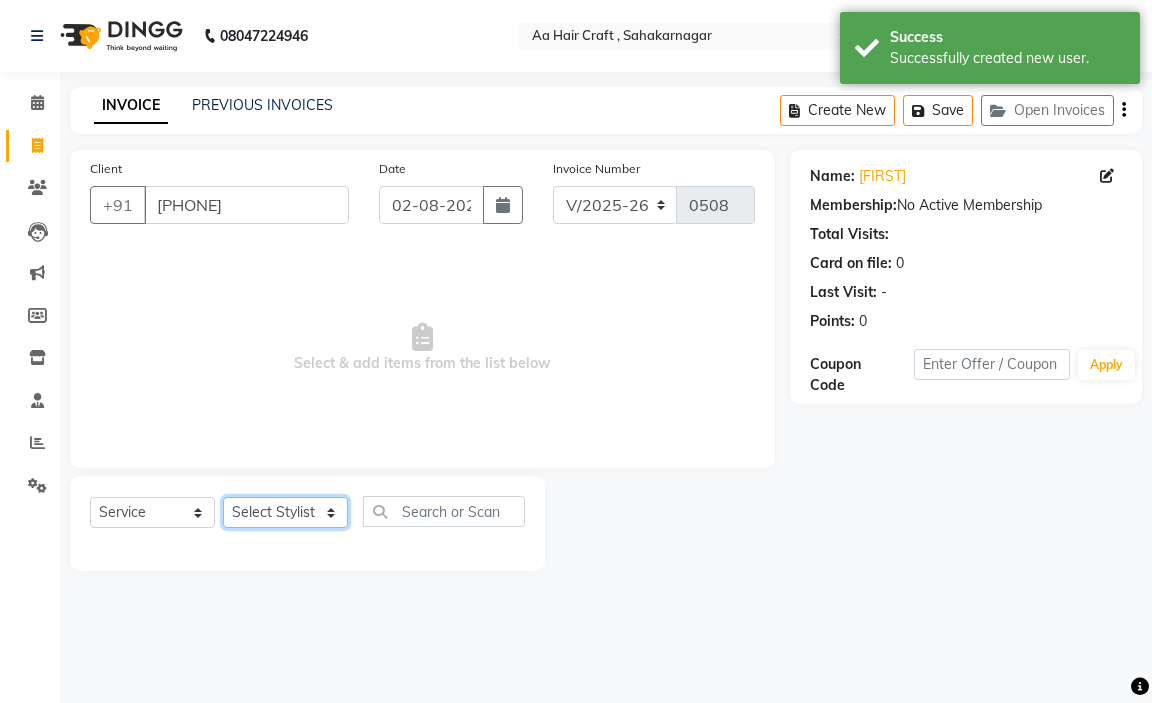 click on "Select Stylist [FIRST] hair stylish [FIRST] [FIRST] [FIRST] beautycian [FIRST] beautycian [FIRST] [FIRST] [FIRST] beauty and hair" 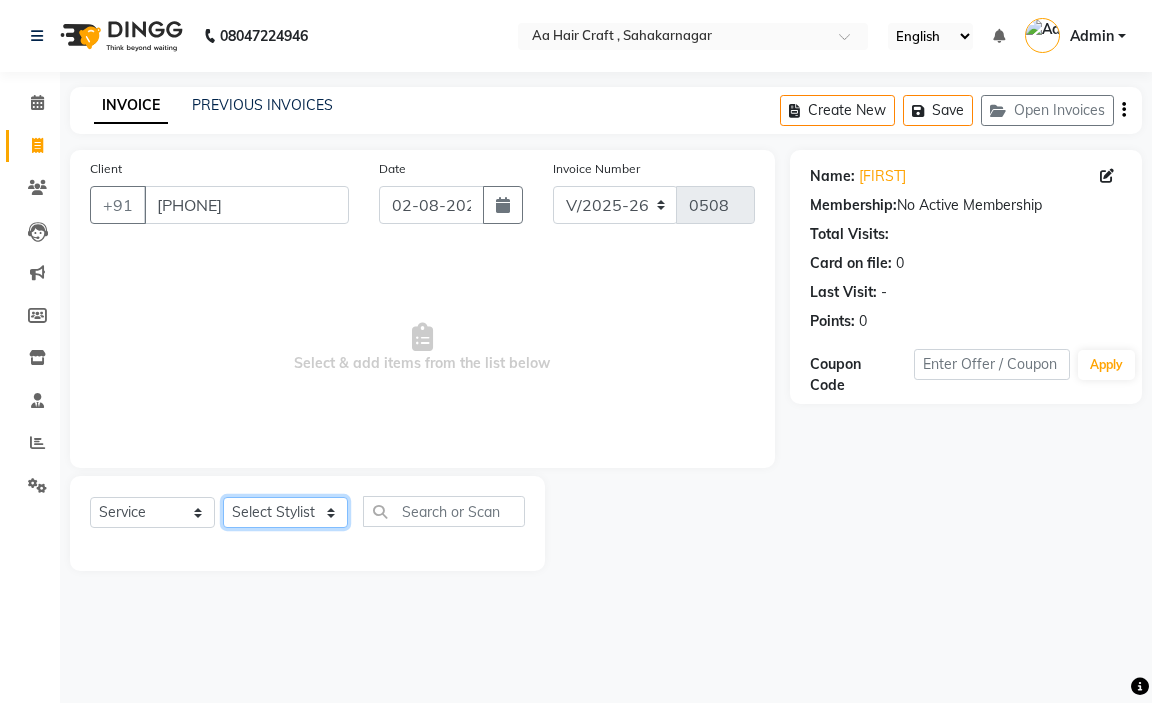 select on "78258" 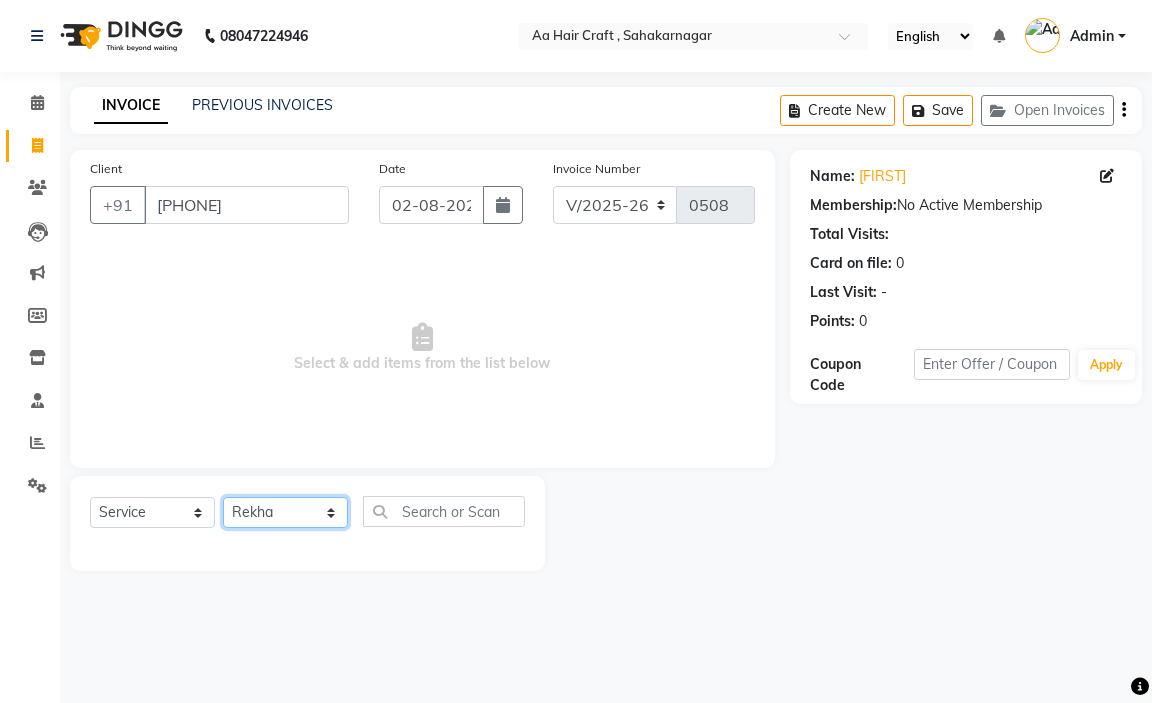 click on "Select Stylist [FIRST] hair stylish [FIRST] [FIRST] [FIRST] beautycian [FIRST] beautycian [FIRST] [FIRST] [FIRST] beauty and hair" 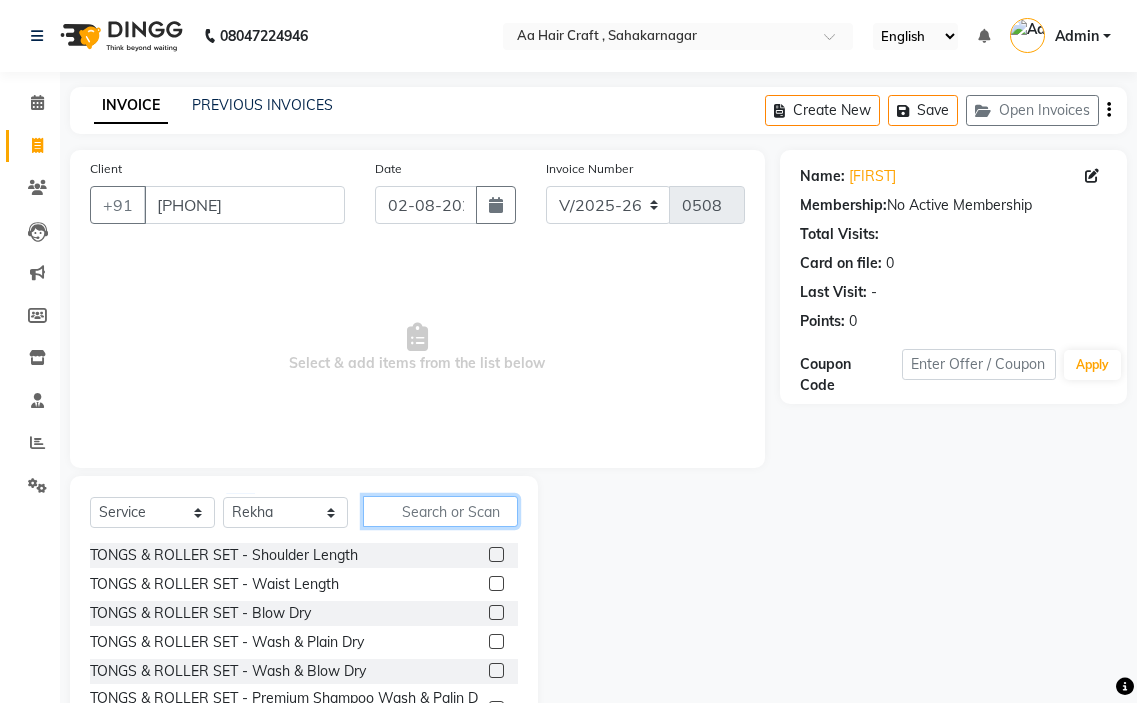 click 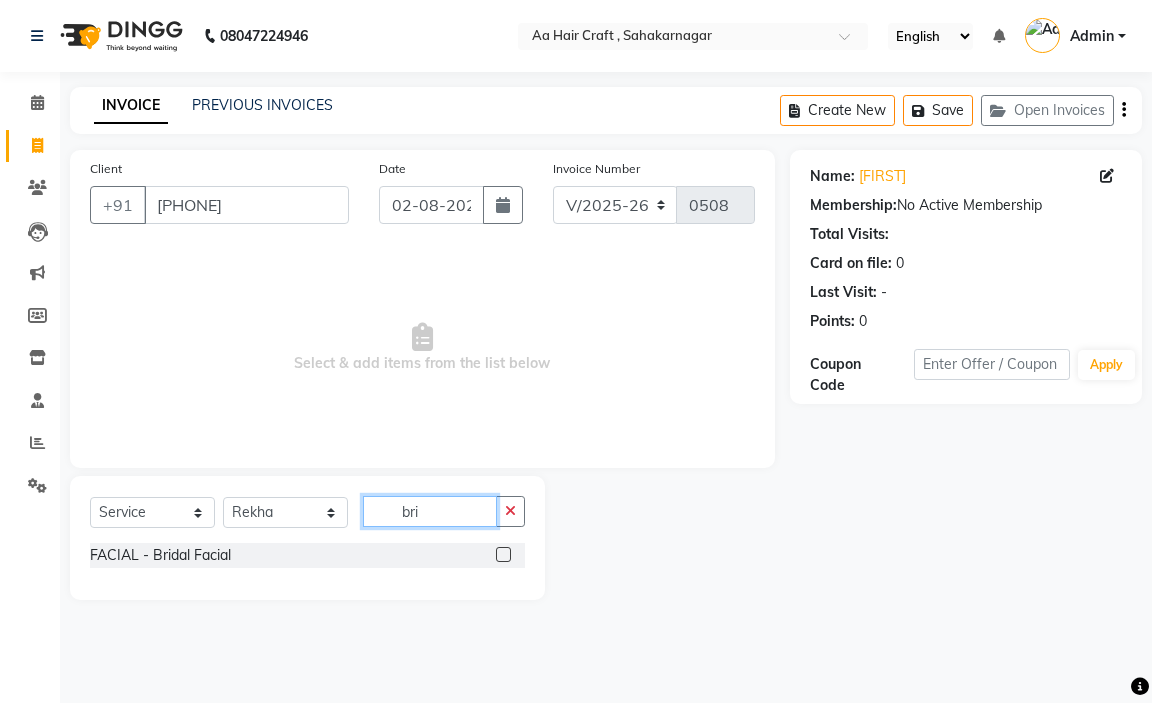 type on "bri" 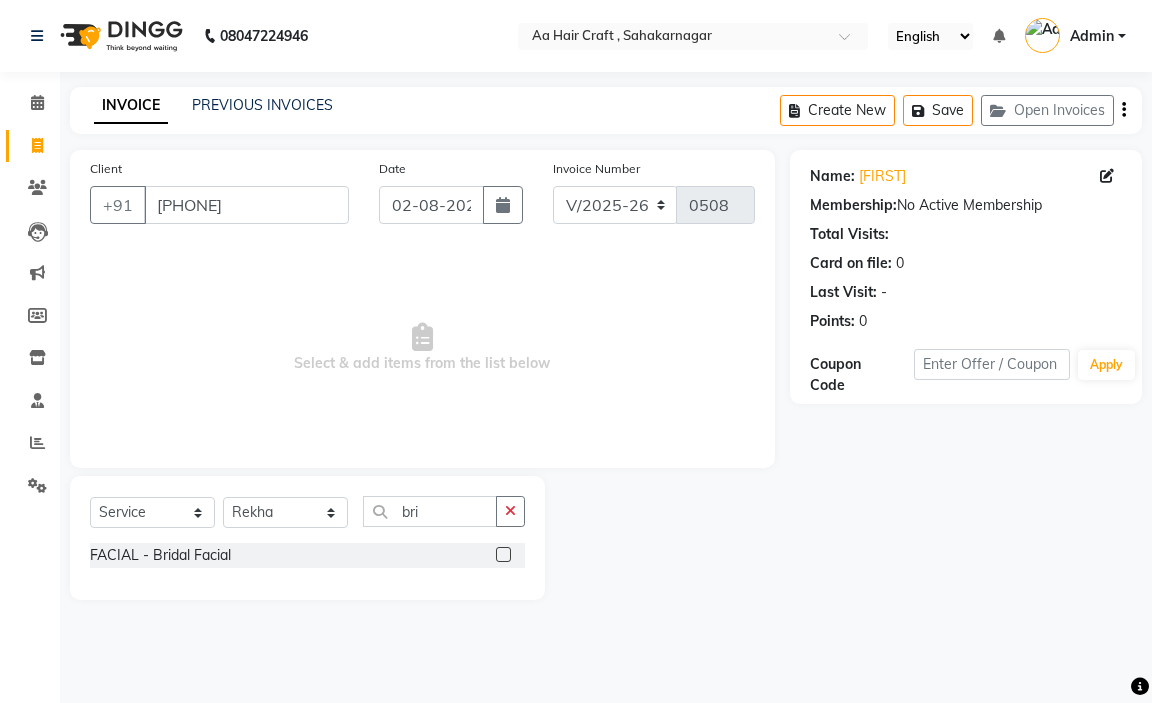 click 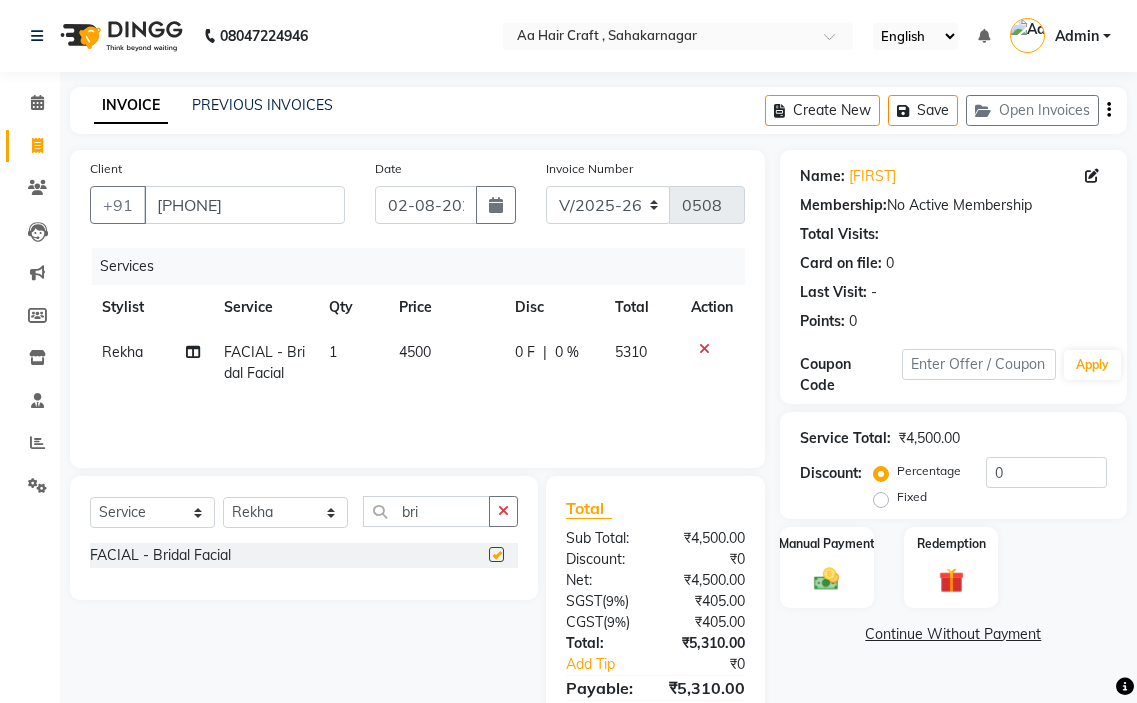 checkbox on "false" 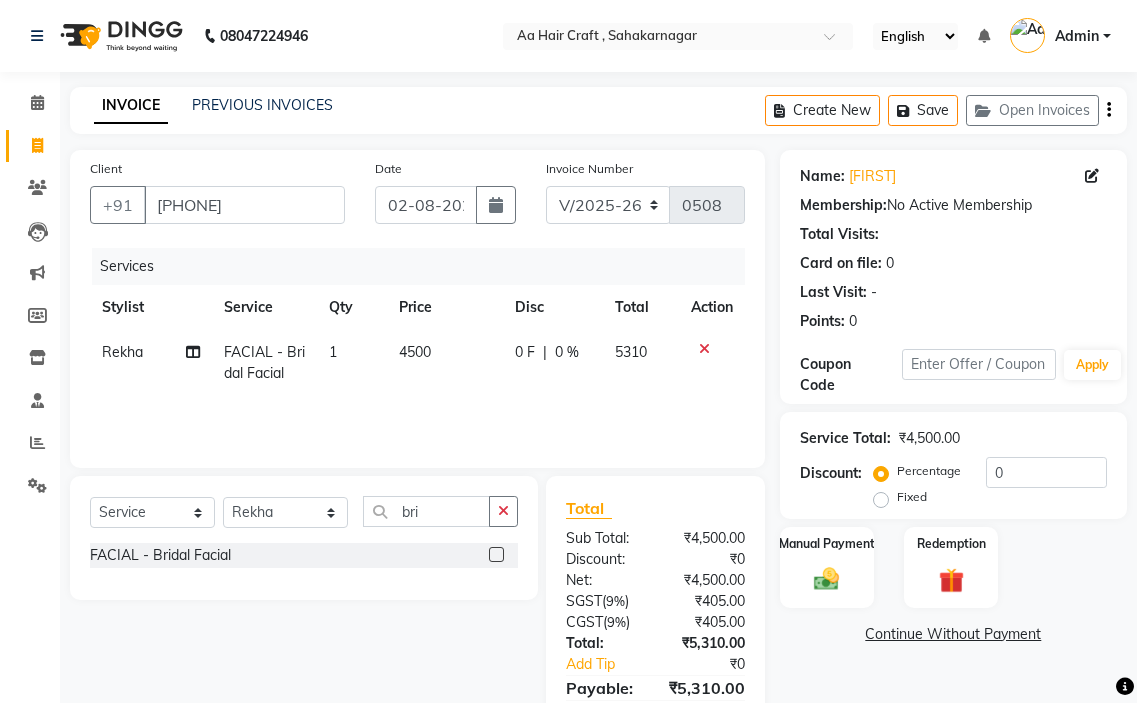 click on "4500" 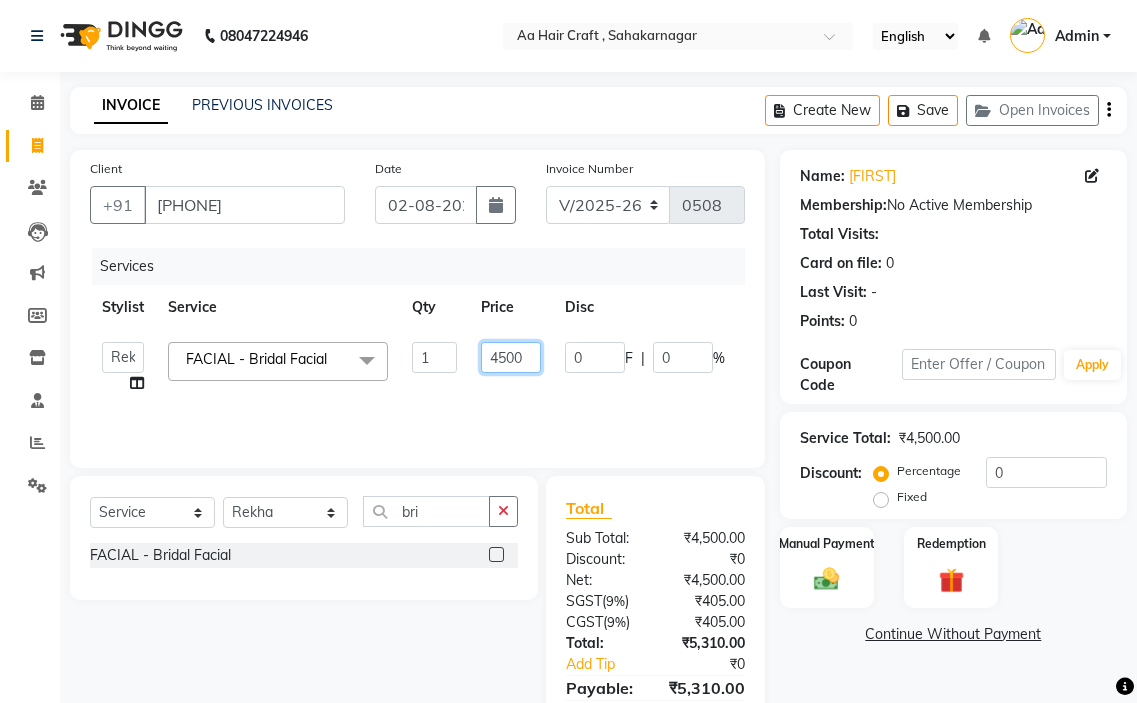 click on "4500" 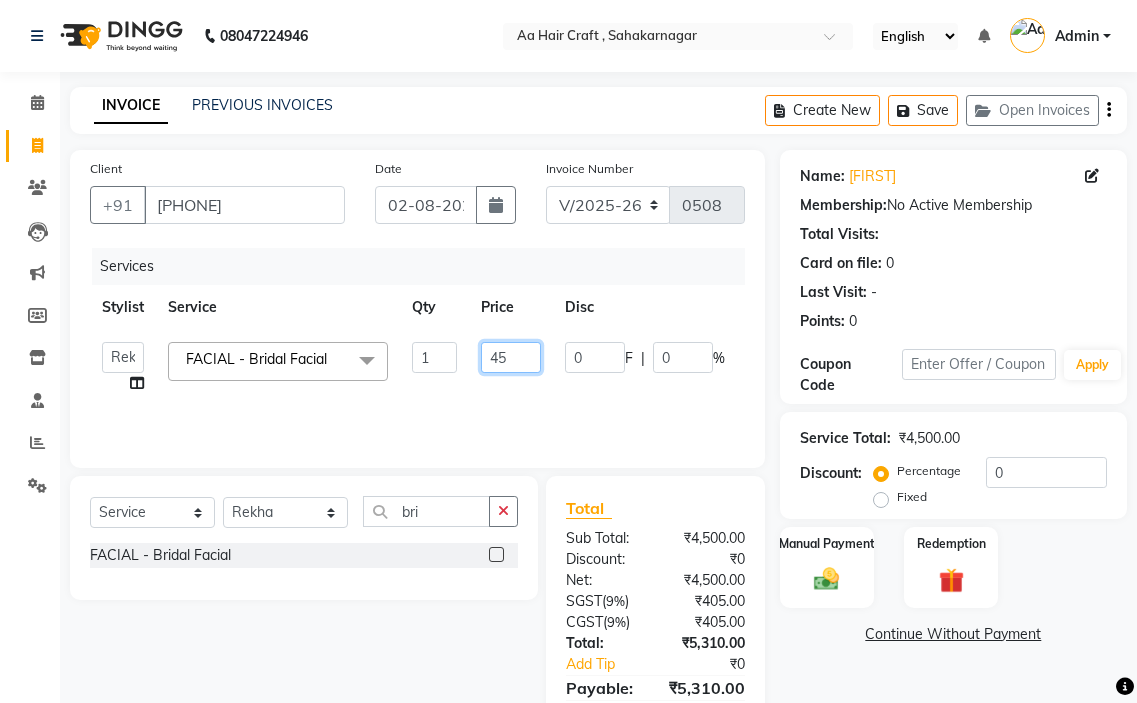 type on "4" 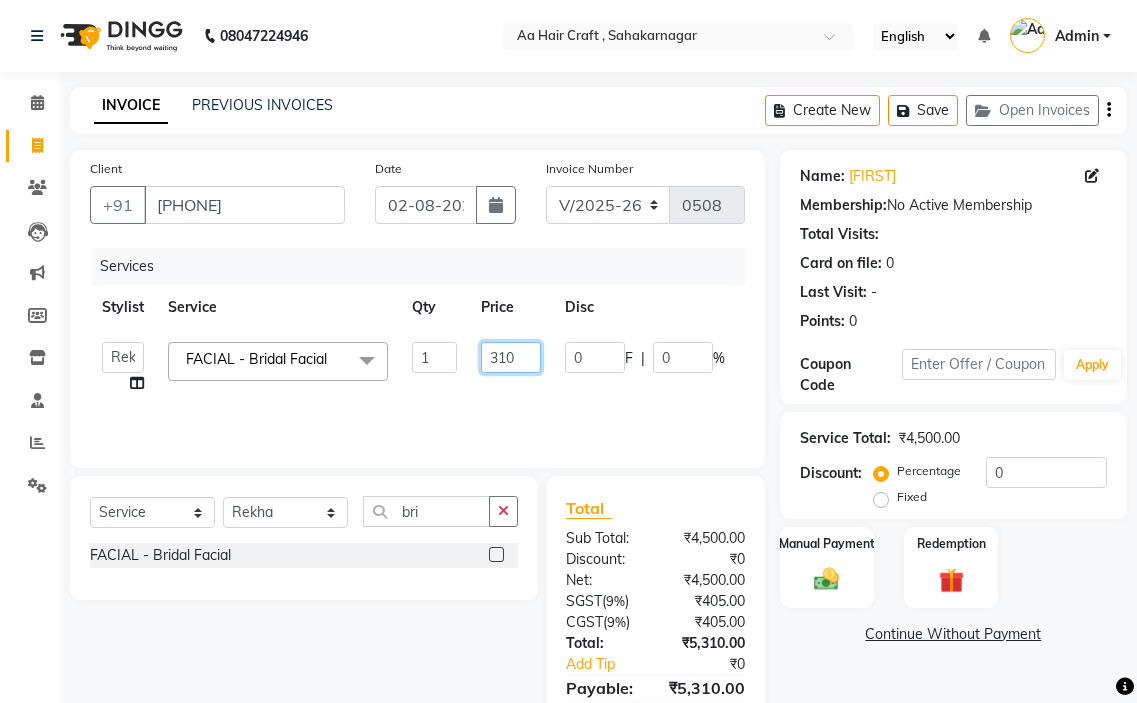 type on "3100" 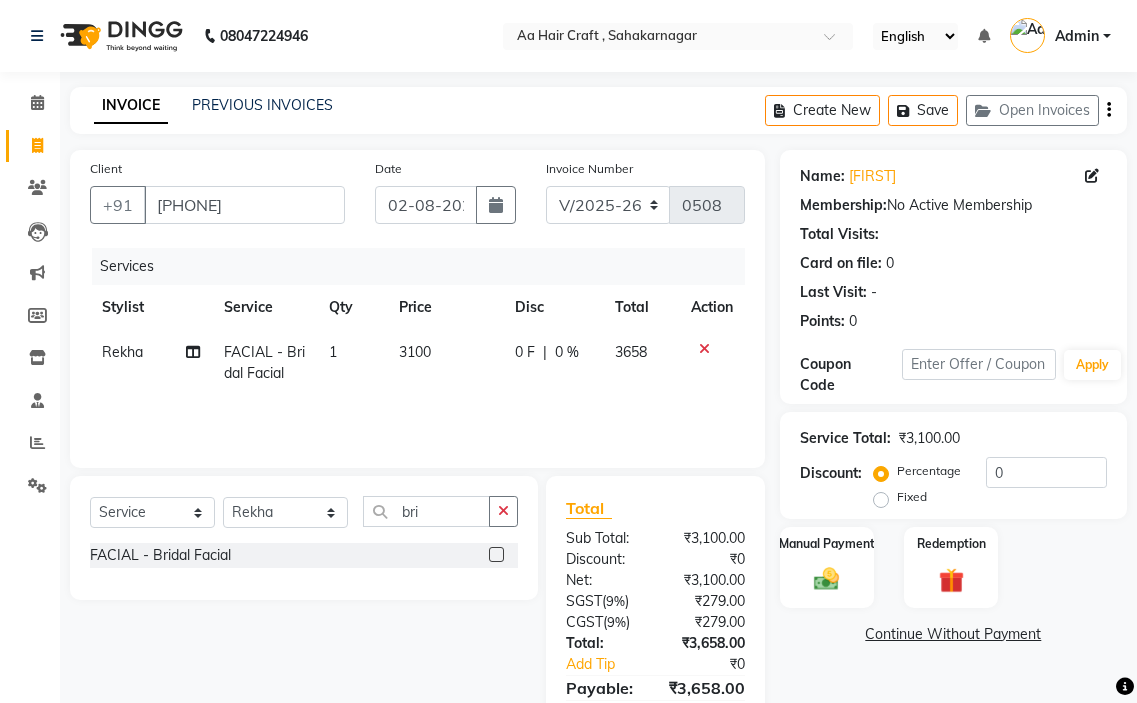 drag, startPoint x: 538, startPoint y: 389, endPoint x: 516, endPoint y: 494, distance: 107.28001 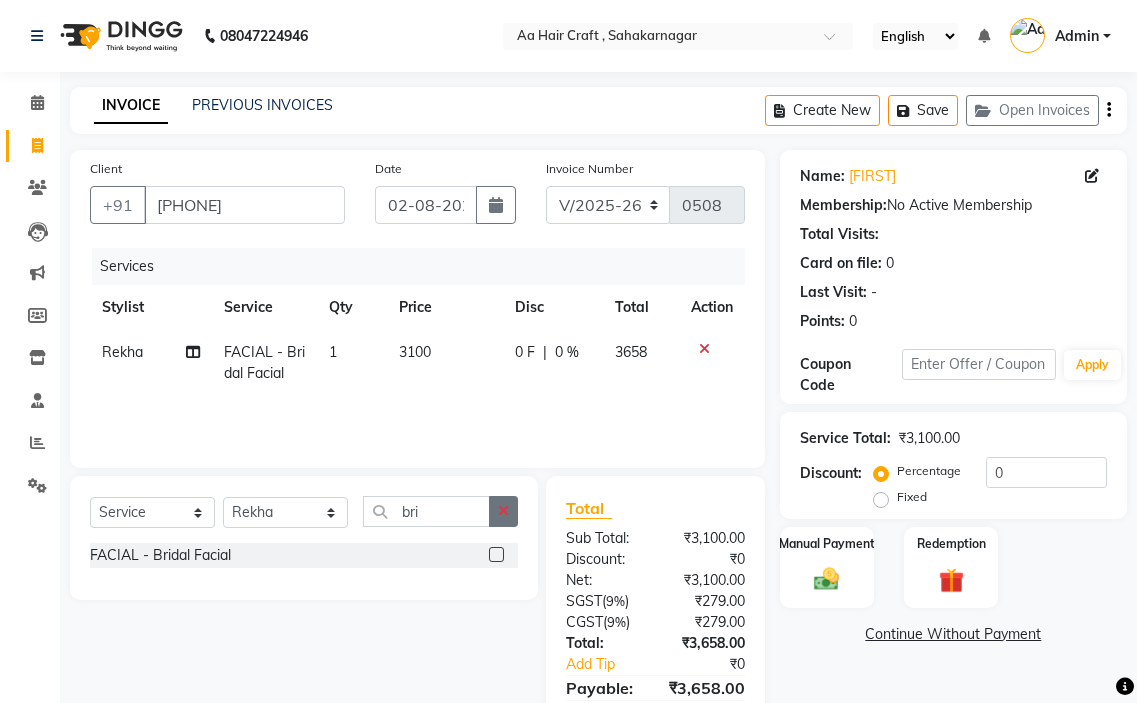 click 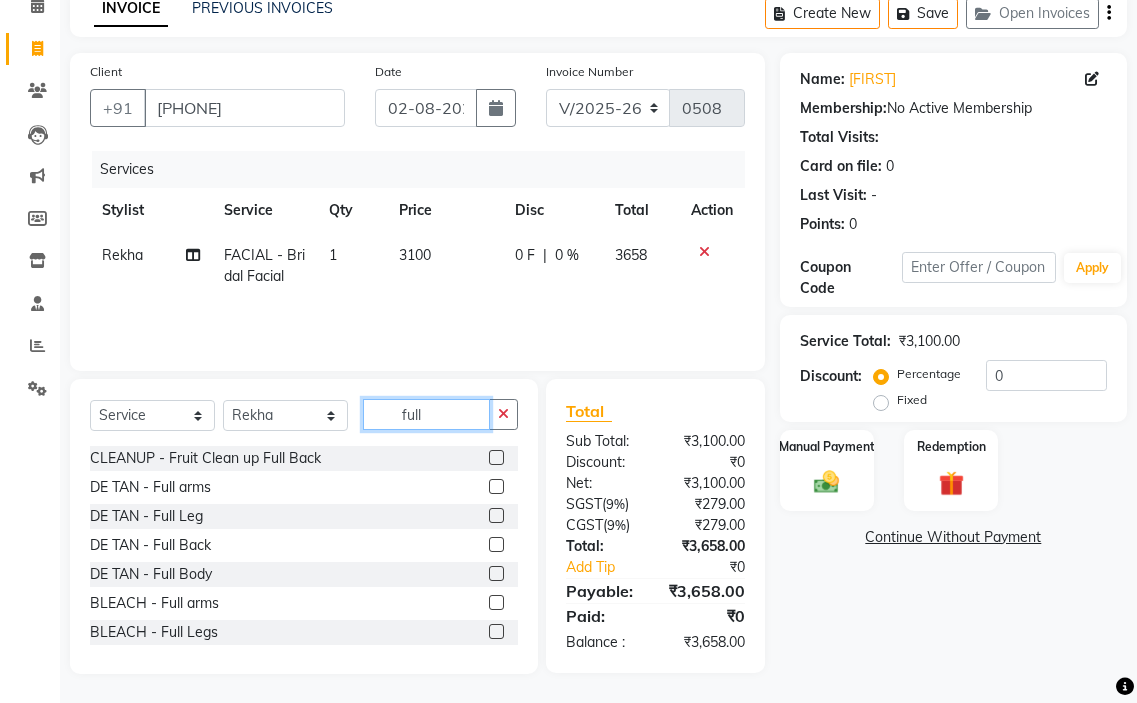 scroll, scrollTop: 98, scrollLeft: 0, axis: vertical 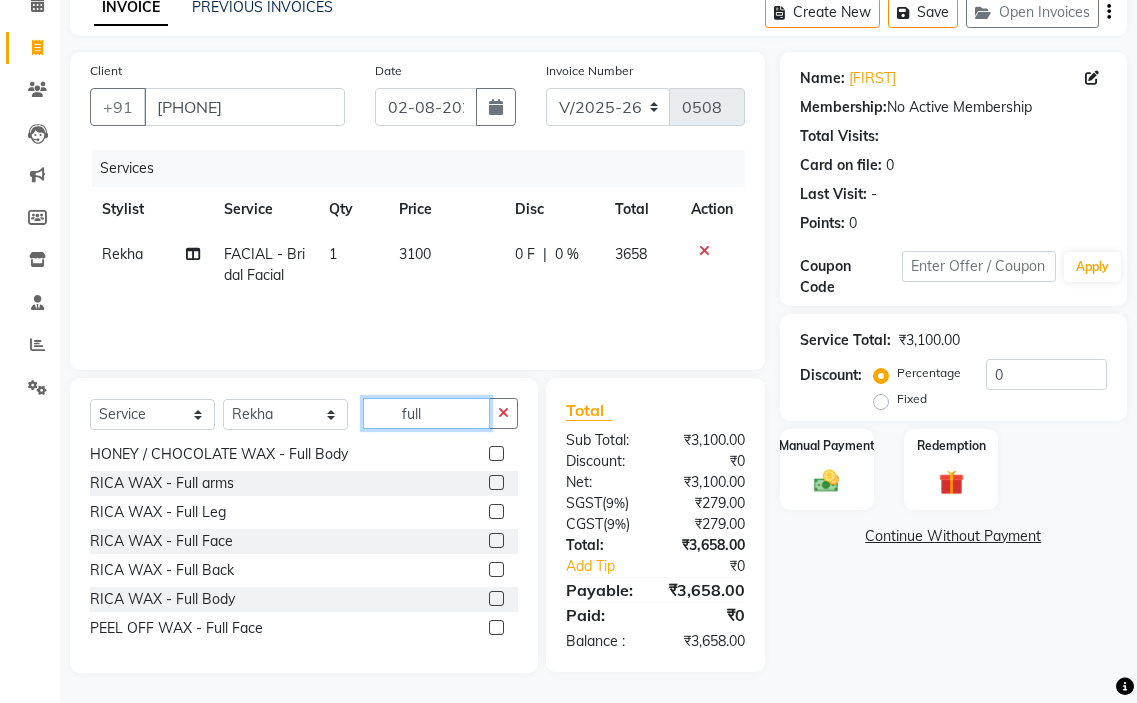 type on "full" 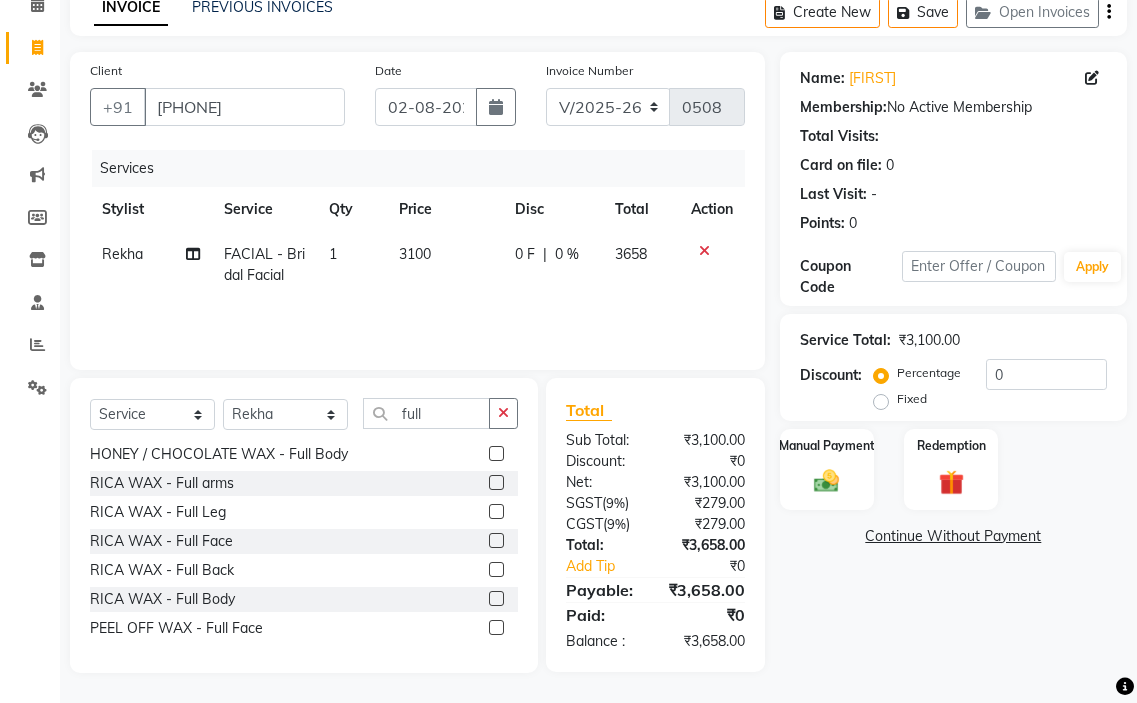 click 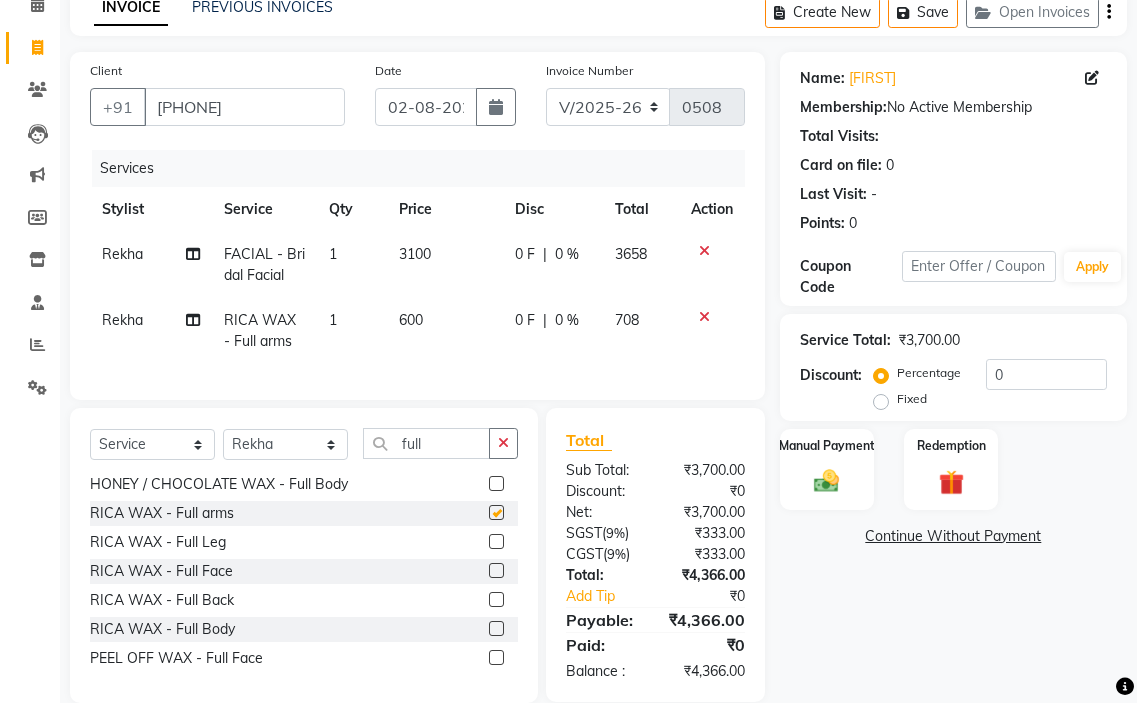 checkbox on "false" 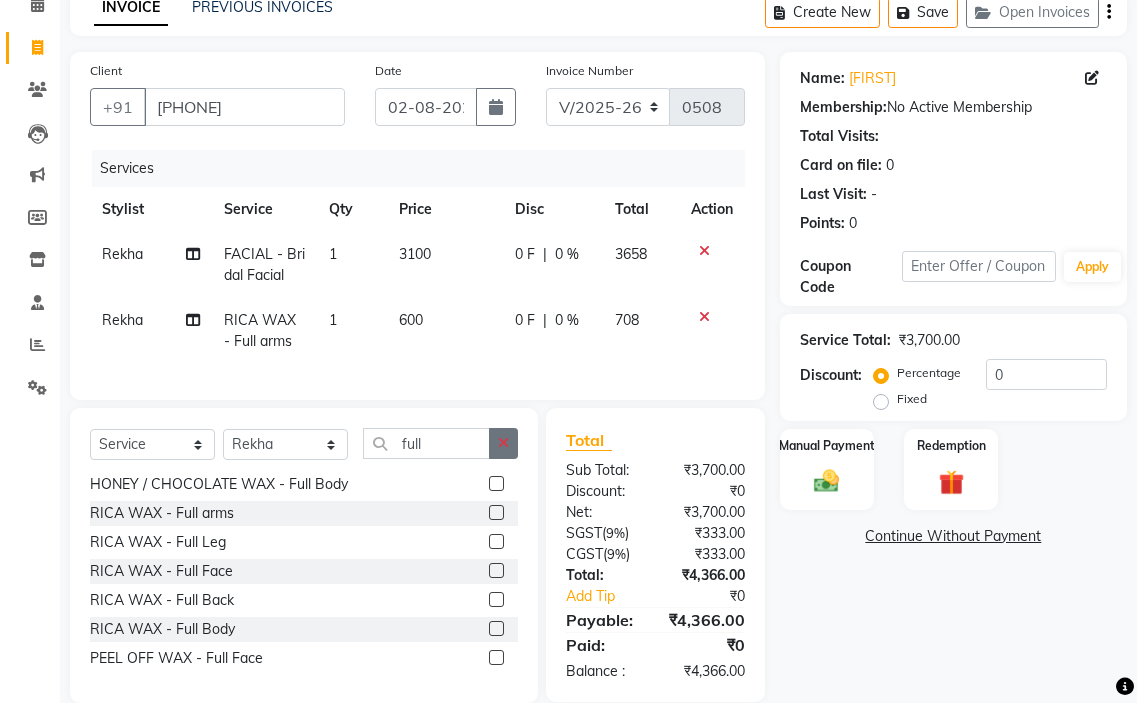click 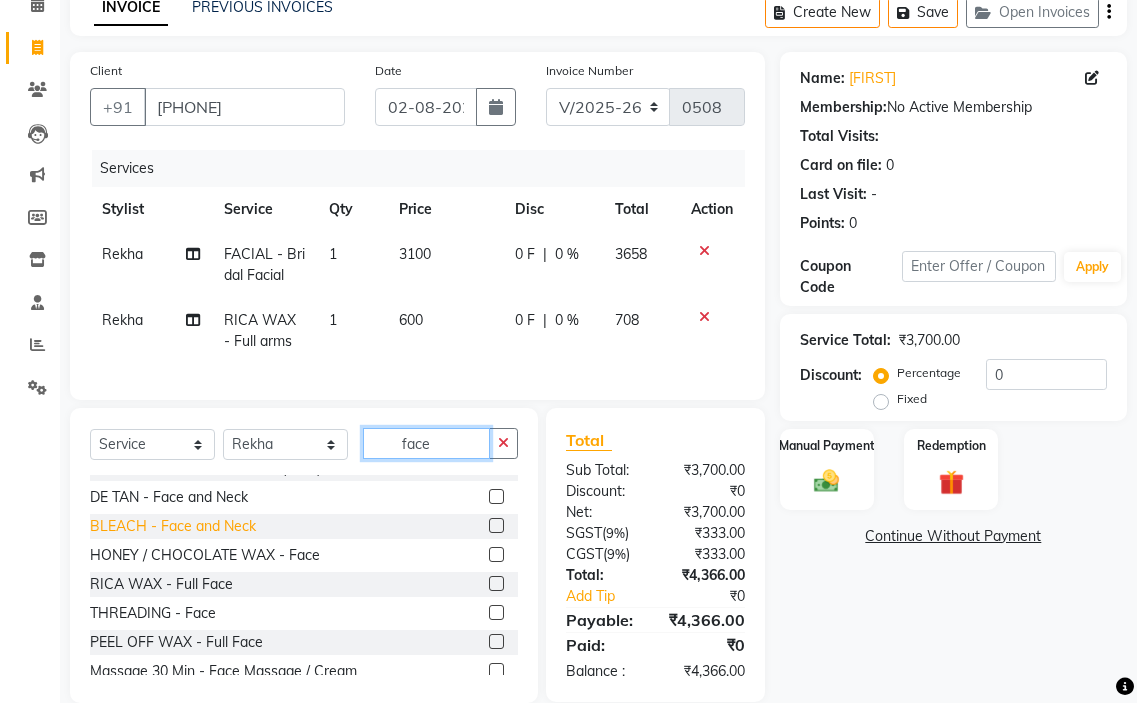 scroll, scrollTop: 32, scrollLeft: 0, axis: vertical 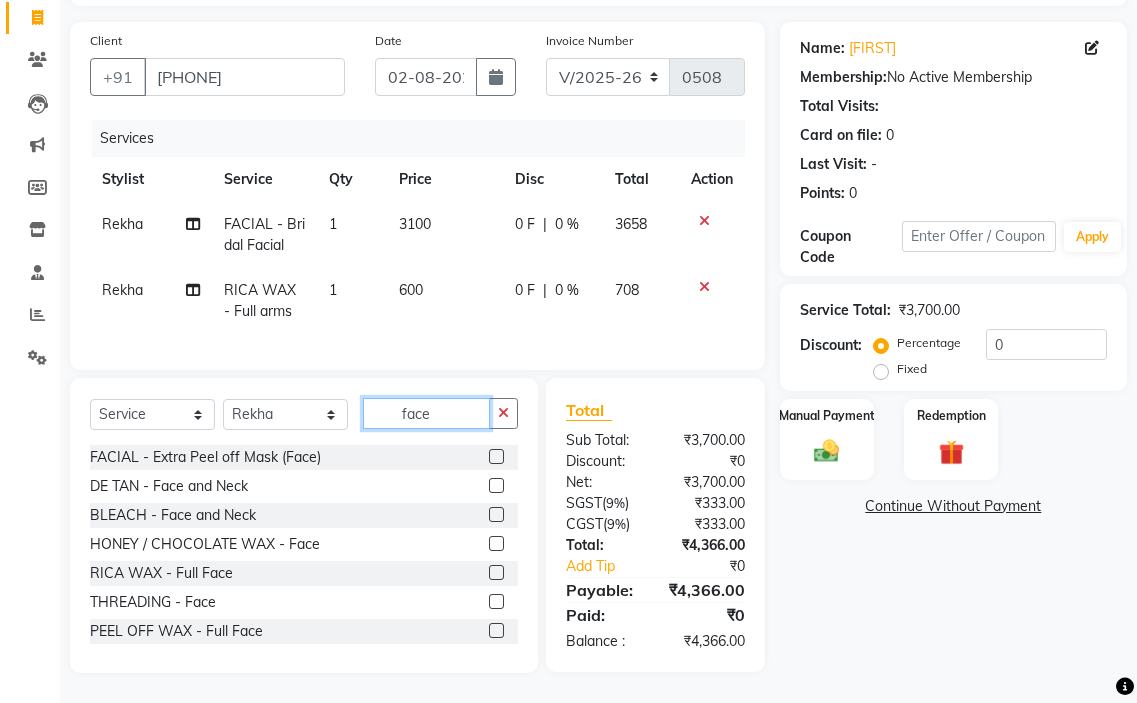 type on "face" 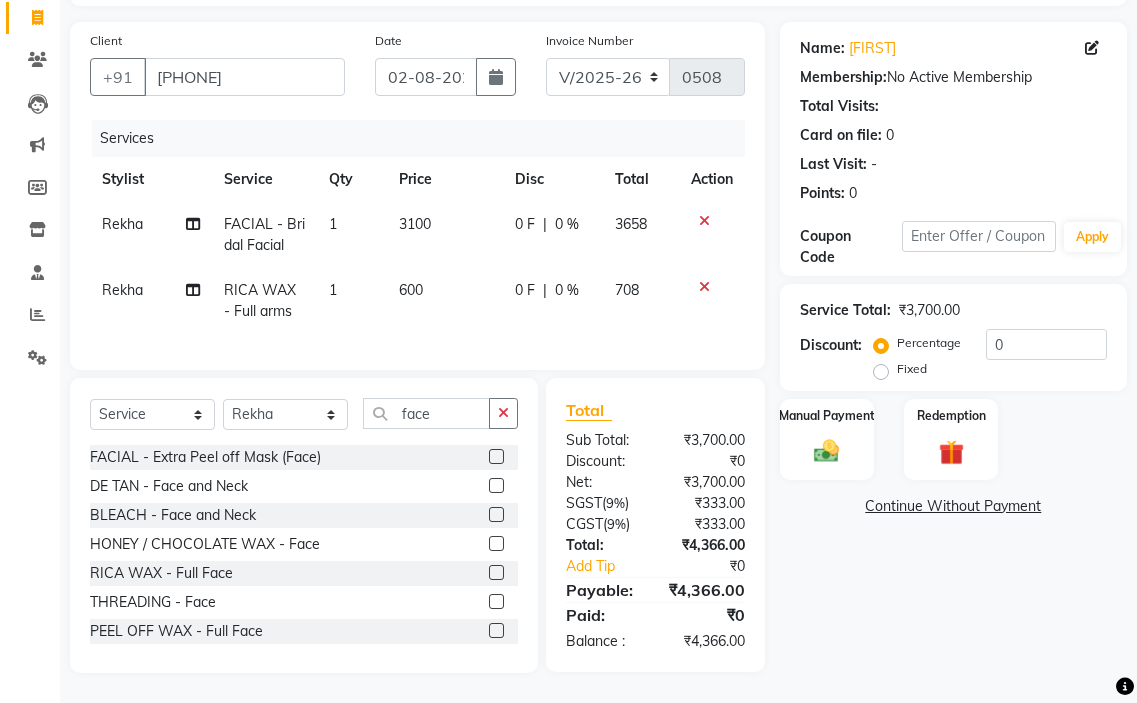 click 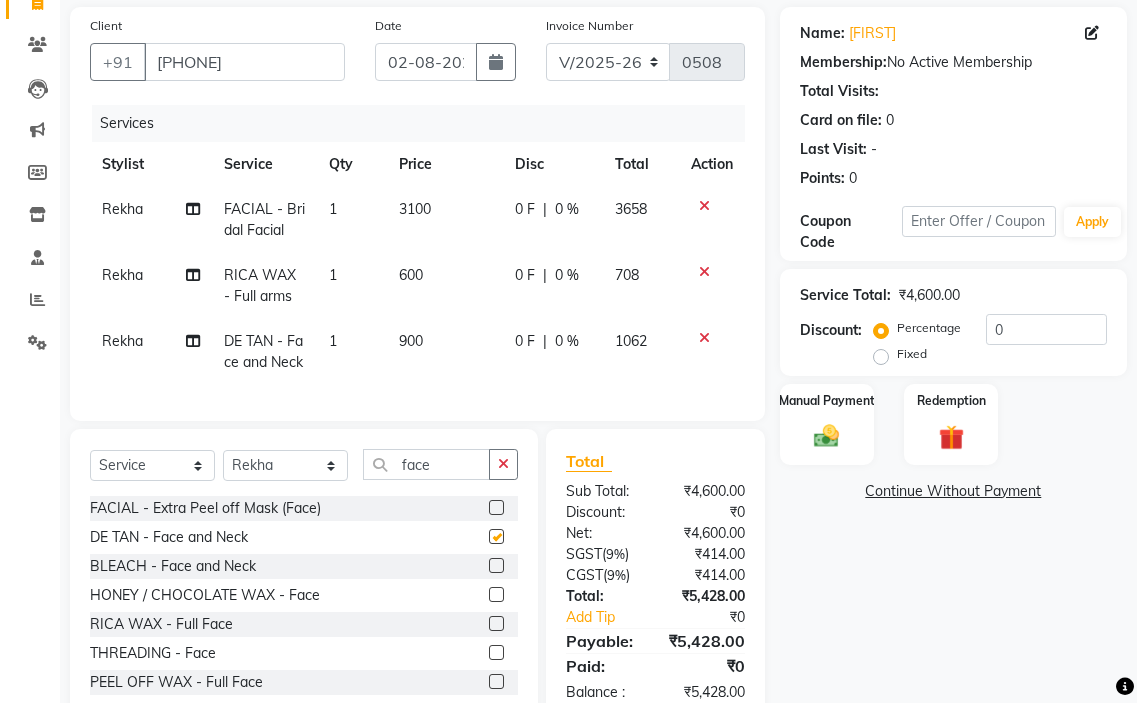 checkbox on "false" 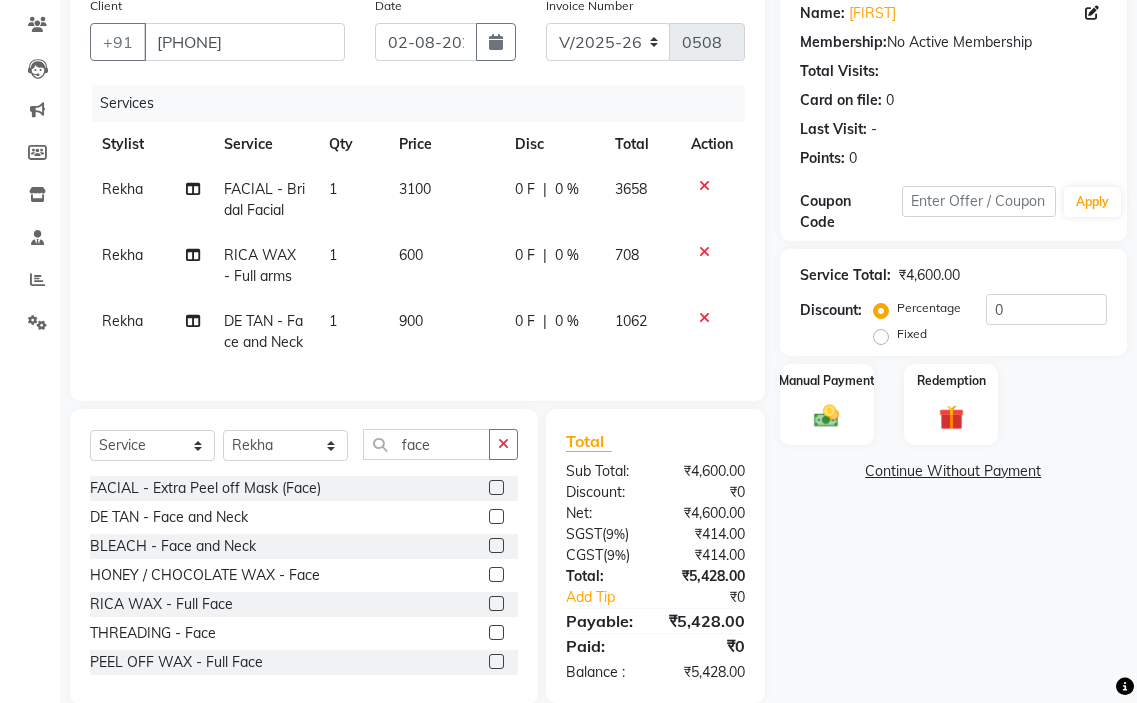 scroll, scrollTop: 109, scrollLeft: 0, axis: vertical 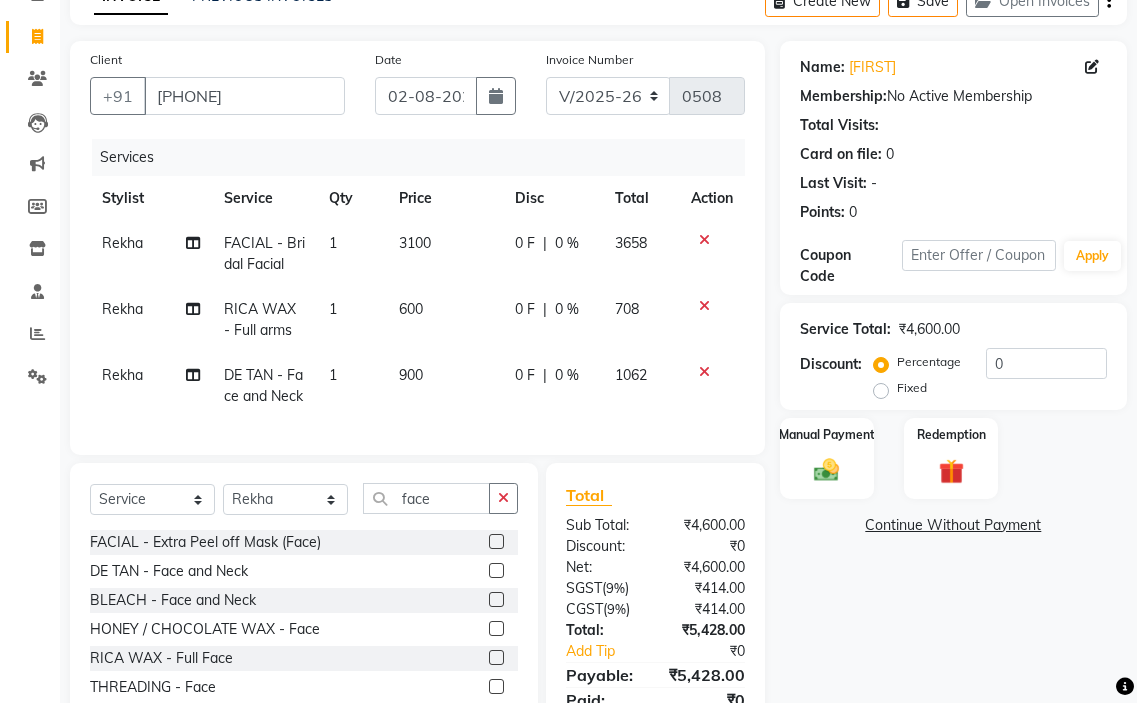 click on "3100" 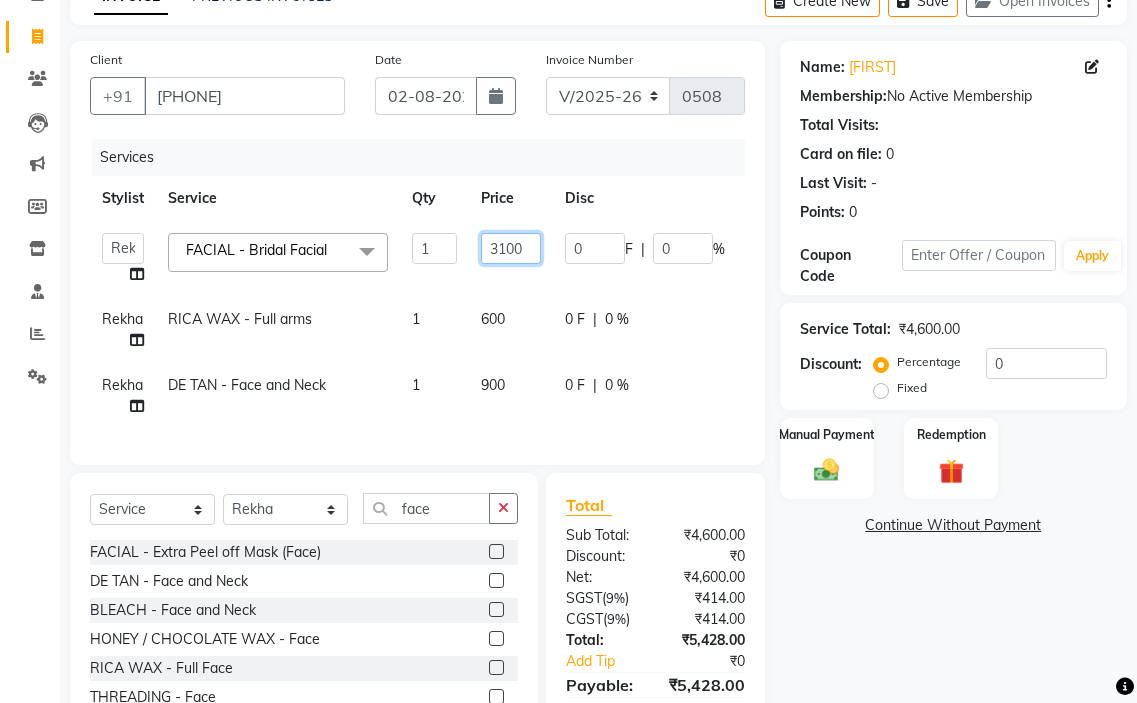 click on "3100" 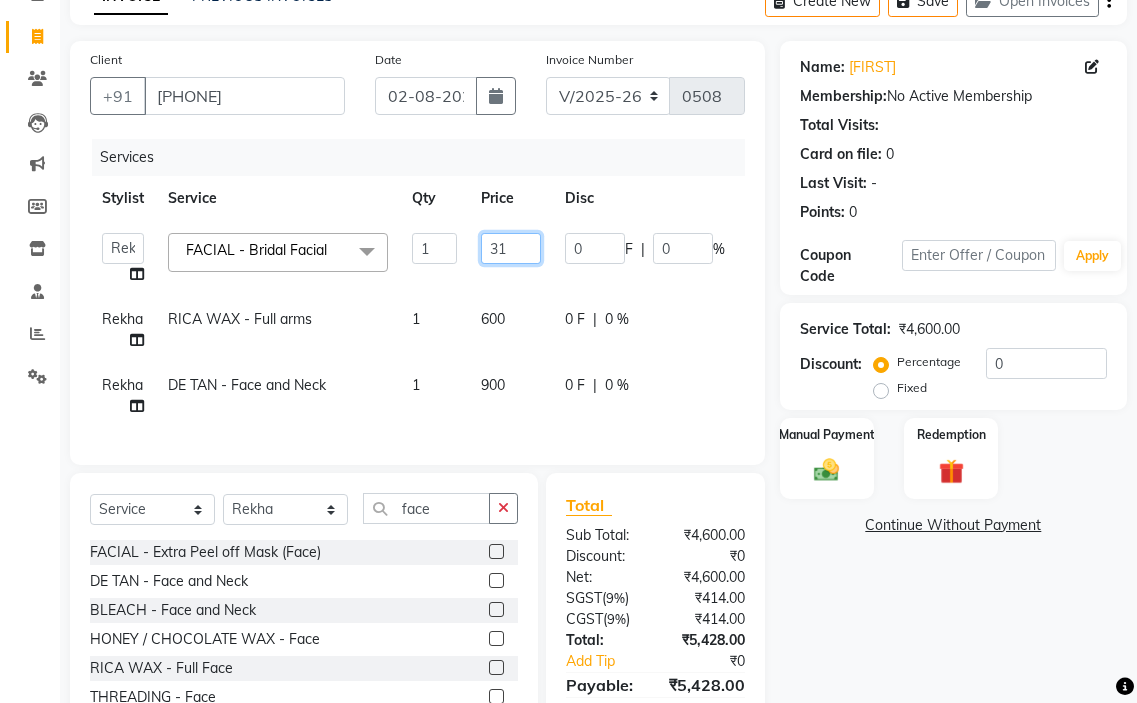 type on "3" 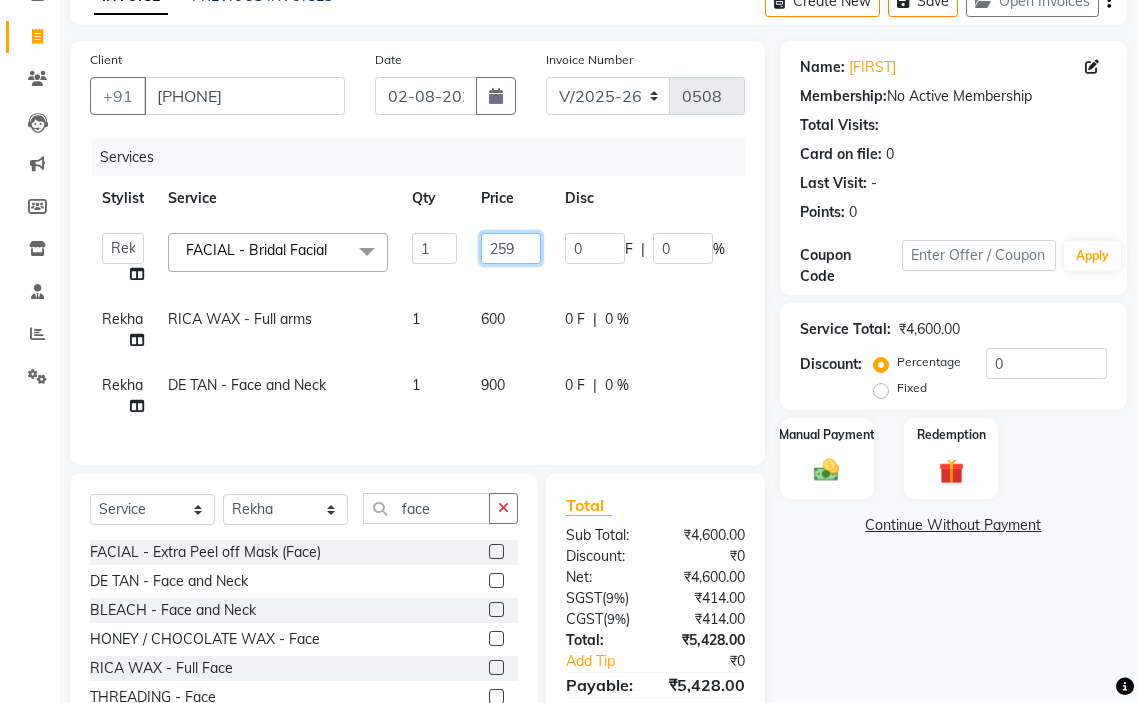 type on "2599" 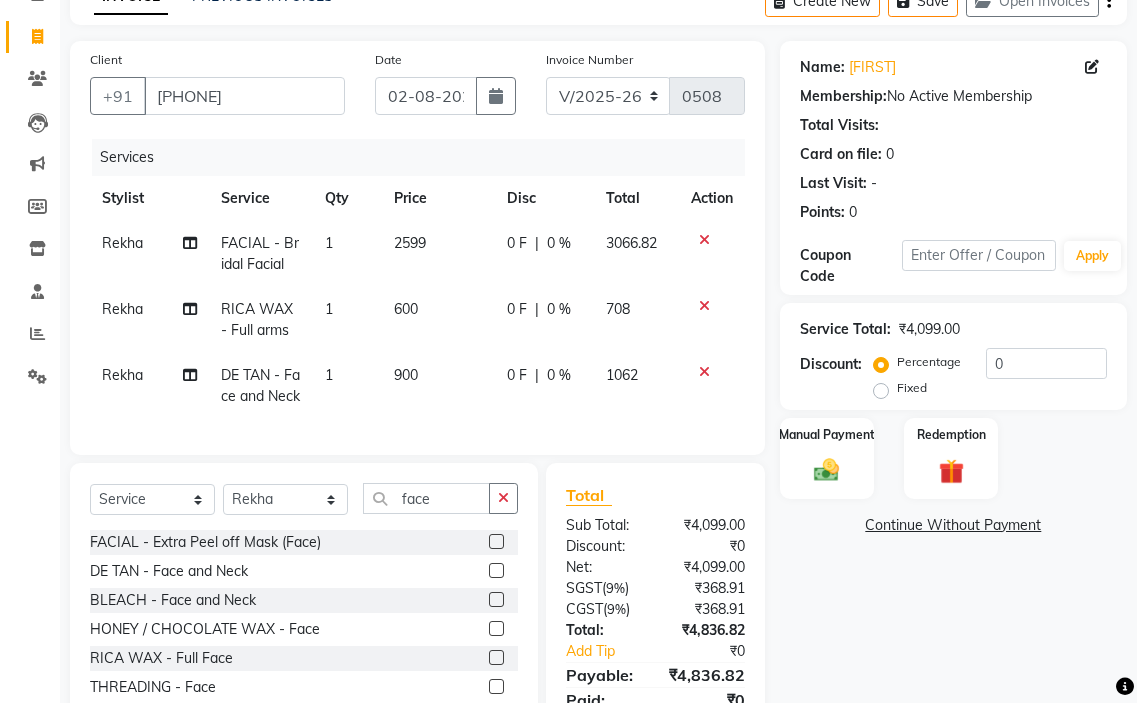 click on "[FIRST] FACIAL - Bridal Facial 1 2599 0 F | 0 % 3066.82 [FIRST] RICA WAX - Full arms 1 600 0 F | 0 % 708 [FIRST] DE TAN - Face and Neck 1 900 0 F | 0 % 1062" 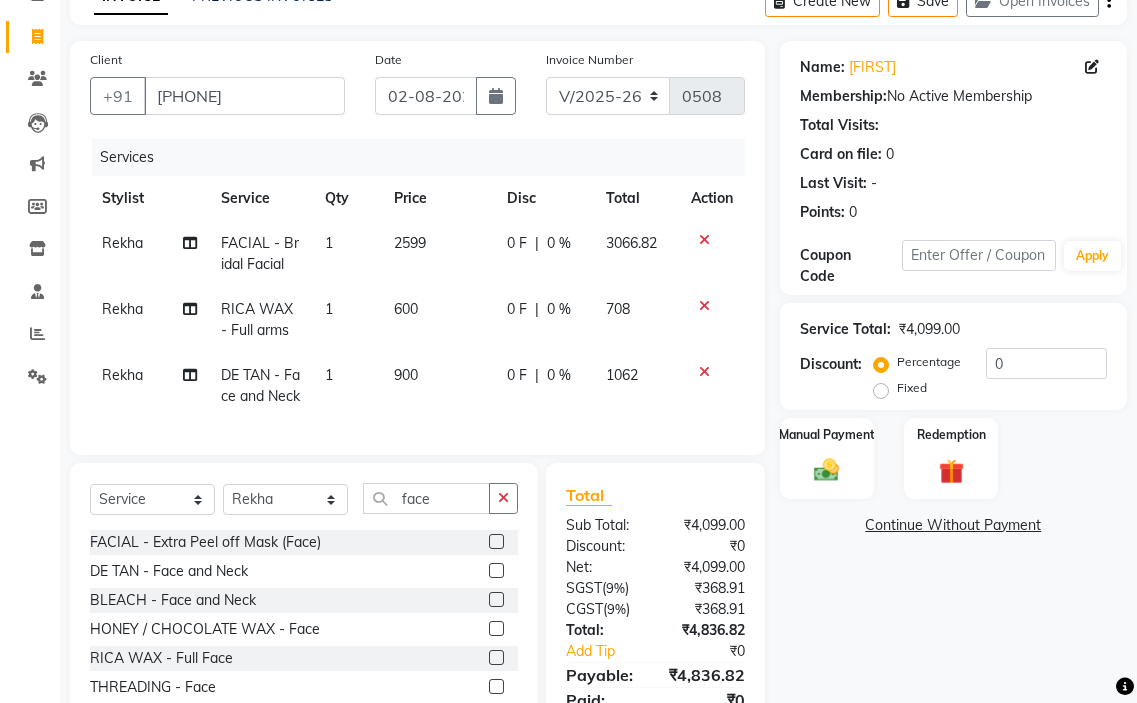 click on "2599" 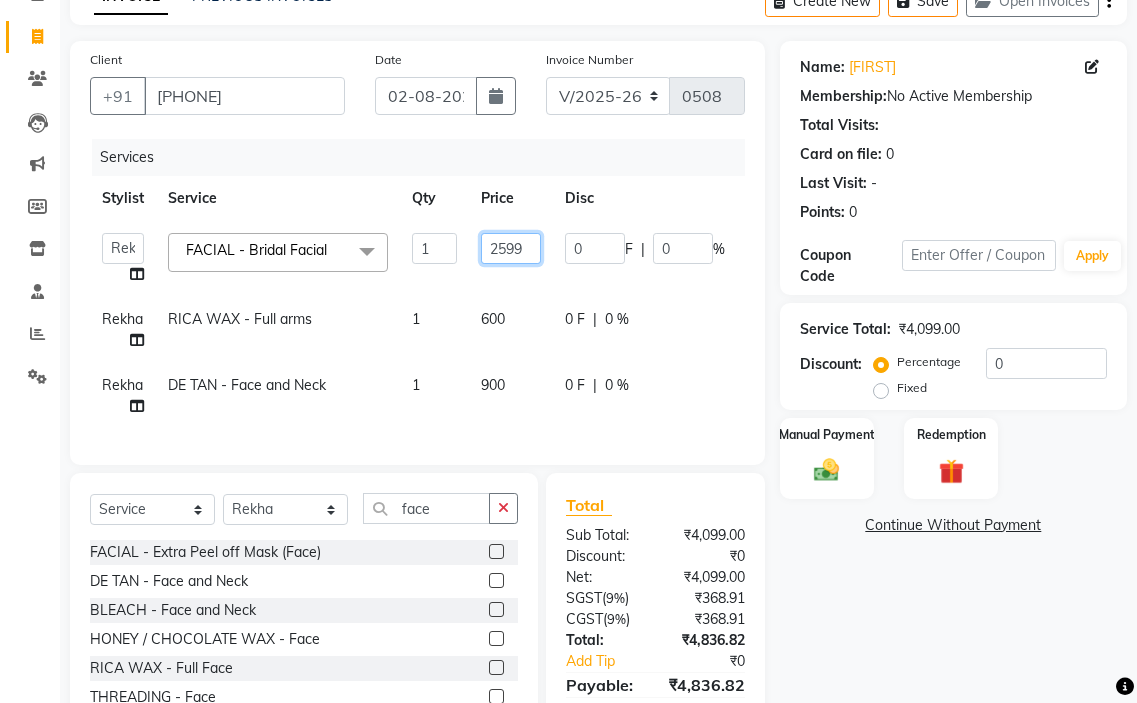 click on "2599" 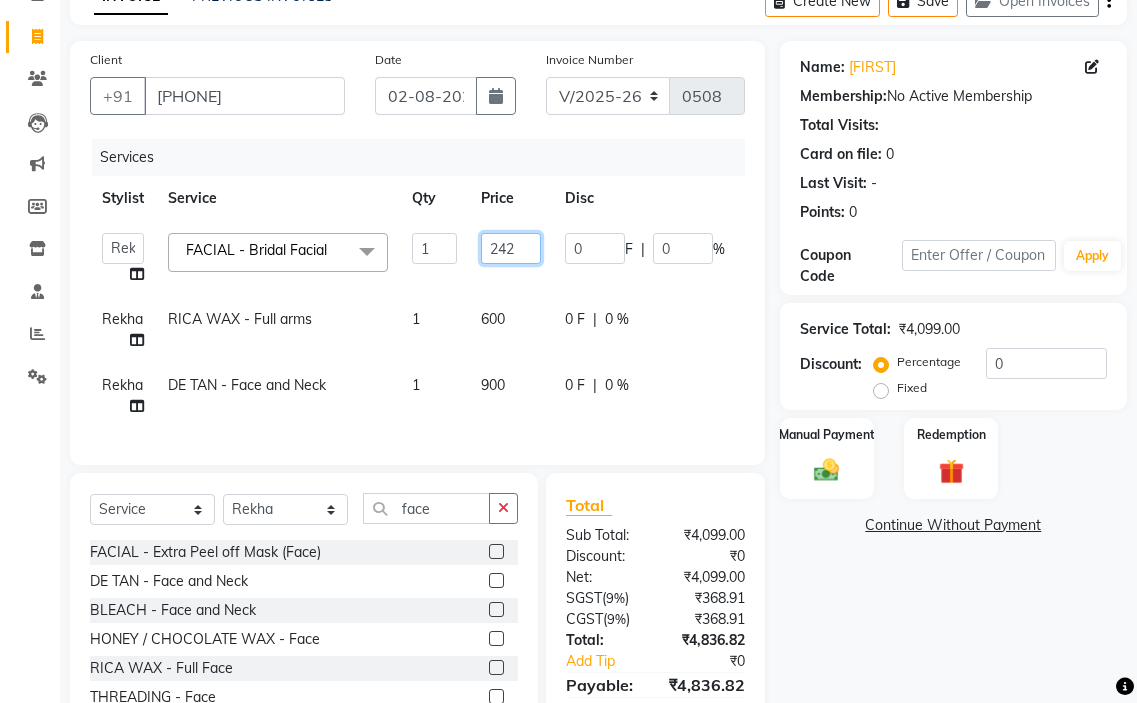 type on "2420" 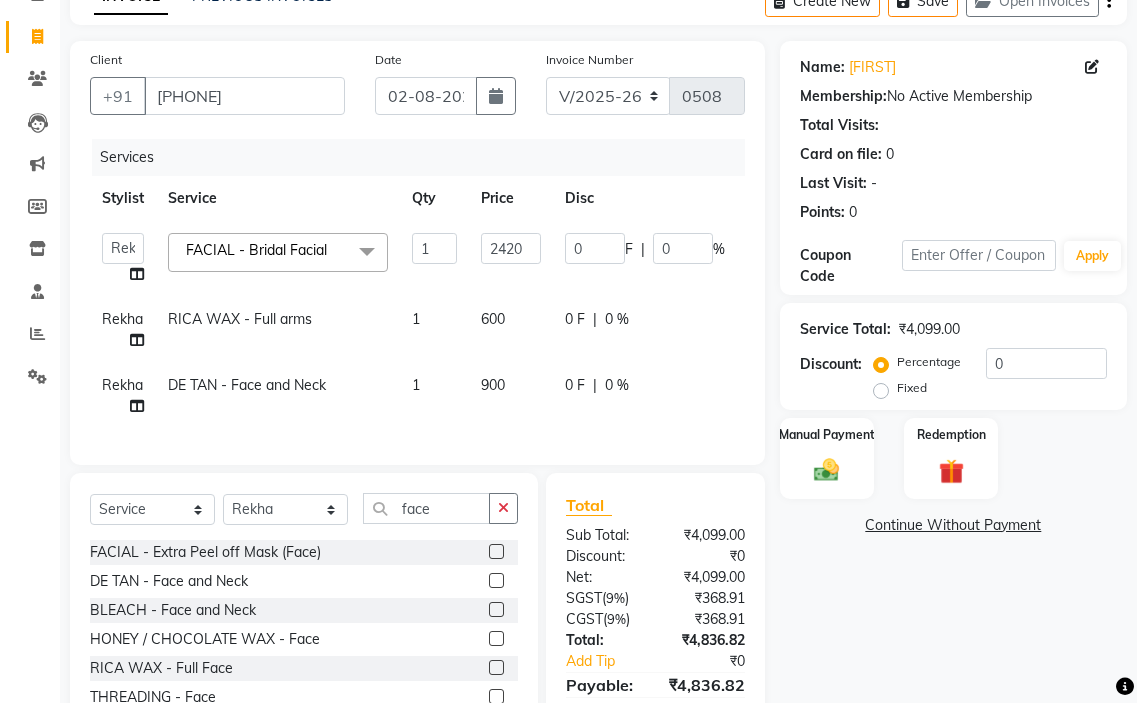 click on "[FIRST] RICA WAX - Full arms 1 600 0 F | 0 % 708" 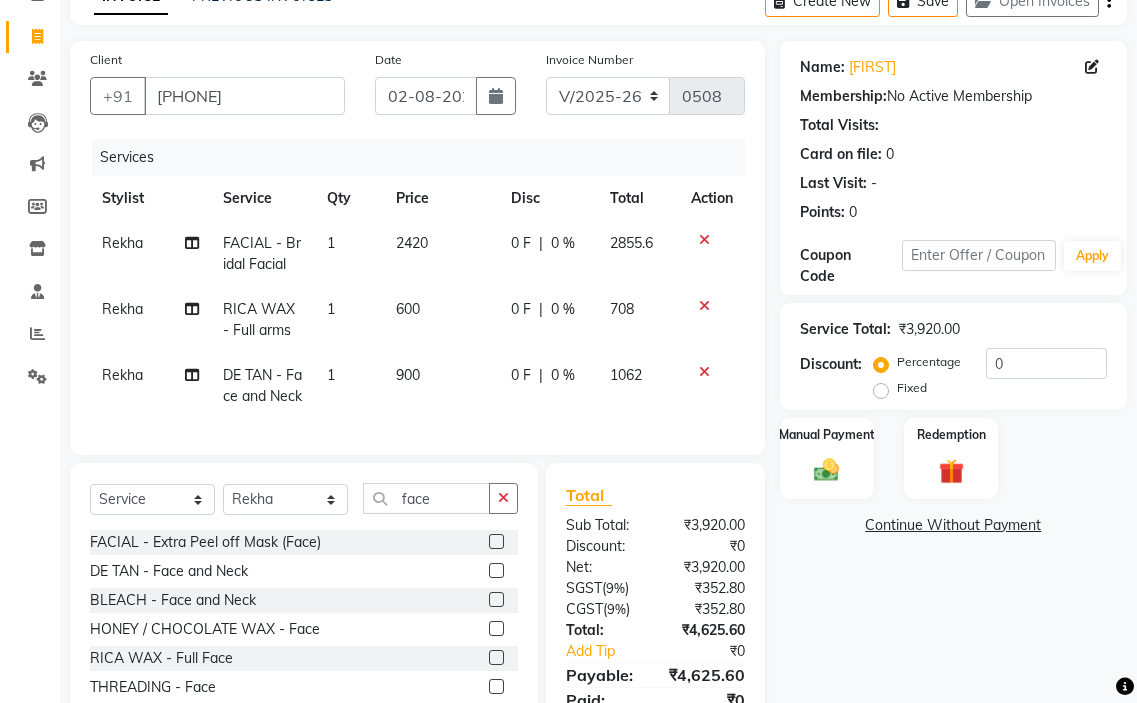 click on "600" 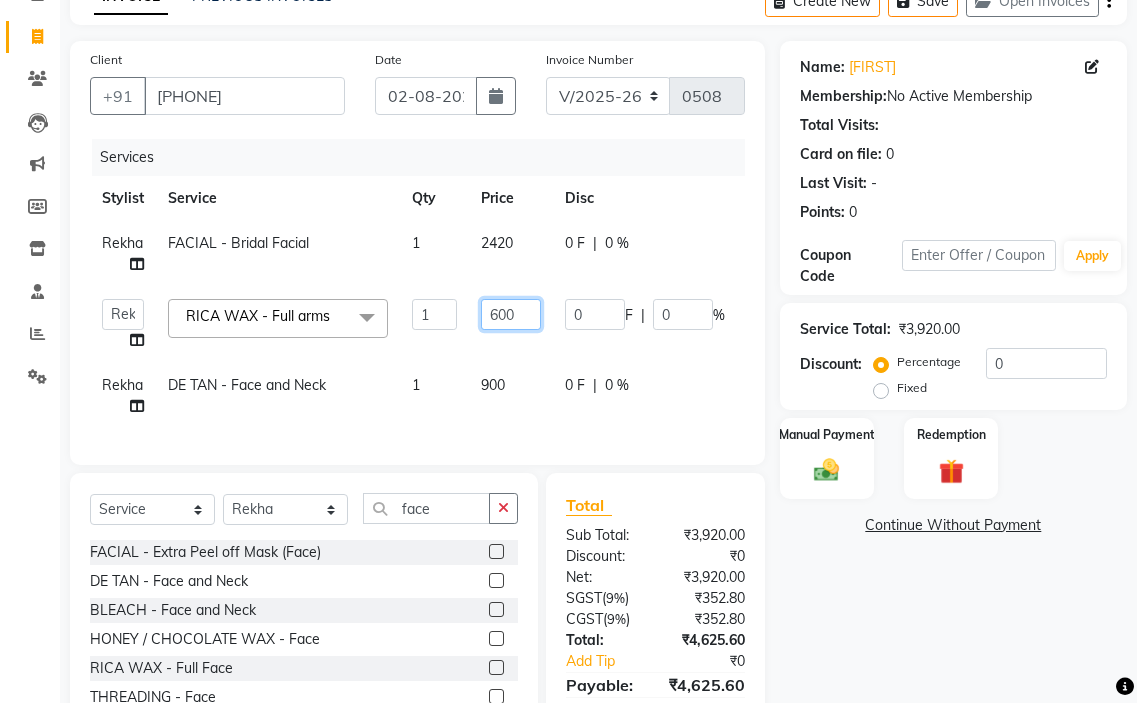 click on "600" 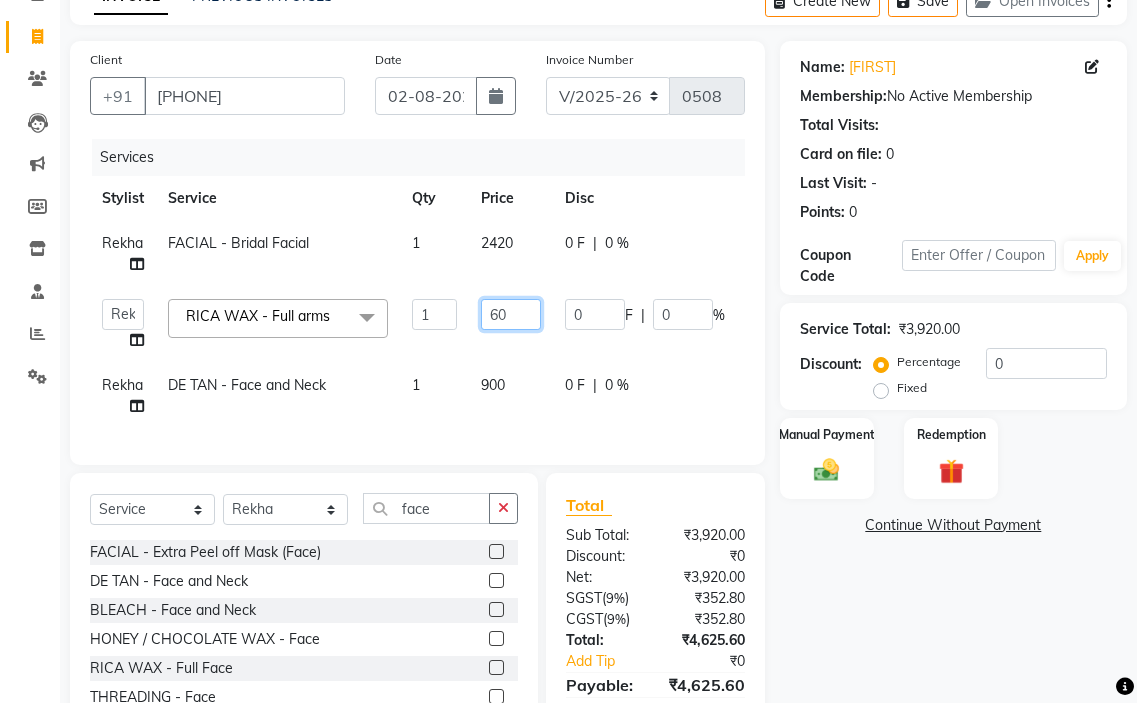 type on "6" 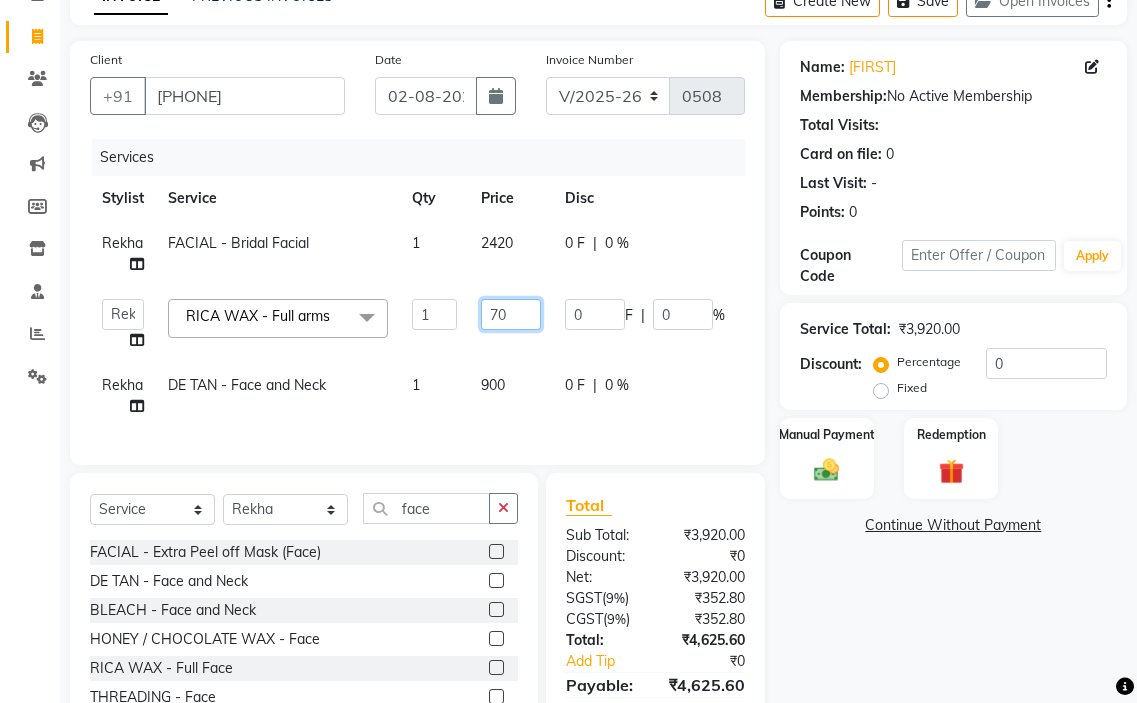 type on "700" 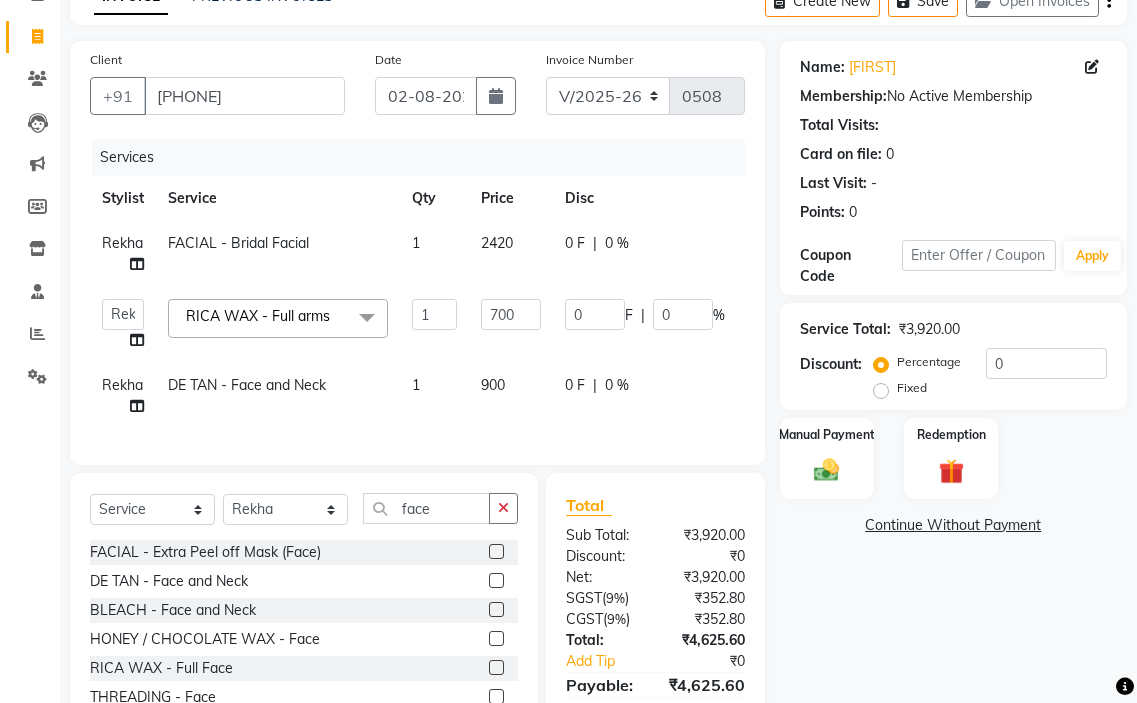 click on "[FIRST] DE TAN - Face and Neck 1 900 0 F | 0 % 1062" 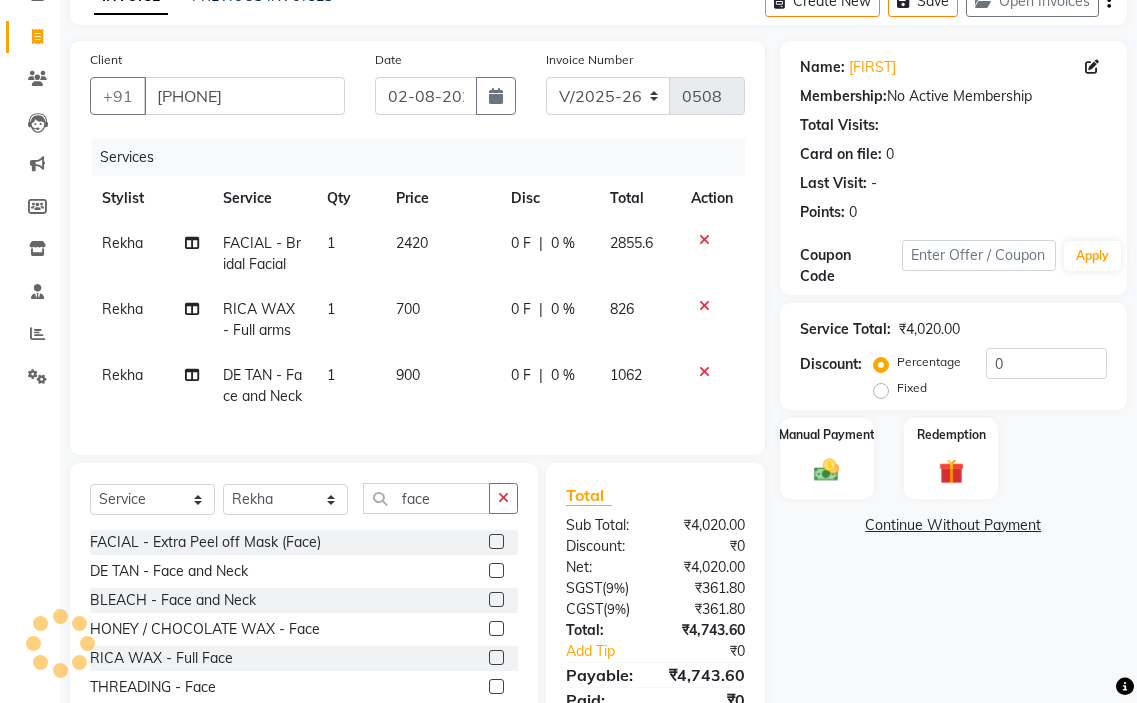 click on "700" 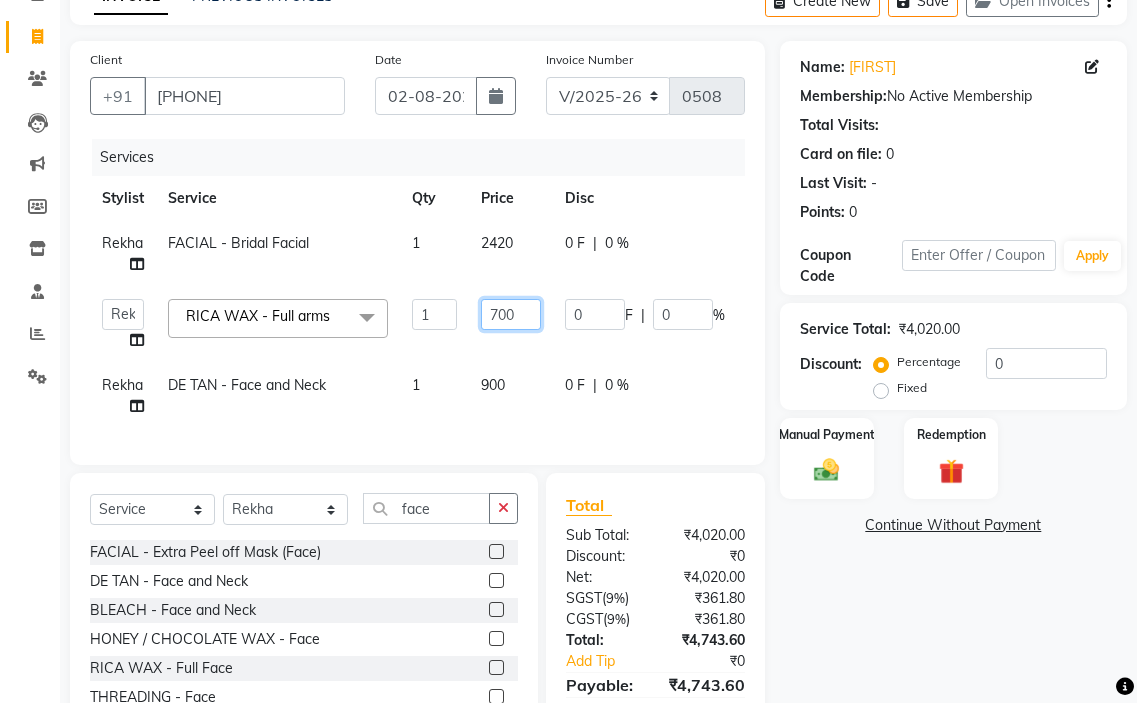 click on "700" 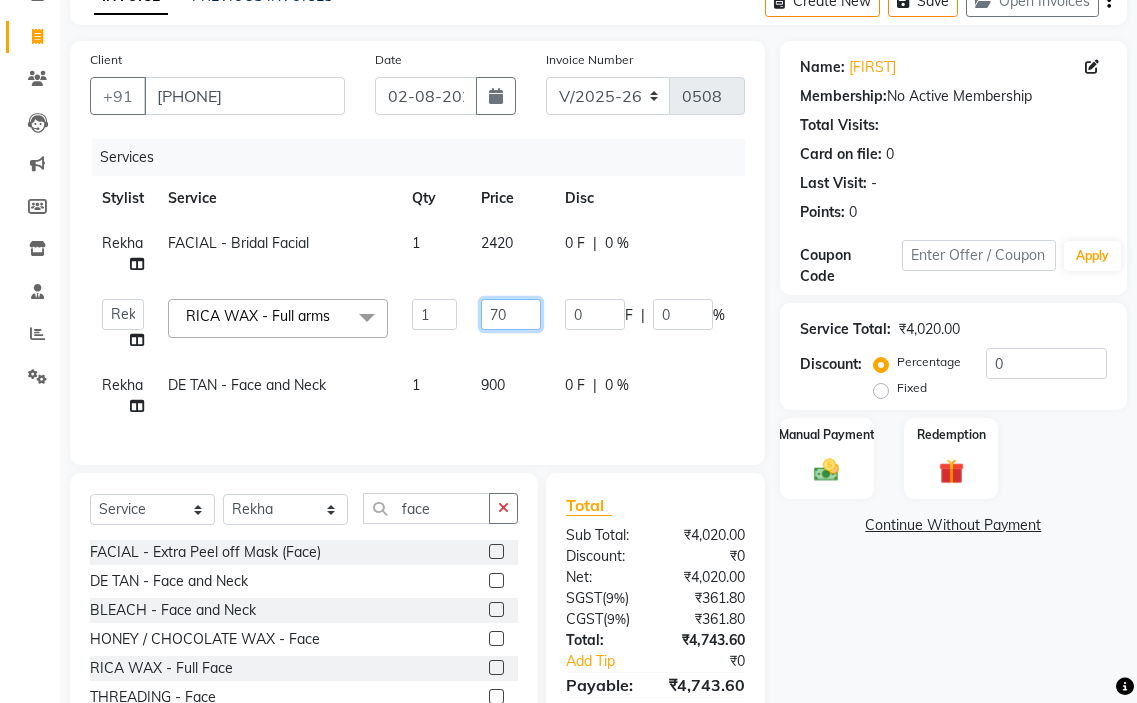 type on "7" 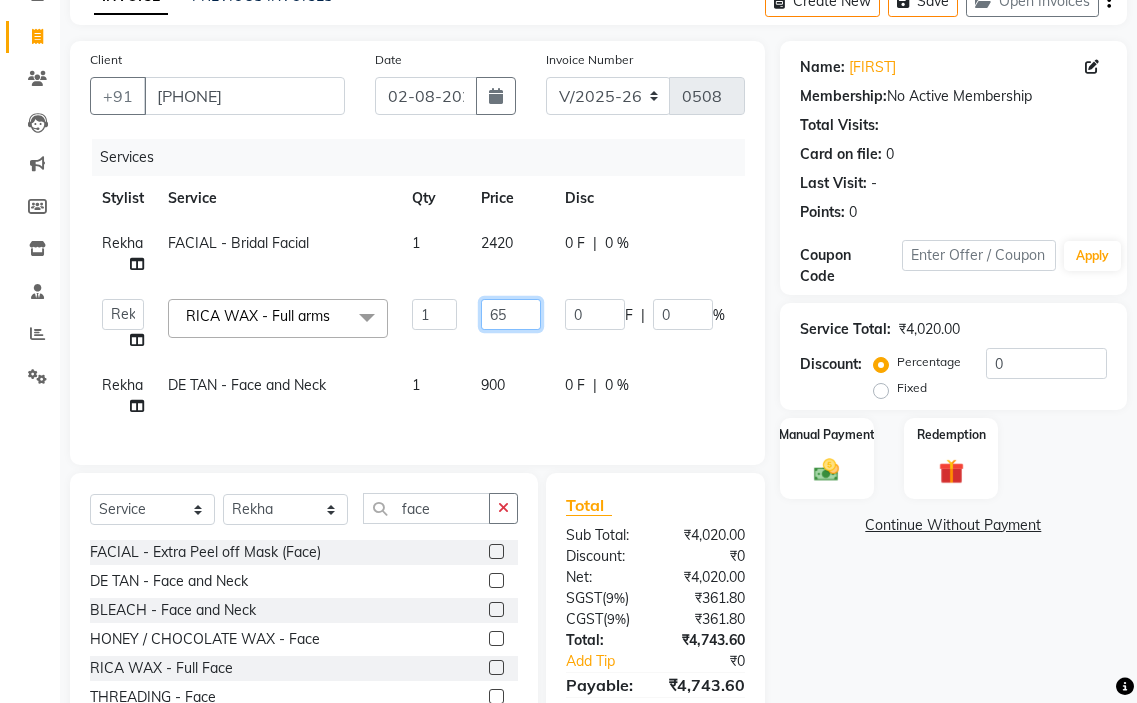 type on "650" 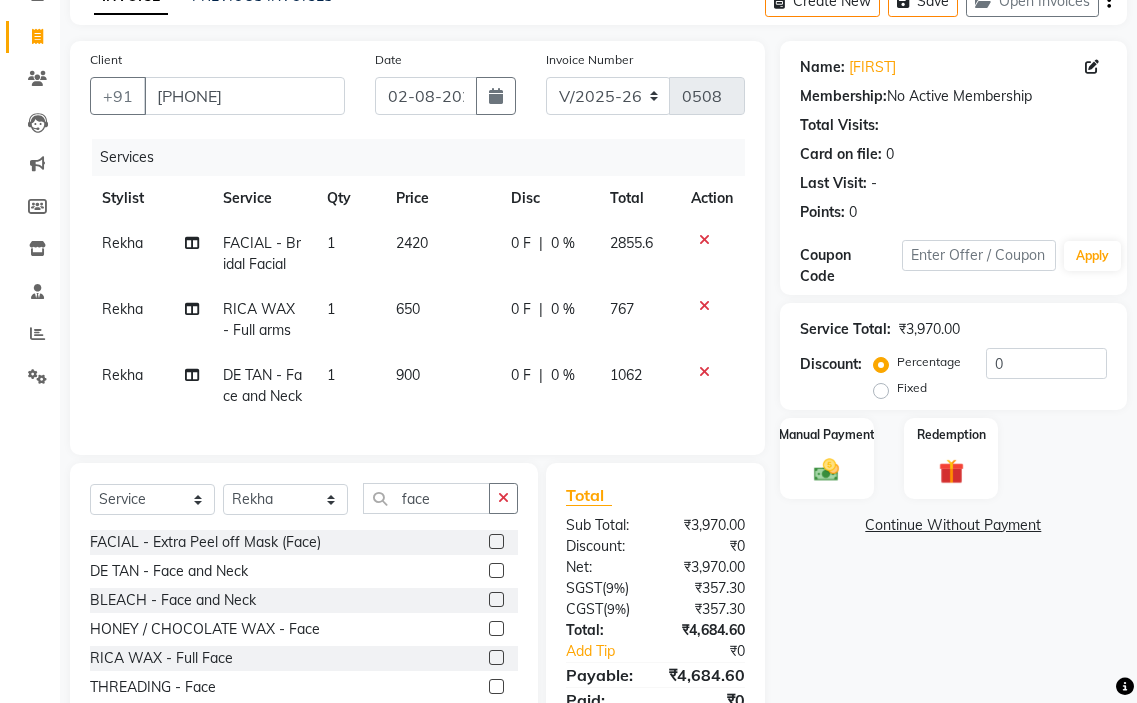 click on "[FIRST] RICA WAX - Full arms 1 650 0 F | 0 % [PHONE]" 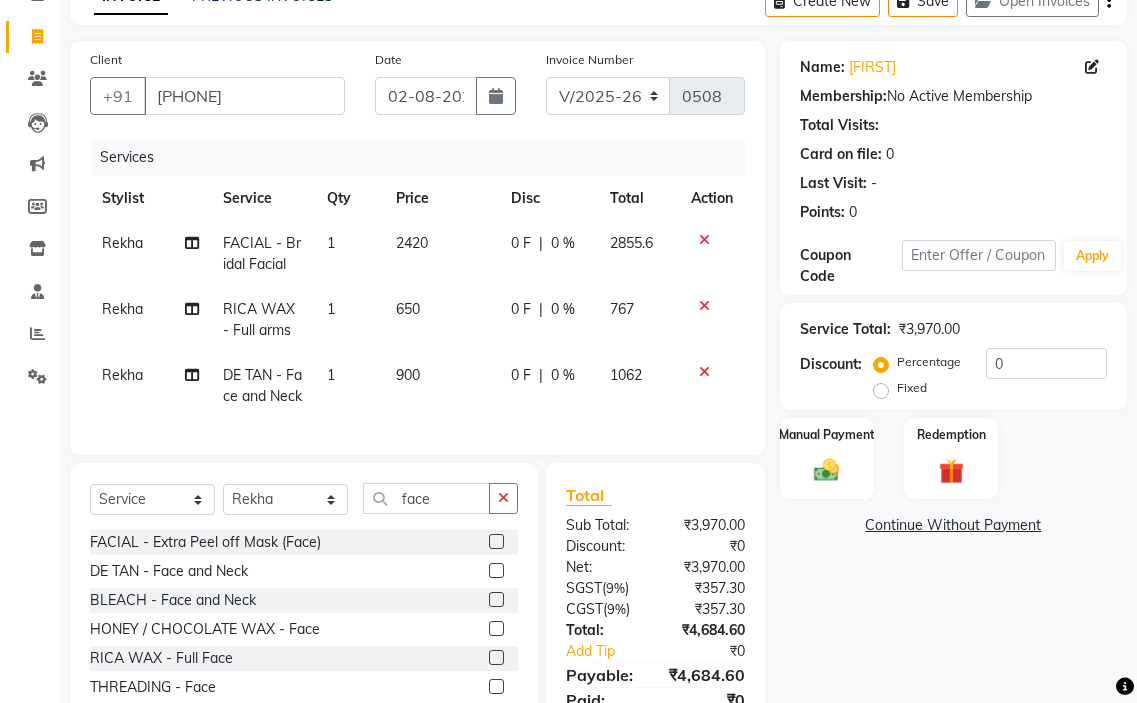 click on "650" 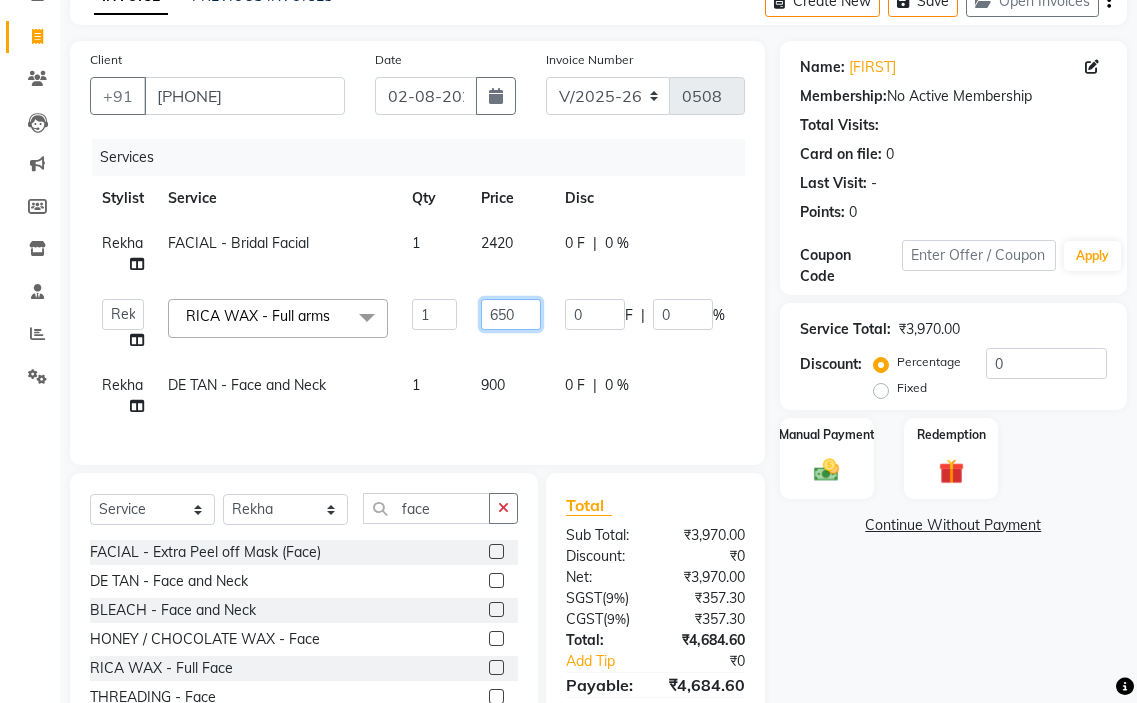 click on "650" 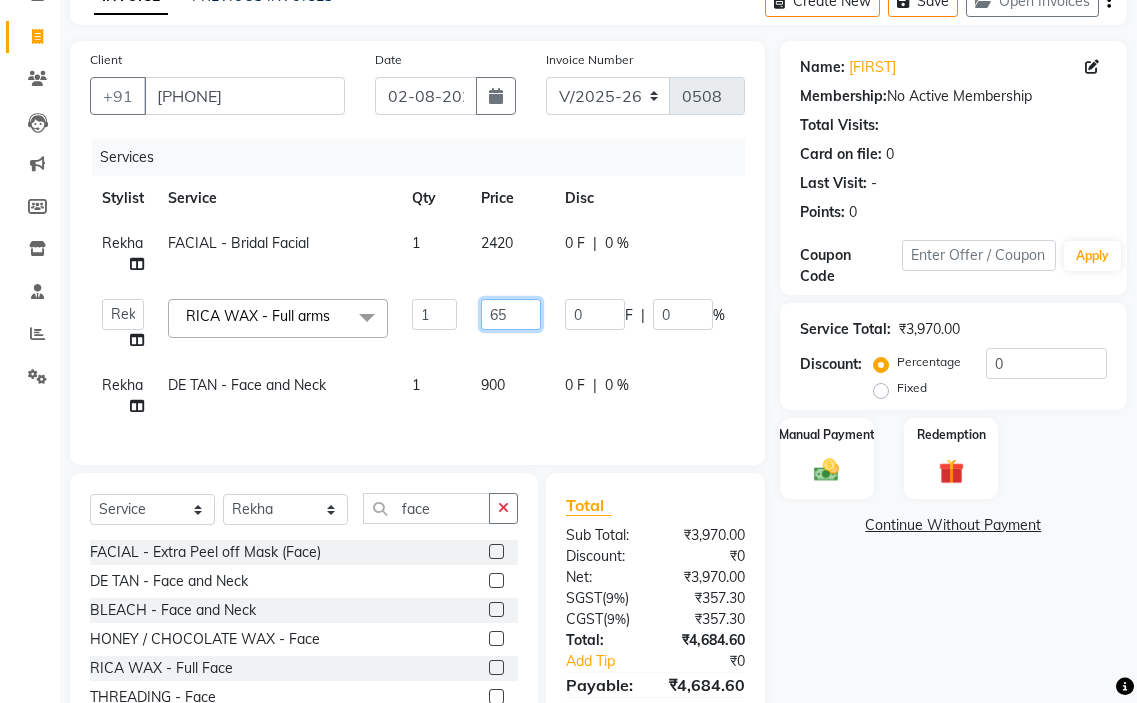 type on "655" 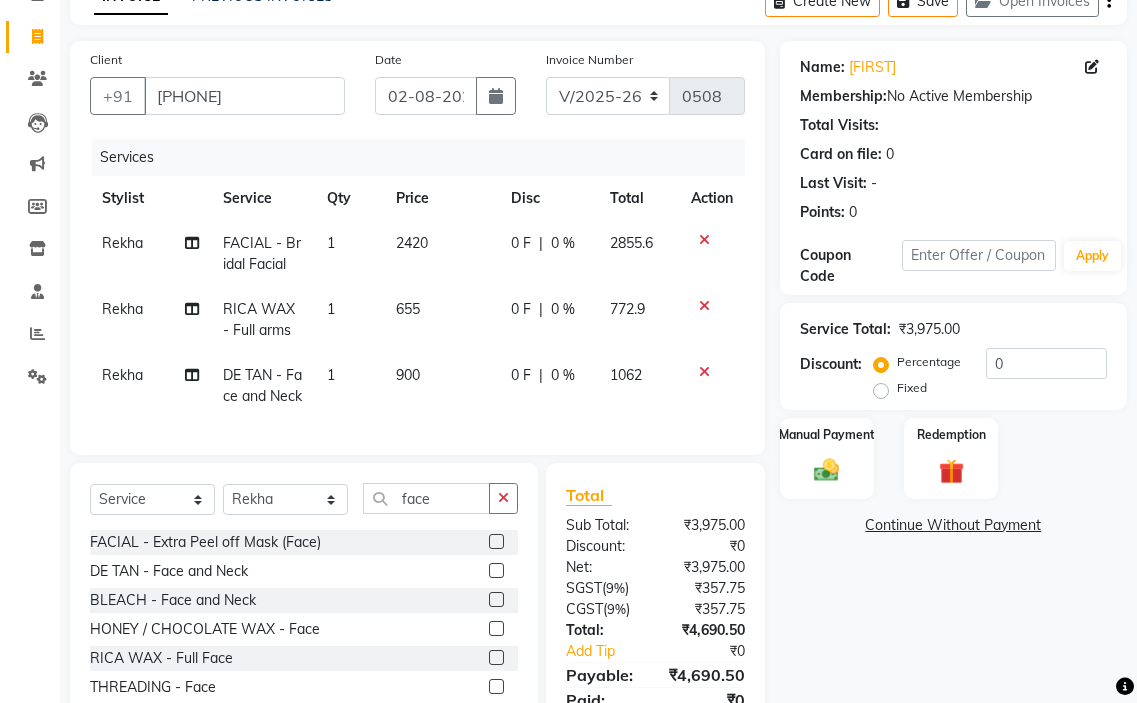 click on "[FIRST] DE TAN - Face and Neck 1 900 0 F | 0 % 1062" 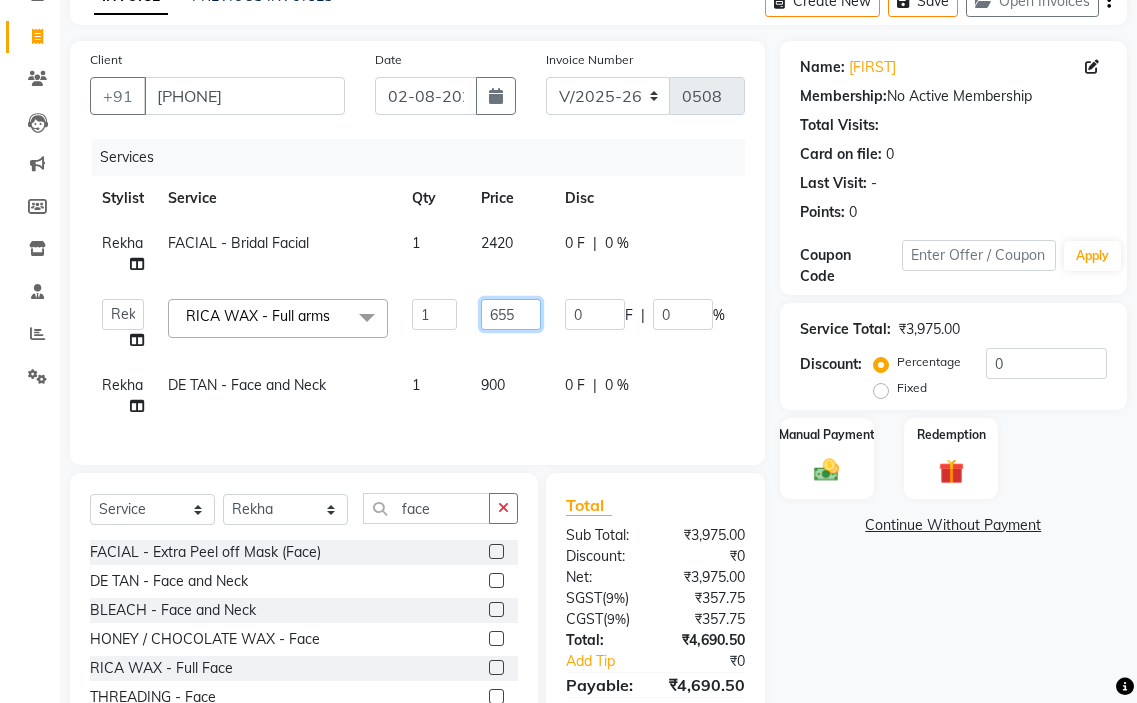 click on "655" 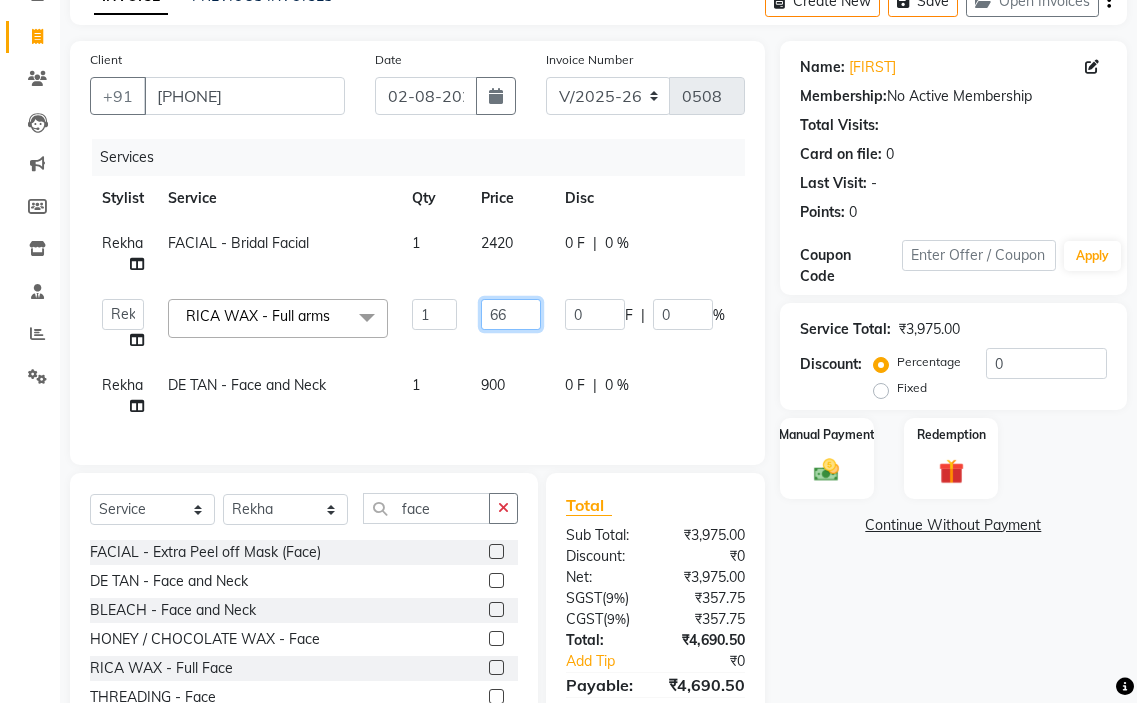 type on "665" 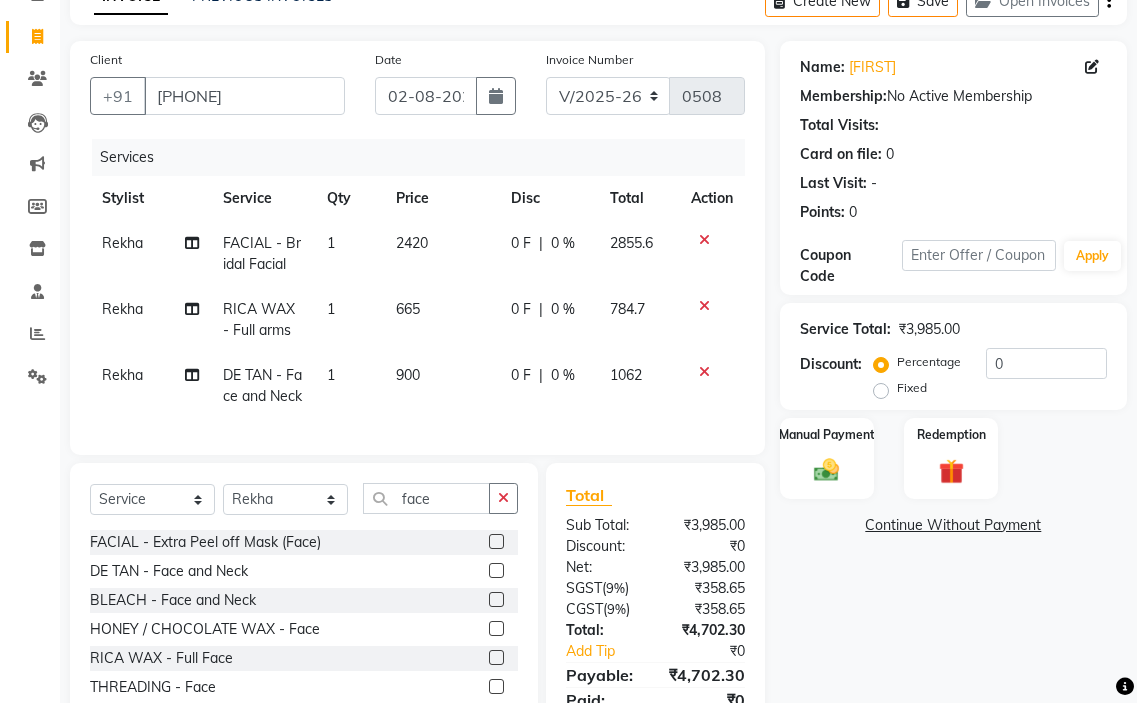 click on "[FIRST] FACIAL - Bridal Facial 1 2420 0 F | 0 % 2855.6 [FIRST] RICA WAX - Full arms 1 665 0 F | 0 % 784.7 [FIRST] DE TAN - Face and Neck 1 900 0 F | 0 % 1062" 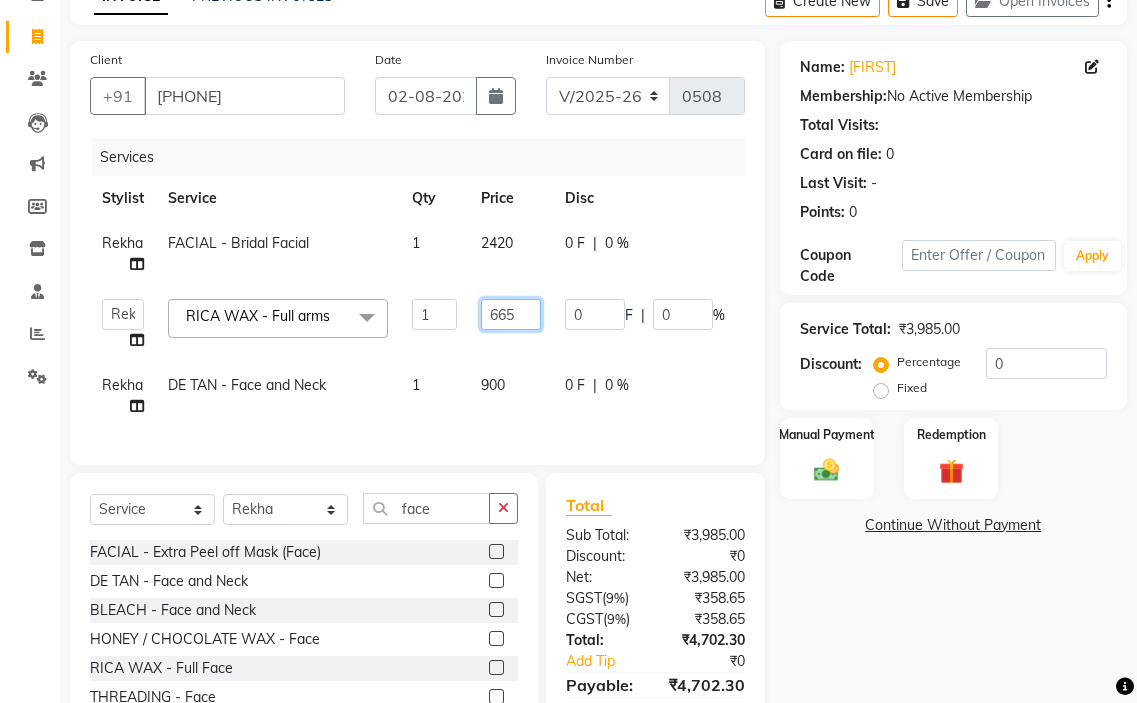 click on "665" 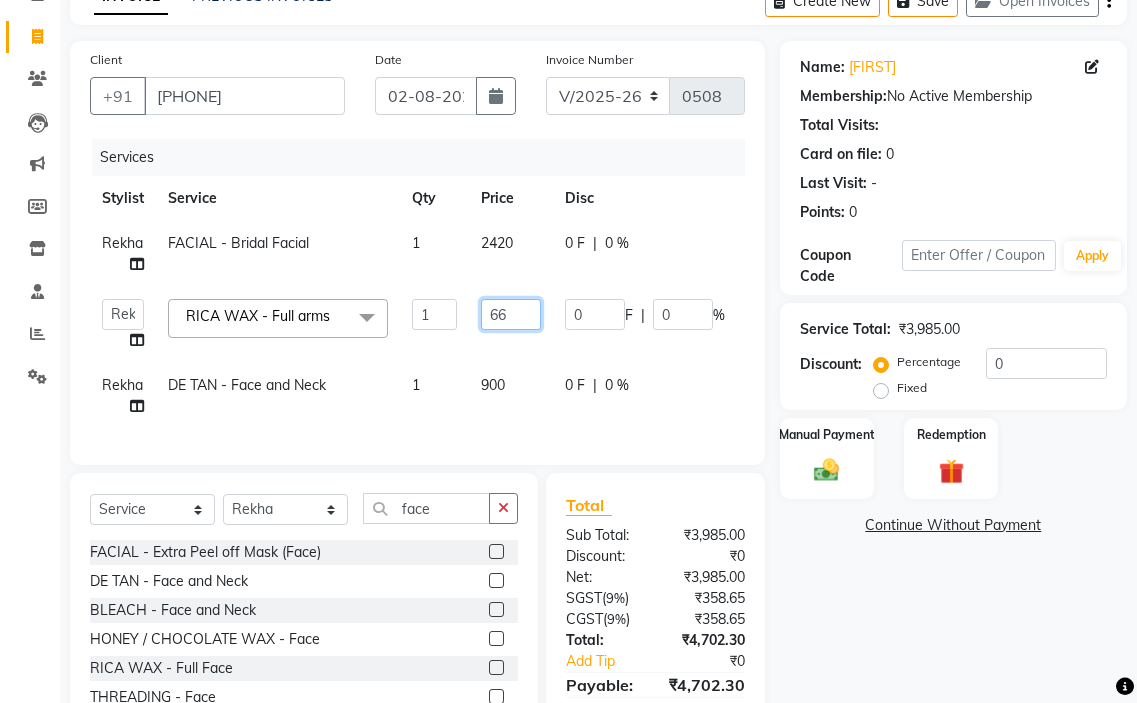 type on "663" 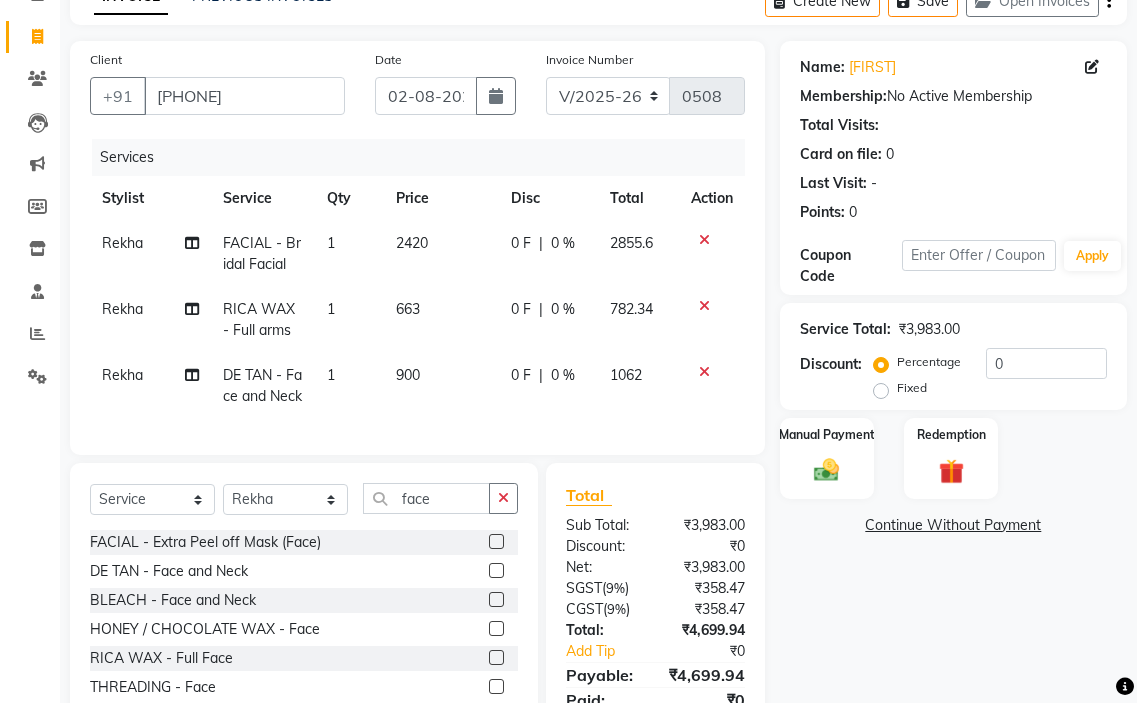 click on "[FIRST] RICA WAX - Full arms 1 663 0 F | 0 % 782.34" 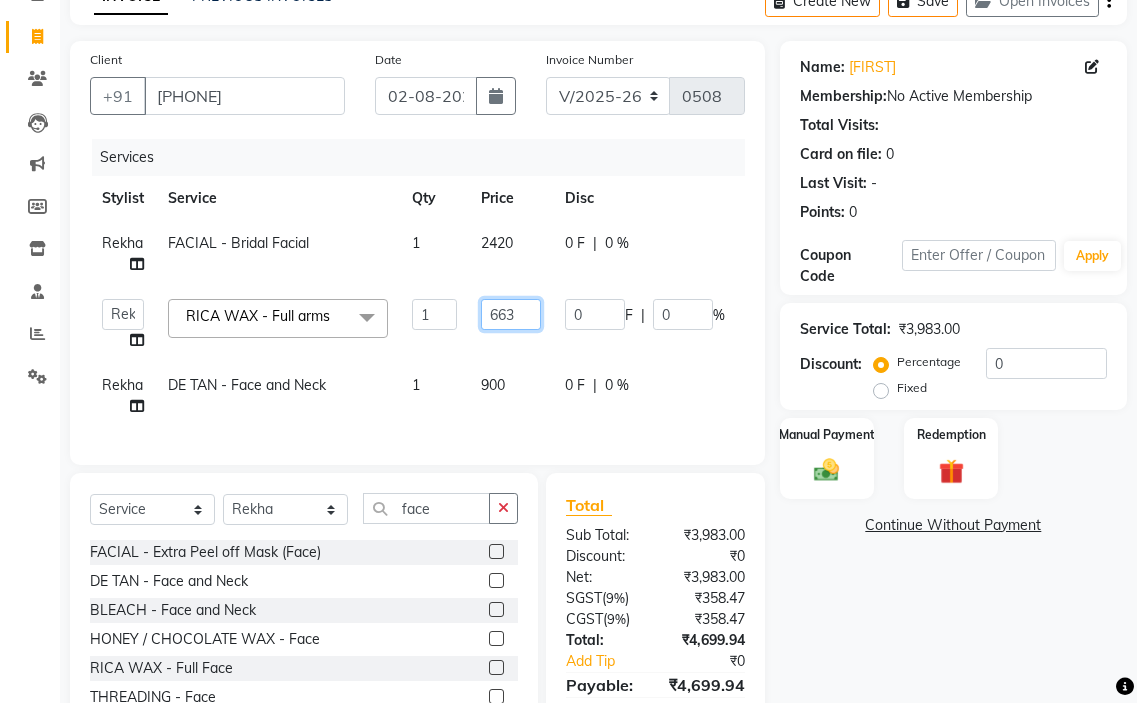 click on "663" 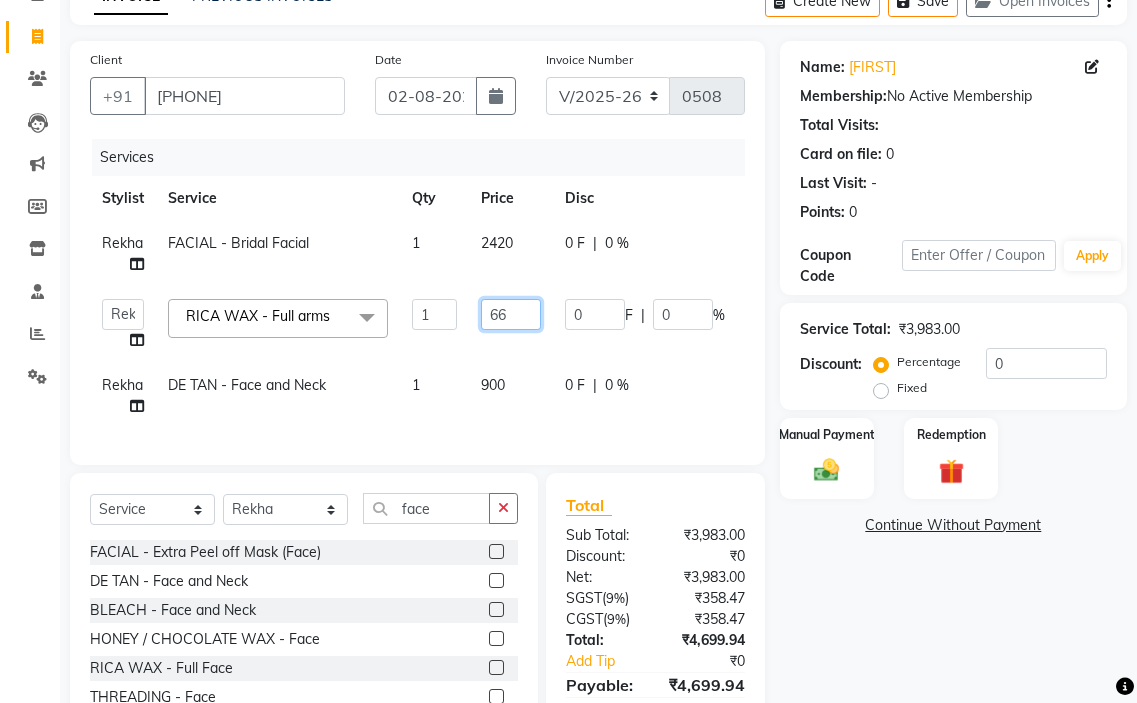 type on "664" 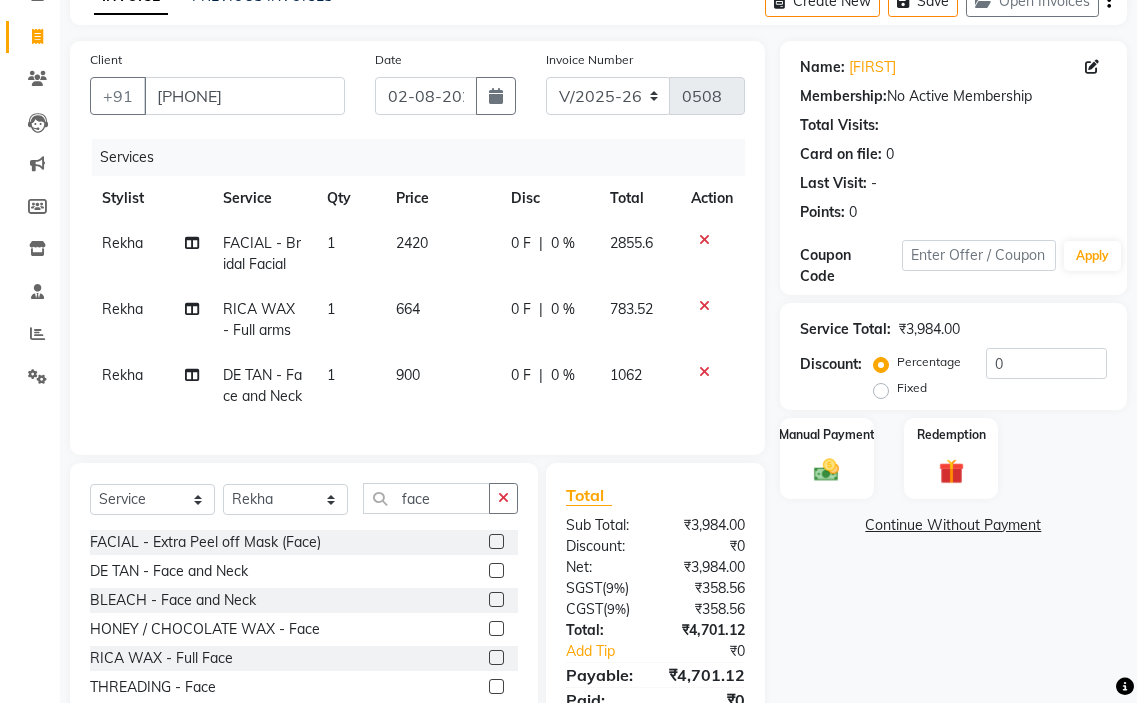 click on "[FIRST] DE TAN - Face and Neck 1 900 0 F | 0 % 1062" 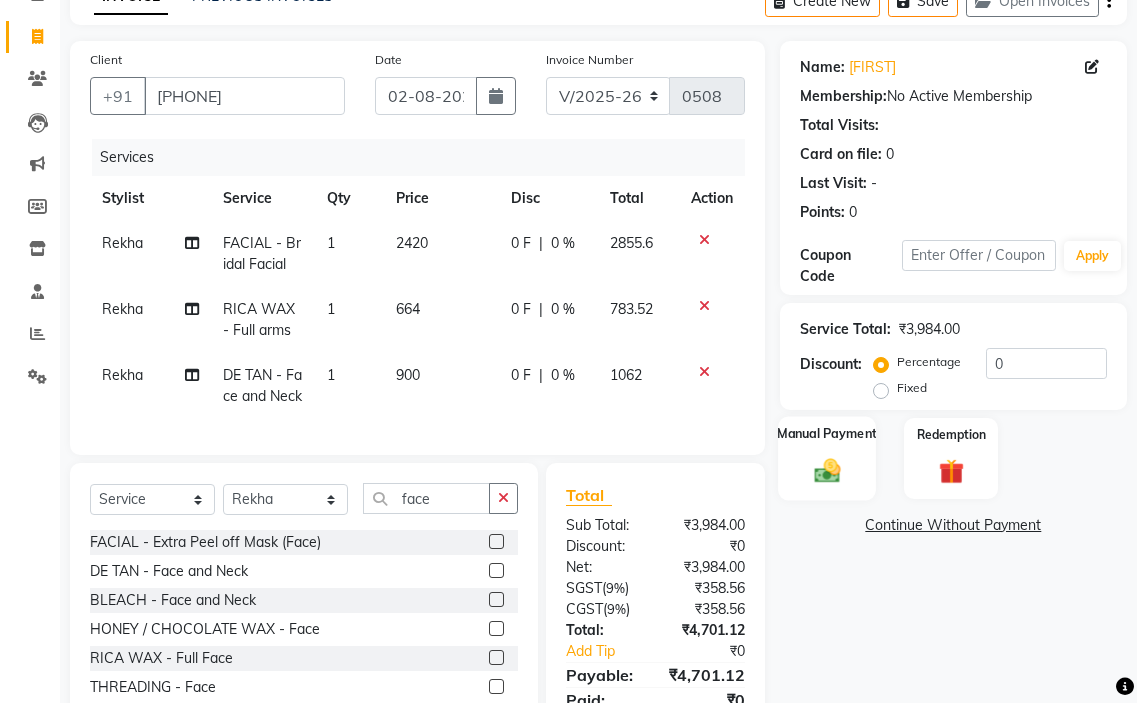 click 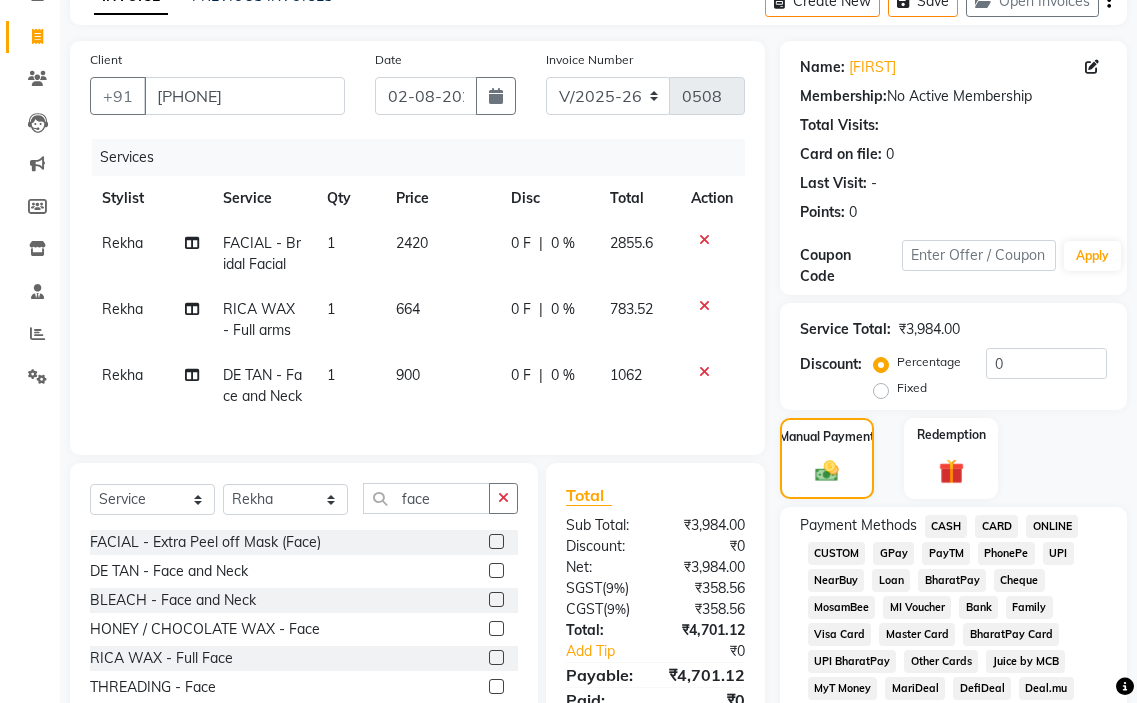 click on "GPay" 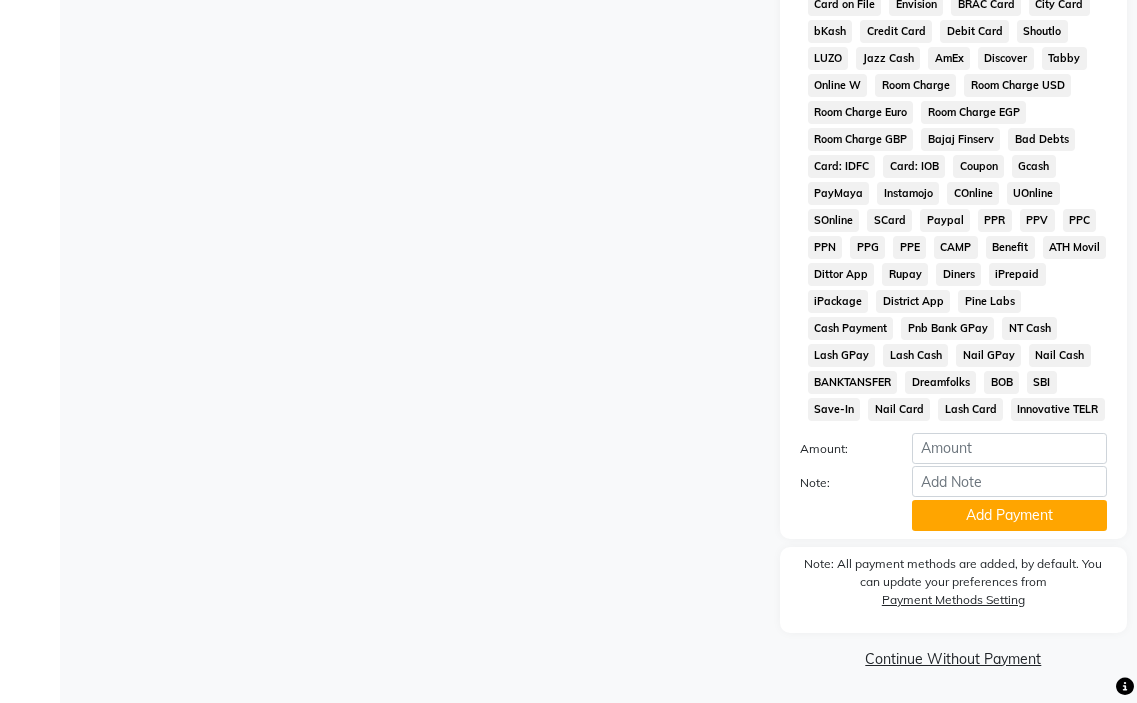 scroll, scrollTop: 1010, scrollLeft: 0, axis: vertical 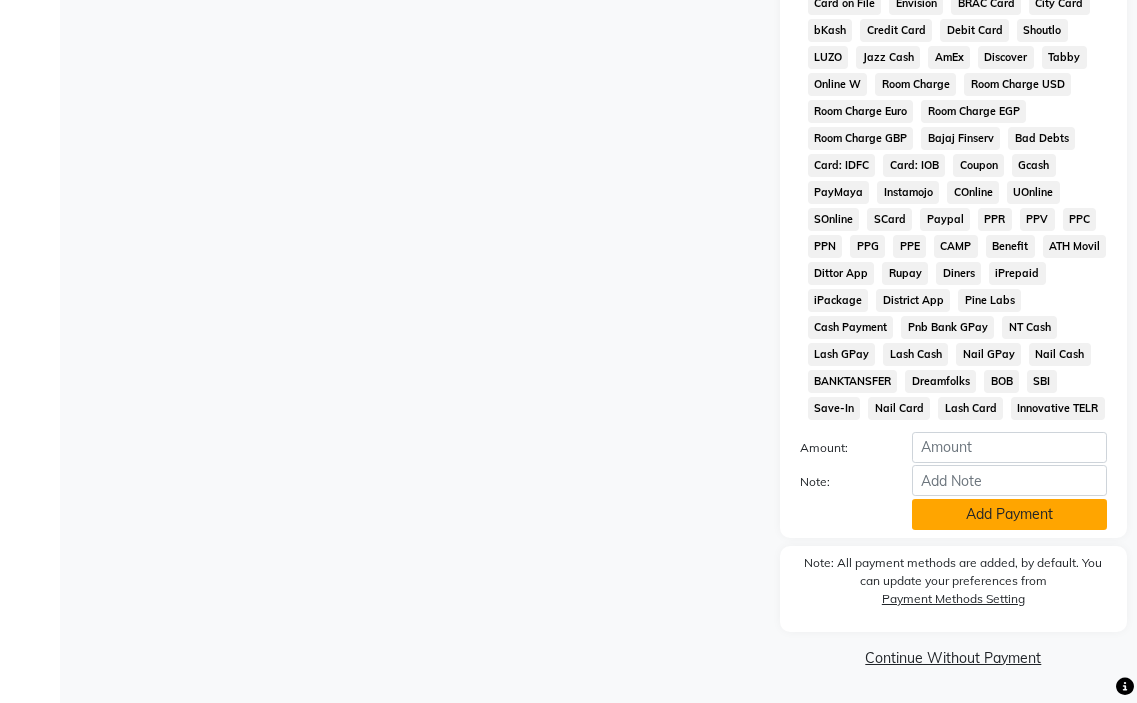 click on "Add Payment" 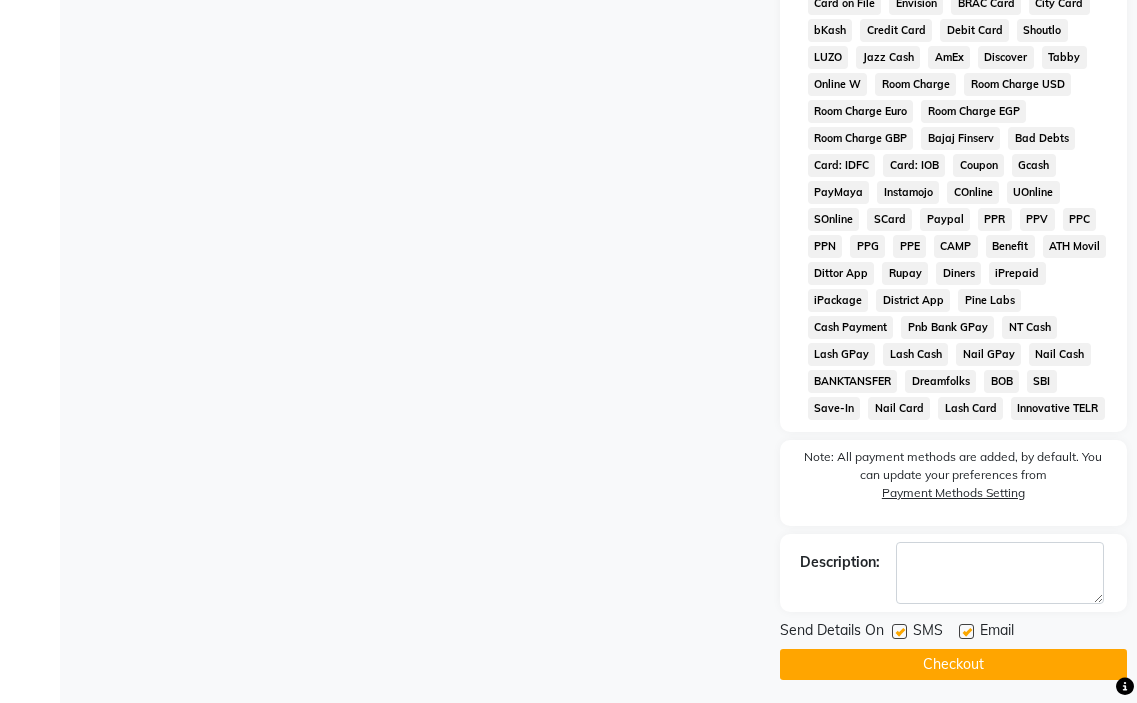 click 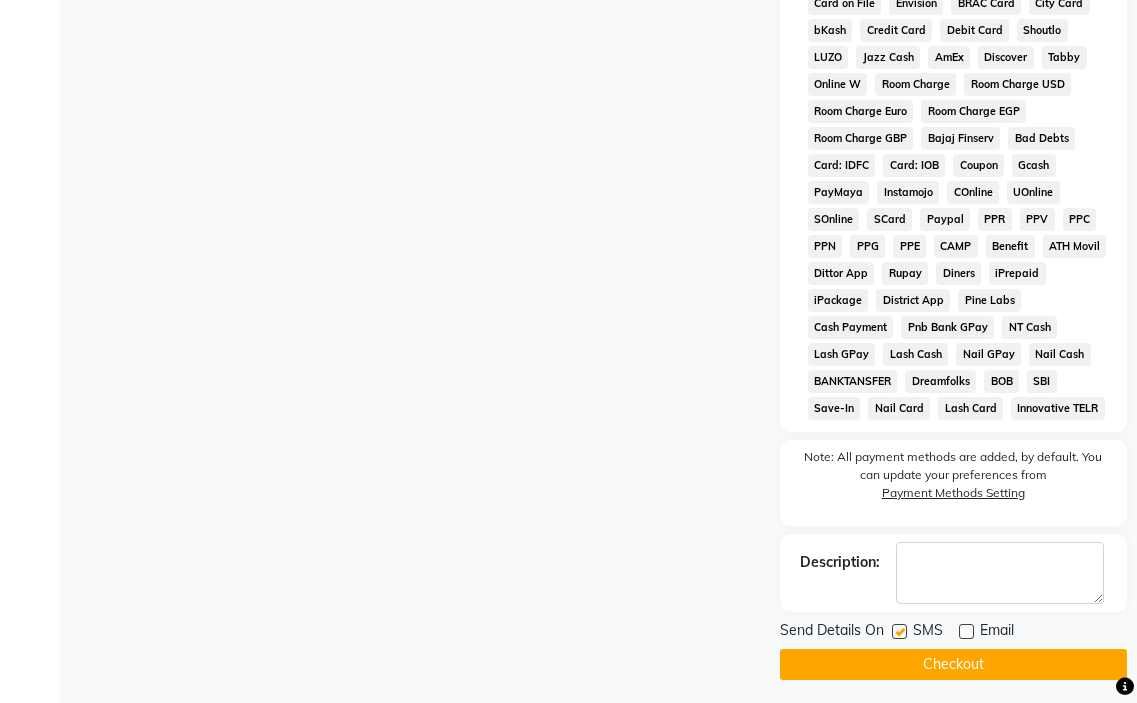 click on "Checkout" 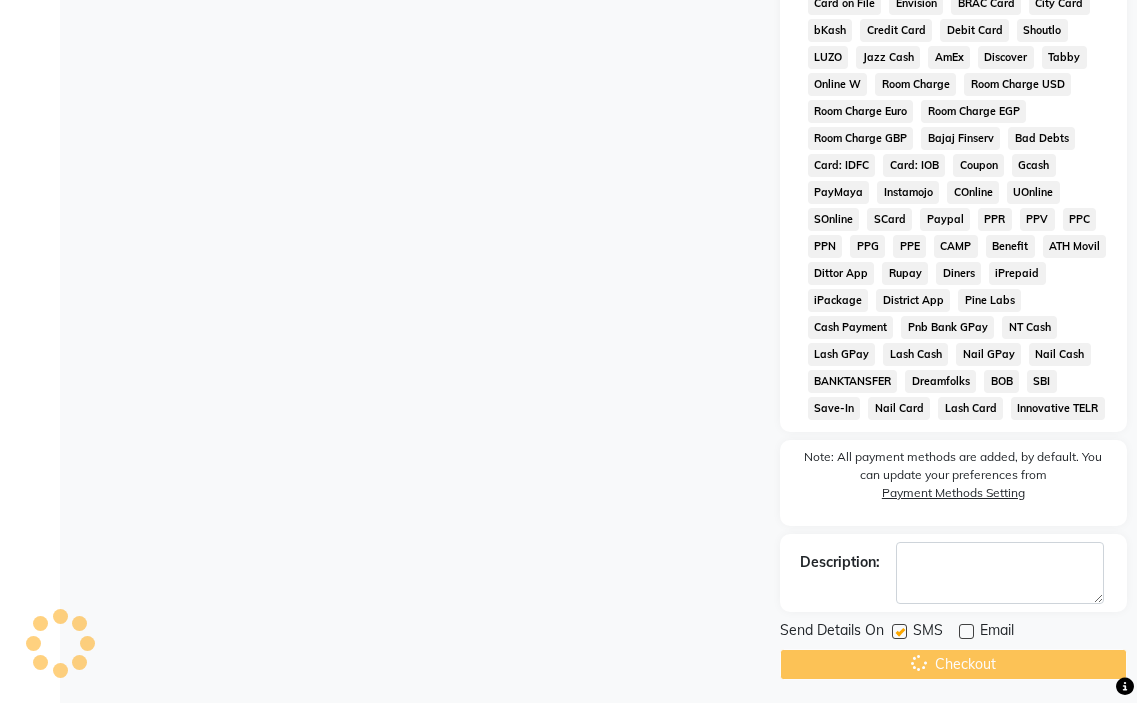 scroll, scrollTop: 0, scrollLeft: 0, axis: both 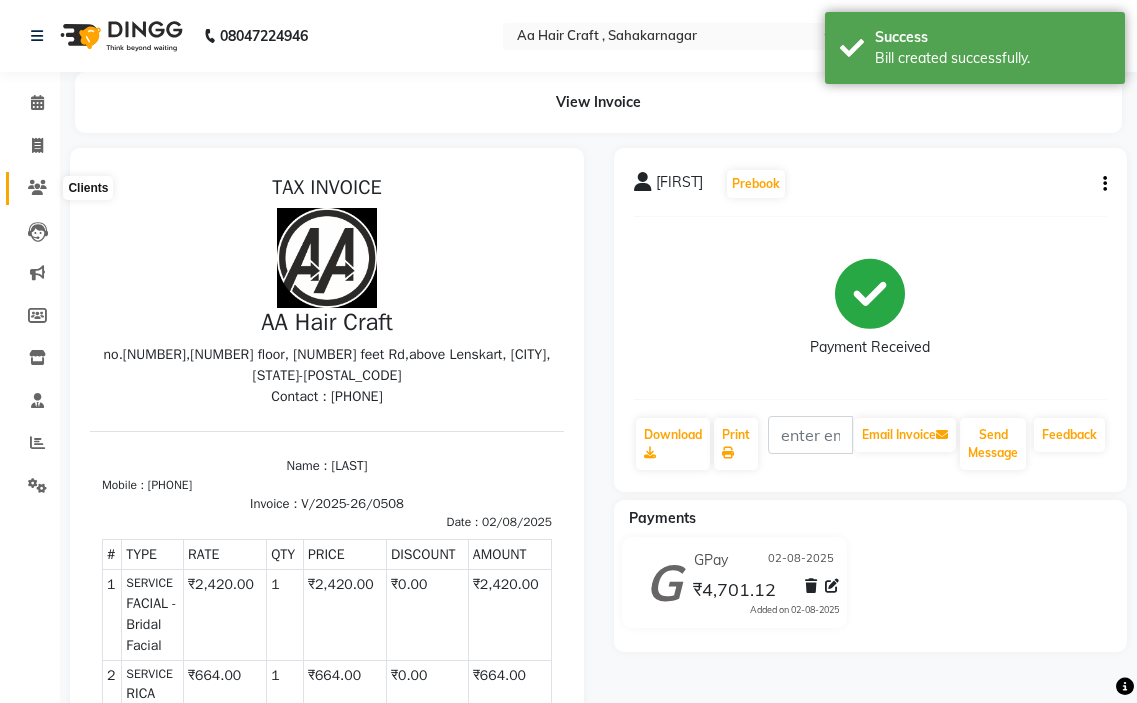 click 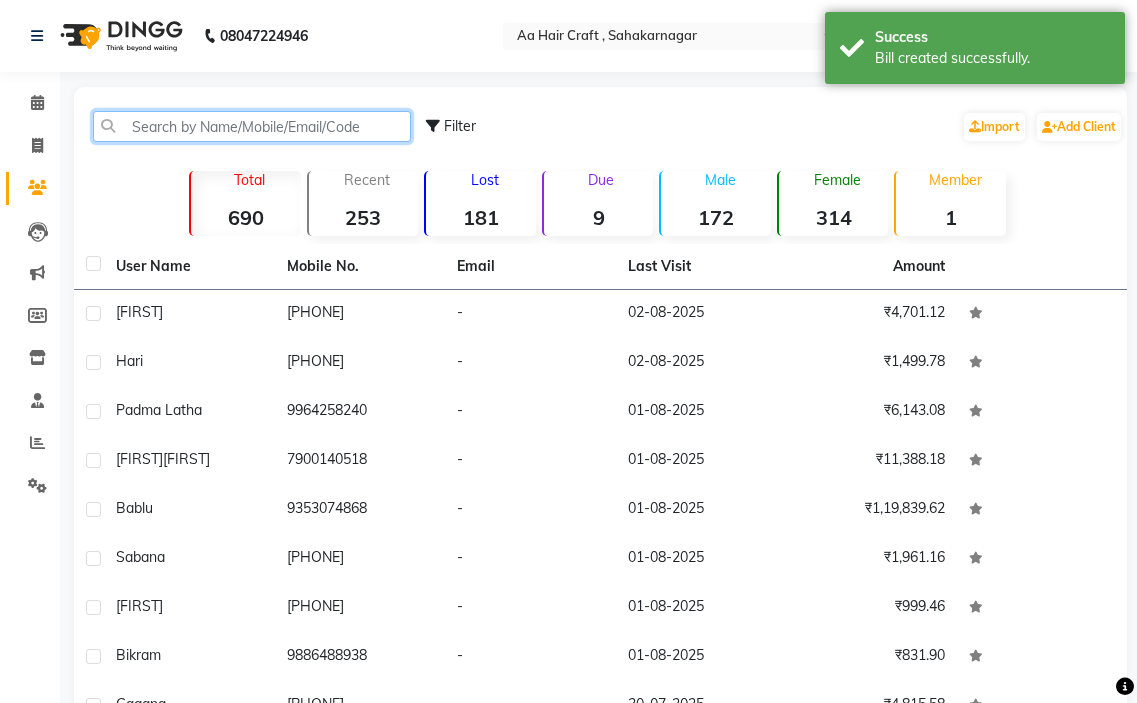 click 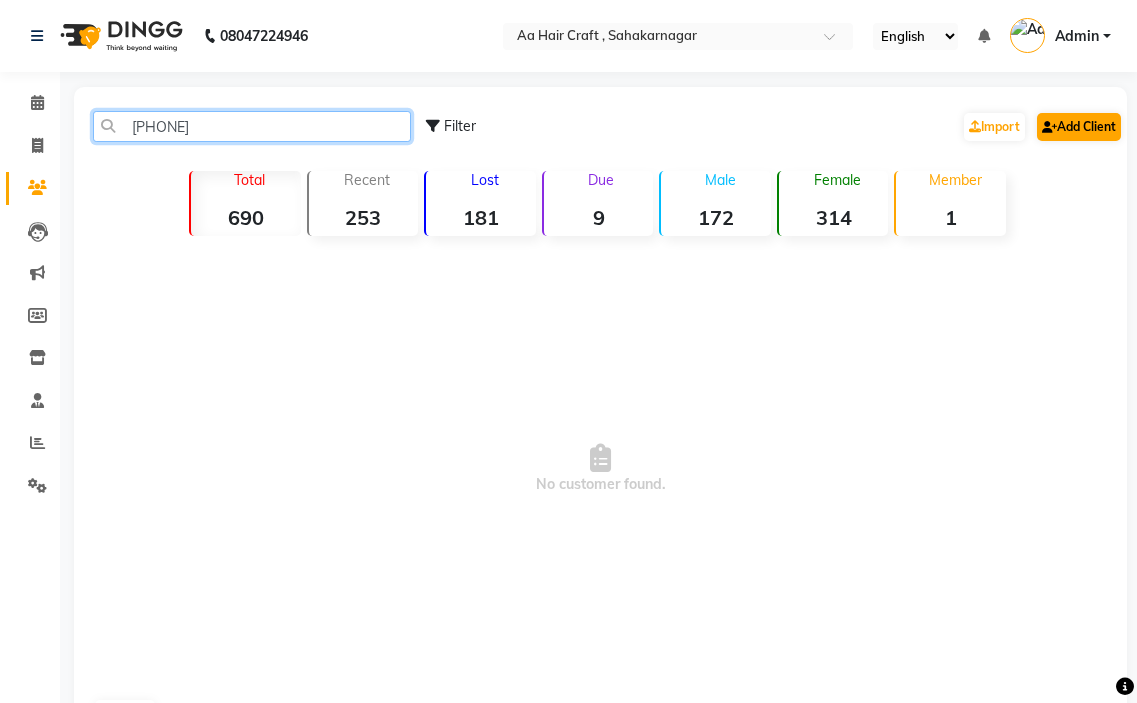 type on "[PHONE]" 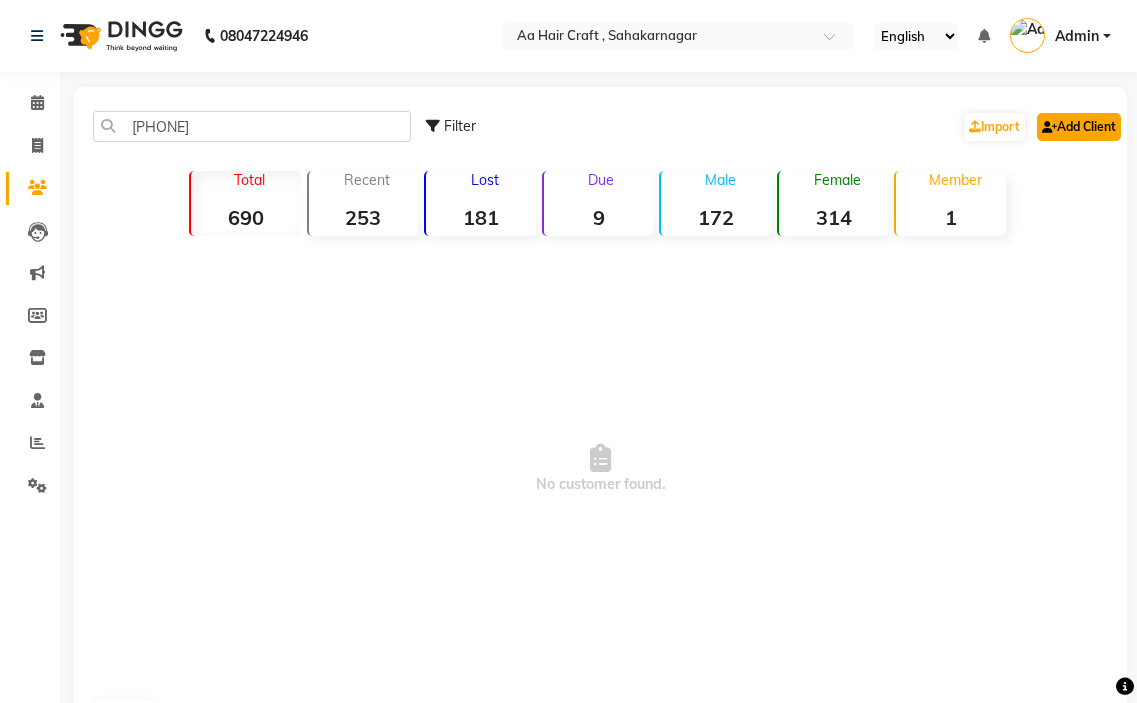 click on "Add Client" 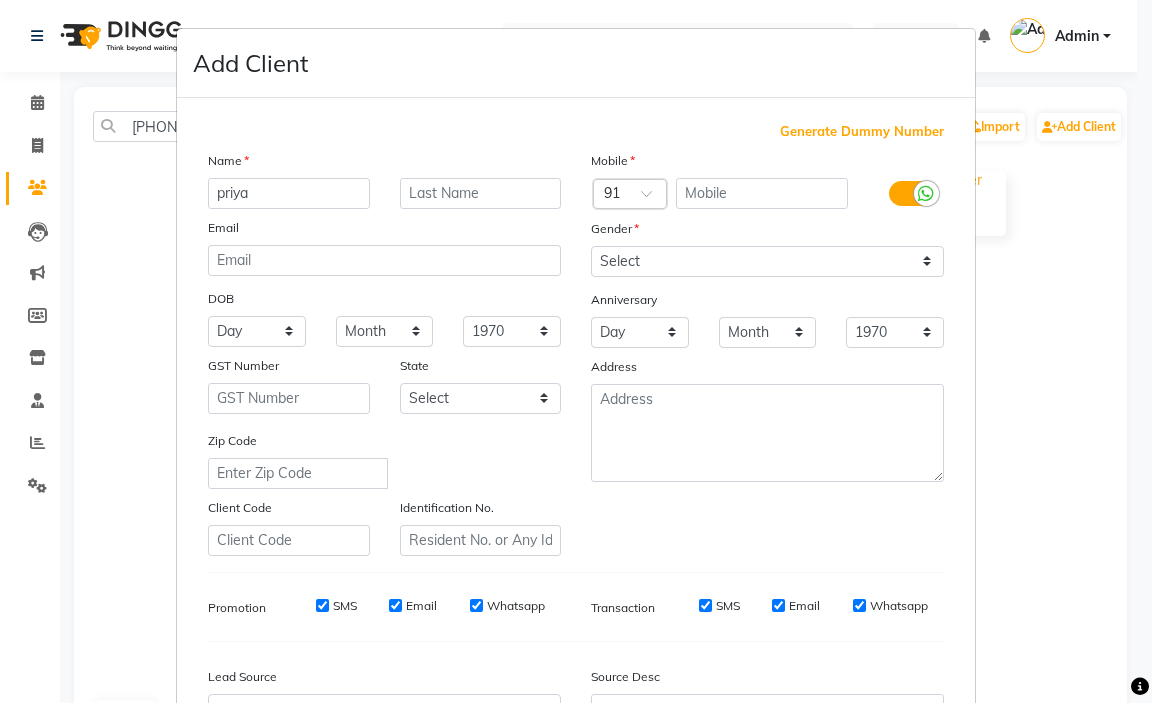 type on "priya" 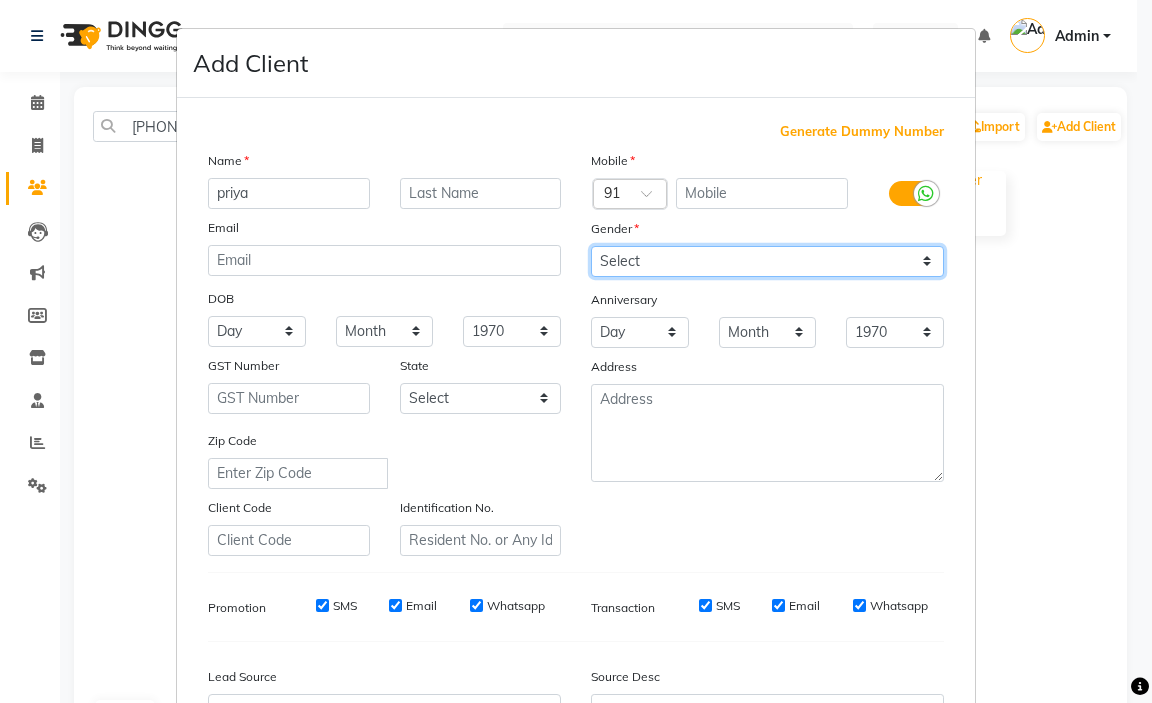 click on "Select Male Female Other Prefer Not To Say" at bounding box center (767, 261) 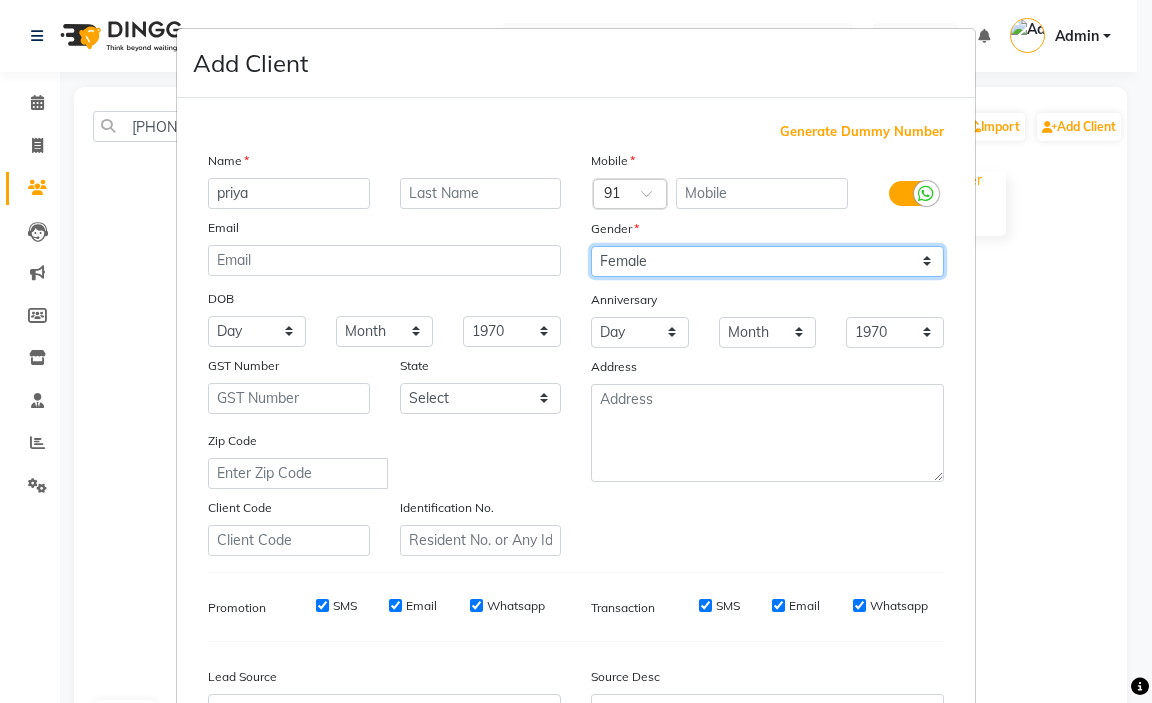 click on "Select Male Female Other Prefer Not To Say" at bounding box center [767, 261] 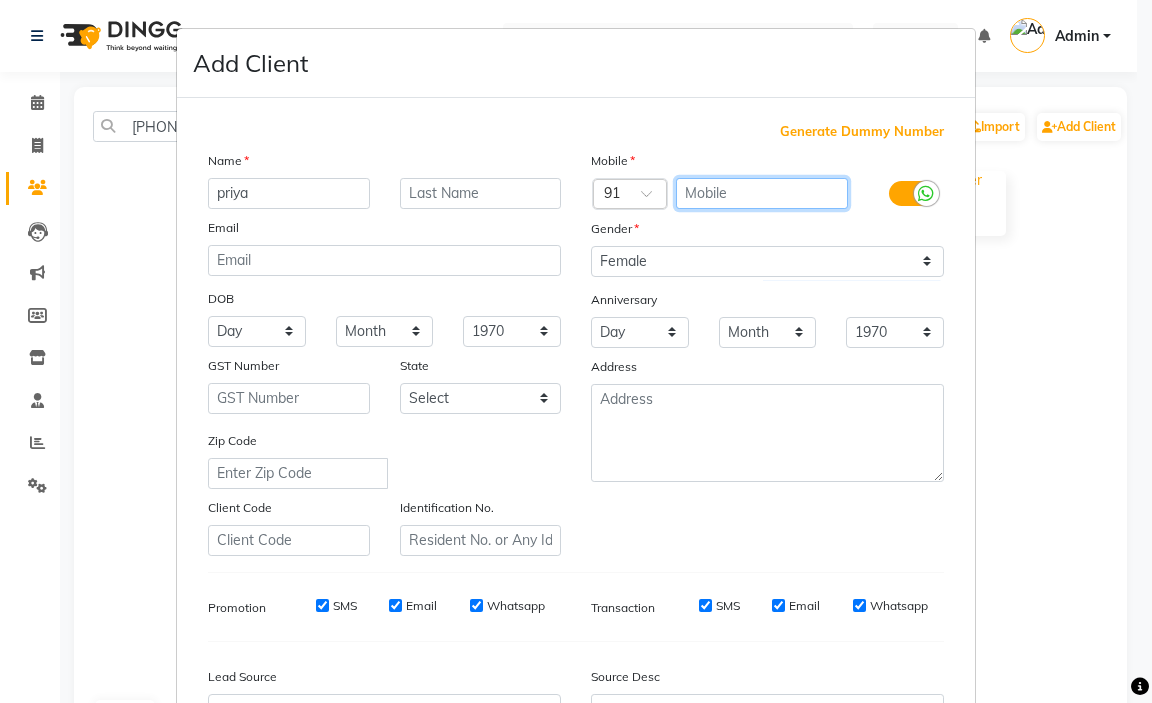 click at bounding box center (762, 193) 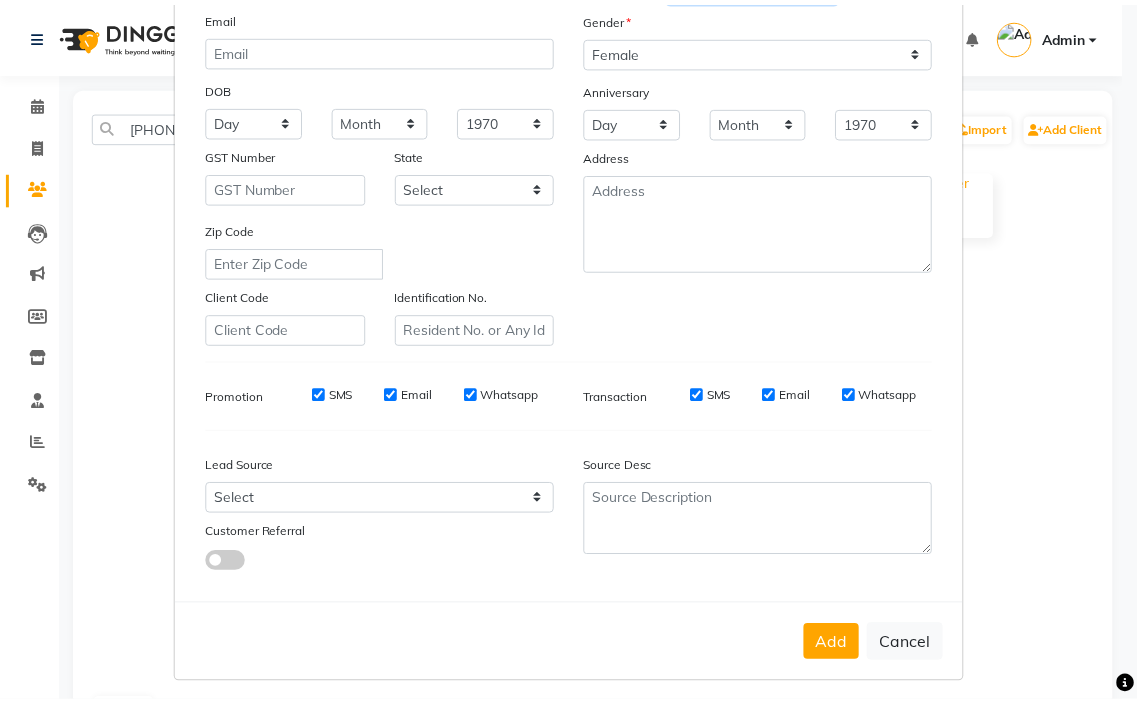 scroll, scrollTop: 220, scrollLeft: 0, axis: vertical 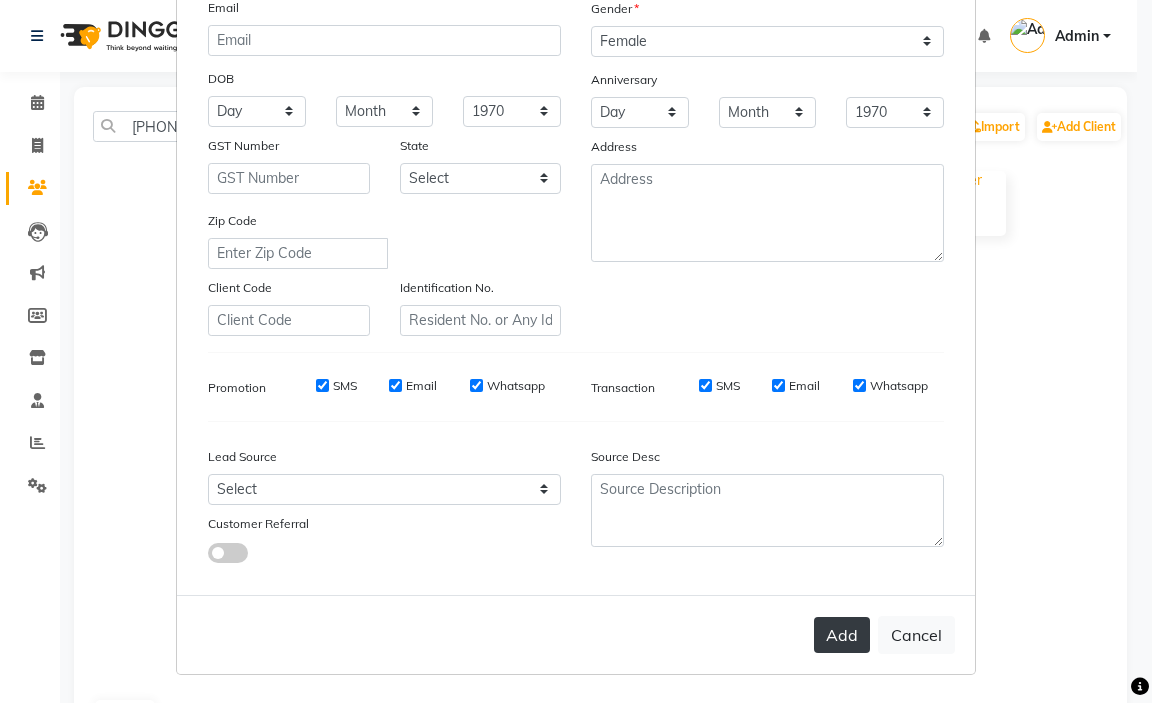 type on "[PHONE]" 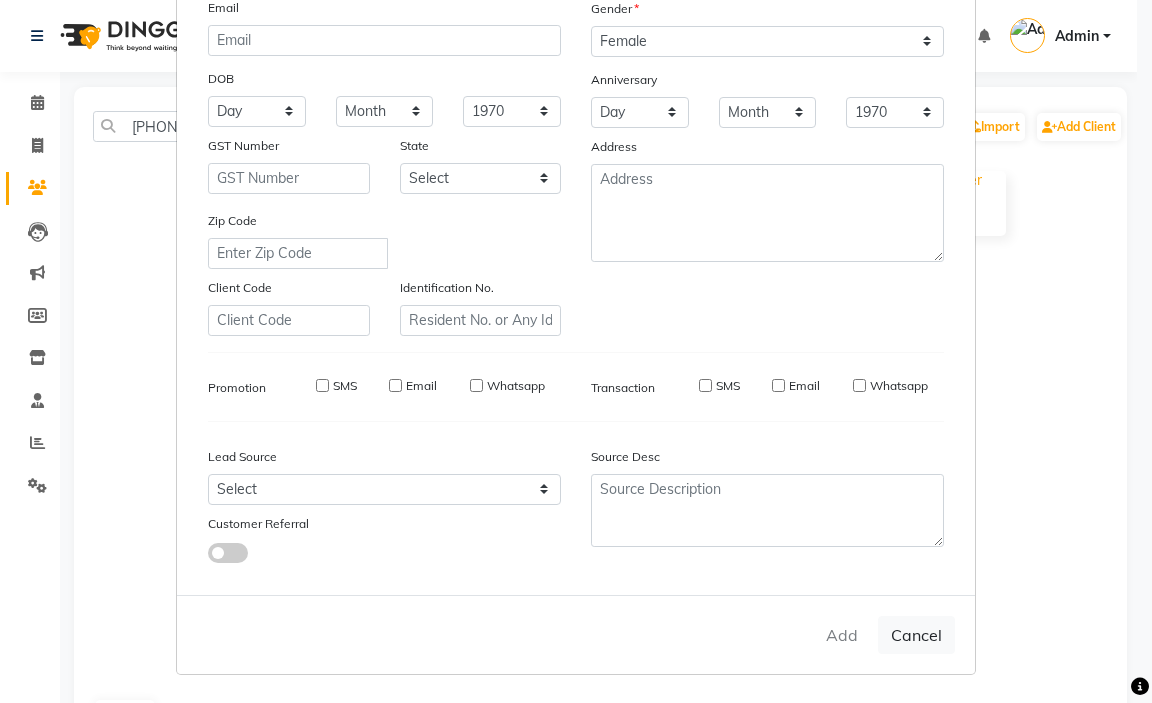 type 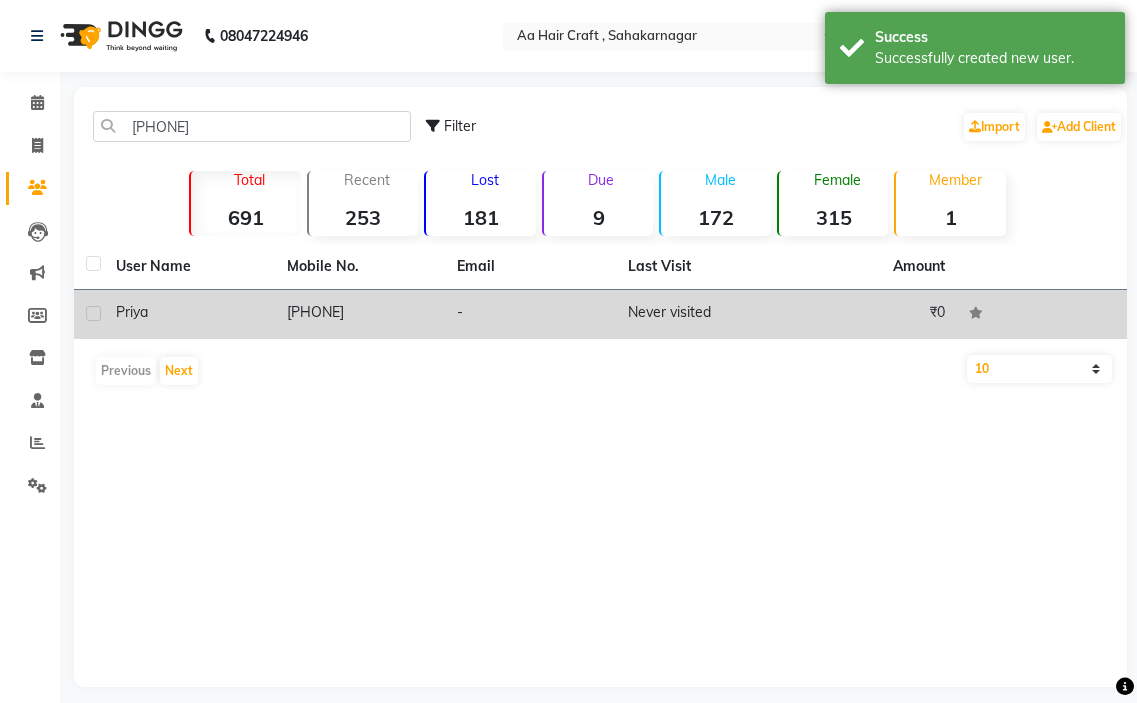 click on "priya" 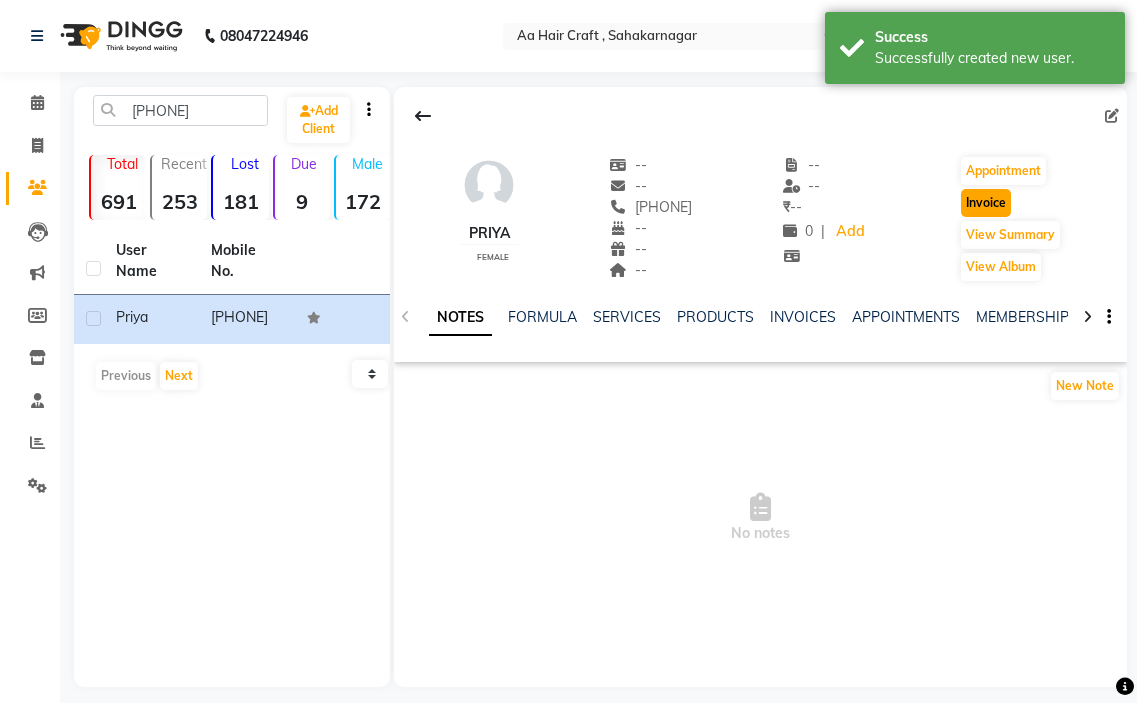 click on "Invoice" 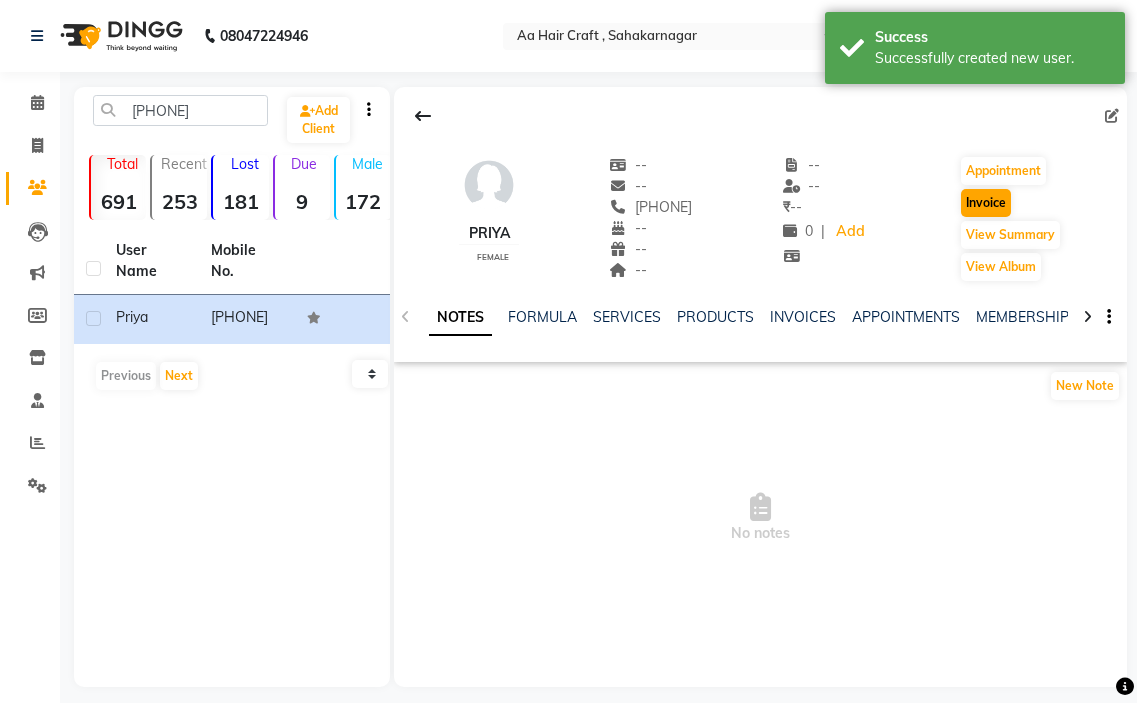 select on "service" 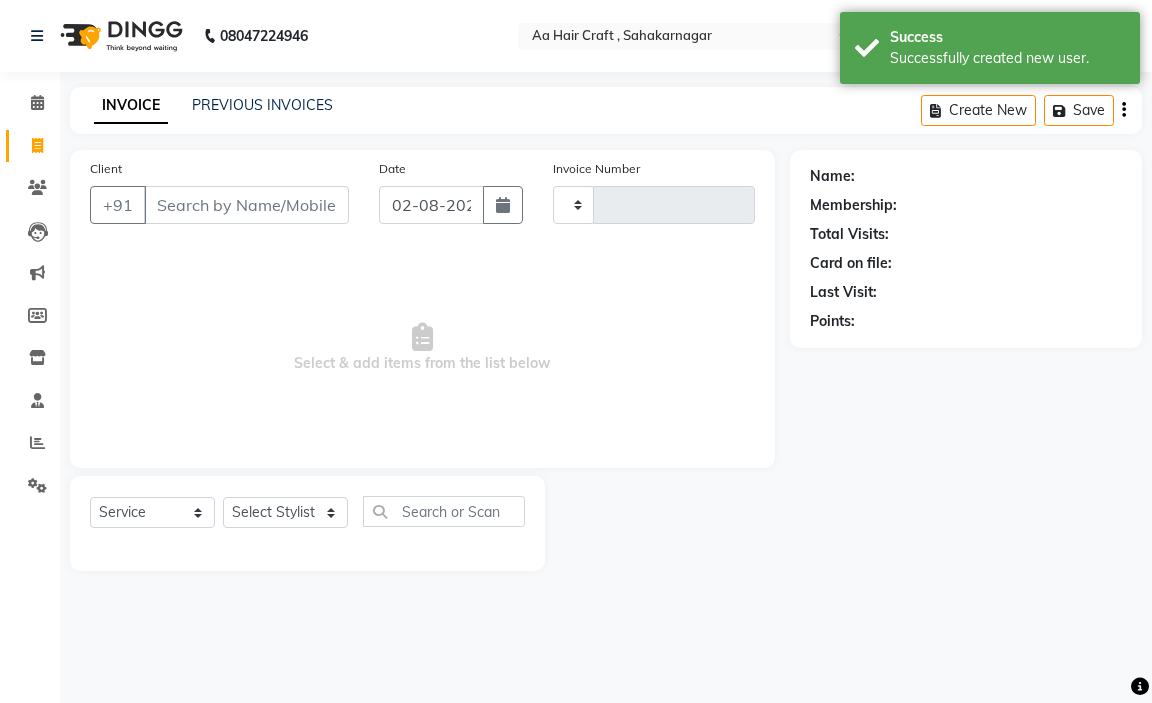 type on "0509" 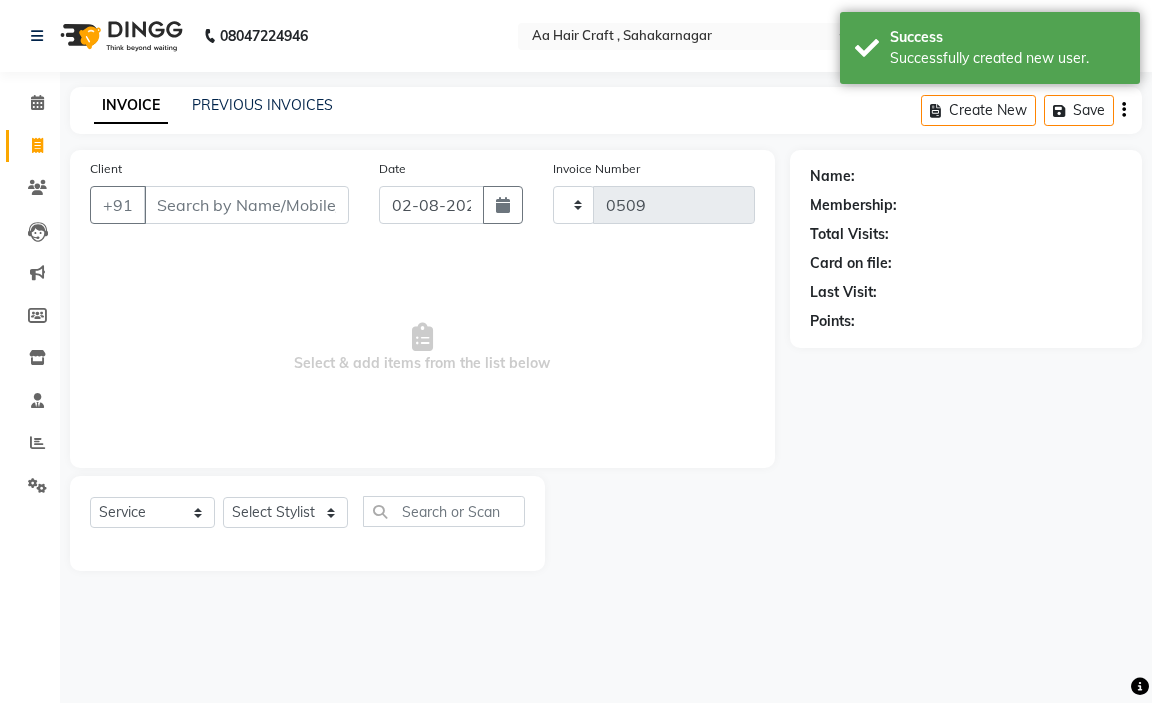 select on "6074" 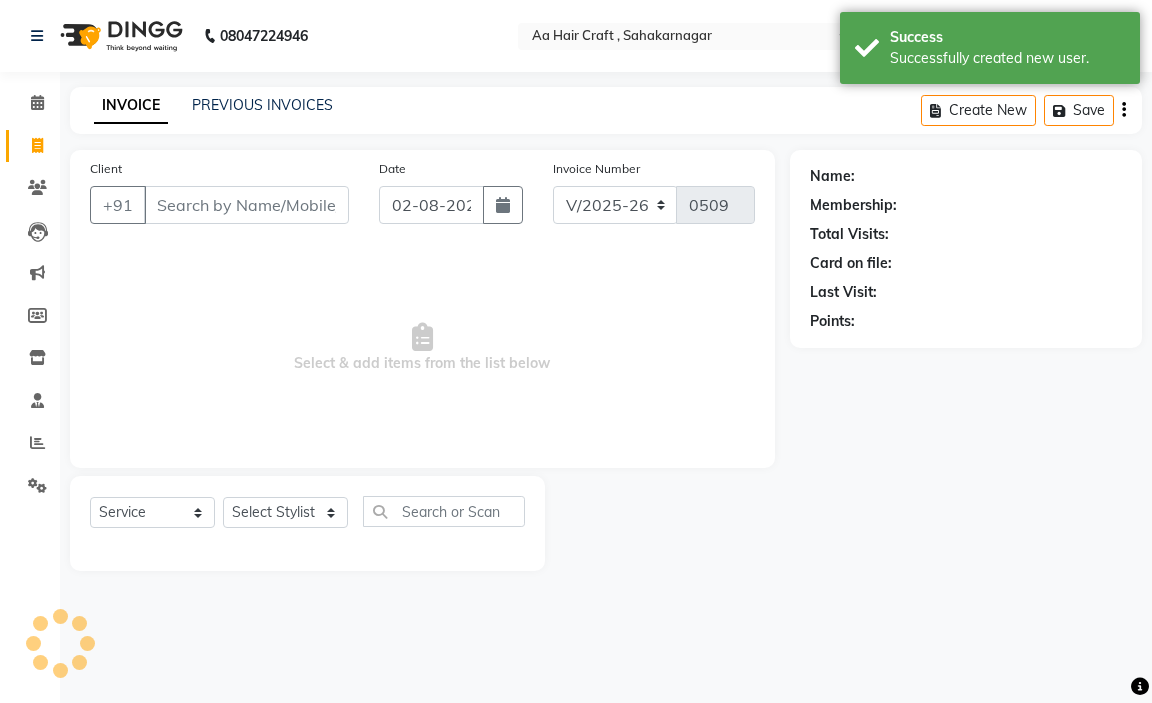 type on "[PHONE]" 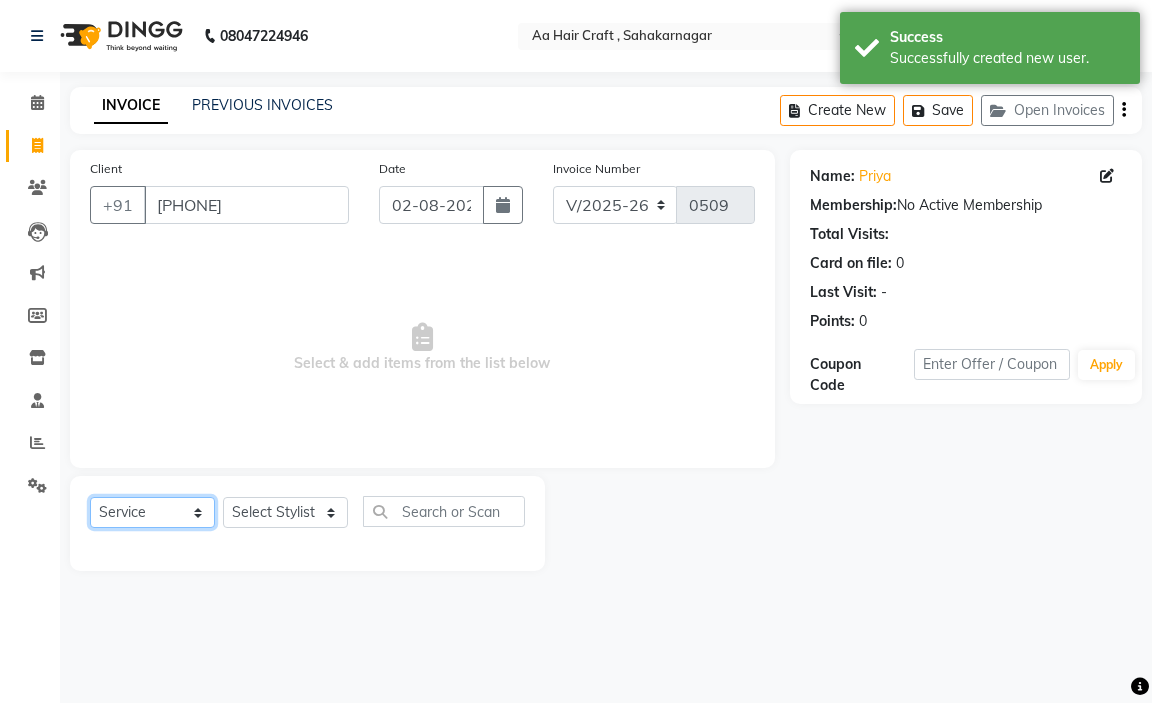 drag, startPoint x: 165, startPoint y: 511, endPoint x: 168, endPoint y: 501, distance: 10.440307 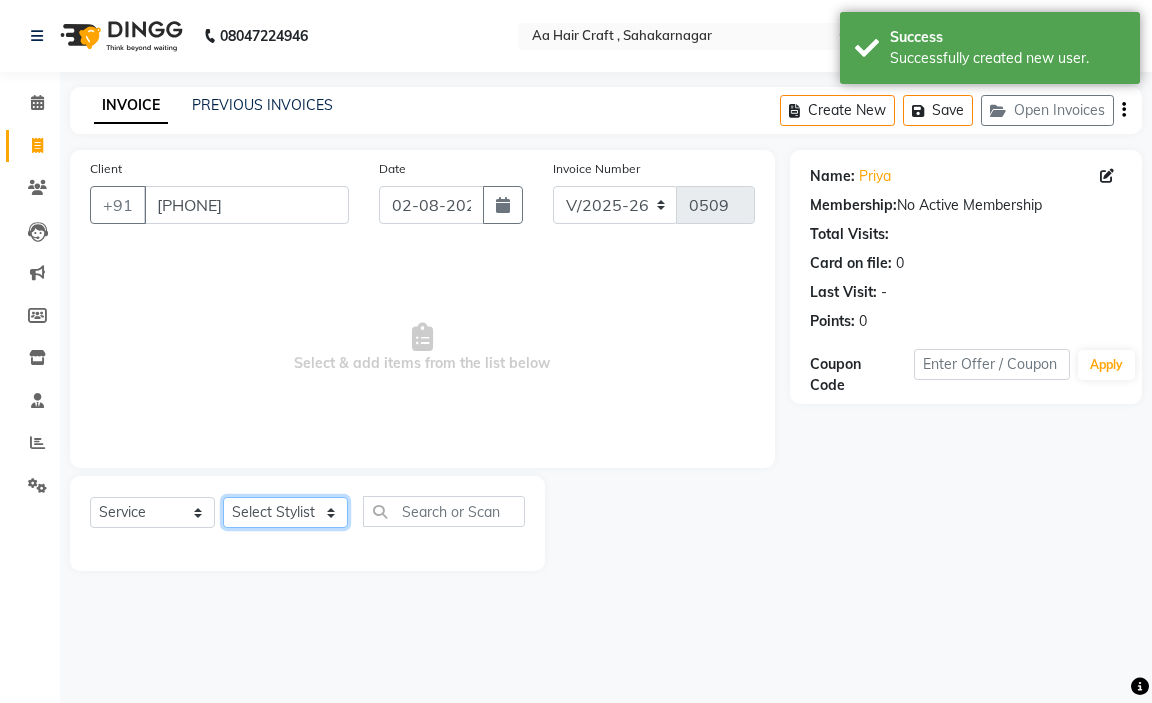 click on "Select Stylist [FIRST] hair stylish [FIRST] [FIRST] [FIRST] beautycian [FIRST] beautycian [FIRST] [FIRST] [FIRST] beauty and hair" 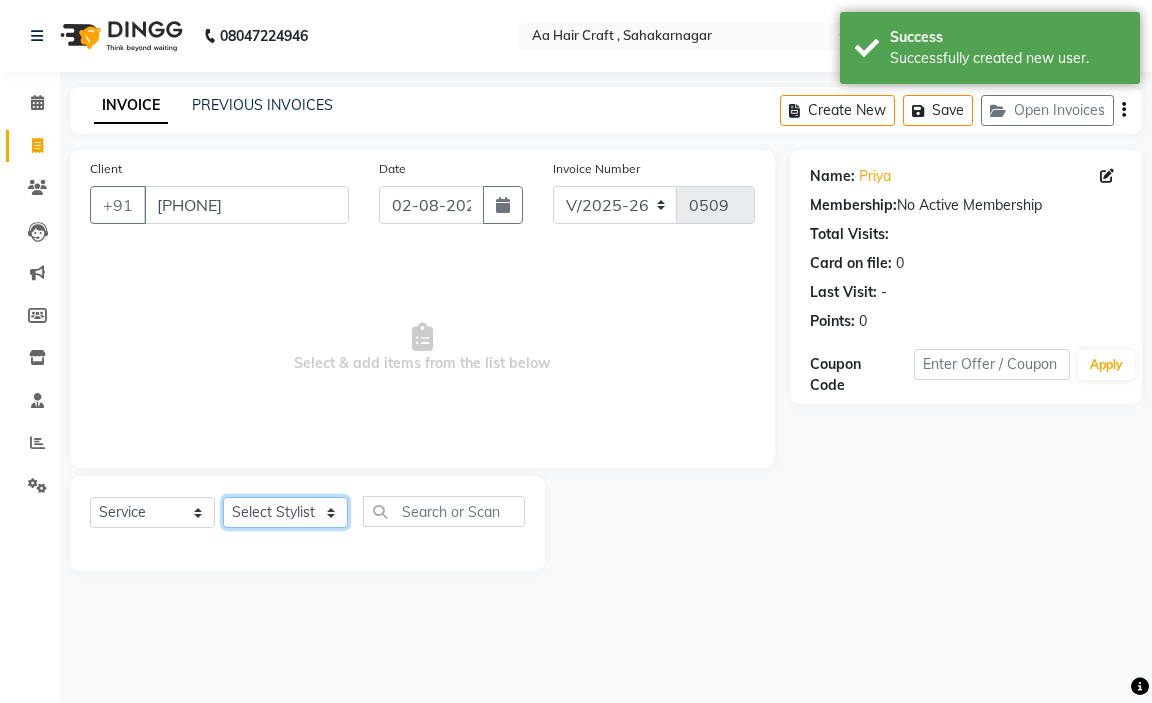 select on "61631" 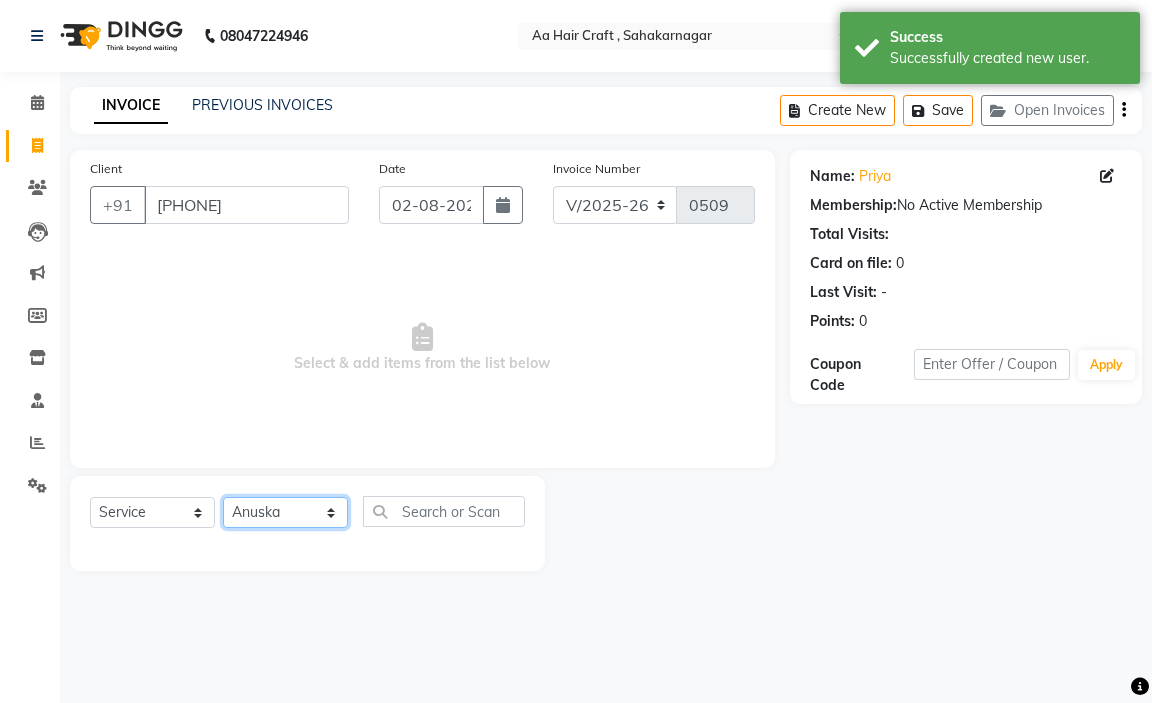 click on "Select Stylist [FIRST] hair stylish [FIRST] [FIRST] [FIRST] beautycian [FIRST] beautycian [FIRST] [FIRST] [FIRST] beauty and hair" 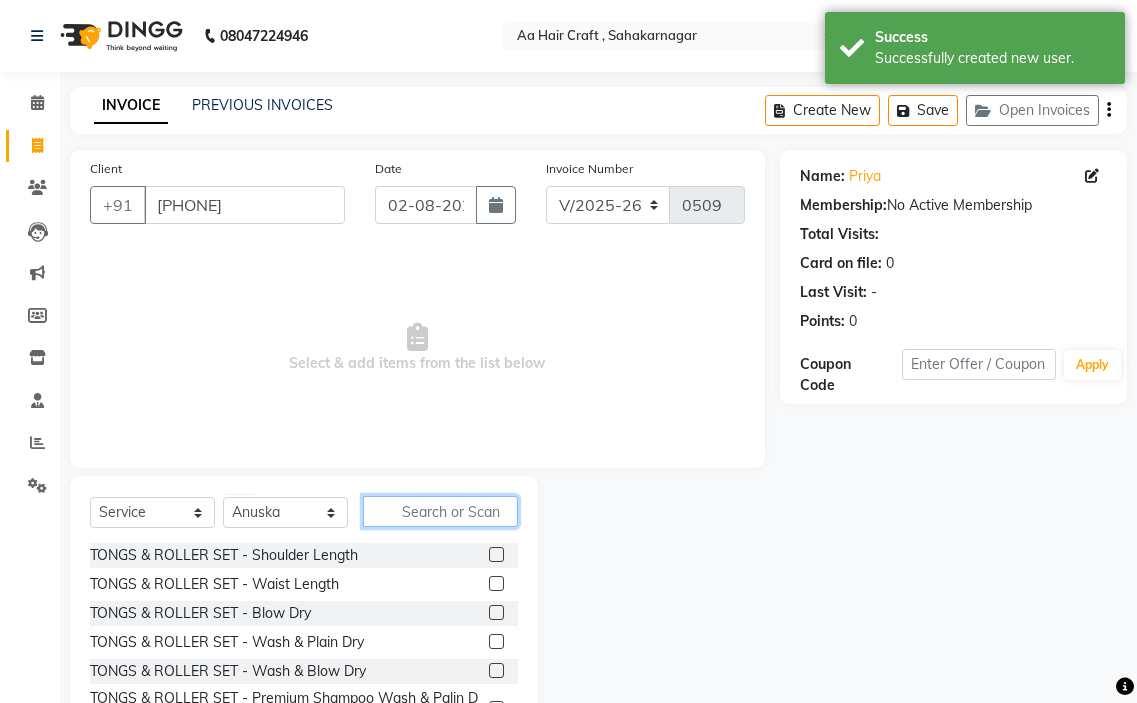drag, startPoint x: 428, startPoint y: 507, endPoint x: 436, endPoint y: 465, distance: 42.755116 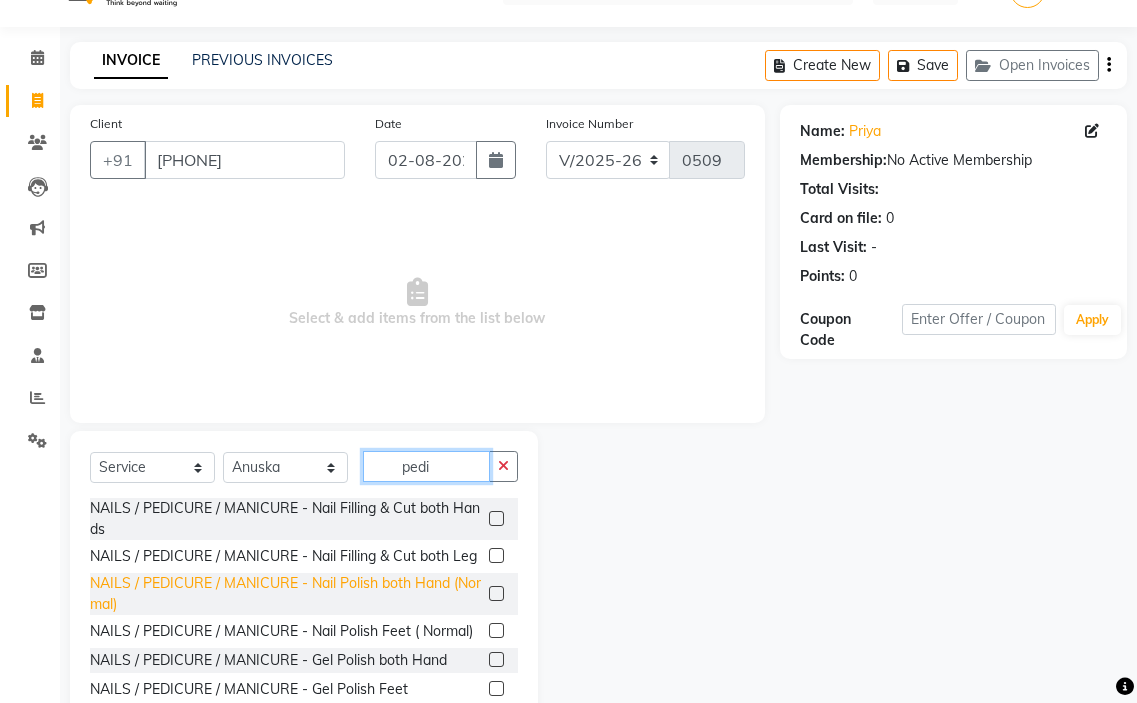 scroll, scrollTop: 98, scrollLeft: 0, axis: vertical 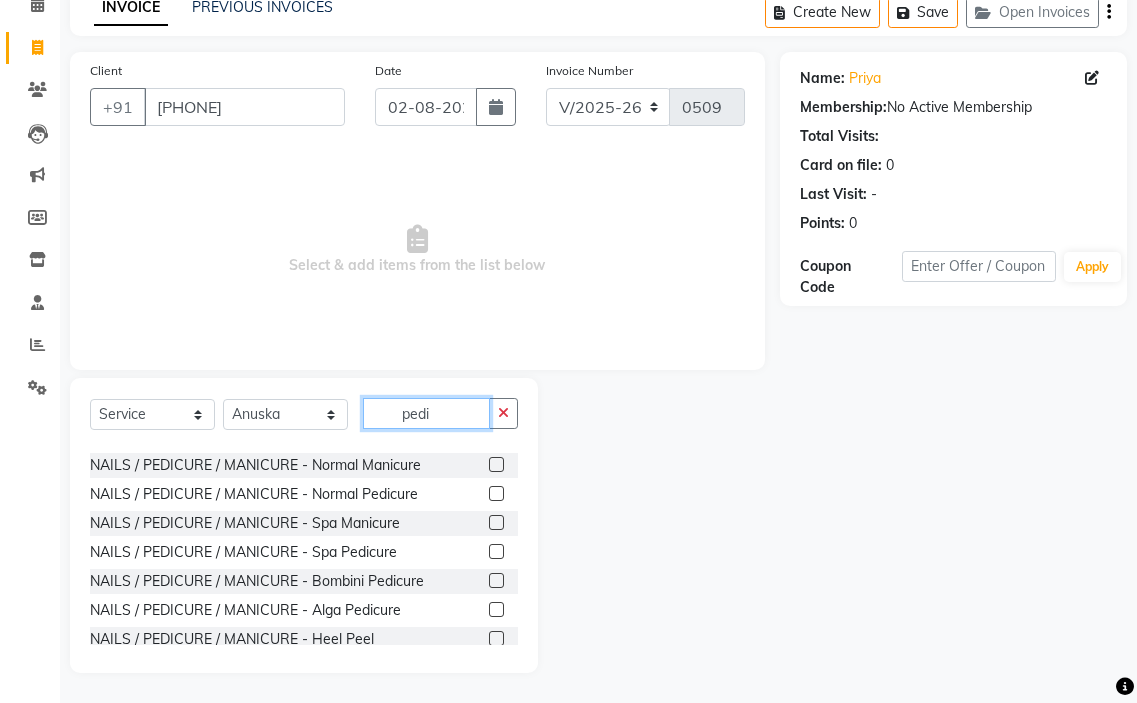 type on "pedi" 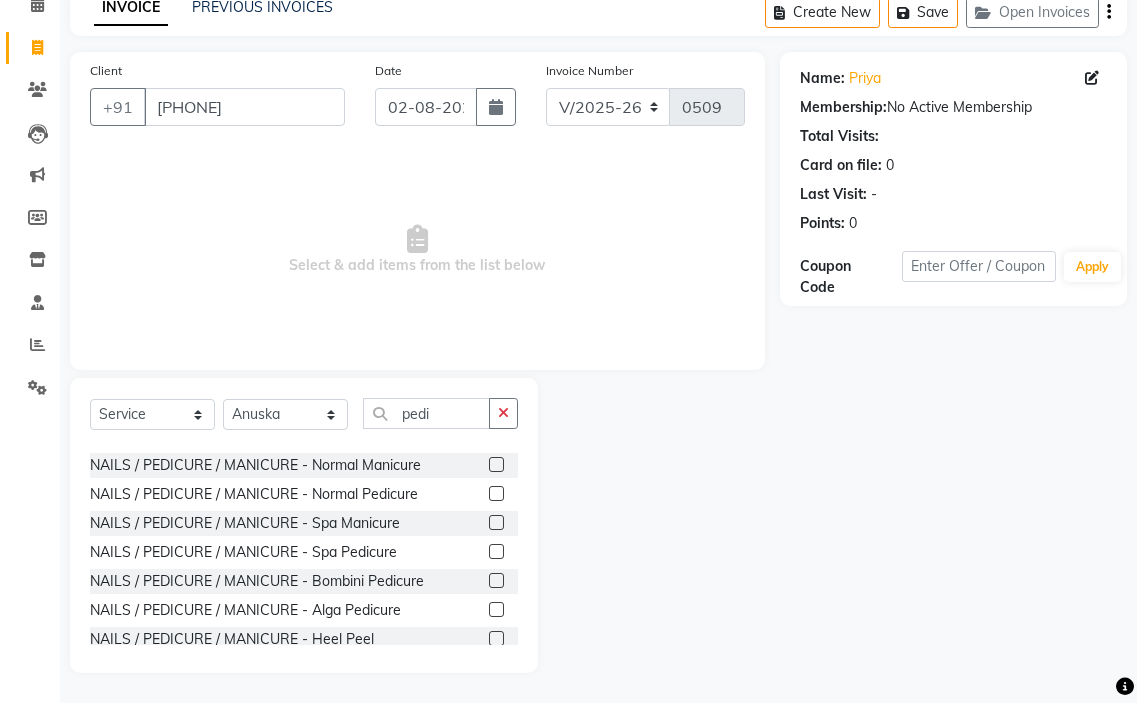 click 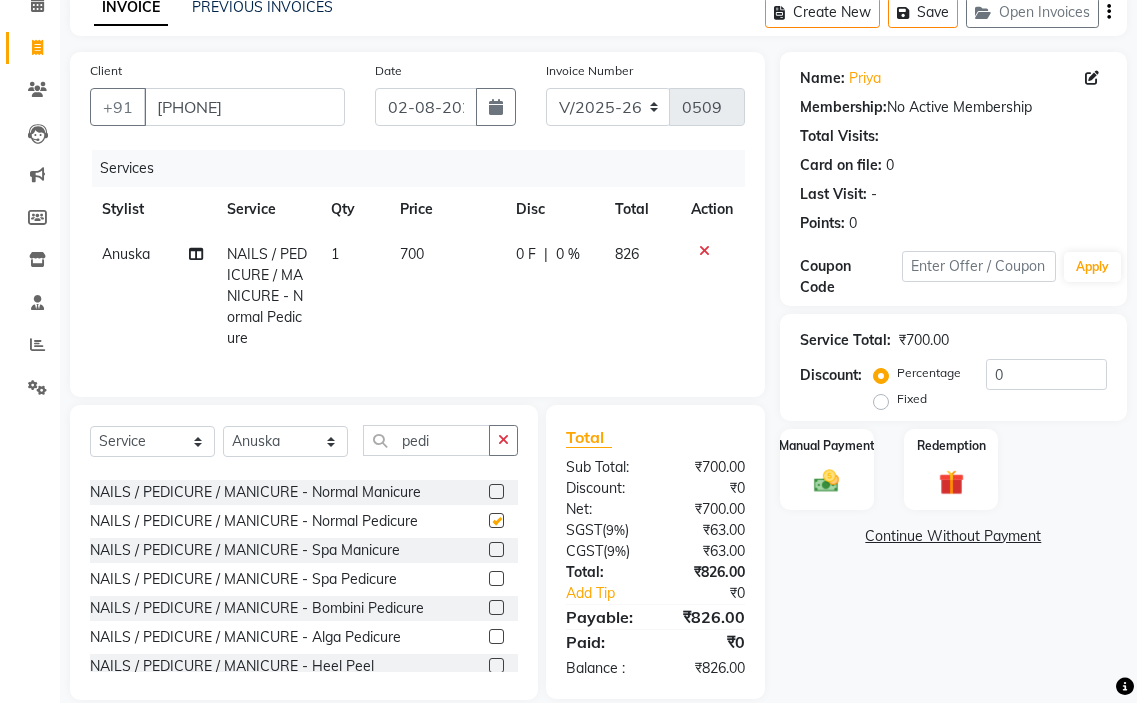 checkbox on "false" 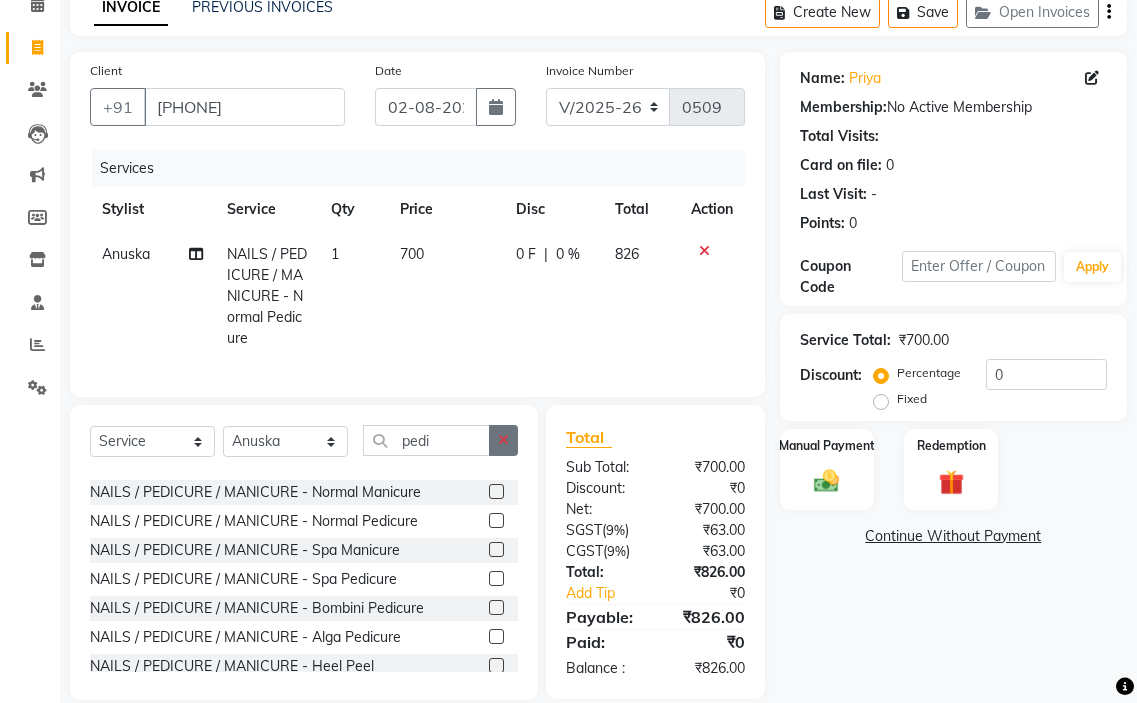 click 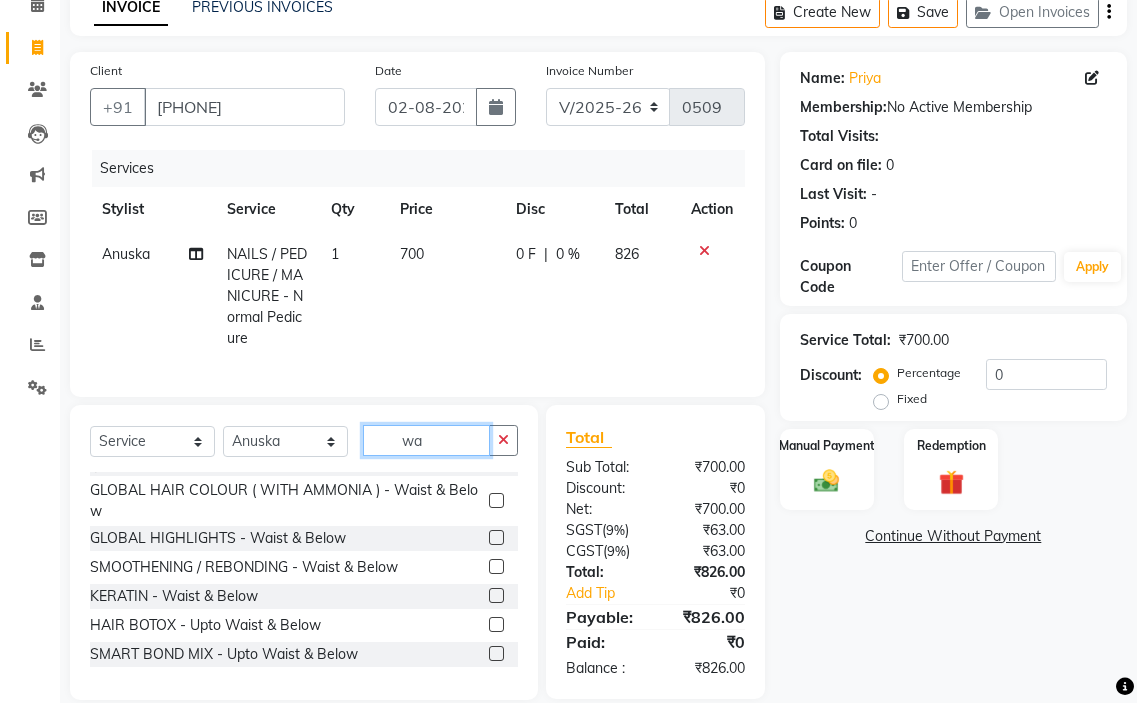 scroll, scrollTop: 142, scrollLeft: 0, axis: vertical 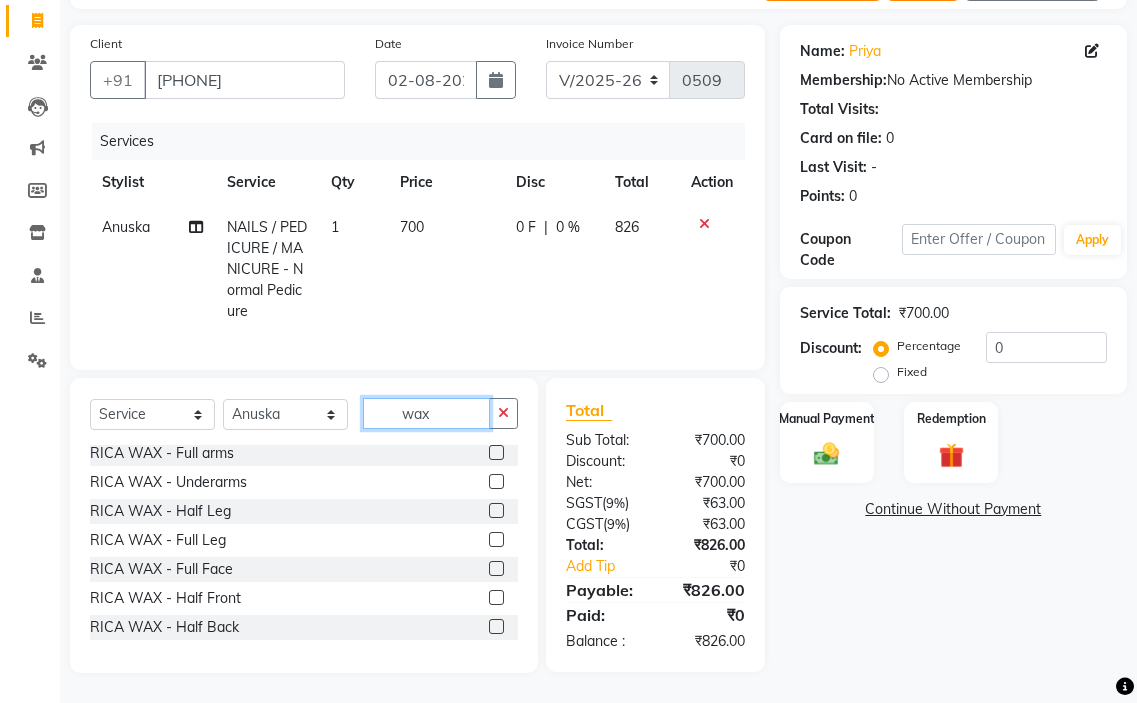 type on "wax" 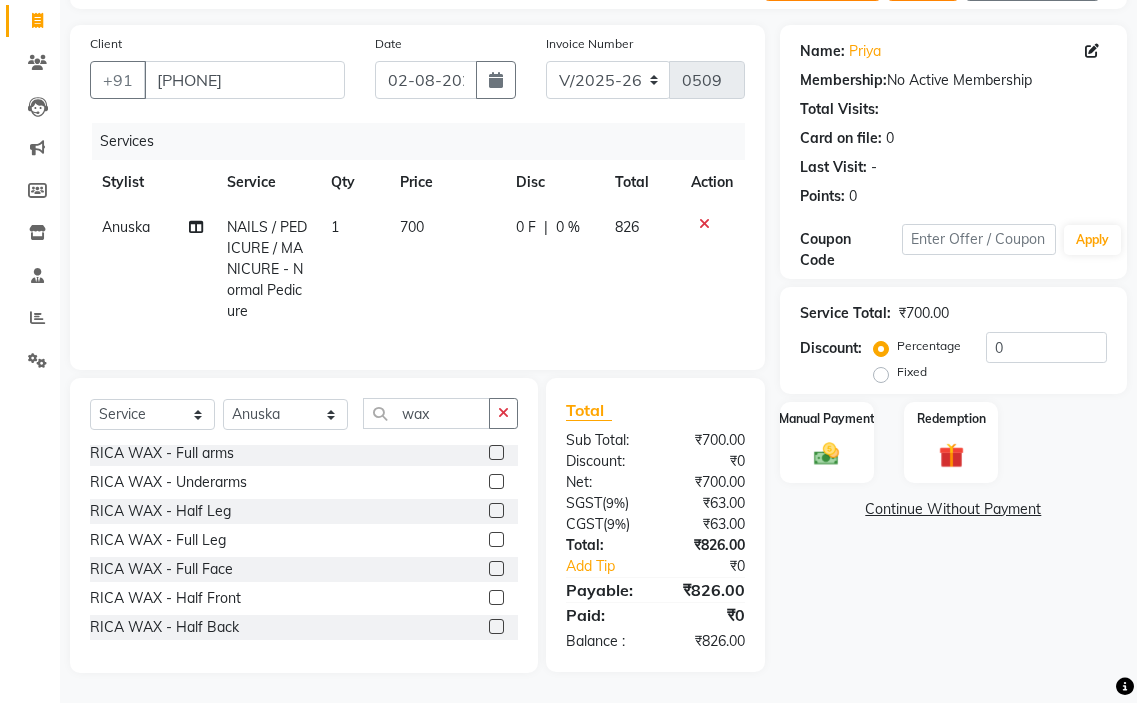 click 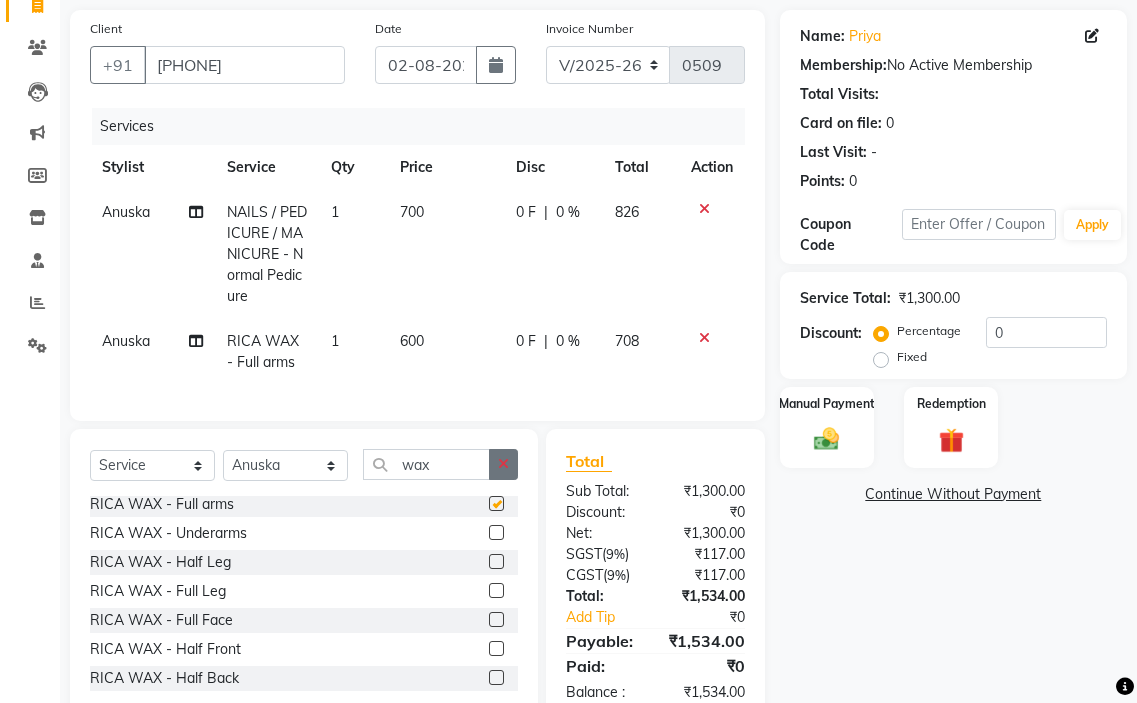 checkbox on "false" 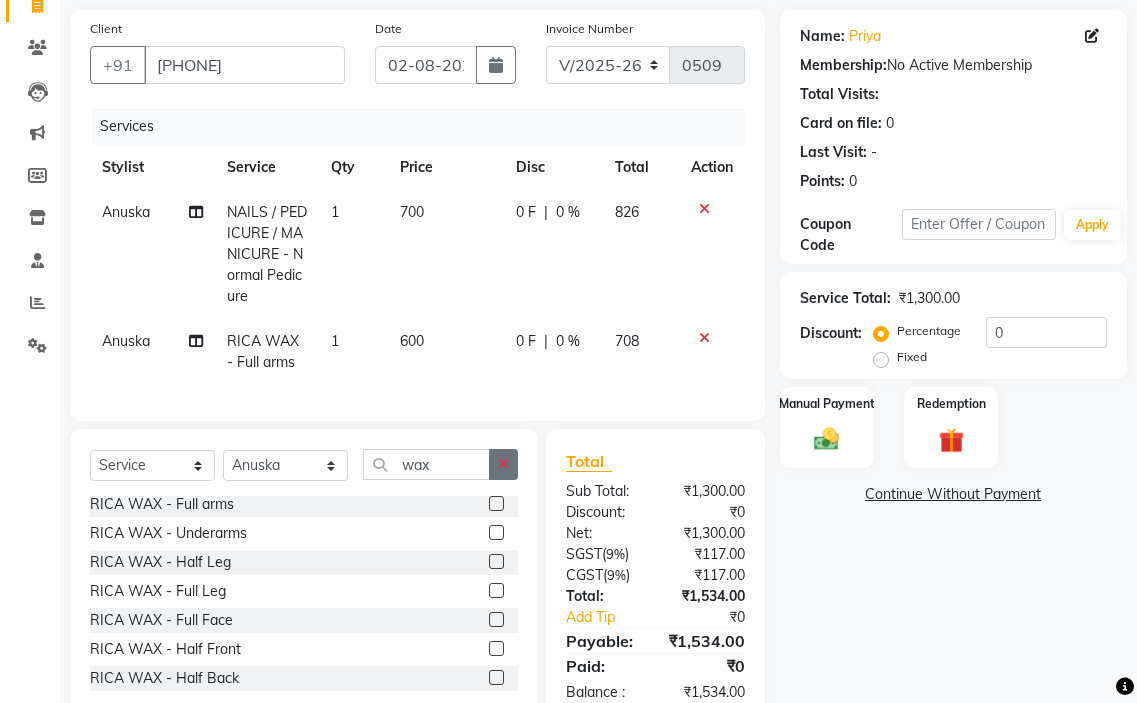 click 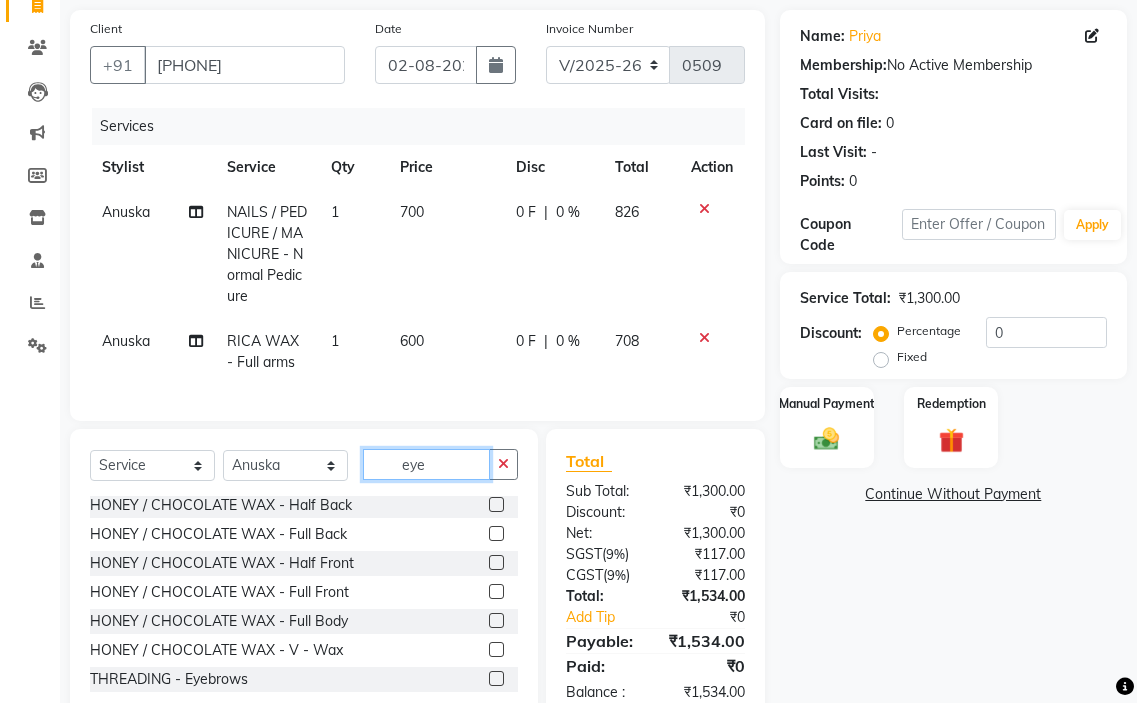 scroll, scrollTop: 0, scrollLeft: 0, axis: both 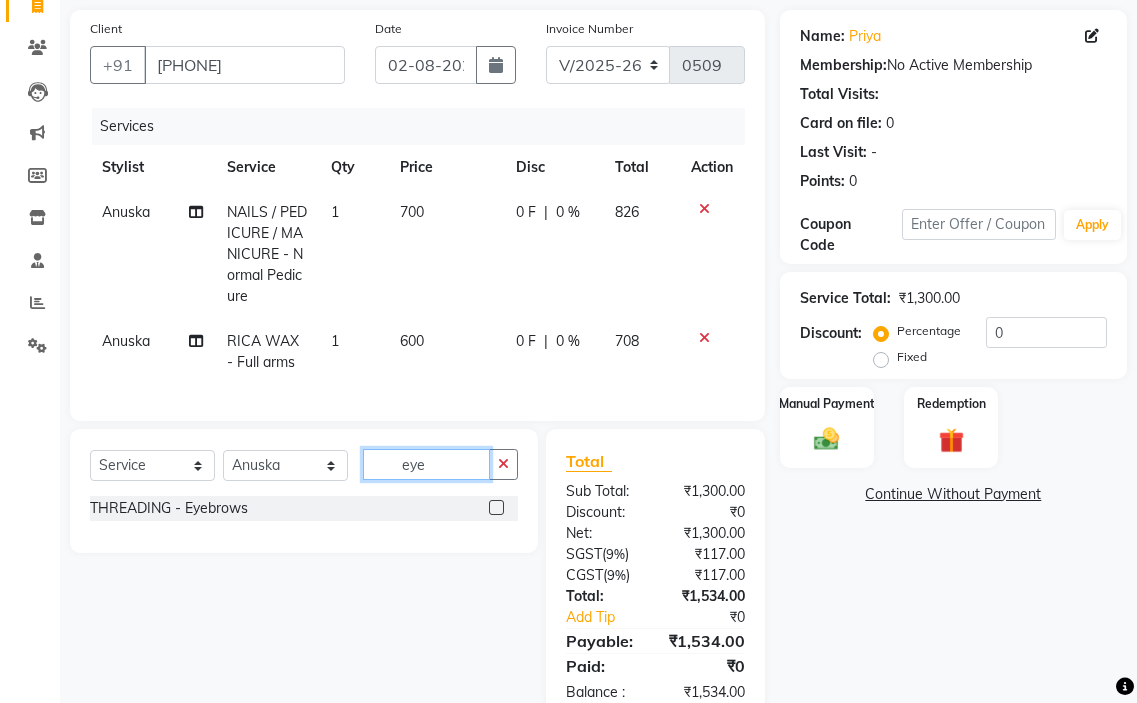type on "eye" 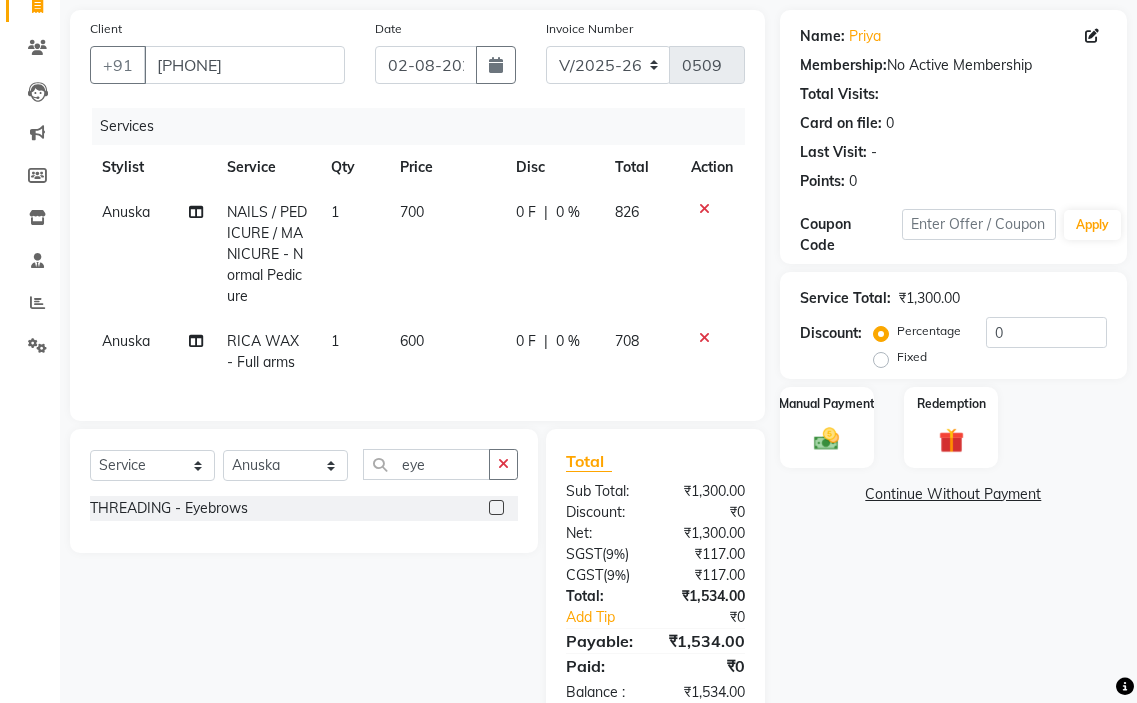 click 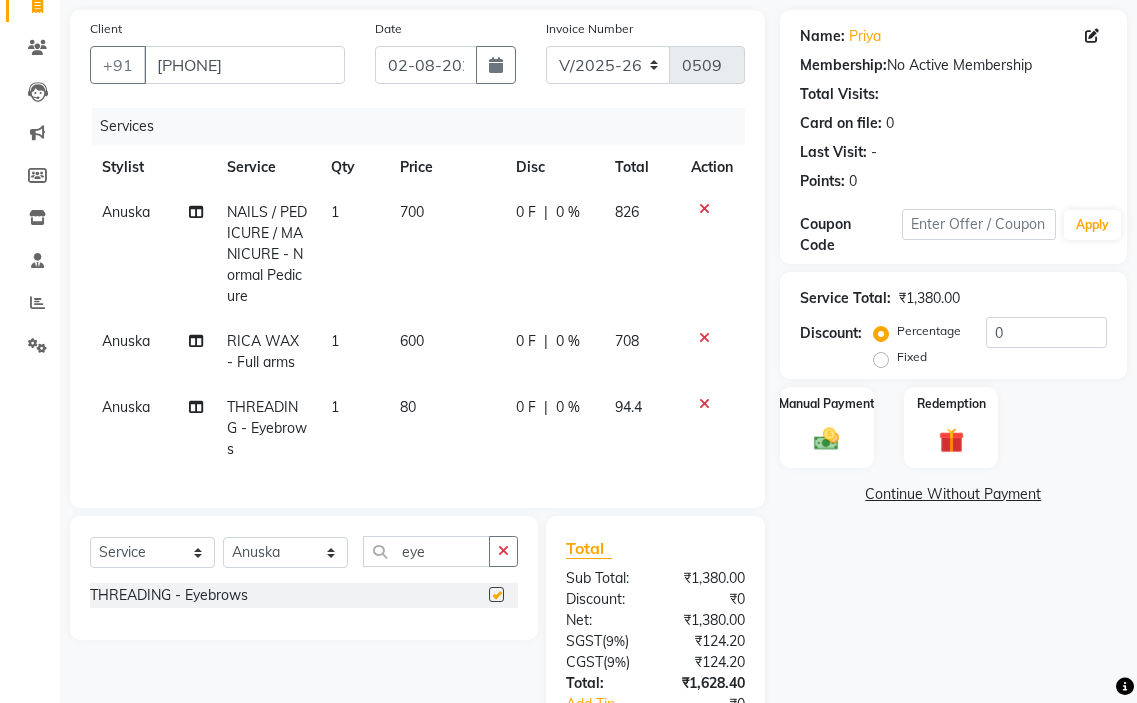 checkbox on "false" 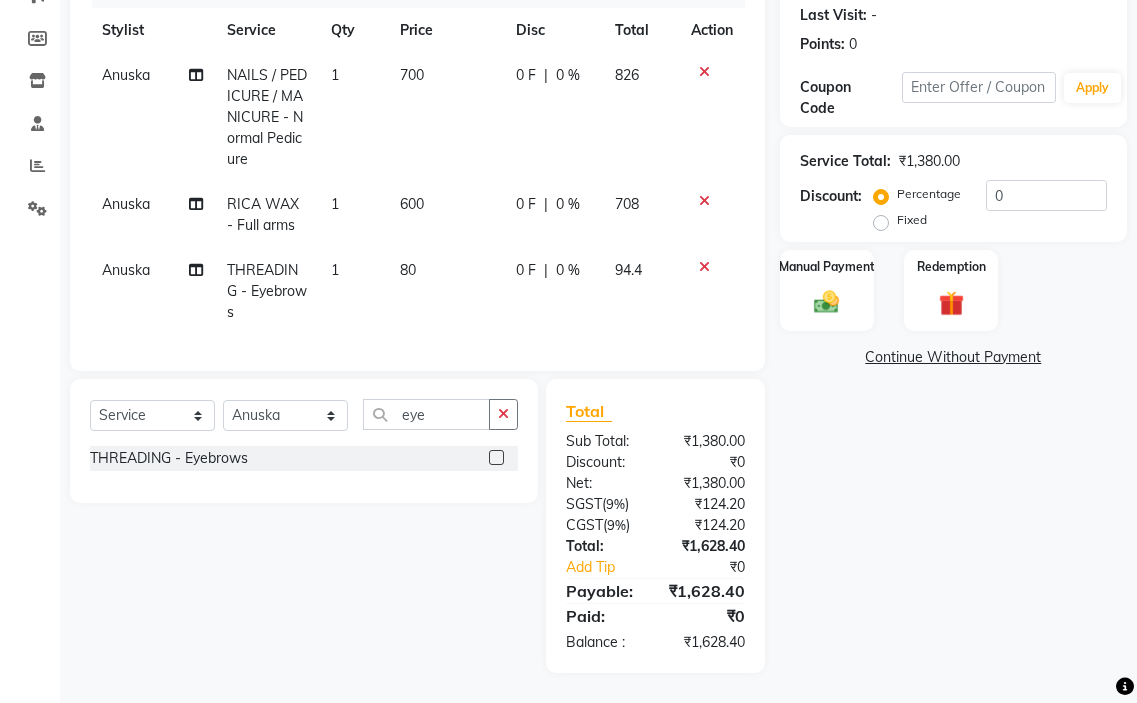 scroll, scrollTop: 292, scrollLeft: 0, axis: vertical 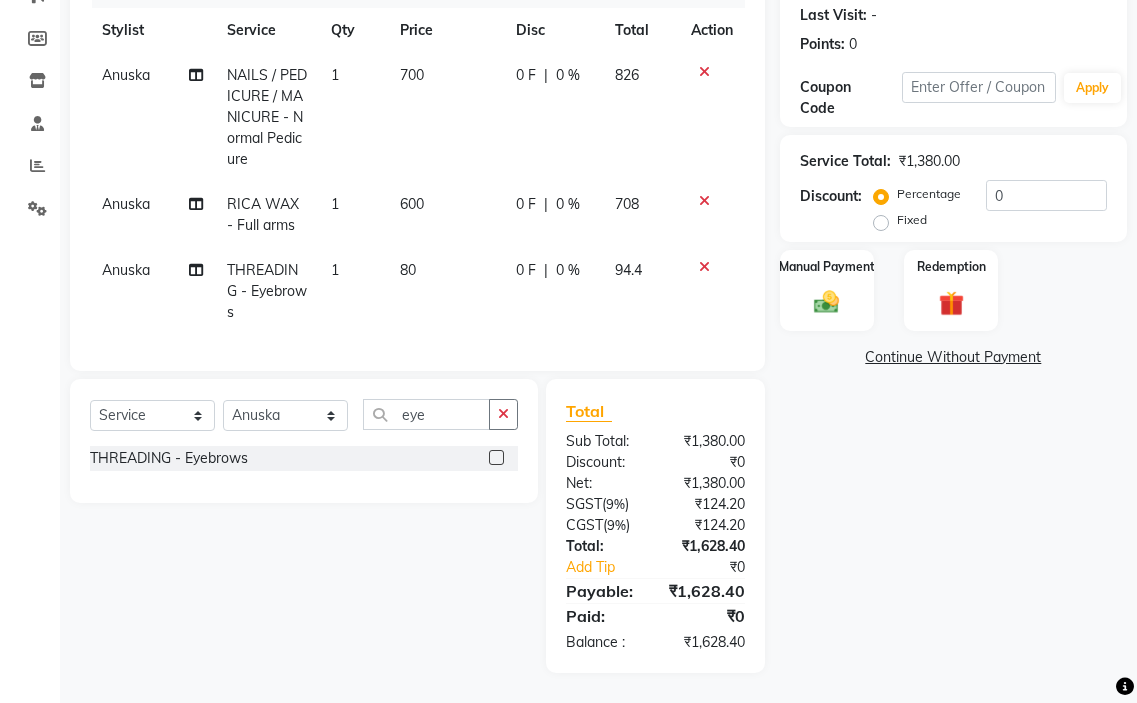 drag, startPoint x: 456, startPoint y: 195, endPoint x: 489, endPoint y: 187, distance: 33.955853 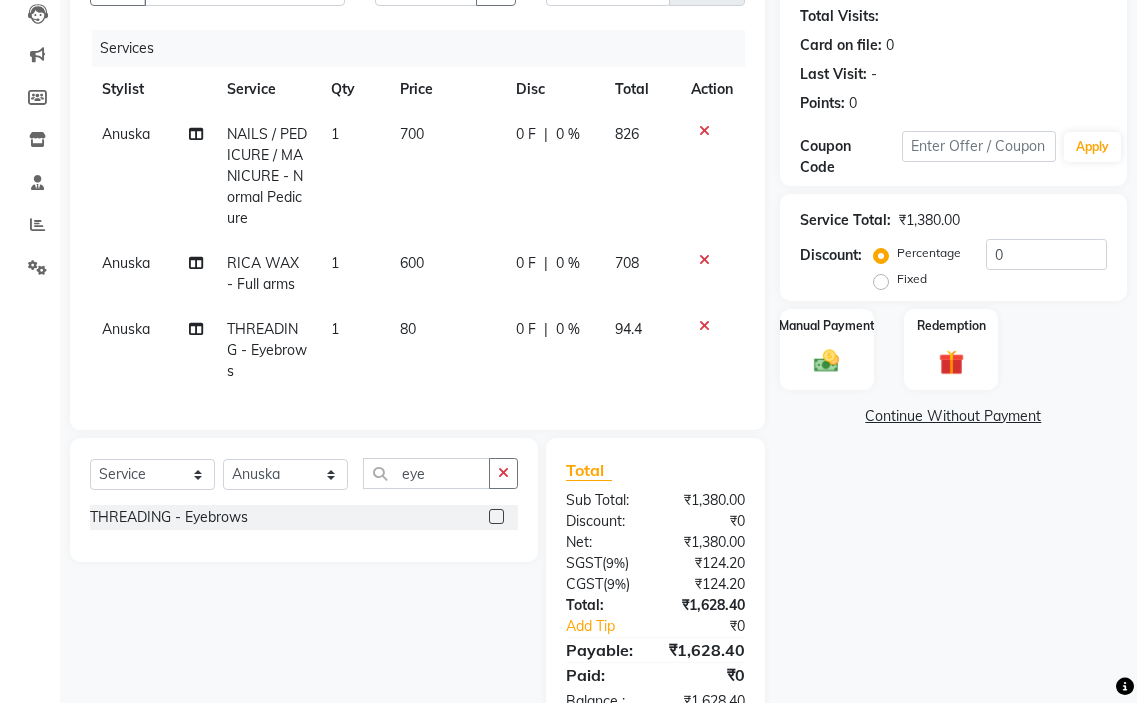 select on "61631" 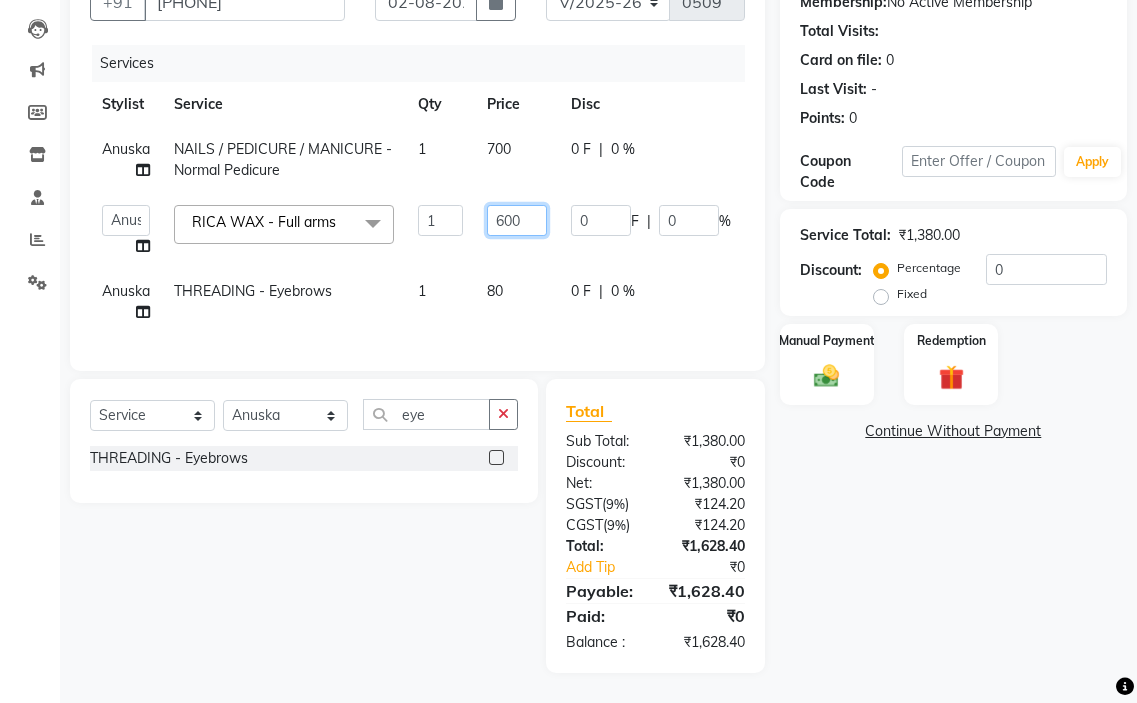 click on "600" 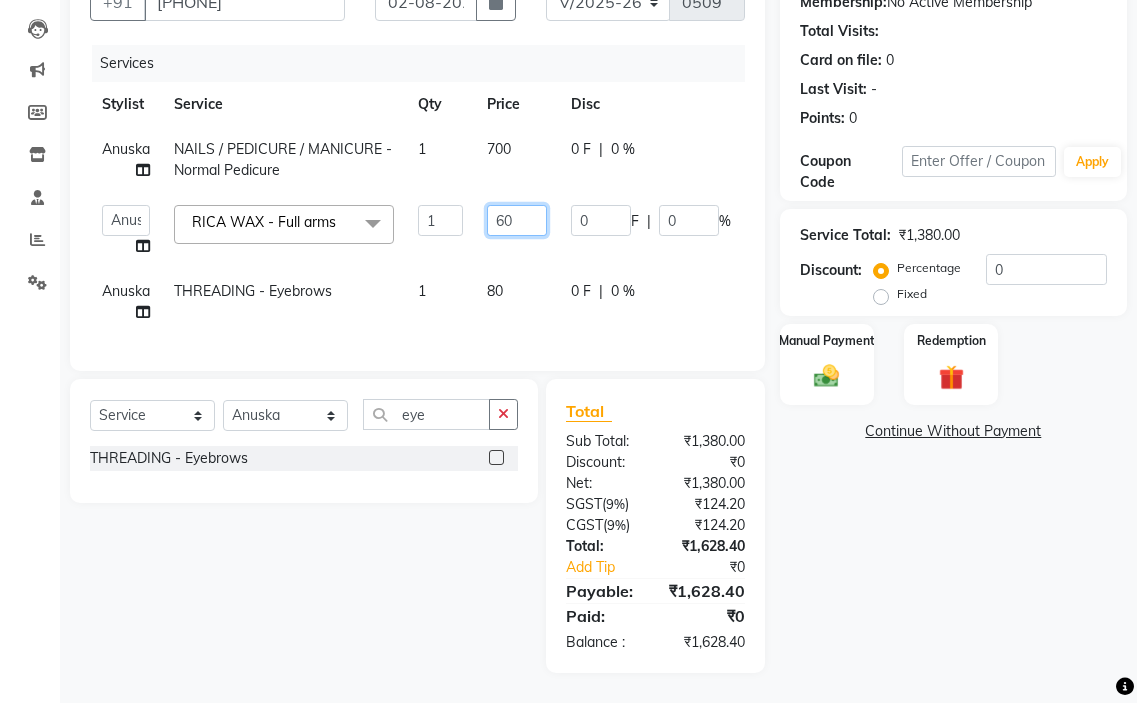 type on "6" 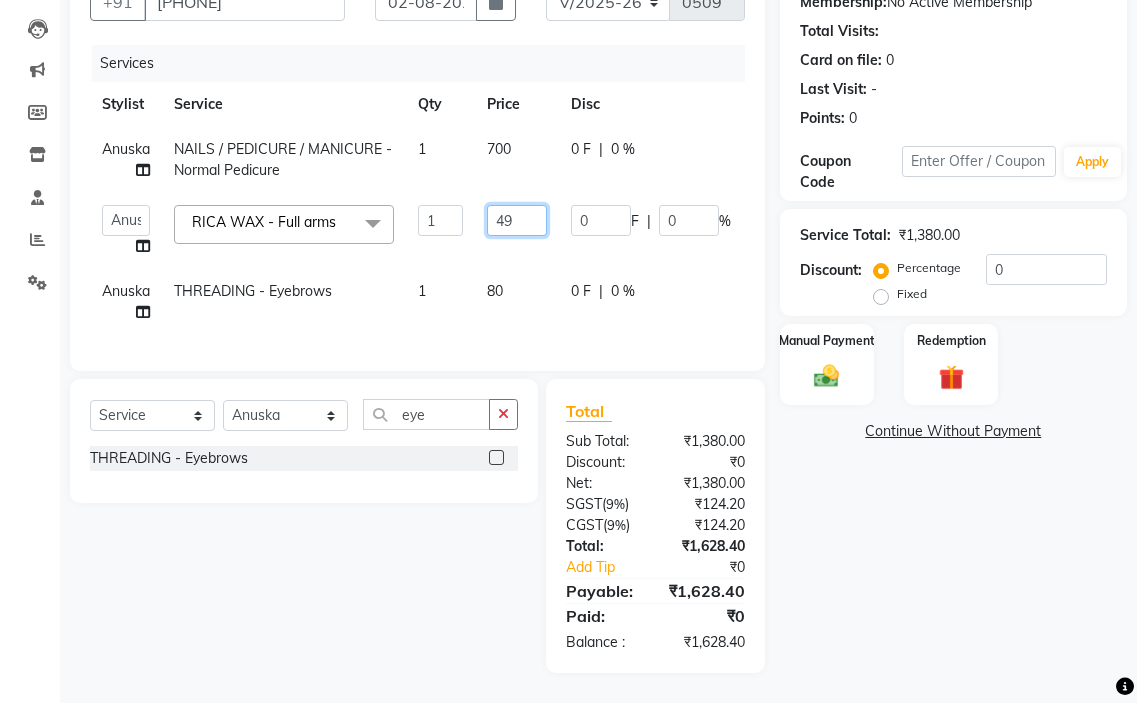 type on "499" 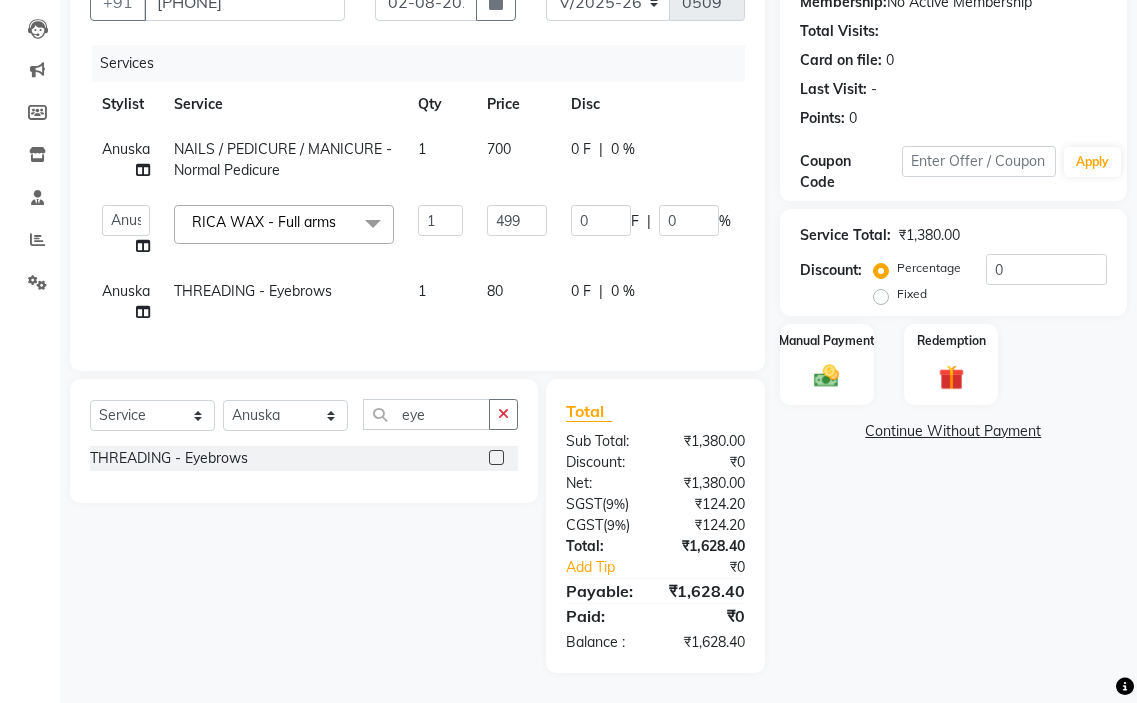 click on "[FIRST] THREADING - Eyebrows 1 80 0 F | 0 % 94.4" 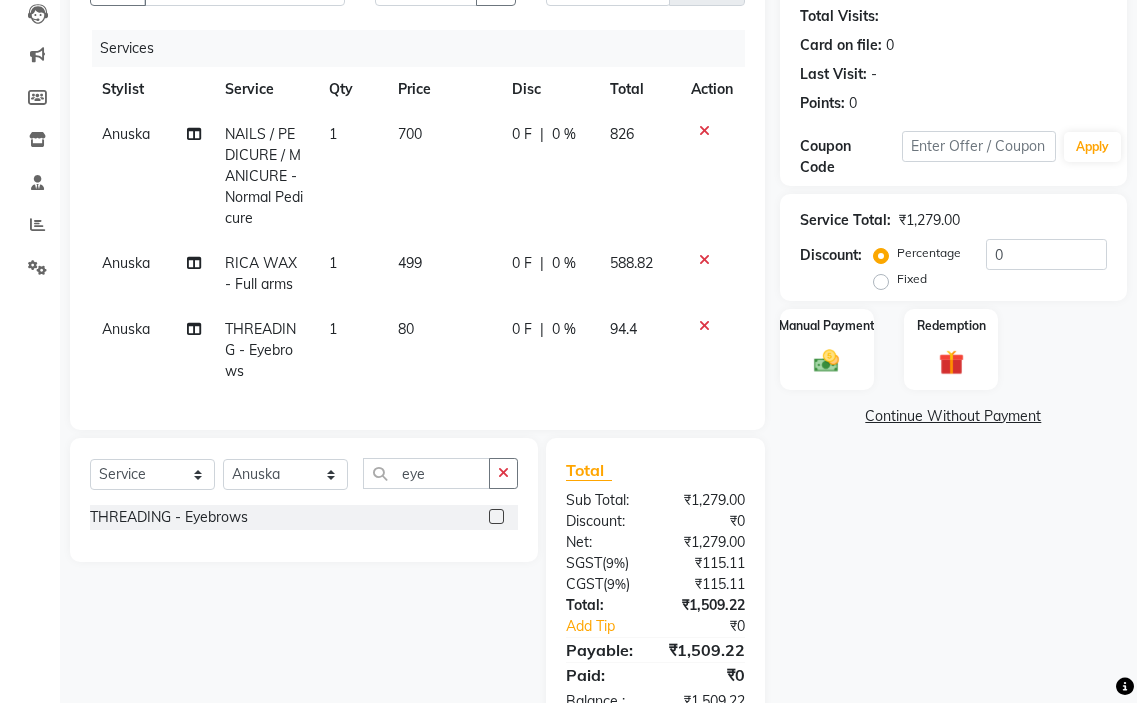 click on "700" 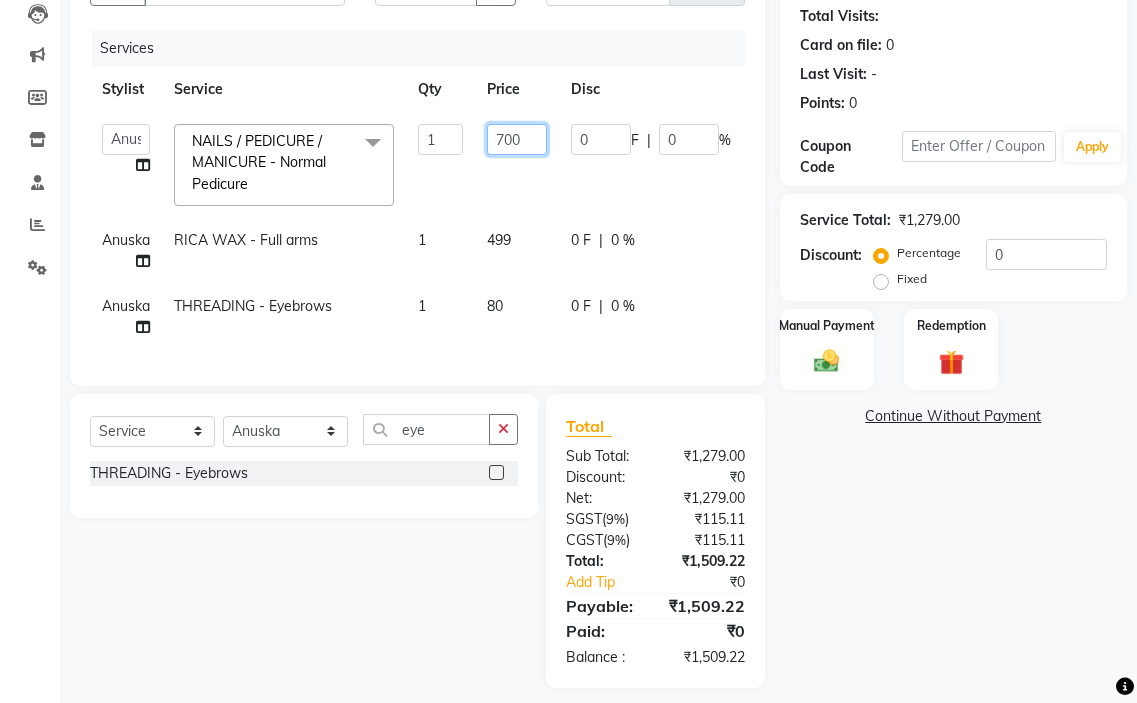 click on "700" 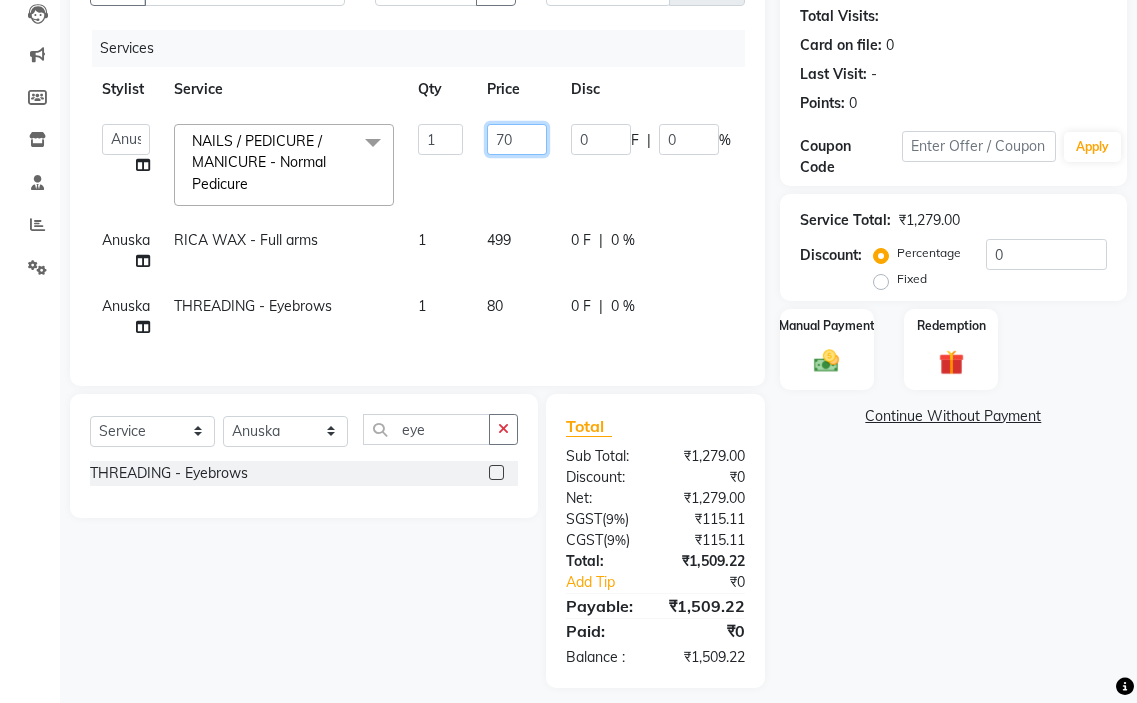 type on "7" 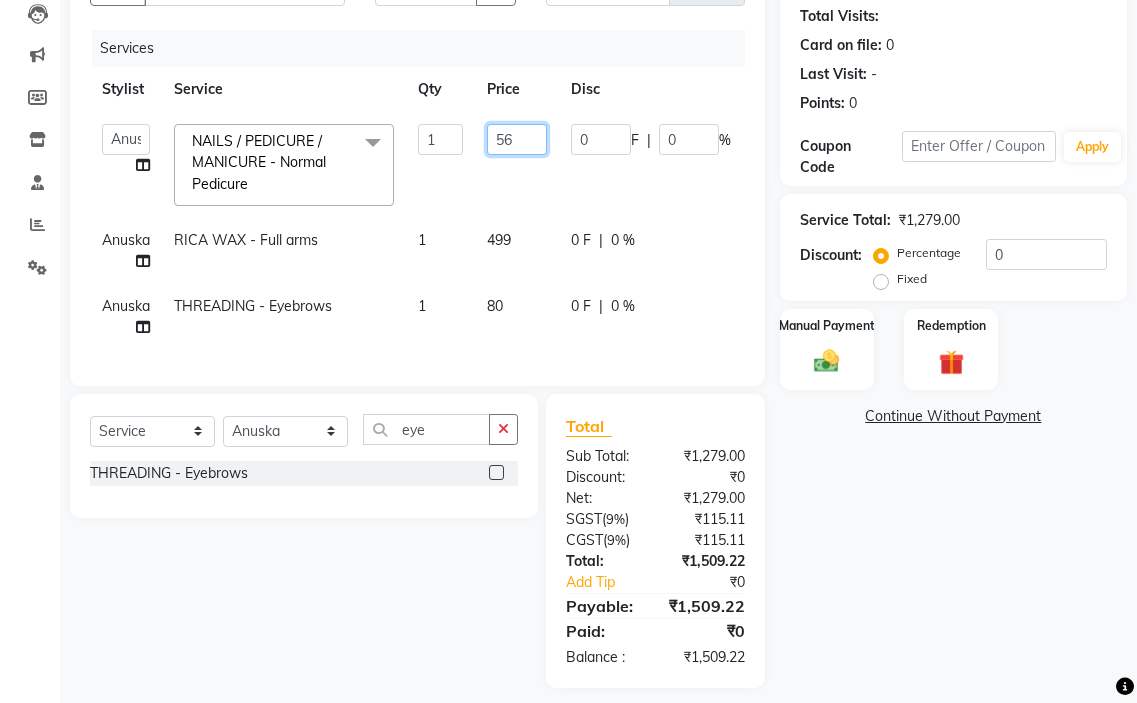 type on "560" 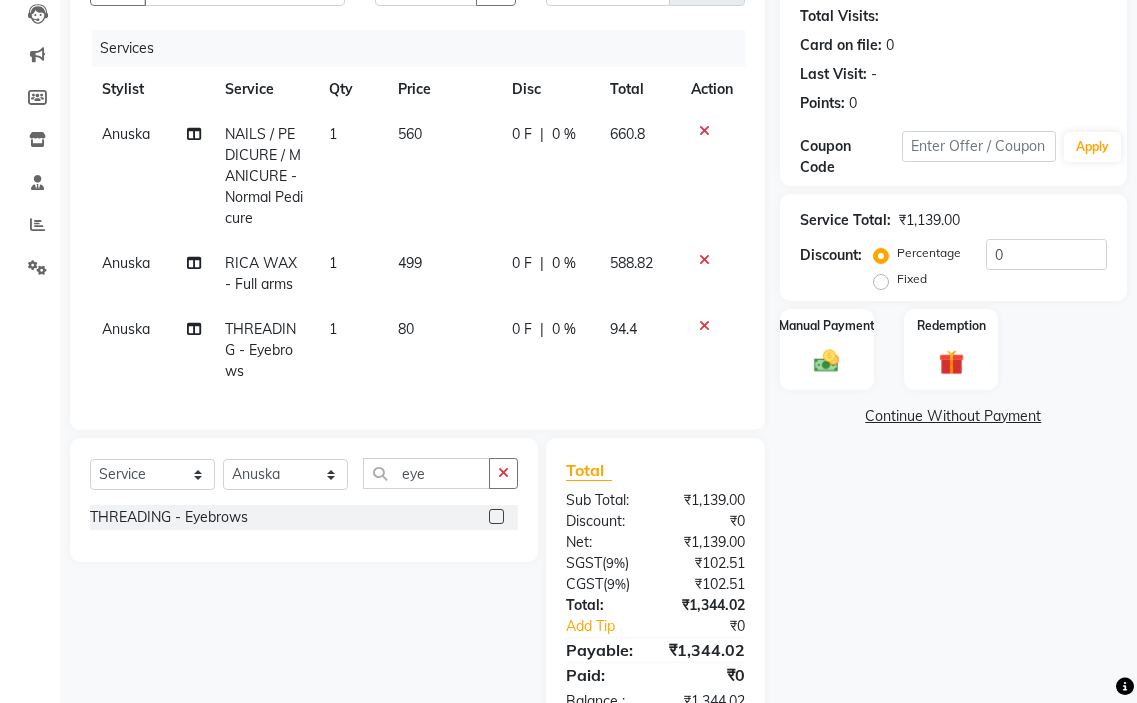 click on "[FIRST] NAILS / PEDICURE / MANICURE - Normal Pedicure 1 560 0 F | 0 % 660.8" 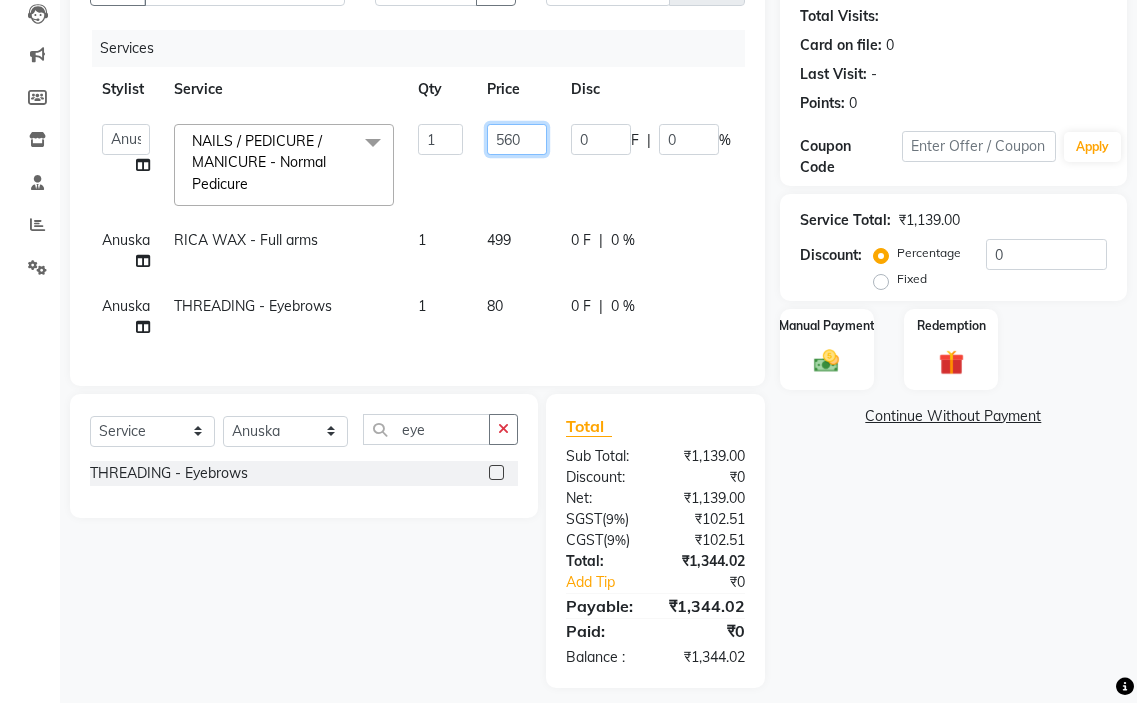 click on "560" 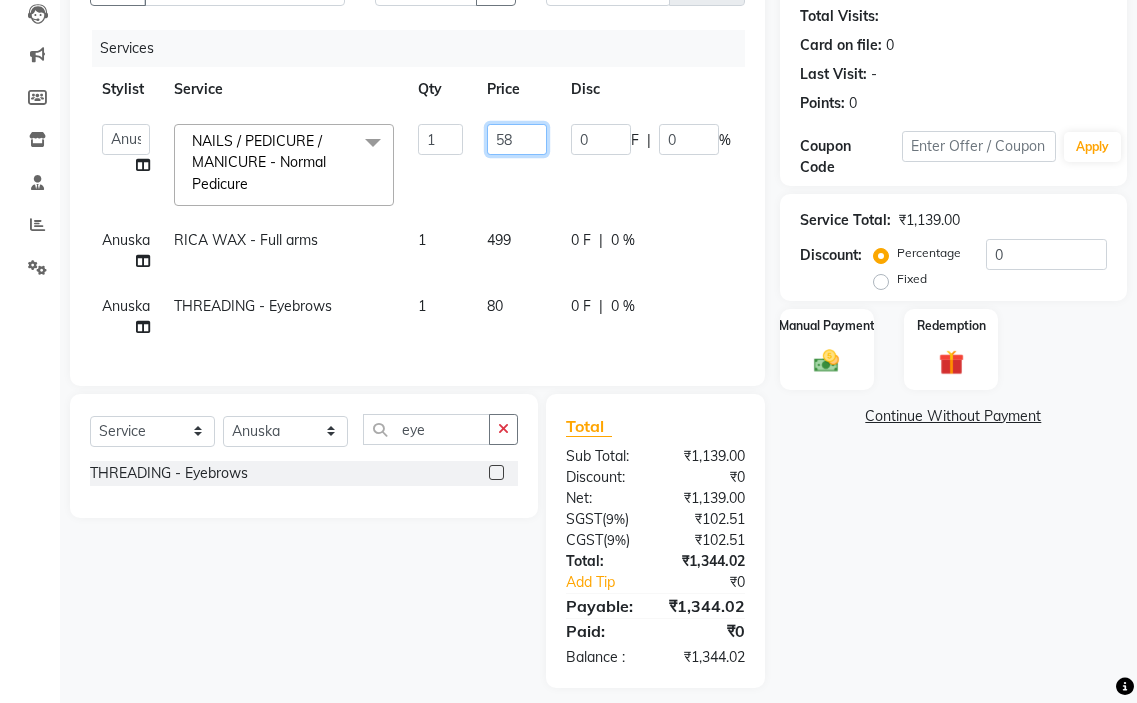 type on "580" 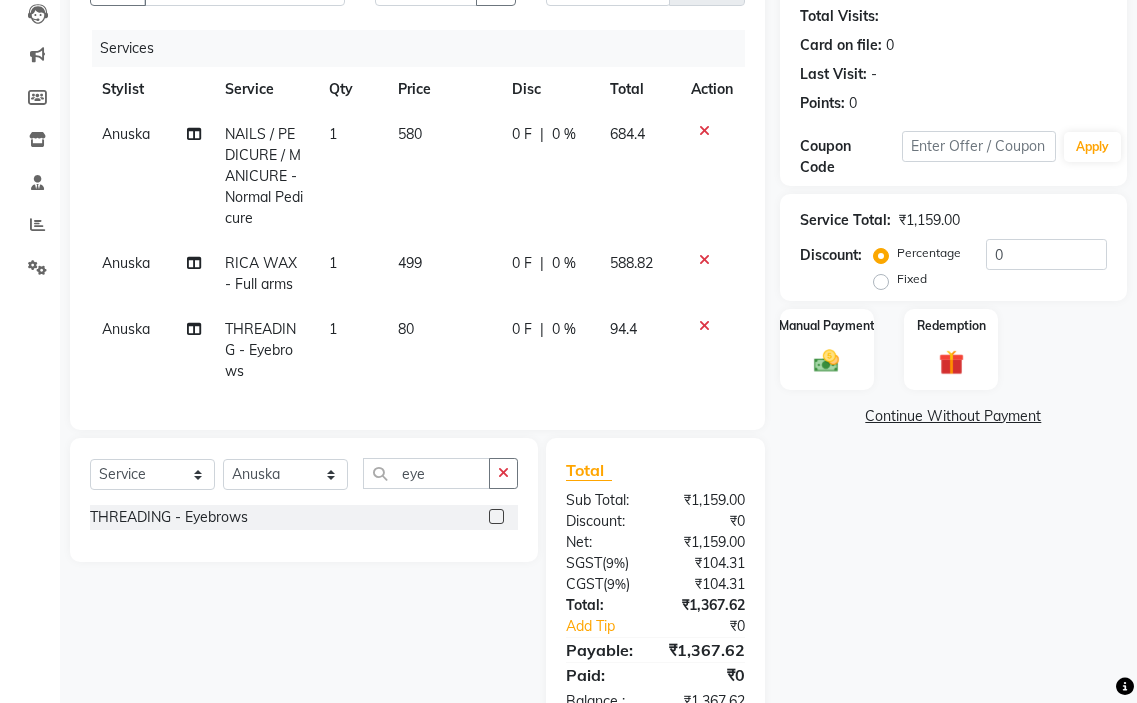 click on "[FIRST] NAILS / PEDICURE / MANICURE - Normal Pedicure 1 580 0 F | 0 % 684.4 [FIRST] RICA WAX - Full arms 1 499 0 F | 0 % 588.82 [FIRST] THREADING - Eyebrows 1 80 0 F | 0 % 94.4" 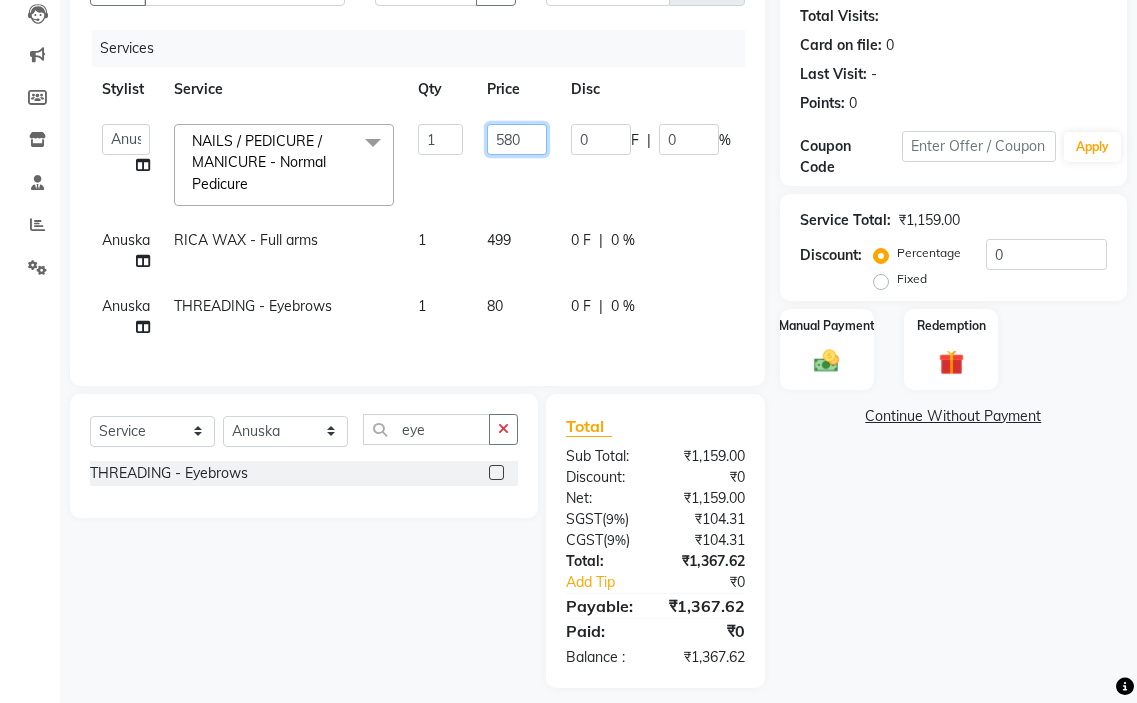 click on "580" 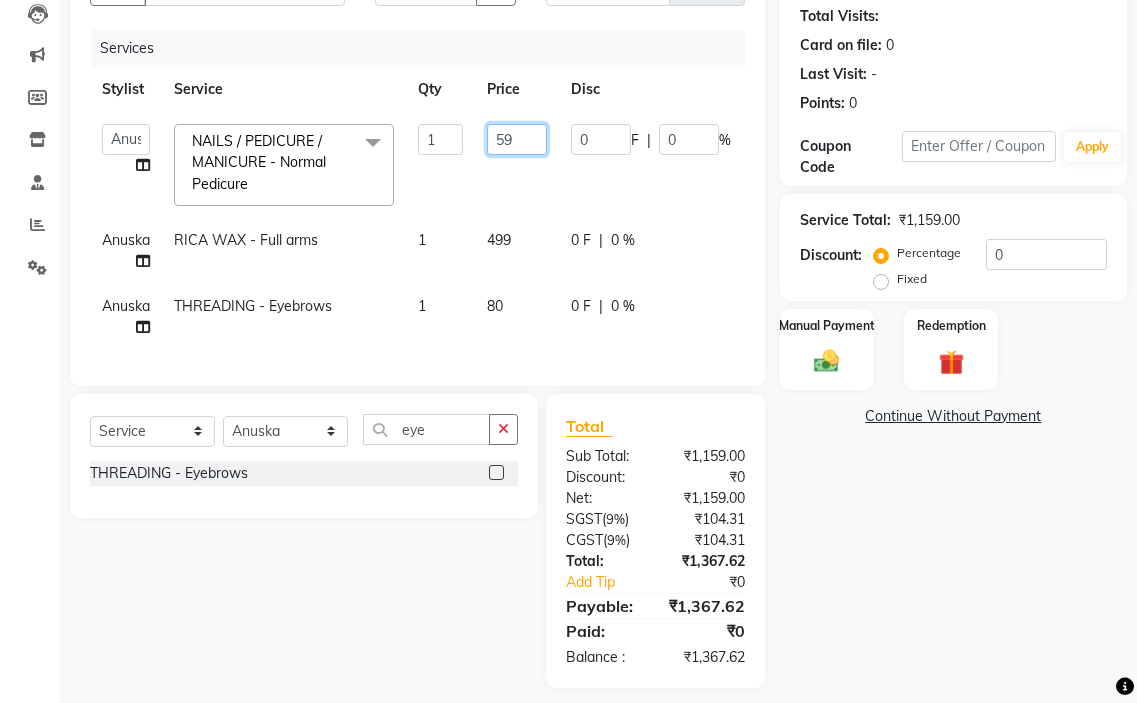 type on "595" 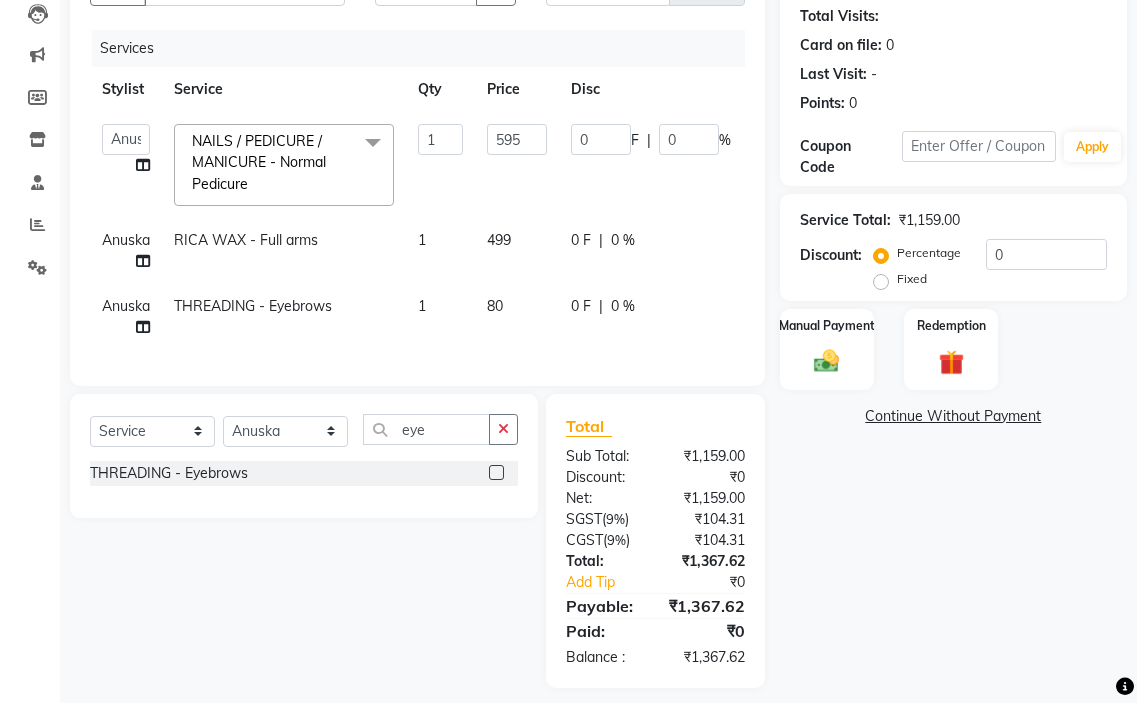 click on "[FIRST] hair stylish   [FIRST]   [FIRST]   [FIRST] beautycian   [FIRST] beautycian   [FIRST]   [FIRST]   [FIRST] beauty and hair  NAILS / PEDICURE / MANICURE - Normal Pedicure&nbsp;x TONGS & ROLLER SET - Shoulder Length TONGS & ROLLER SET - Waist Length TONGS & ROLLER SET - Blow Dry TONGS & ROLLER SET - Wash & Plain Dry TONGS & ROLLER SET - Wash & Blow Dry TONGS & ROLLER SET - Premium Shampoo Wash & Palin Dry TONGS & ROLLER SET - Premium Shampoo Wash & Blow Dry nanoplasty treatment GLOBAL HAIR COLOUR ( WITH AMMONIA ) - Upto Neck GLOBAL HAIR COLOUR ( WITH AMMONIA ) - Upto Sholder GLOBAL HAIR COLOUR ( WITH AMMONIA ) - Upto Mid-back GLOBAL HAIR COLOUR ( WITH AMMONIA ) - Waist & Below GLOBAL HAIR COLOUR ( WITH AMMONIA ) - Root touch up (upto 2 inch) GLOBAL HIGHLIGHTS - Upto Neck GLOBAL HIGHLIGHTS - Upto Sholder GLOBAL HIGHLIGHTS - Upto Mid-back GLOBAL HIGHLIGHTS - Waist & Below 1 0" 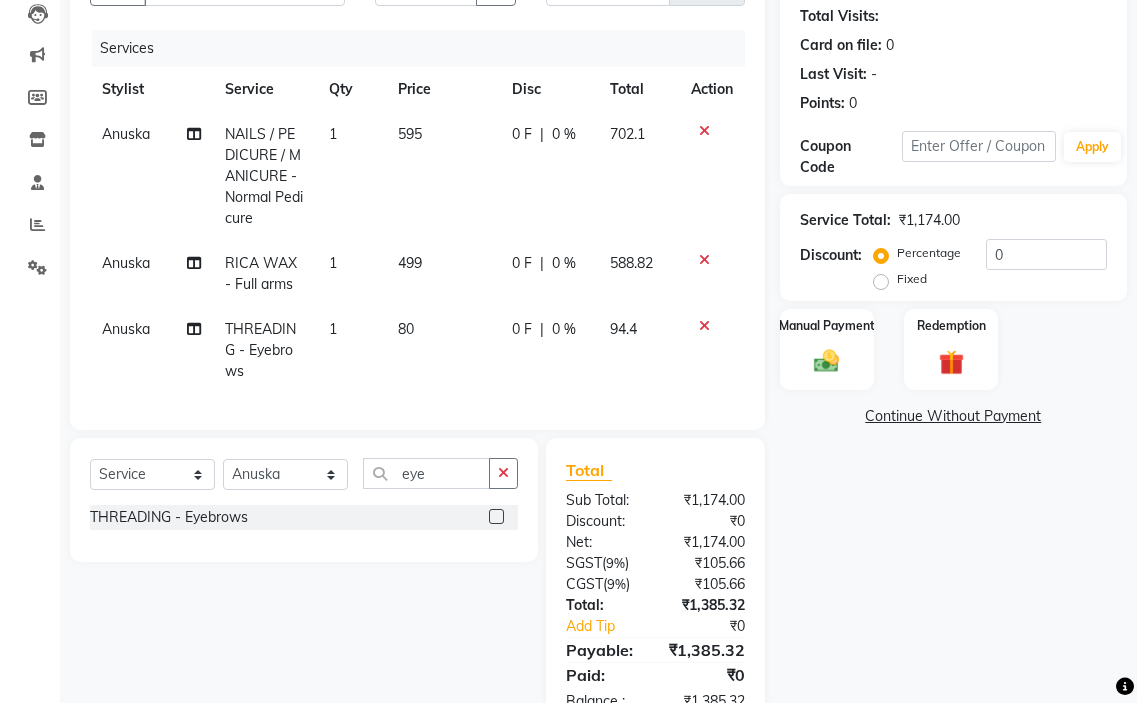 click on "595" 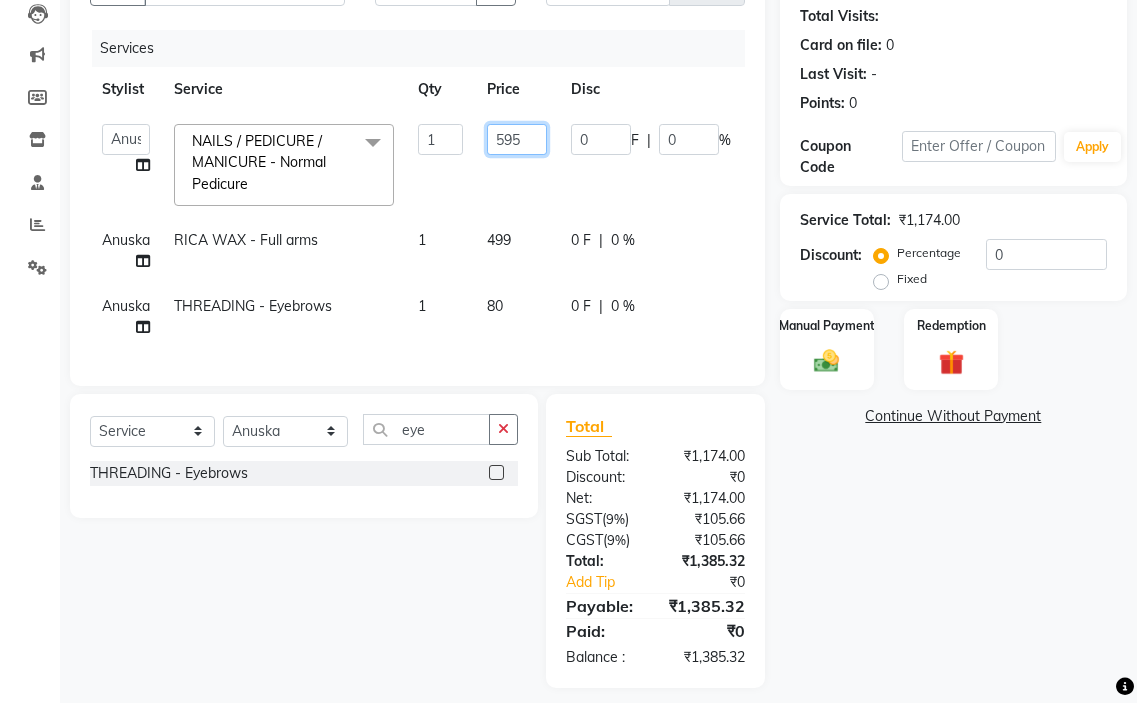 click on "595" 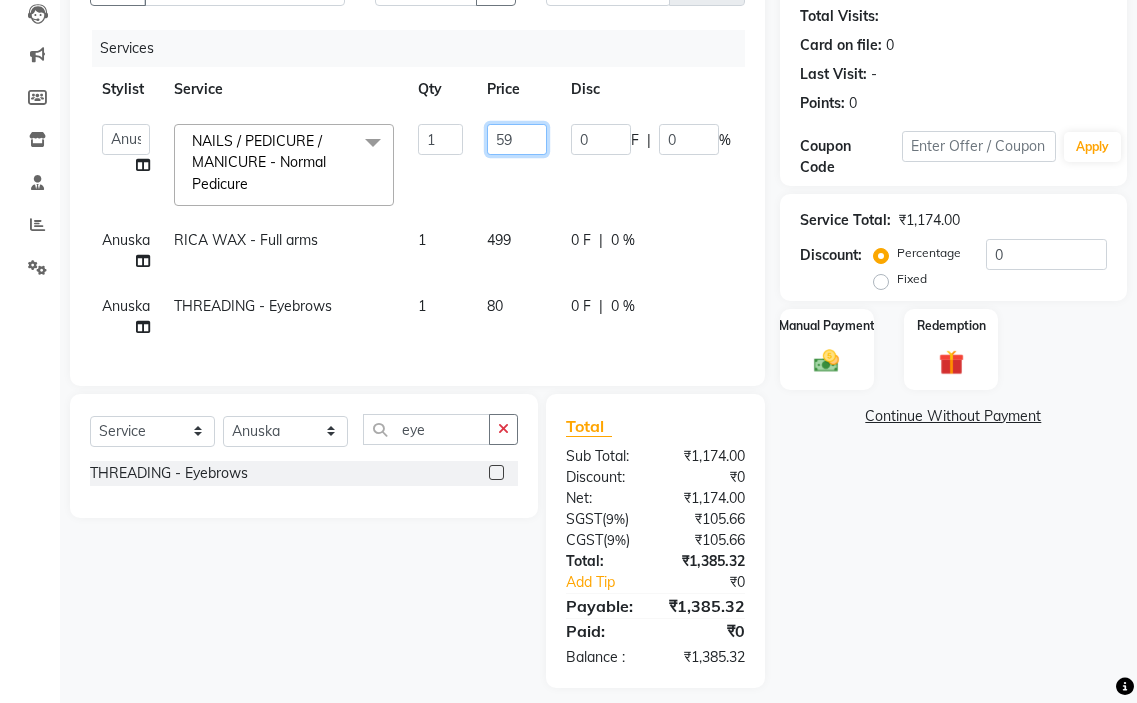 type on "5" 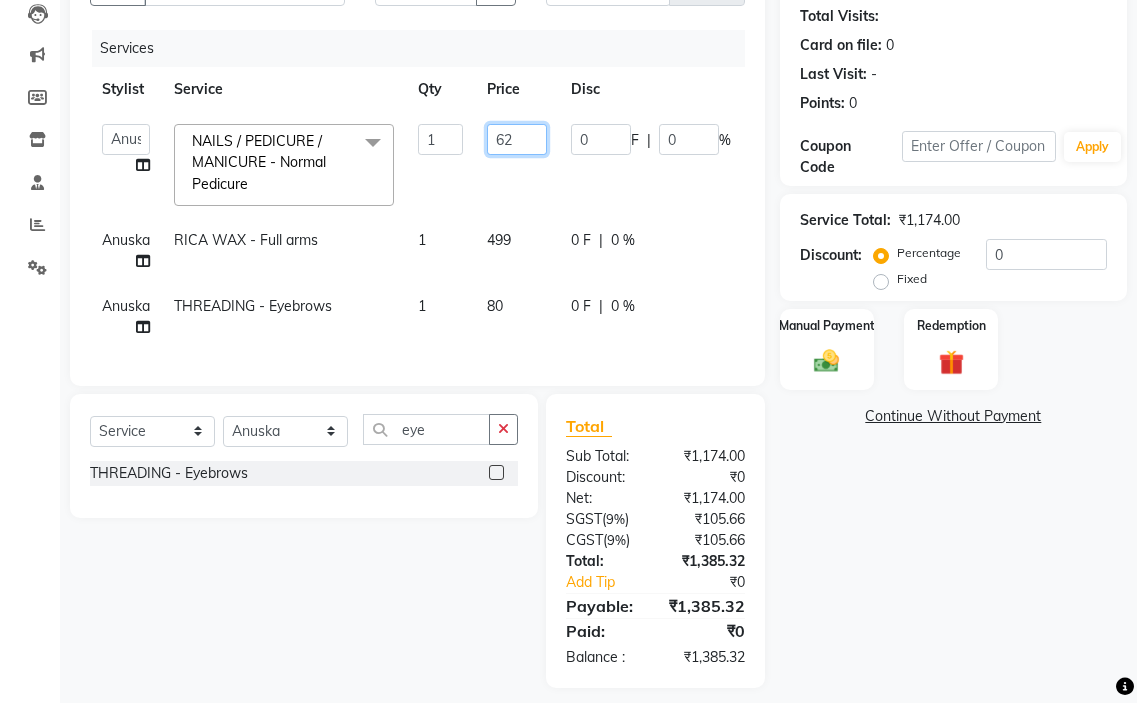 type on "620" 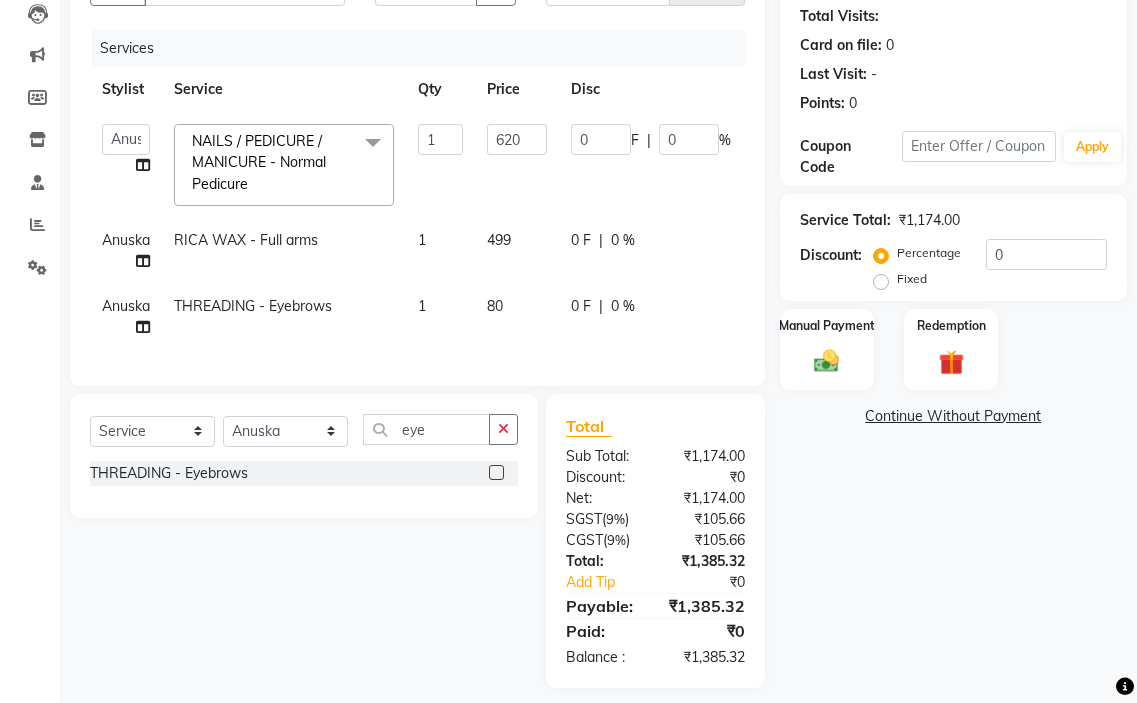 click on "[FIRST] hair stylish   [FIRST]   [FIRST]   [FIRST] beautycian   [FIRST] beautycian   [FIRST]   [FIRST]   [FIRST] beauty and hair  NAILS / PEDICURE / MANICURE - Normal Pedicure&nbsp;x TONGS & ROLLER SET - Shoulder Length TONGS & ROLLER SET - Waist Length TONGS & ROLLER SET - Blow Dry TONGS & ROLLER SET - Wash & Plain Dry TONGS & ROLLER SET - Wash & Blow Dry TONGS & ROLLER SET - Premium Shampoo Wash & Palin Dry TONGS & ROLLER SET - Premium Shampoo Wash & Blow Dry nanoplasty treatment GLOBAL HAIR COLOUR ( WITH AMMONIA ) - Upto Neck GLOBAL HAIR COLOUR ( WITH AMMONIA ) - Upto Sholder GLOBAL HAIR COLOUR ( WITH AMMONIA ) - Upto Mid-back GLOBAL HAIR COLOUR ( WITH AMMONIA ) - Waist & Below GLOBAL HAIR COLOUR ( WITH AMMONIA ) - Root touch up (upto 2 inch) GLOBAL HIGHLIGHTS - Upto Neck GLOBAL HIGHLIGHTS - Upto Sholder GLOBAL HIGHLIGHTS - Upto Mid-back GLOBAL HIGHLIGHTS - Waist & Below 1 0" 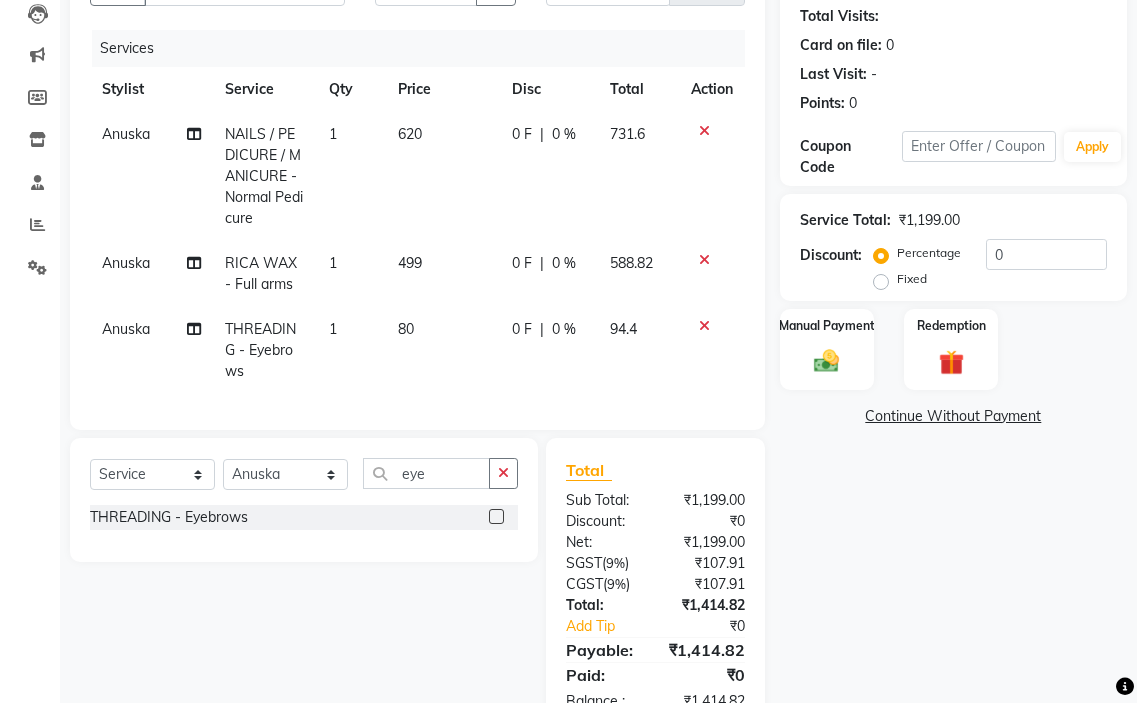 click on "80" 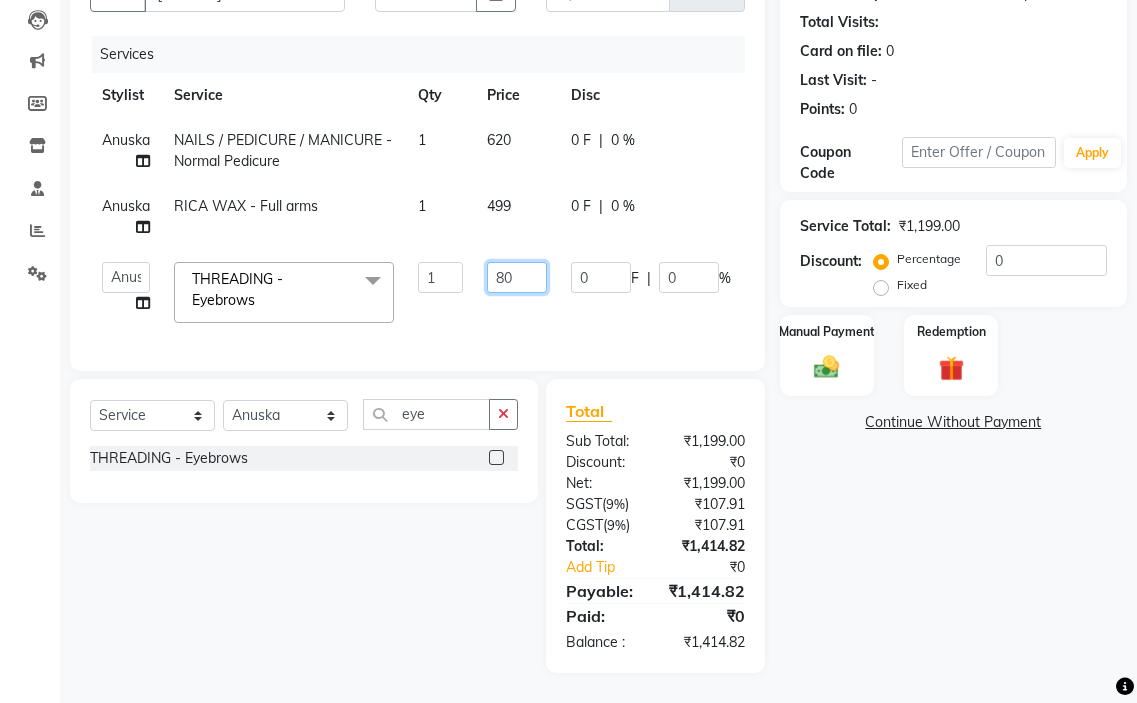 click on "80" 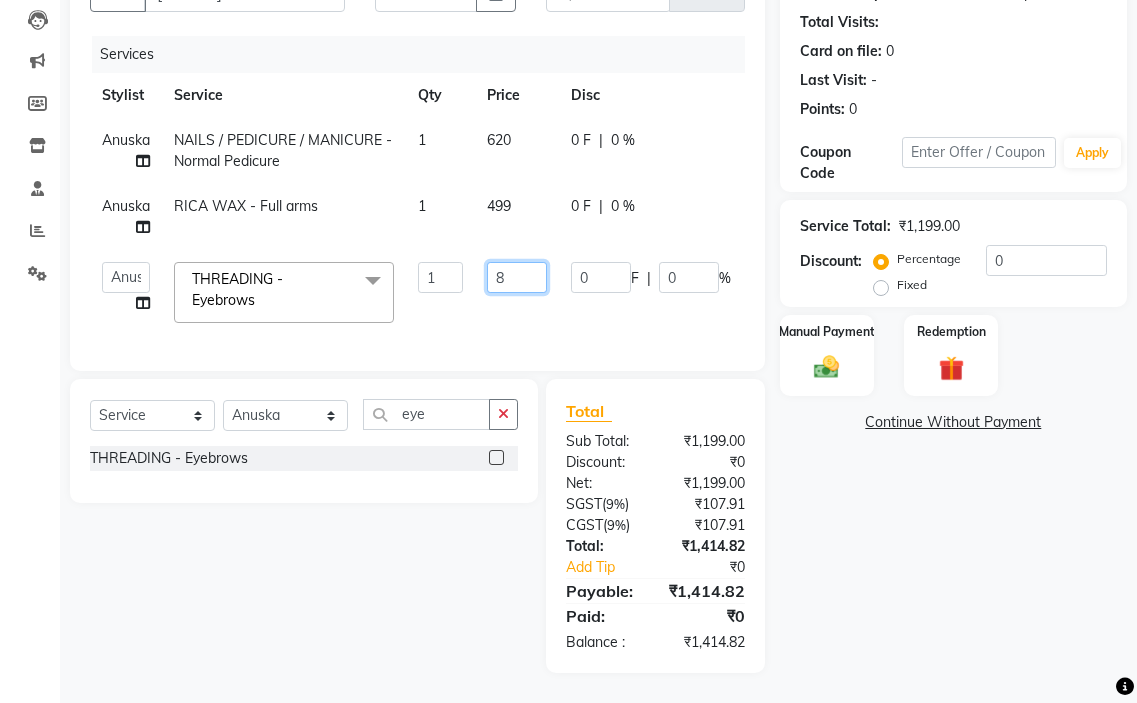 type on "80" 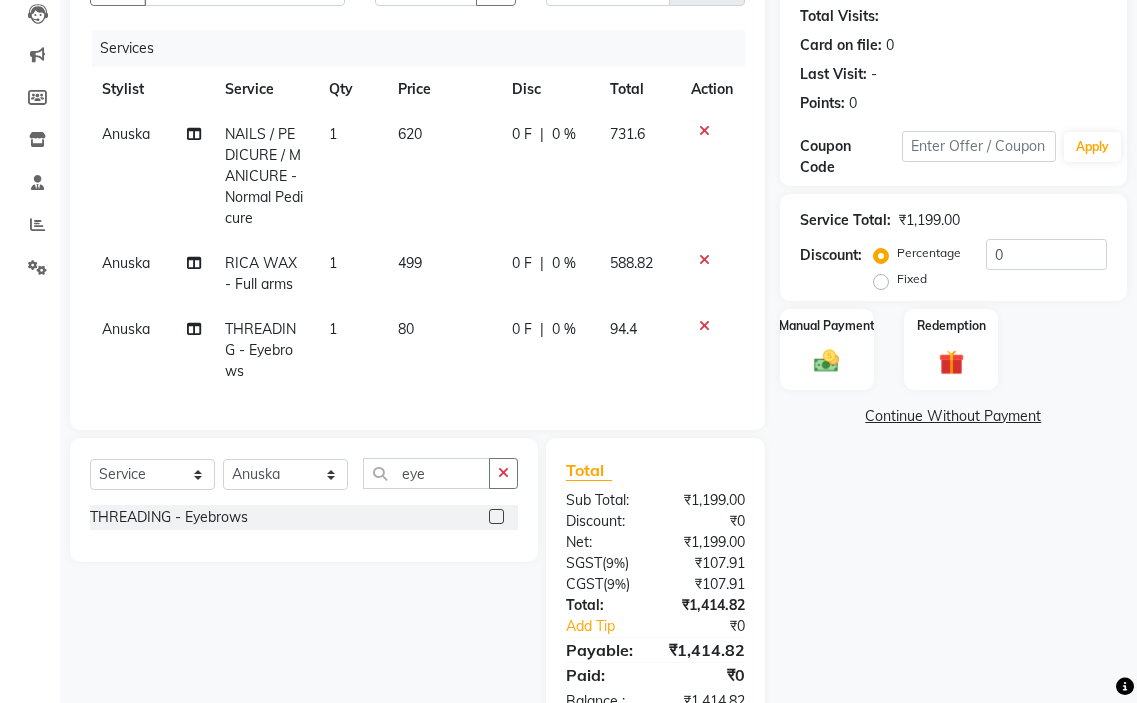 click on "Services Stylist Service Qty Price Disc Total Action [FIRST] NAILS / PEDICURE / MANICURE - Normal Pedicure 1 620 0 F | 0 % 731.6 [FIRST] RICA WAX - Full arms 1 499 0 F | 0 % 588.82 [FIRST] THREADING - Eyebrows 1 80 0 F | 0 % 94.4" 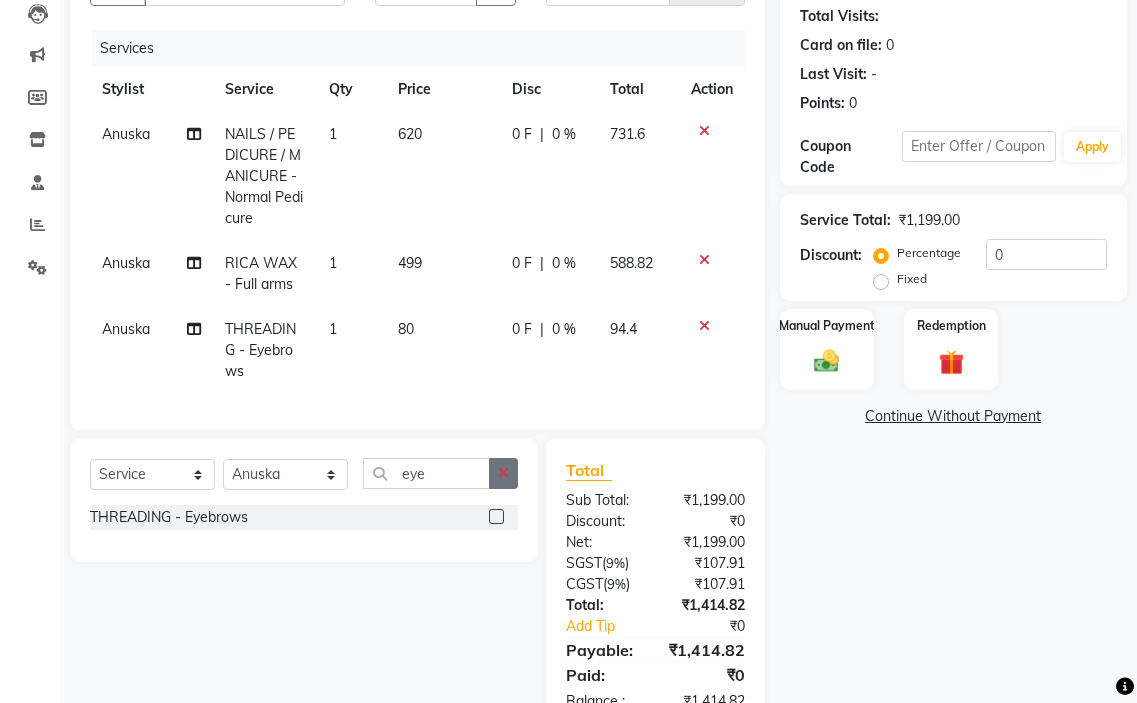 click 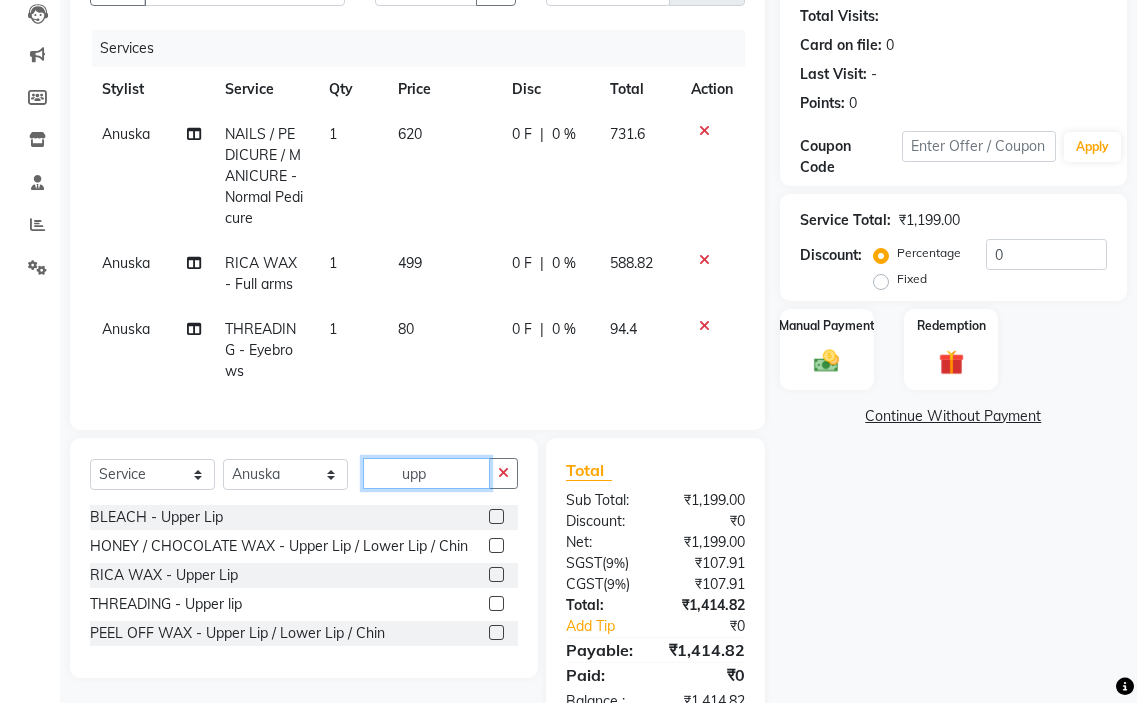 type on "upp" 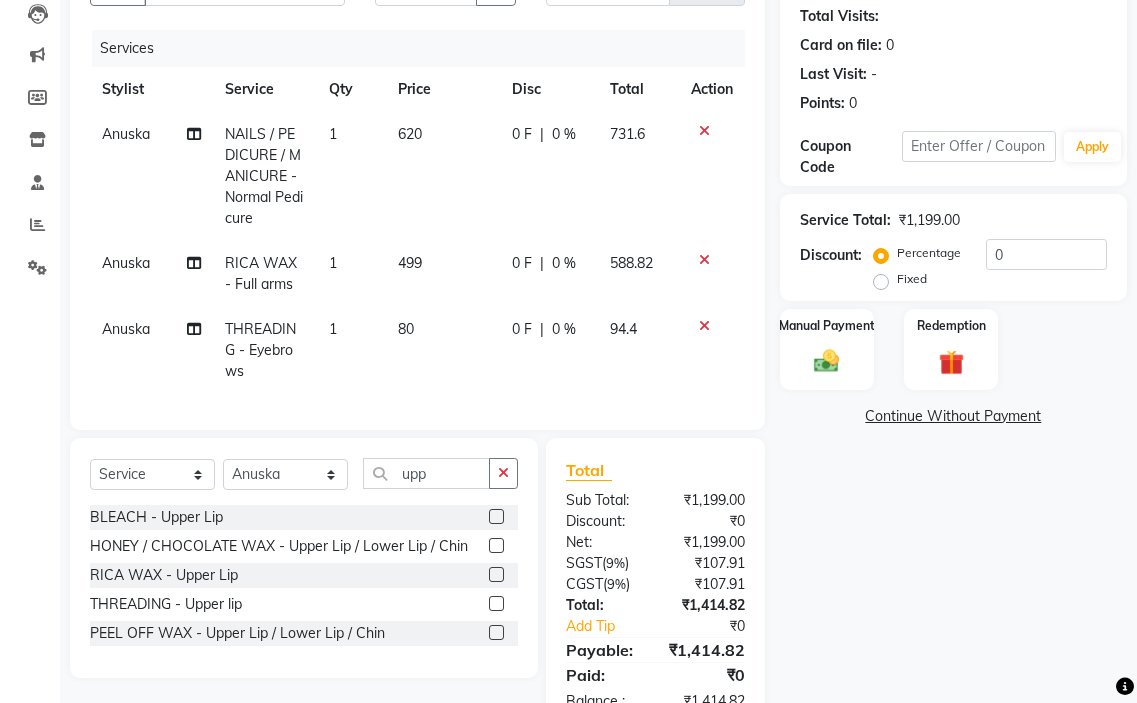 click 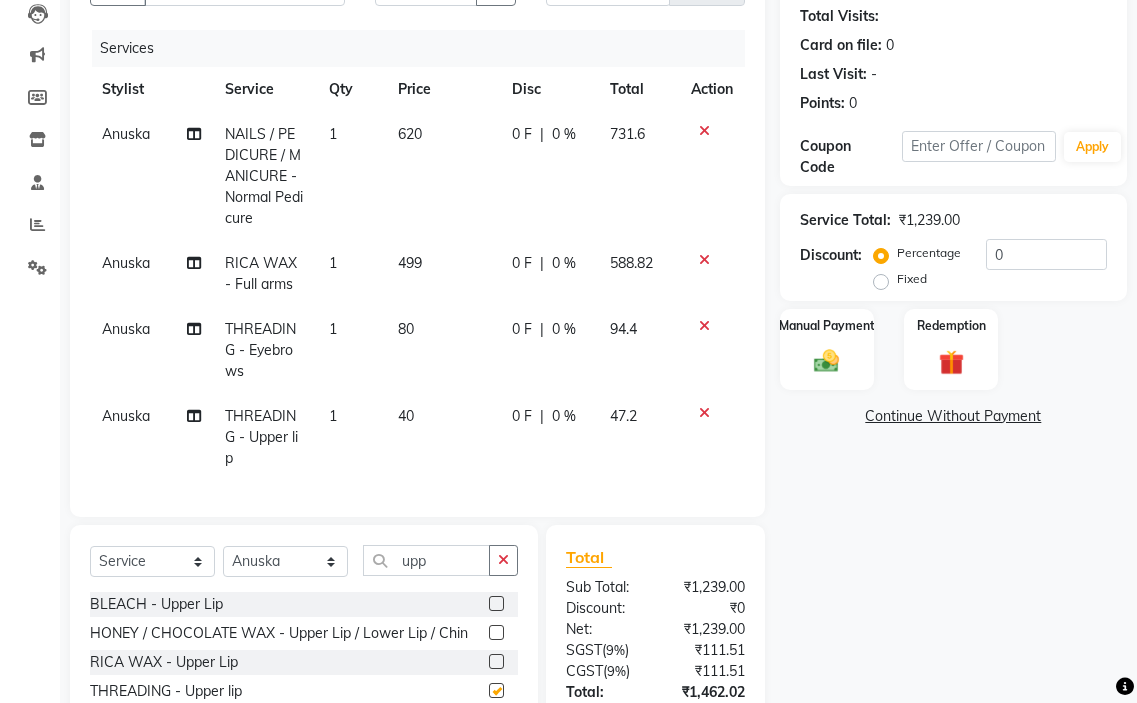 checkbox on "false" 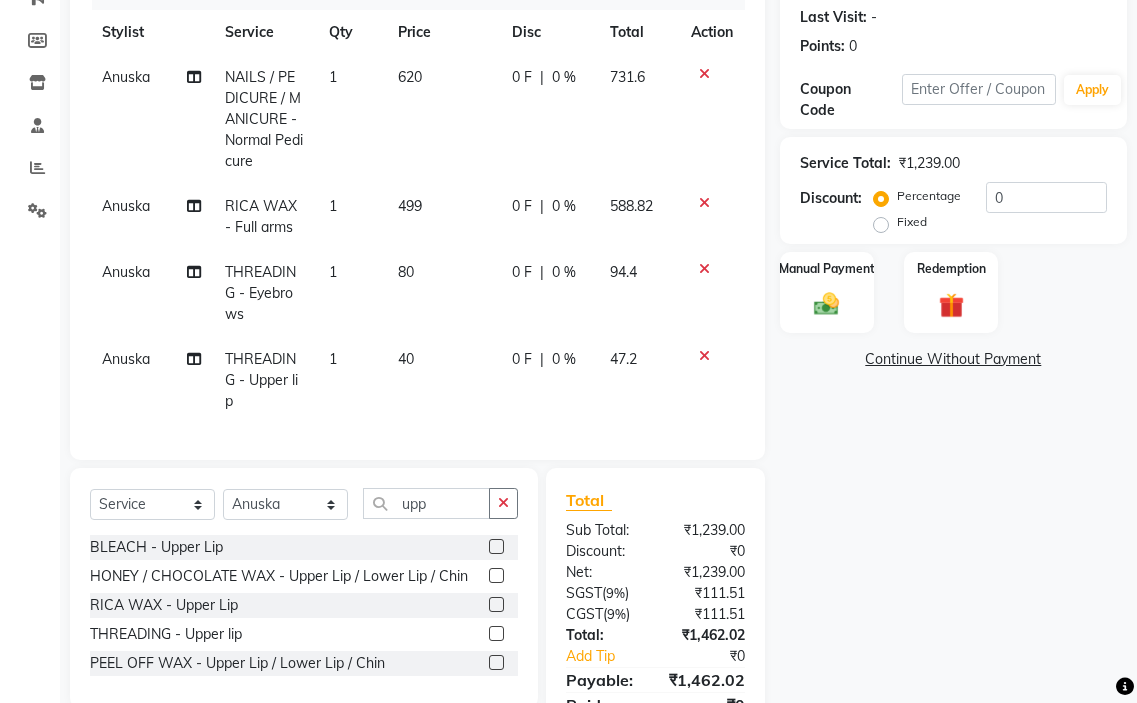 scroll, scrollTop: 379, scrollLeft: 0, axis: vertical 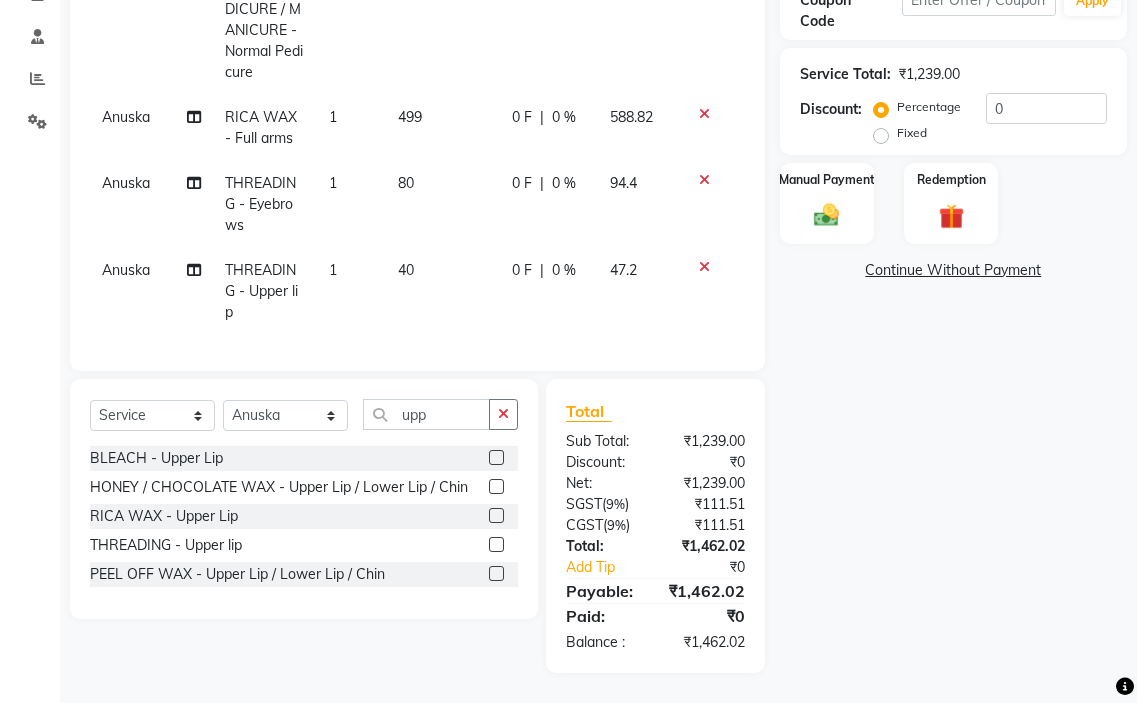 drag, startPoint x: 442, startPoint y: 257, endPoint x: 476, endPoint y: 257, distance: 34 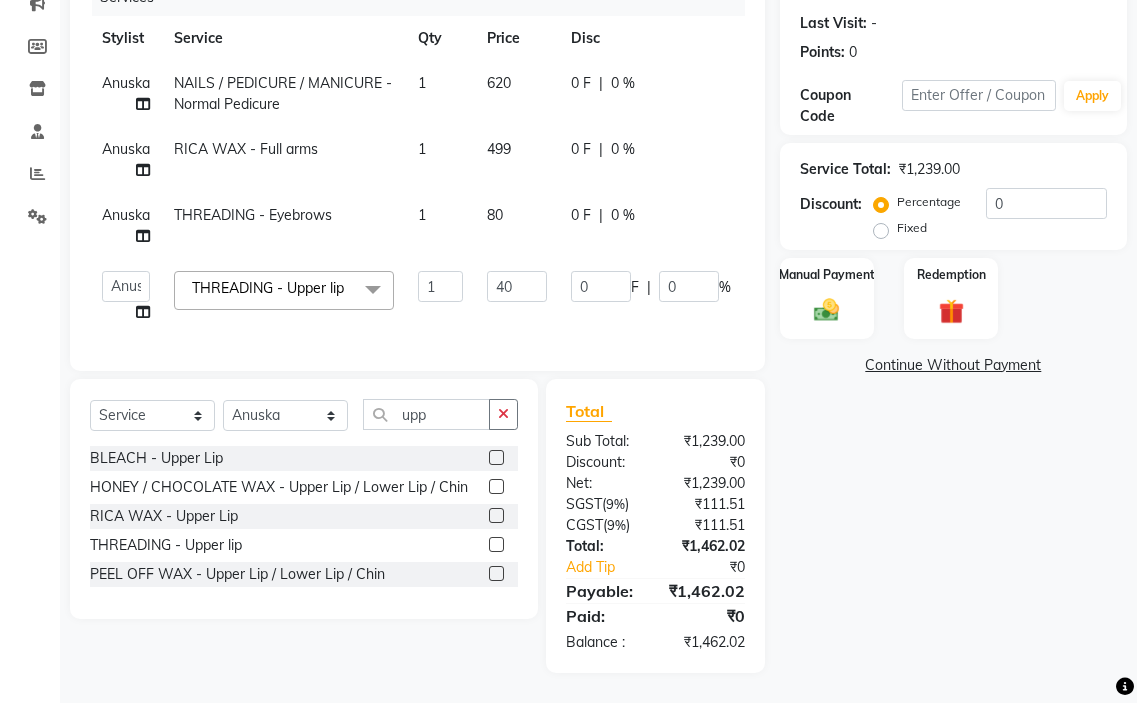 scroll, scrollTop: 293, scrollLeft: 0, axis: vertical 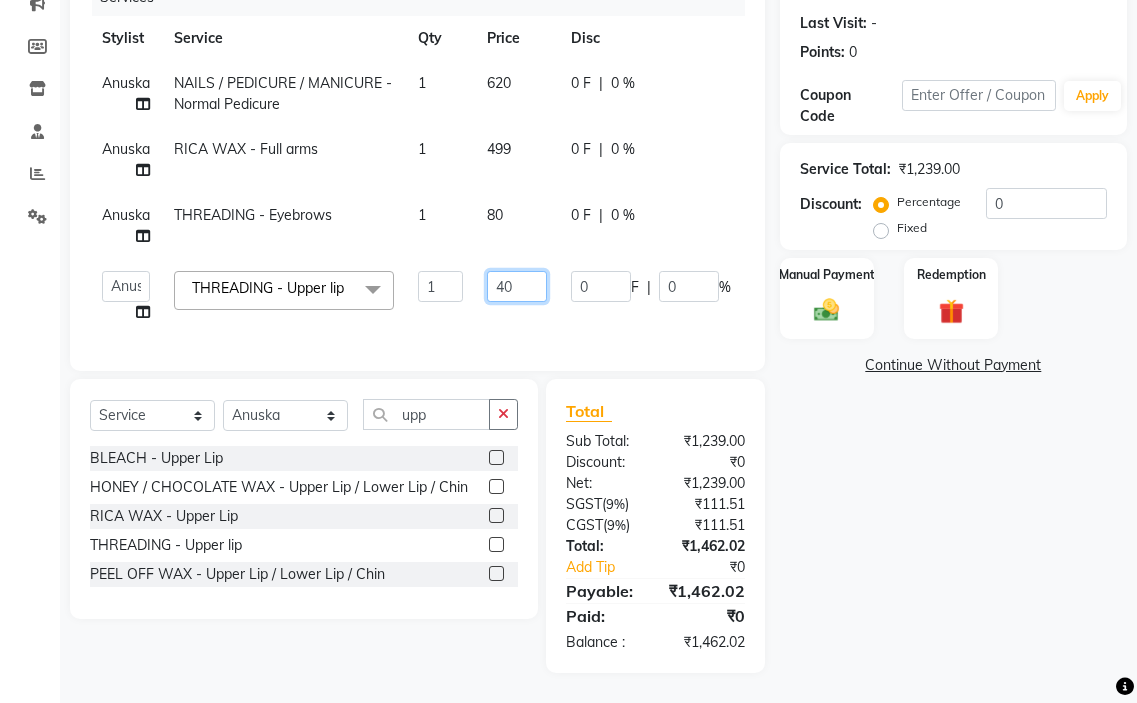 click on "40" 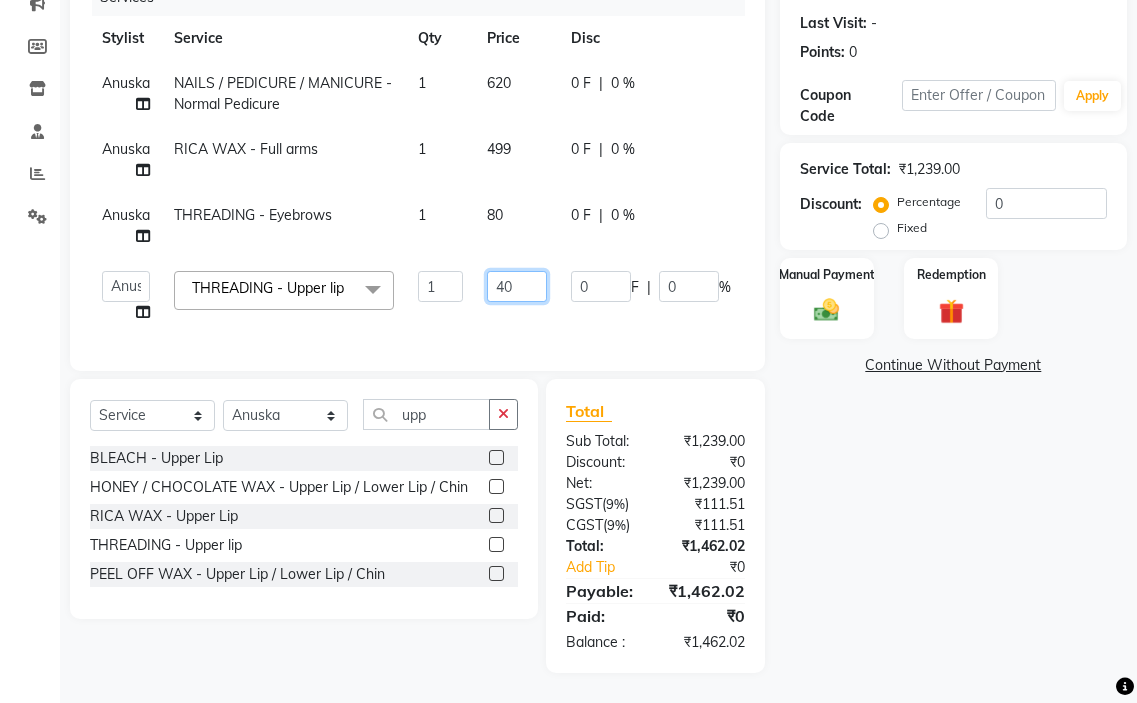 type on "4" 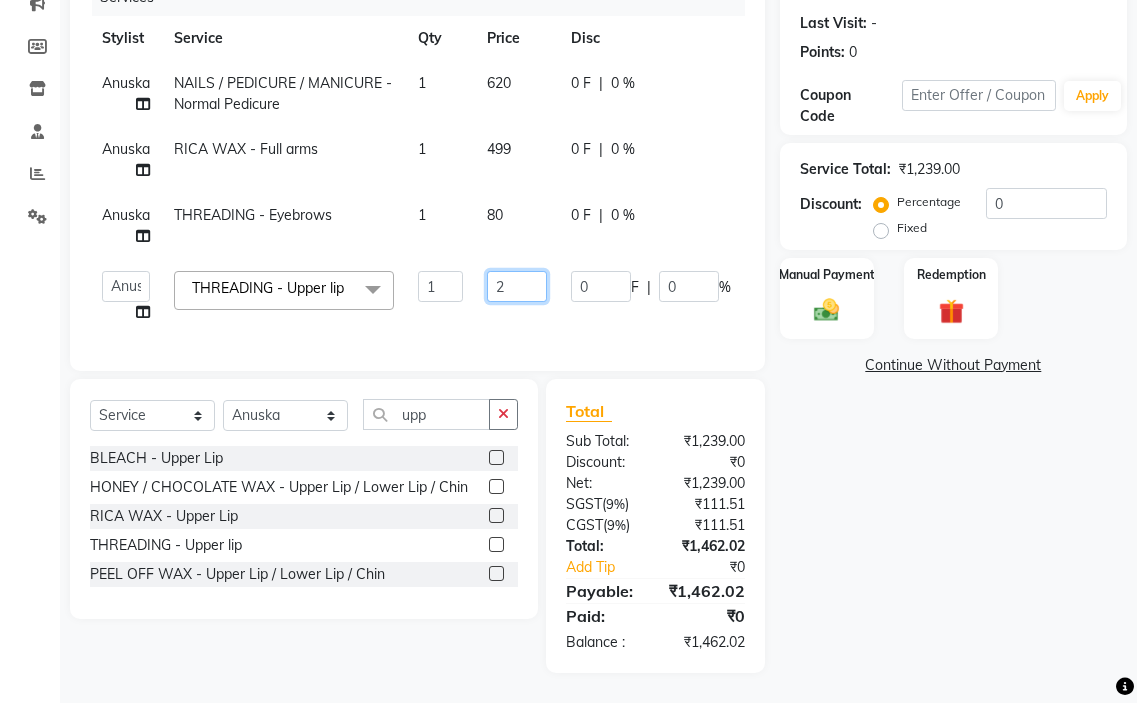 type on "25" 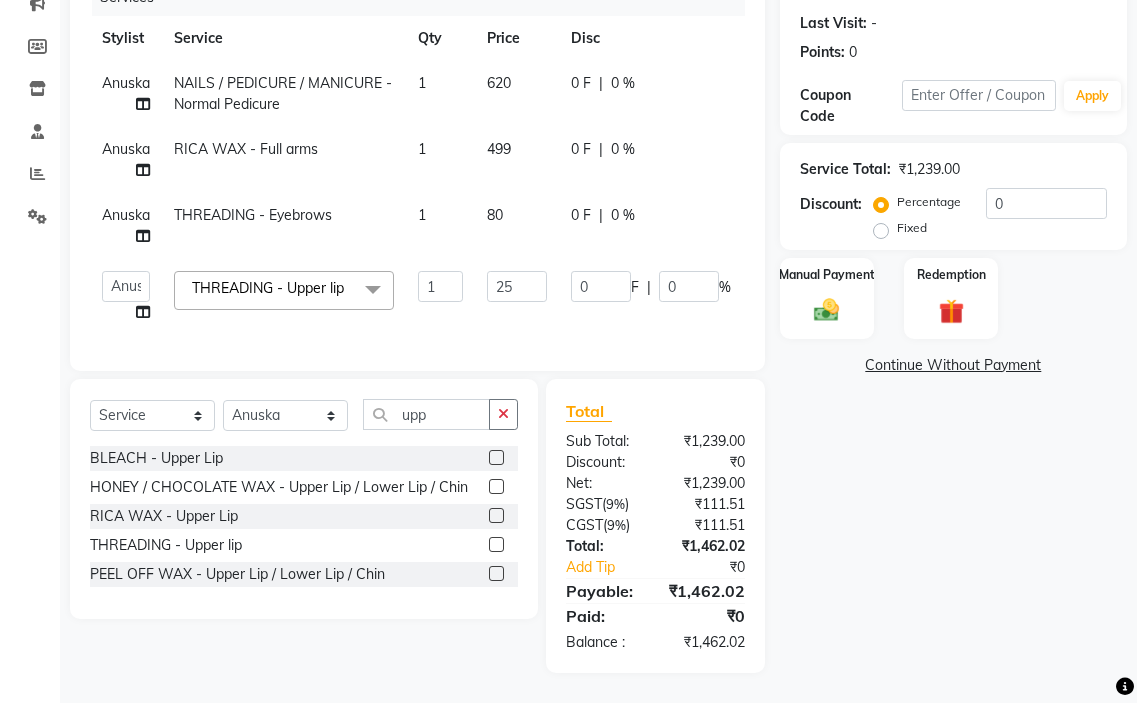 click on "[FIRST] NAILS / PEDICURE / MANICURE - Normal Pedicure 1 620 0 F | 0 % 731.6 [FIRST] RICA WAX - Full arms 1 499 0 F | 0 % 588.82 [FIRST] THREADING - Eyebrows 1 80 0 F | 0 % 94.4  [FIRST] hair stylish   [FIRST]   [FIRST]   [FIRST] beautycian   [FIRST] beautycian   [FIRST]   [FIRST]   [FIRST] beauty and hair  THREADING - Upper lip&nbsp;x TONGS & ROLLER SET - Shoulder Length TONGS & ROLLER SET - Waist Length TONGS & ROLLER SET - Blow Dry TONGS & ROLLER SET - Wash & Plain Dry TONGS & ROLLER SET - Wash & Blow Dry TONGS & ROLLER SET - Premium Shampoo Wash & Palin Dry TONGS & ROLLER SET - Premium Shampoo Wash & Blow Dry nanoplasty treatment GLOBAL HAIR COLOUR ( WITH AMMONIA ) - Upto Neck GLOBAL HAIR COLOUR ( WITH AMMONIA ) - Upto Sholder GLOBAL HAIR COLOUR ( WITH AMMONIA ) - Upto Mid-back GLOBAL HAIR COLOUR ( WITH AMMONIA ) - Waist & Below GLOBAL HAIR COLOUR ( WITH AMMONIA ) - Root touch up (upto 2 inch) GLOBAL HIGHLIGHTS - Upto Neck GLOBAL HIGHLIGHTS - Upto Sholder GLOBAL HIGHLIGHTS - Upto Mid-back GLOBAL HIGHLIGHTS - Waist & Below 1 0" 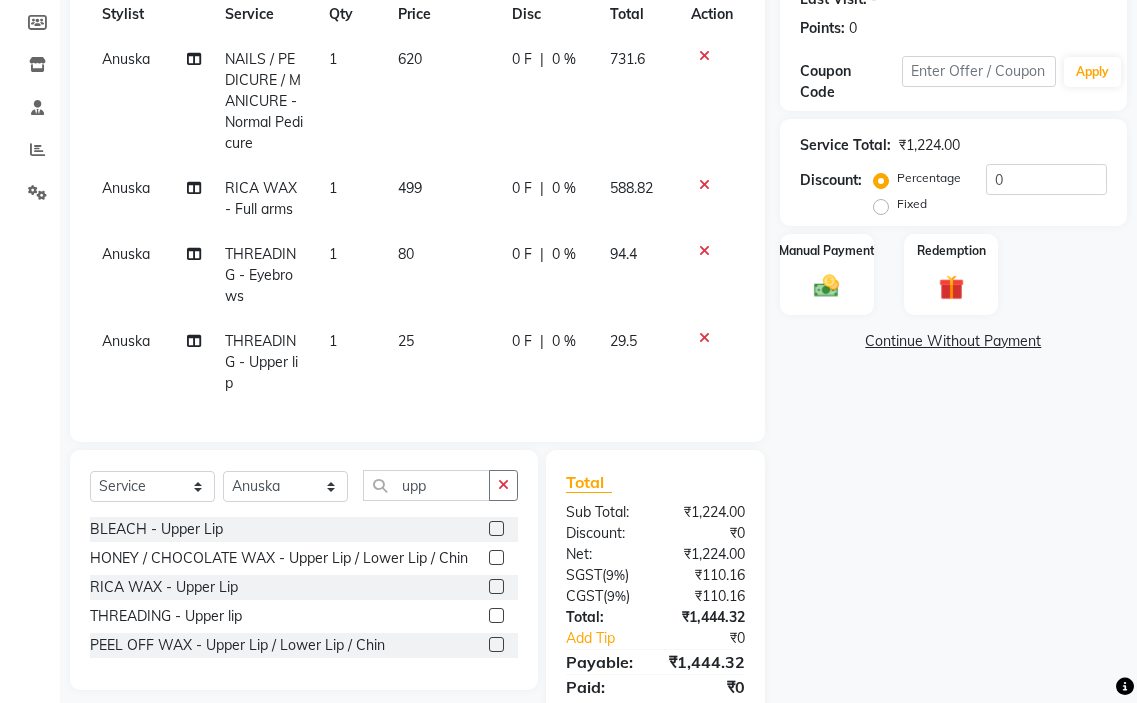 click on "25" 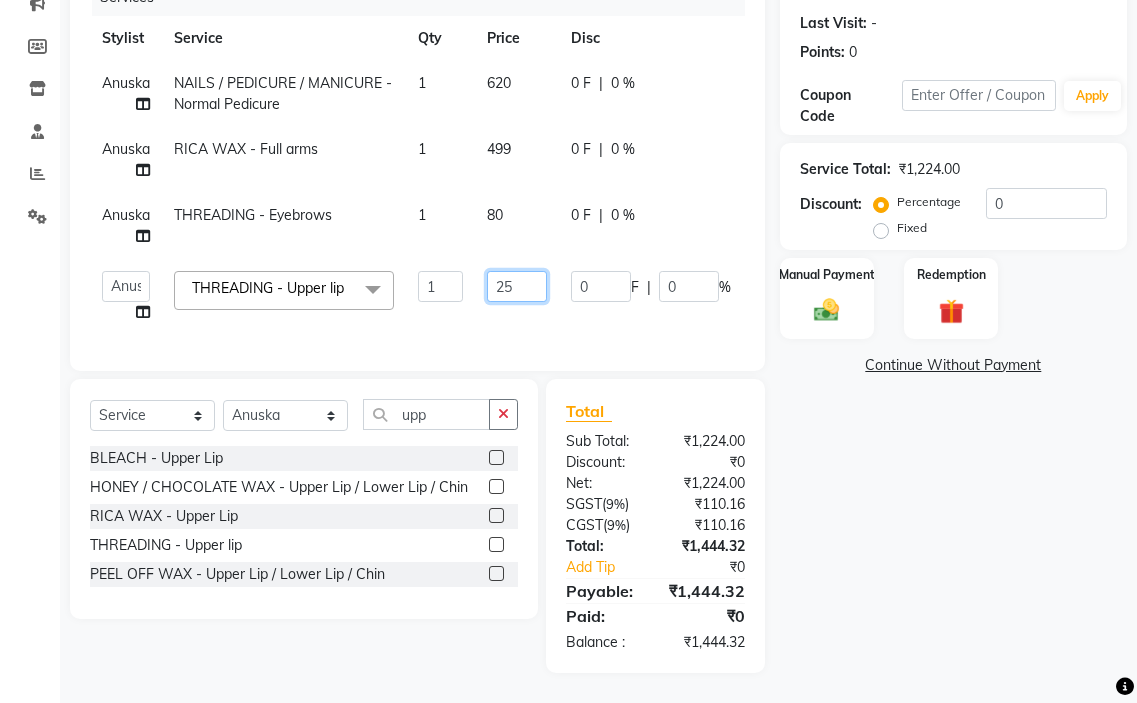 click on "25" 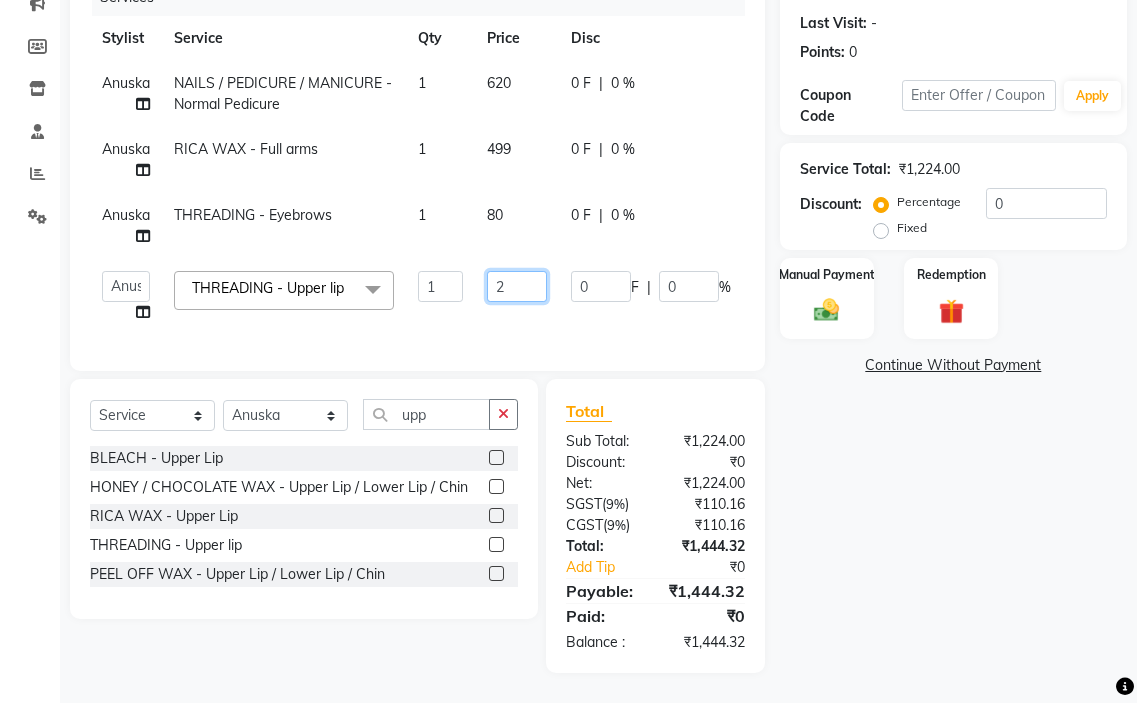 type on "22" 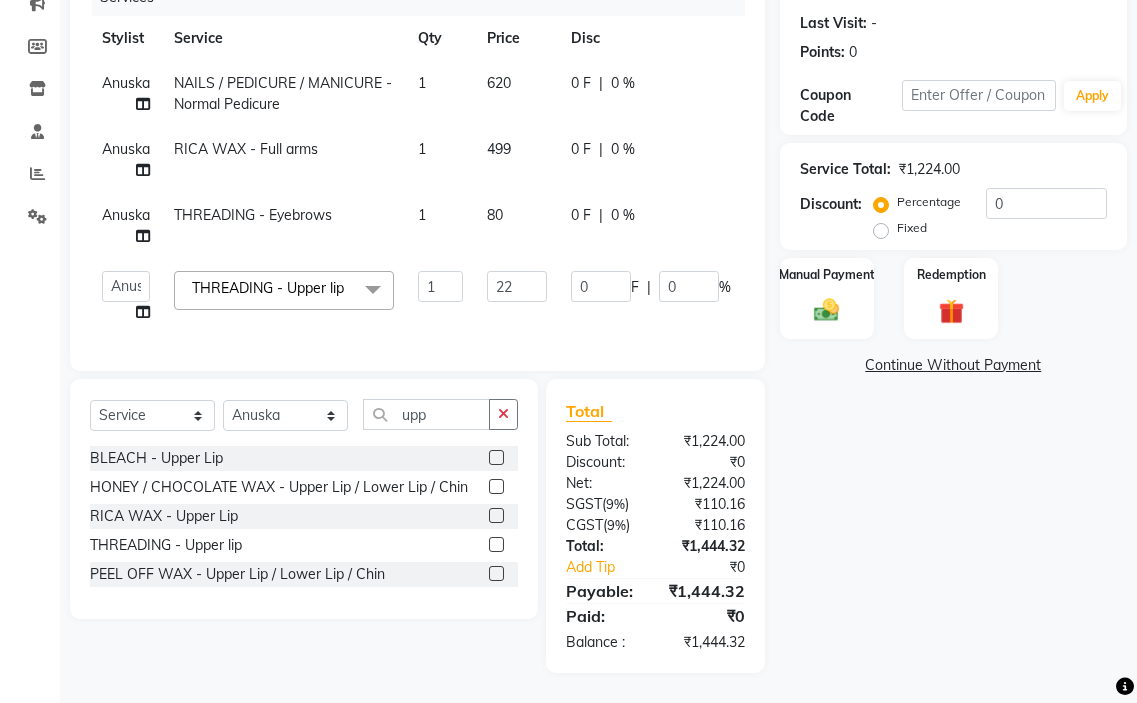 click on "[FIRST] NAILS / PEDICURE / MANICURE - Normal Pedicure 1 620 0 F | 0 % 731.6 [FIRST] RICA WAX - Full arms 1 499 0 F | 0 % 588.82 [FIRST] THREADING - Eyebrows 1 80 0 F | 0 % 94.4  [FIRST] hair stylish   [FIRST]   [FIRST]   [FIRST] beautycian   [FIRST] beautycian   [FIRST]   [FIRST]   [FIRST] beauty and hair  THREADING - Upper lip&nbsp;x TONGS & ROLLER SET - Shoulder Length TONGS & ROLLER SET - Waist Length TONGS & ROLLER SET - Blow Dry TONGS & ROLLER SET - Wash & Plain Dry TONGS & ROLLER SET - Wash & Blow Dry TONGS & ROLLER SET - Premium Shampoo Wash & Palin Dry TONGS & ROLLER SET - Premium Shampoo Wash & Blow Dry nanoplasty treatment GLOBAL HAIR COLOUR ( WITH AMMONIA ) - Upto Neck GLOBAL HAIR COLOUR ( WITH AMMONIA ) - Upto Sholder GLOBAL HAIR COLOUR ( WITH AMMONIA ) - Upto Mid-back GLOBAL HAIR COLOUR ( WITH AMMONIA ) - Waist & Below GLOBAL HAIR COLOUR ( WITH AMMONIA ) - Root touch up (upto 2 inch) GLOBAL HIGHLIGHTS - Upto Neck GLOBAL HIGHLIGHTS - Upto Sholder GLOBAL HIGHLIGHTS - Upto Mid-back GLOBAL HIGHLIGHTS - Waist & Below 1 0" 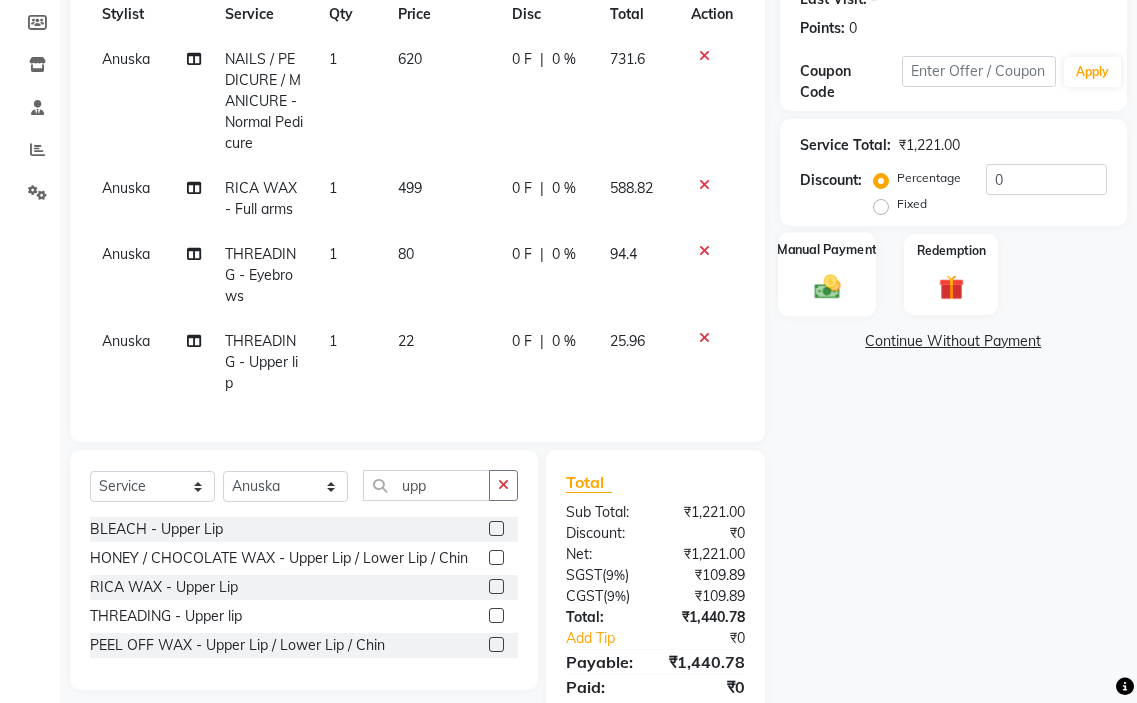 click on "Manual Payment" 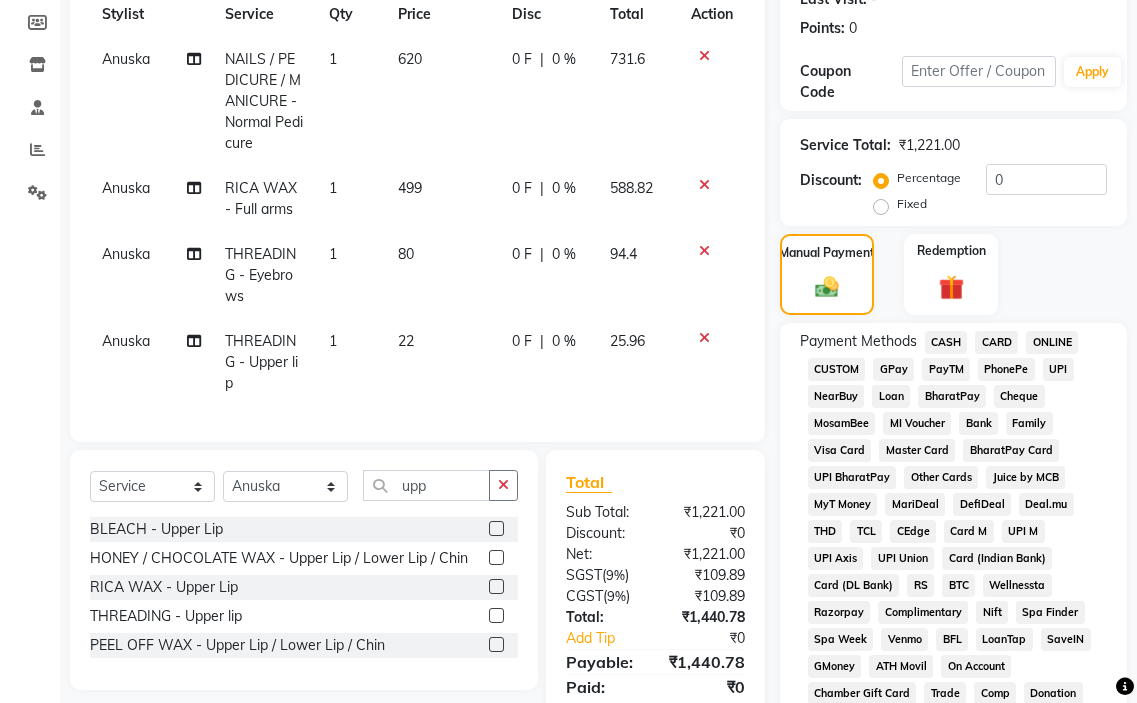 click on "CASH" 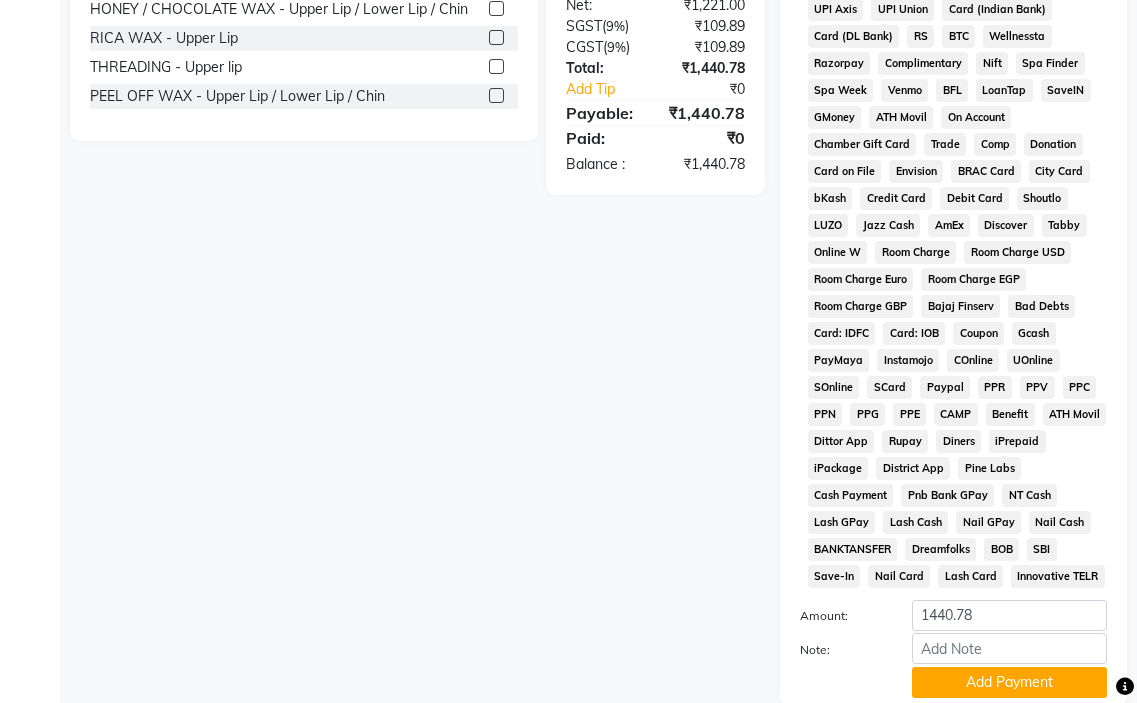scroll, scrollTop: 1010, scrollLeft: 0, axis: vertical 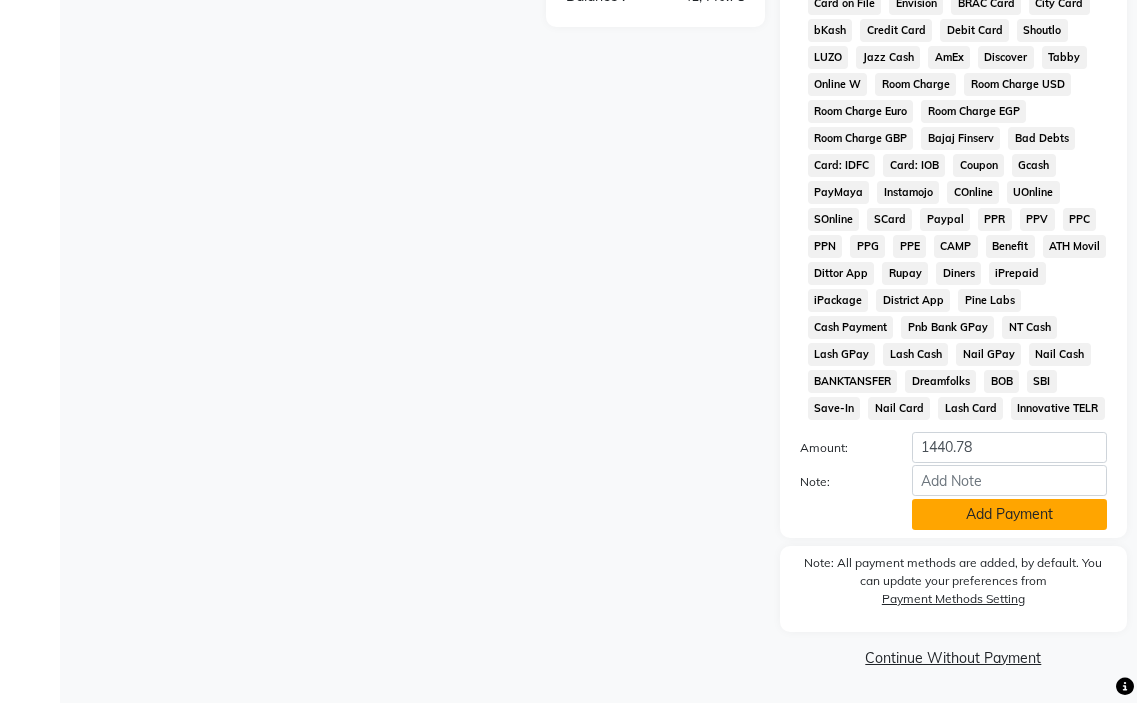 click on "Add Payment" 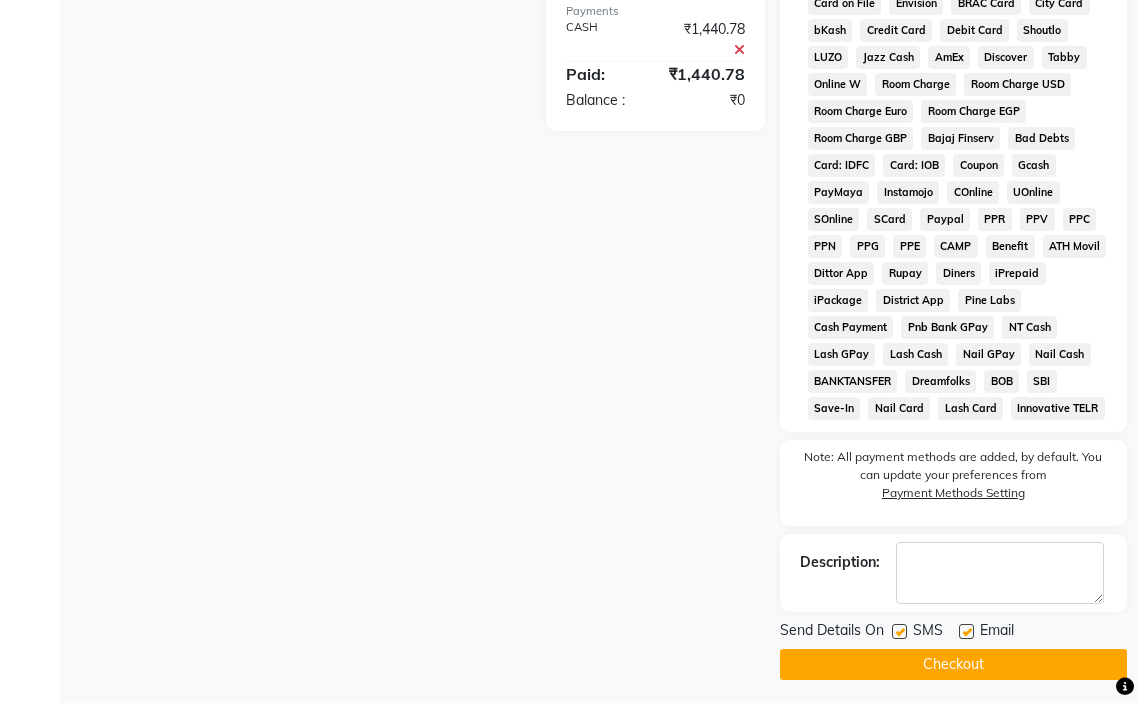 click 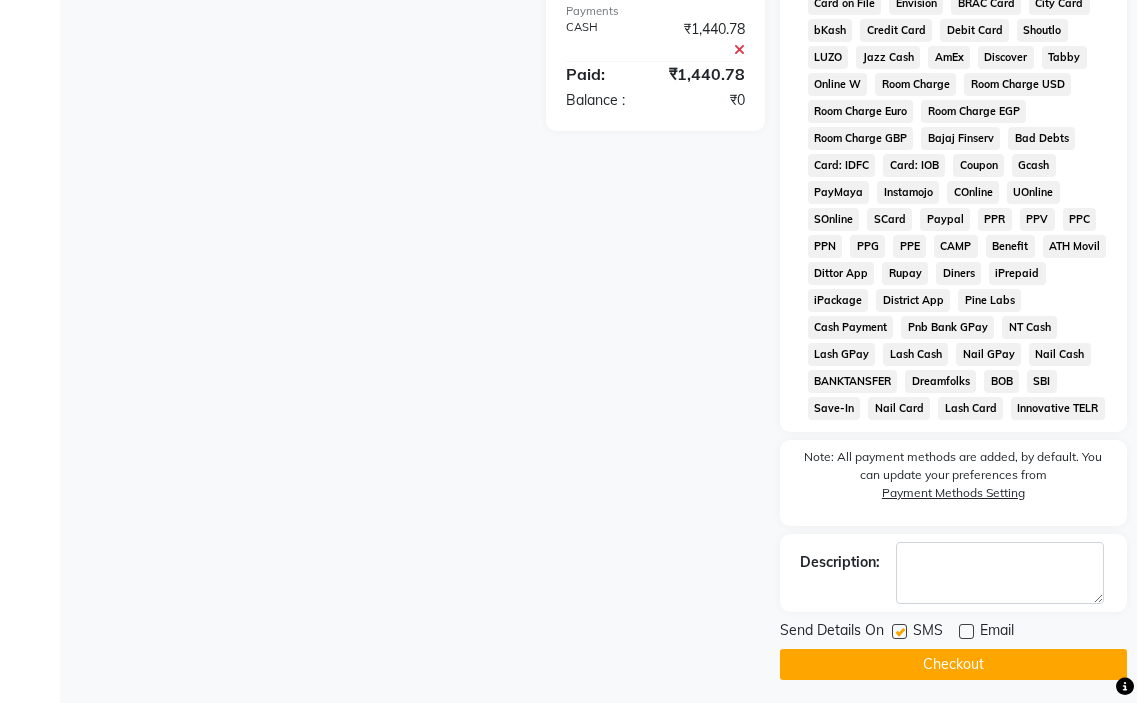 click on "Checkout" 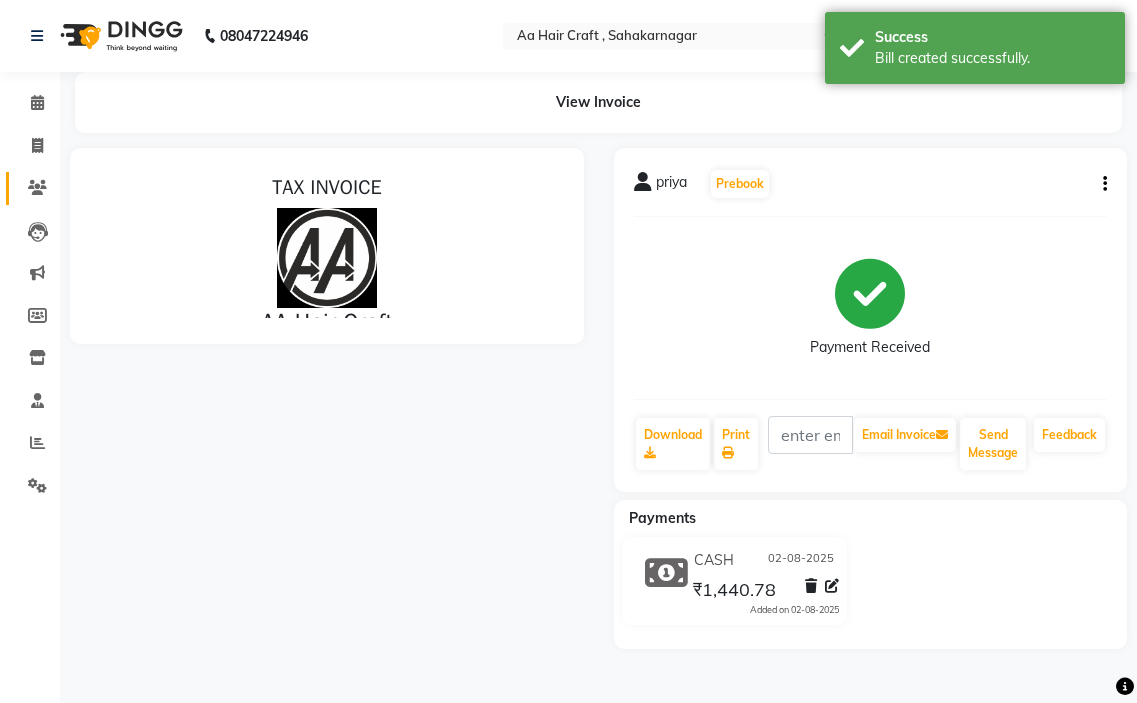 scroll, scrollTop: 0, scrollLeft: 0, axis: both 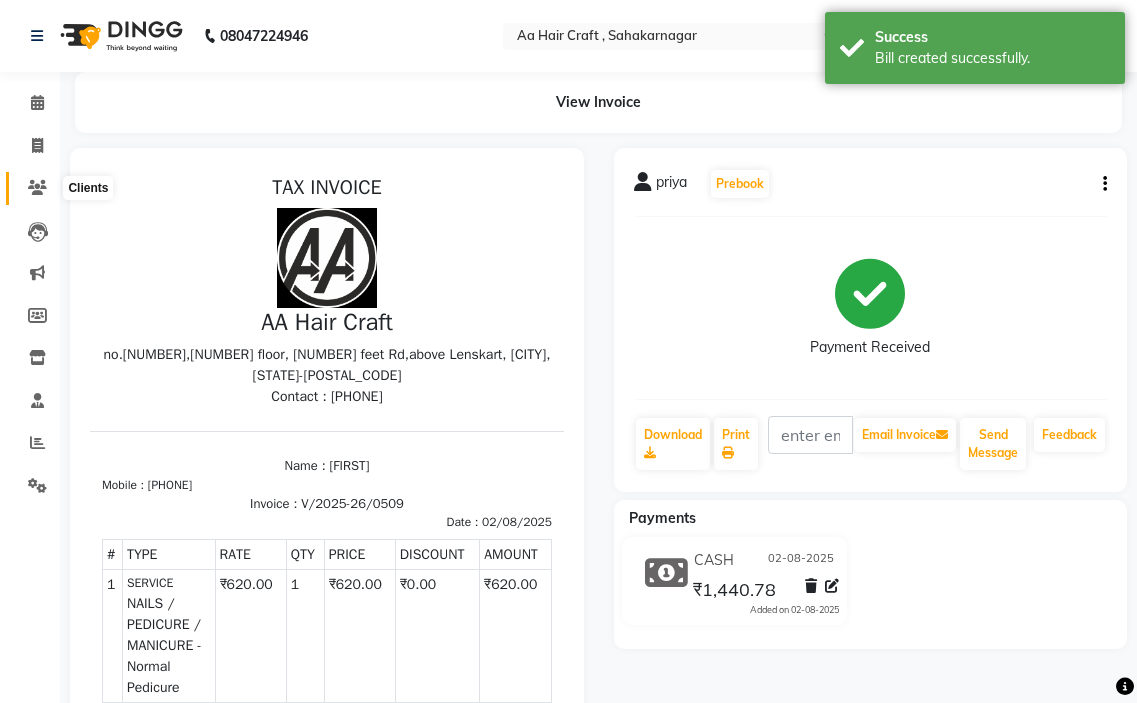 click 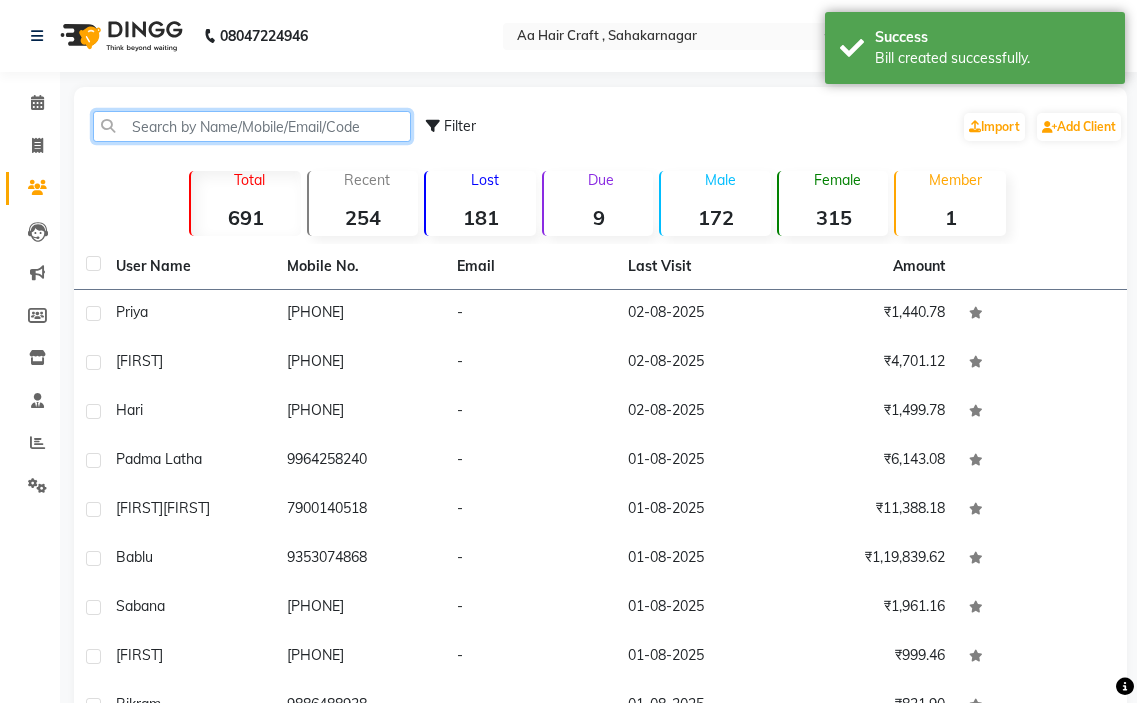click 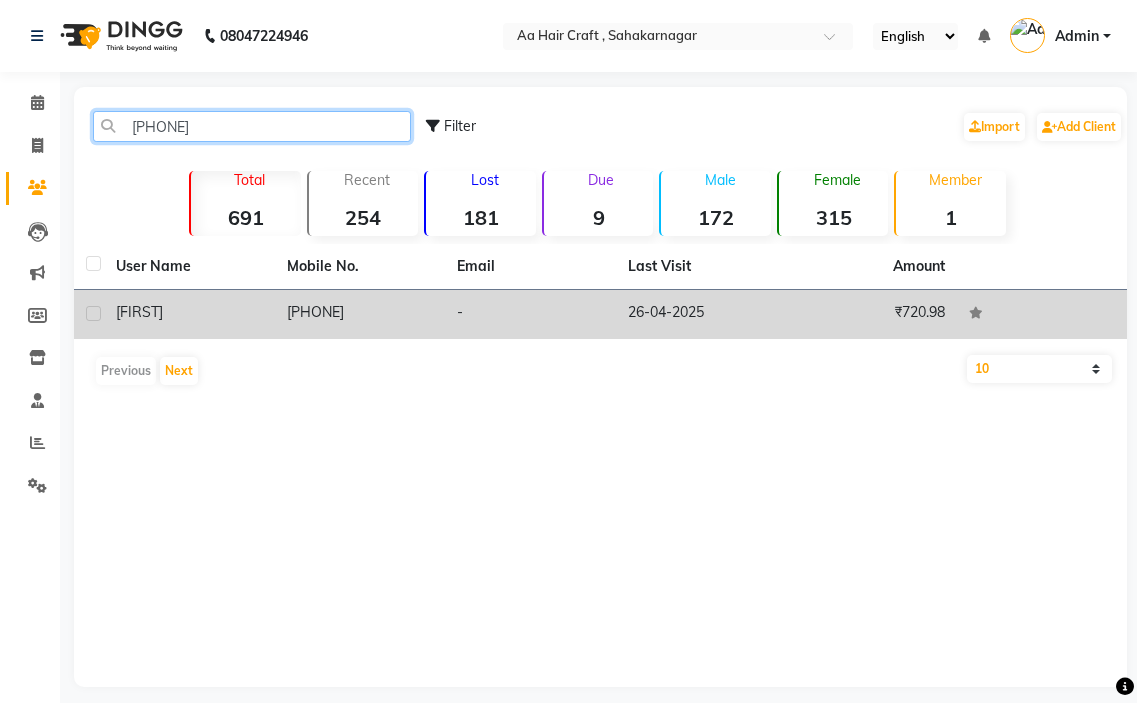 type on "[PHONE]" 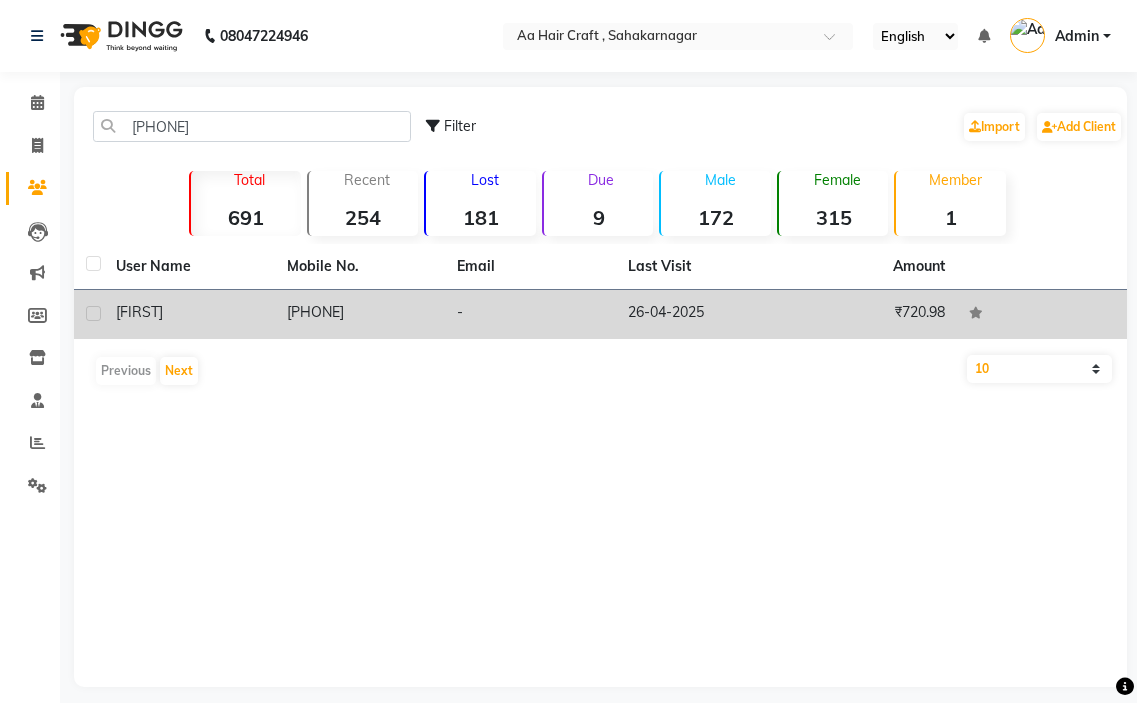 drag, startPoint x: 357, startPoint y: 308, endPoint x: 370, endPoint y: 309, distance: 13.038404 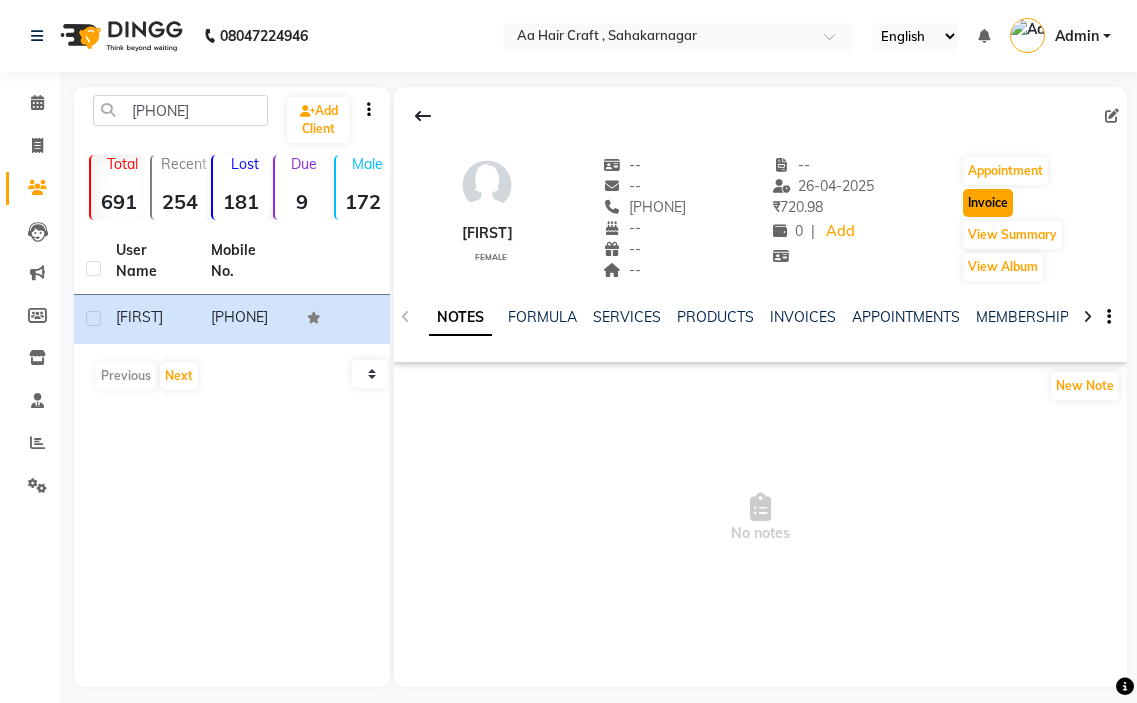 click on "Invoice" 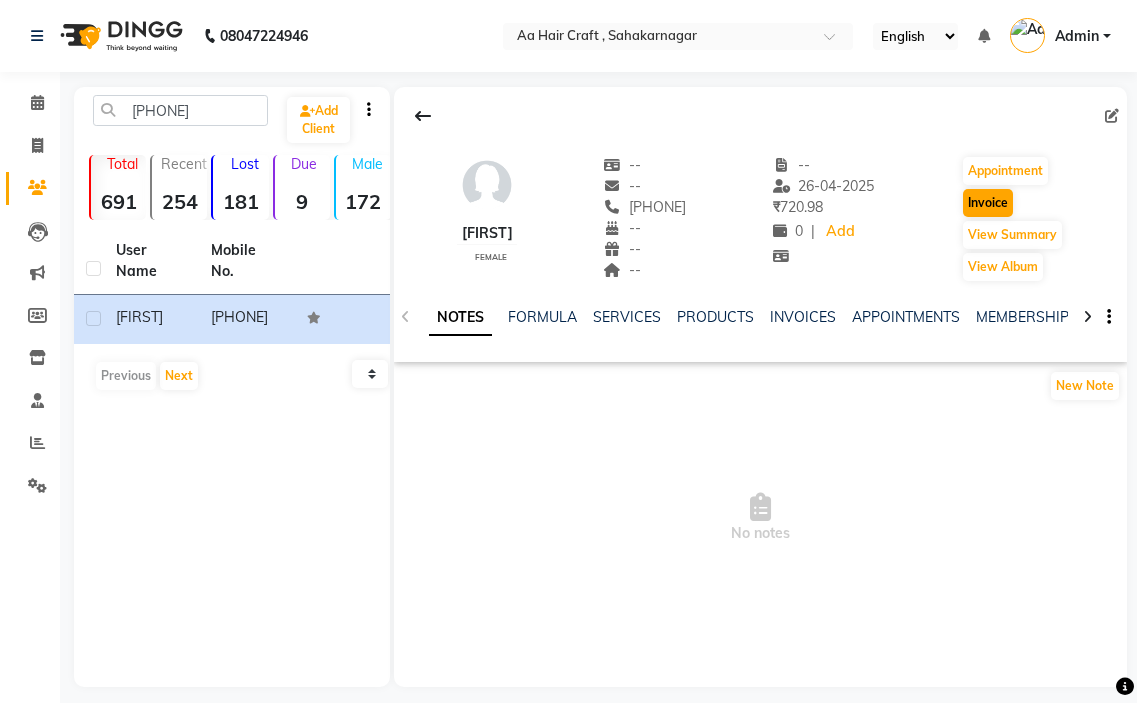 select on "service" 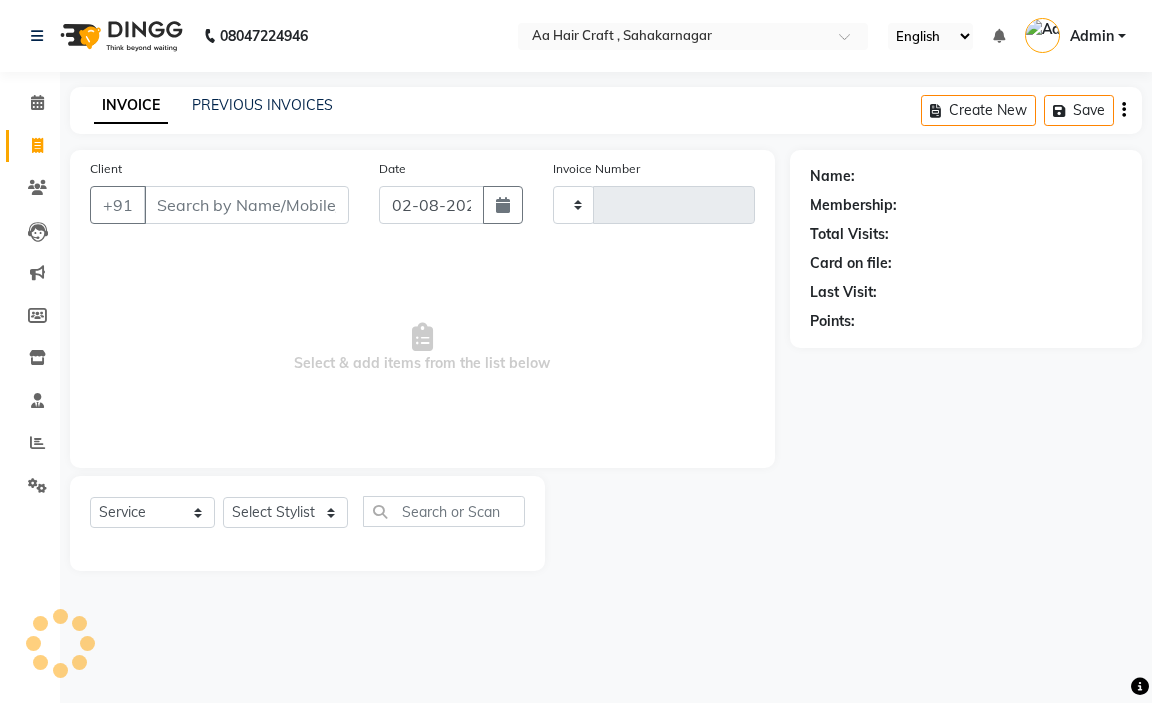 type on "0510" 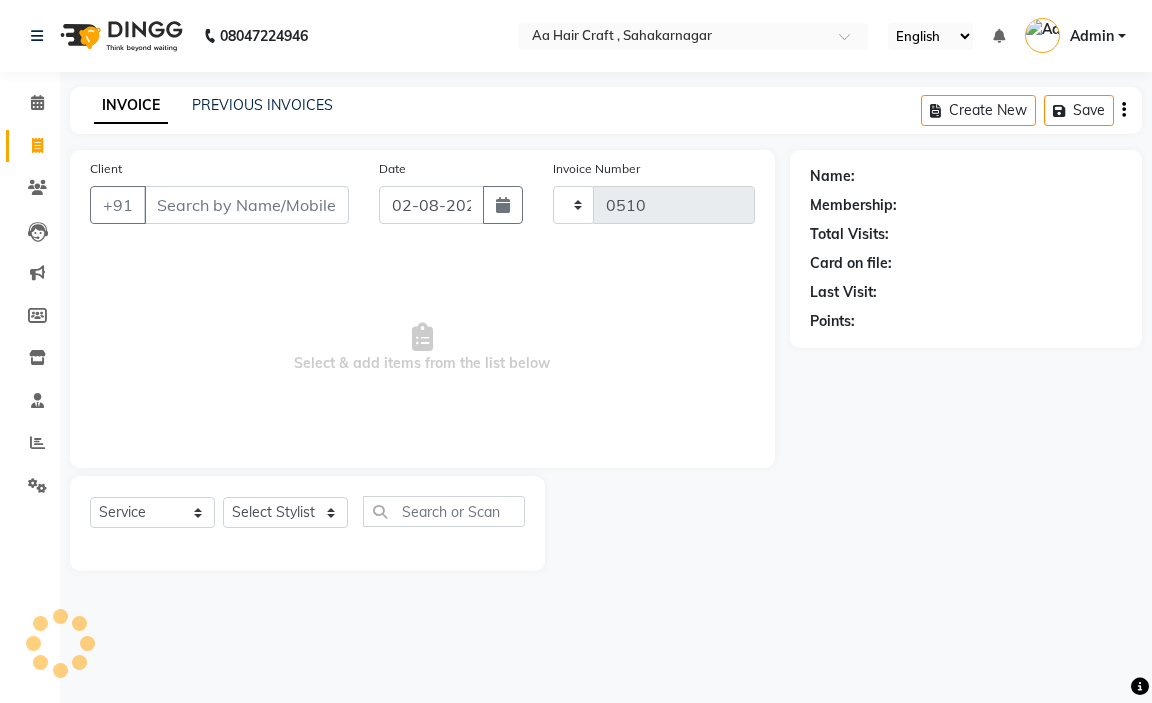 type on "[PHONE]" 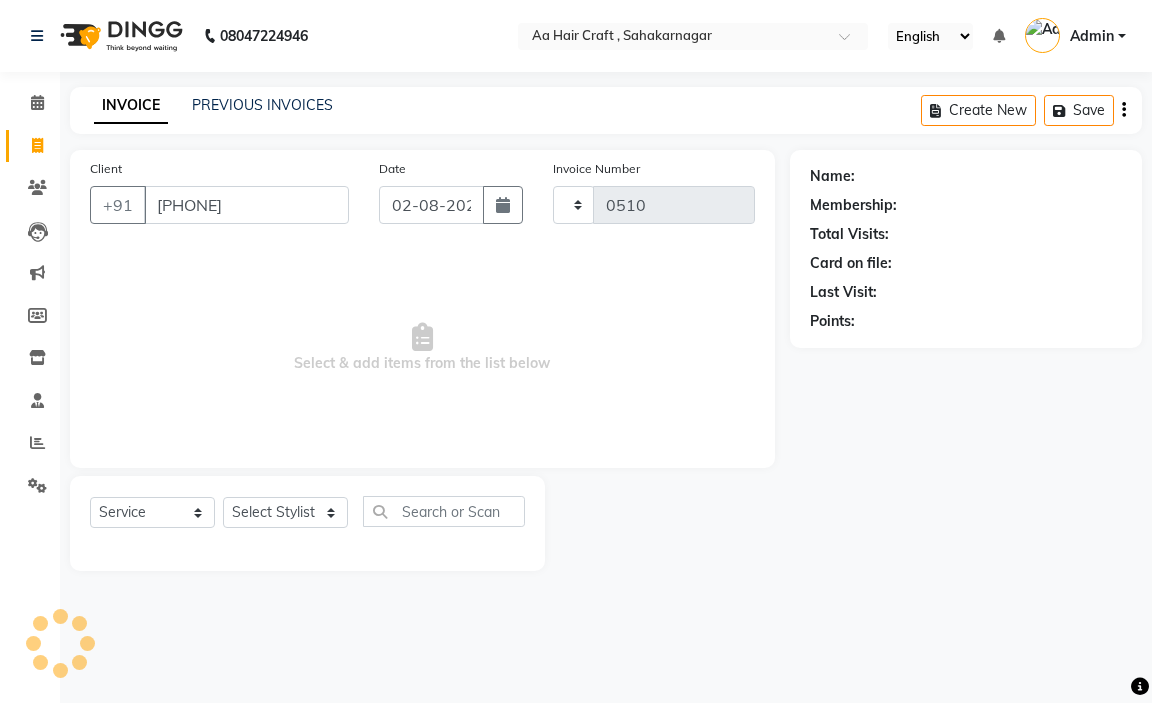 select on "6074" 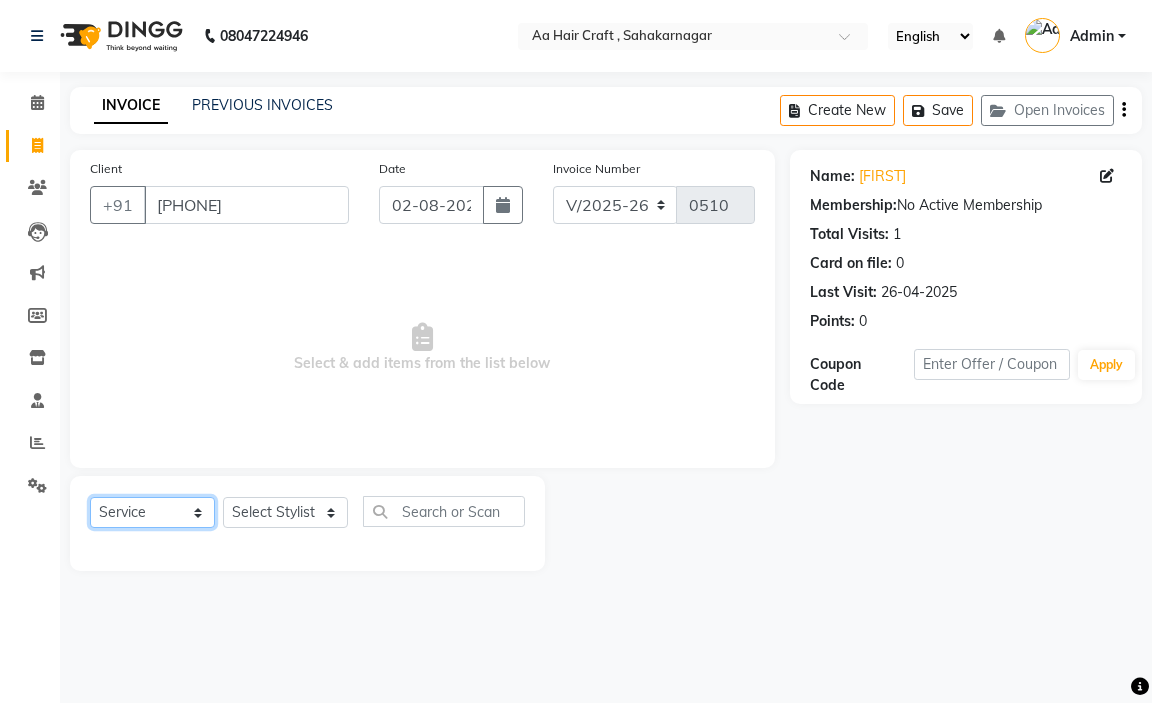 click on "Select  Service  Product  Membership  Package Voucher Prepaid Gift Card" 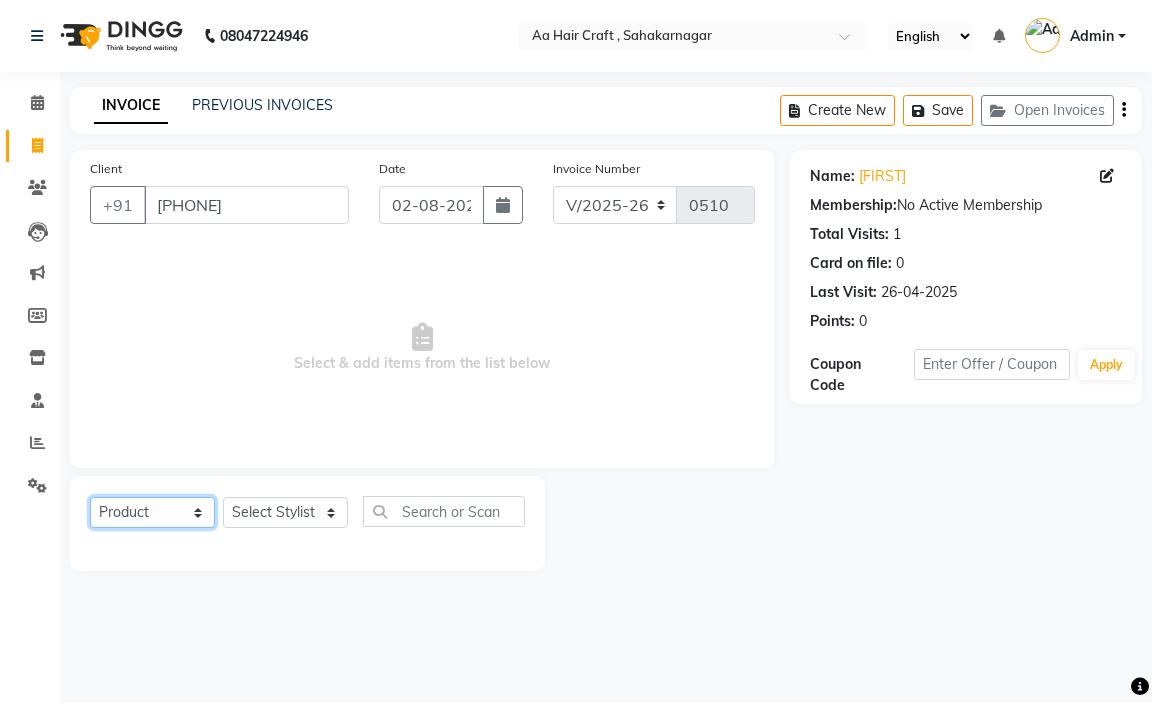 click on "Select  Service  Product  Membership  Package Voucher Prepaid Gift Card" 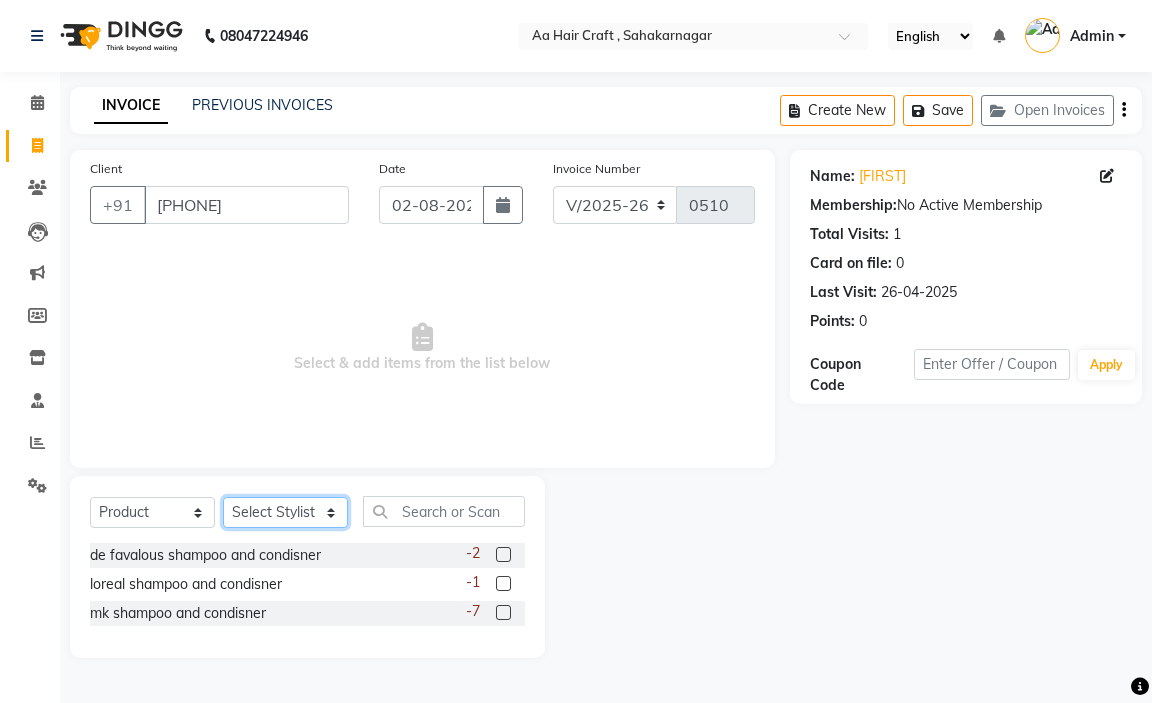 click on "Select Stylist [FIRST] hair stylish [FIRST] [FIRST] [FIRST] beautycian [FIRST] beautycian [FIRST] [FIRST] [FIRST] beauty and hair" 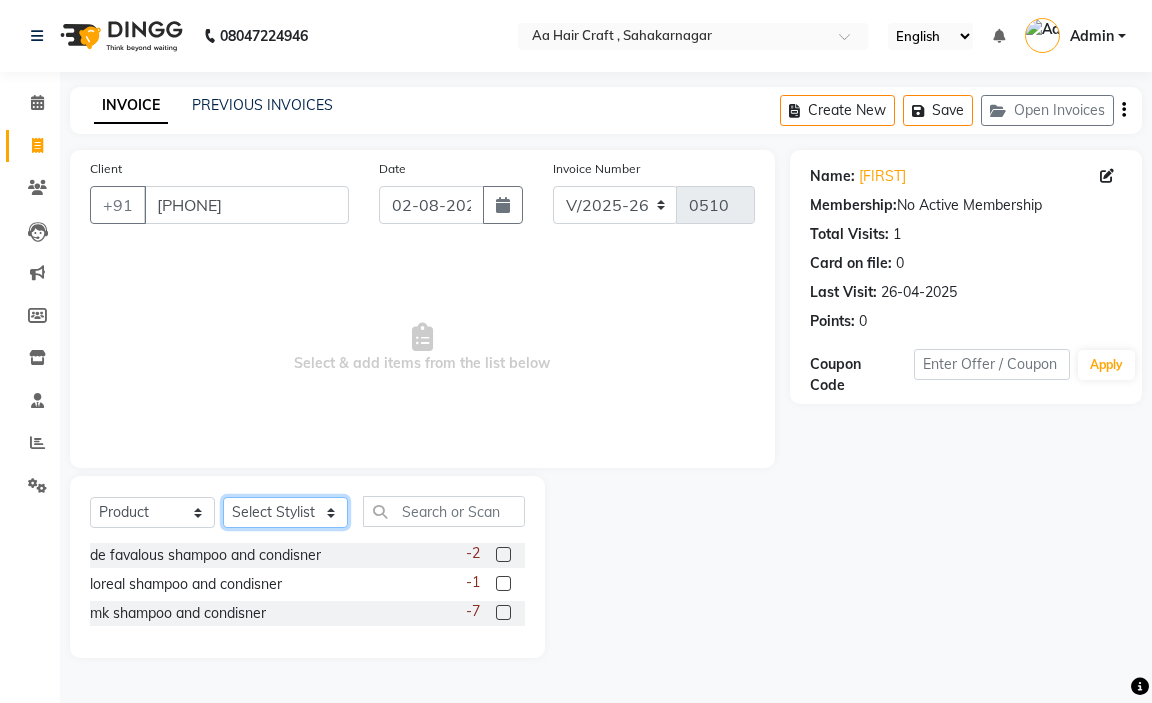 select on "44977" 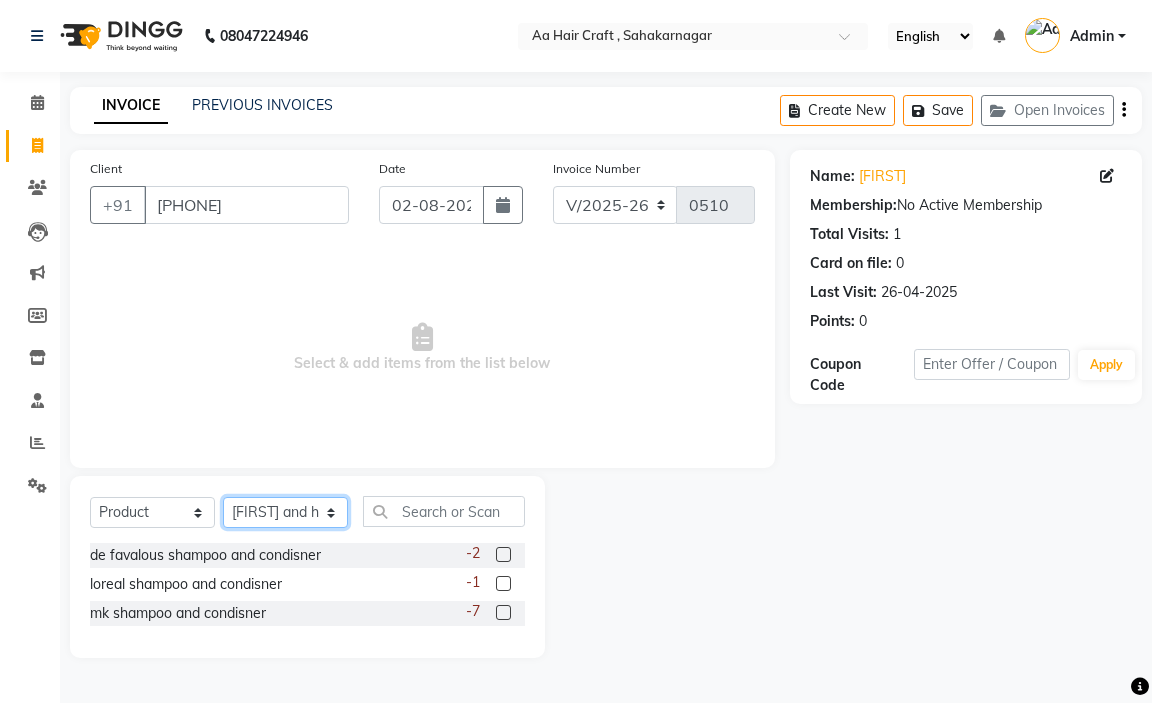 click on "Select Stylist [FIRST] hair stylish [FIRST] [FIRST] [FIRST] beautycian [FIRST] beautycian [FIRST] [FIRST] [FIRST] beauty and hair" 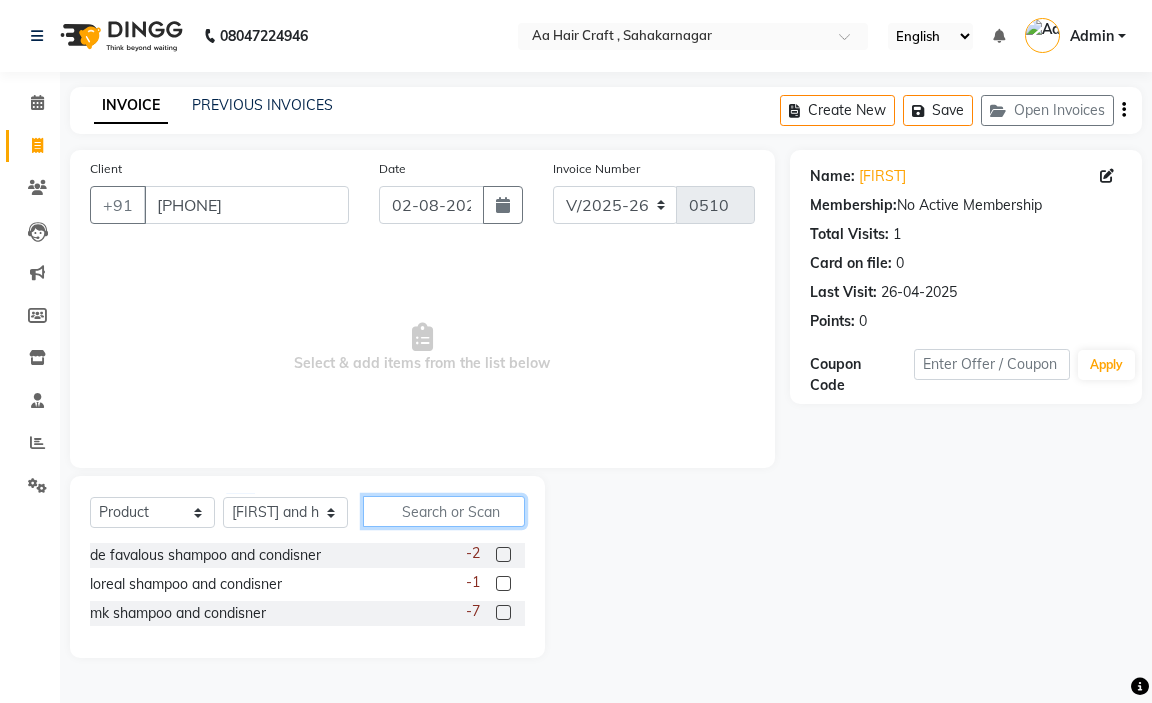 click 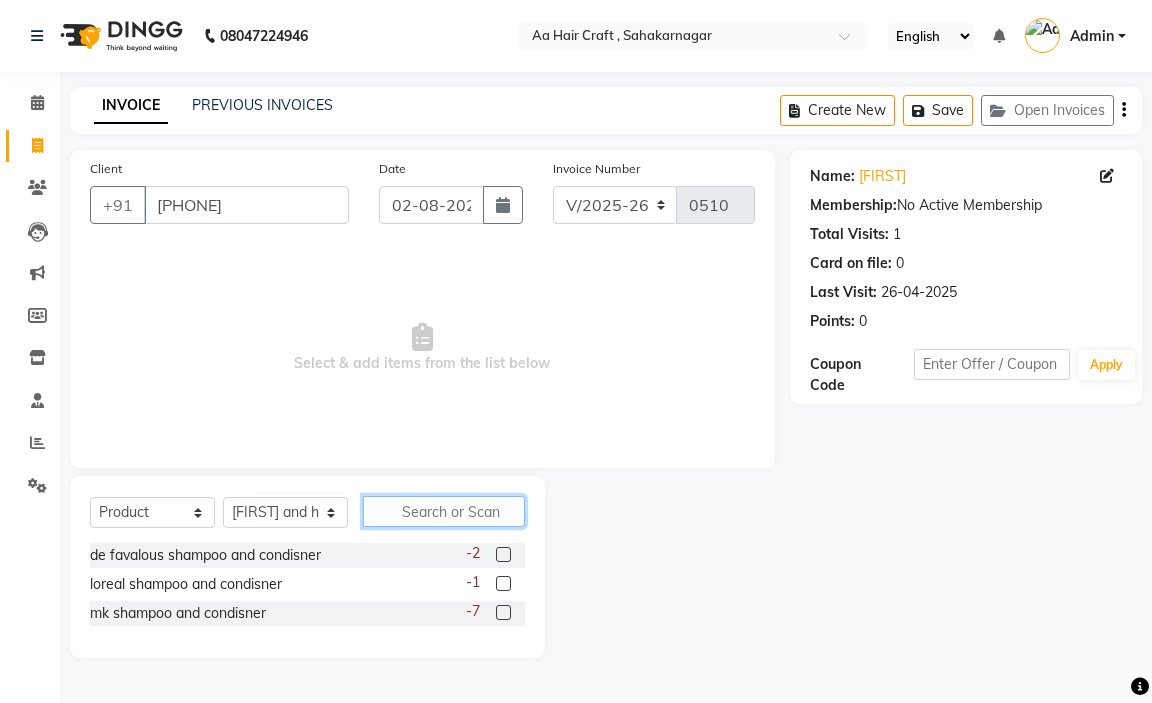 type on "t" 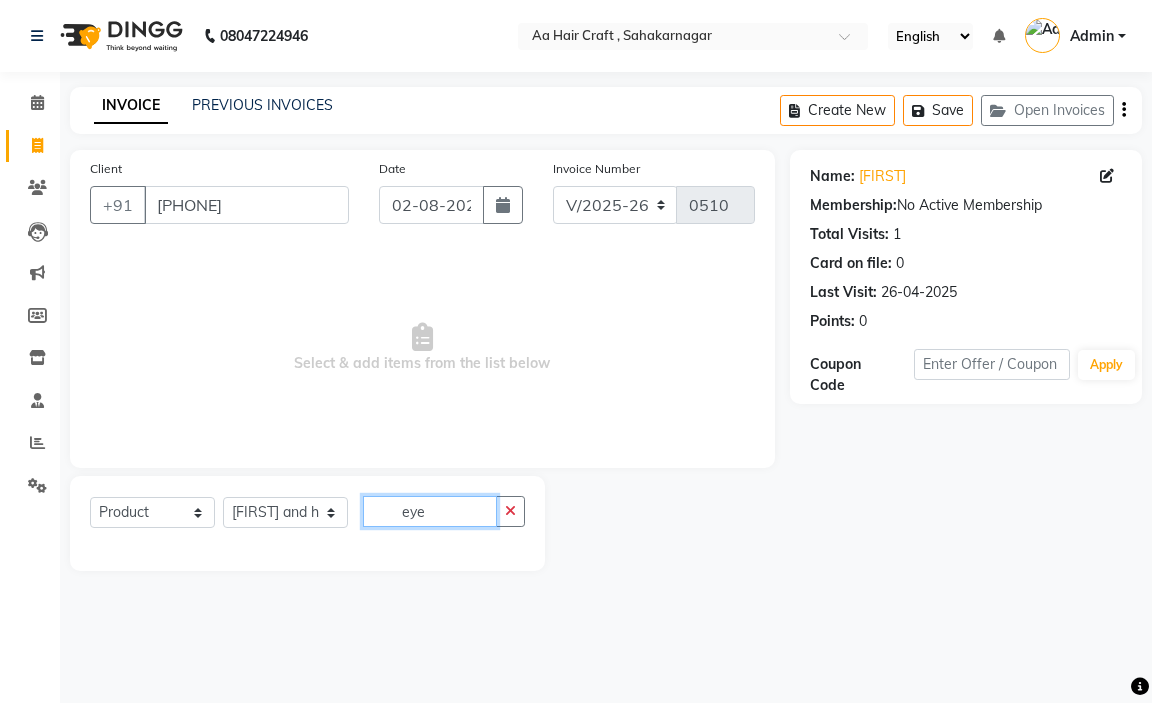 type on "eye" 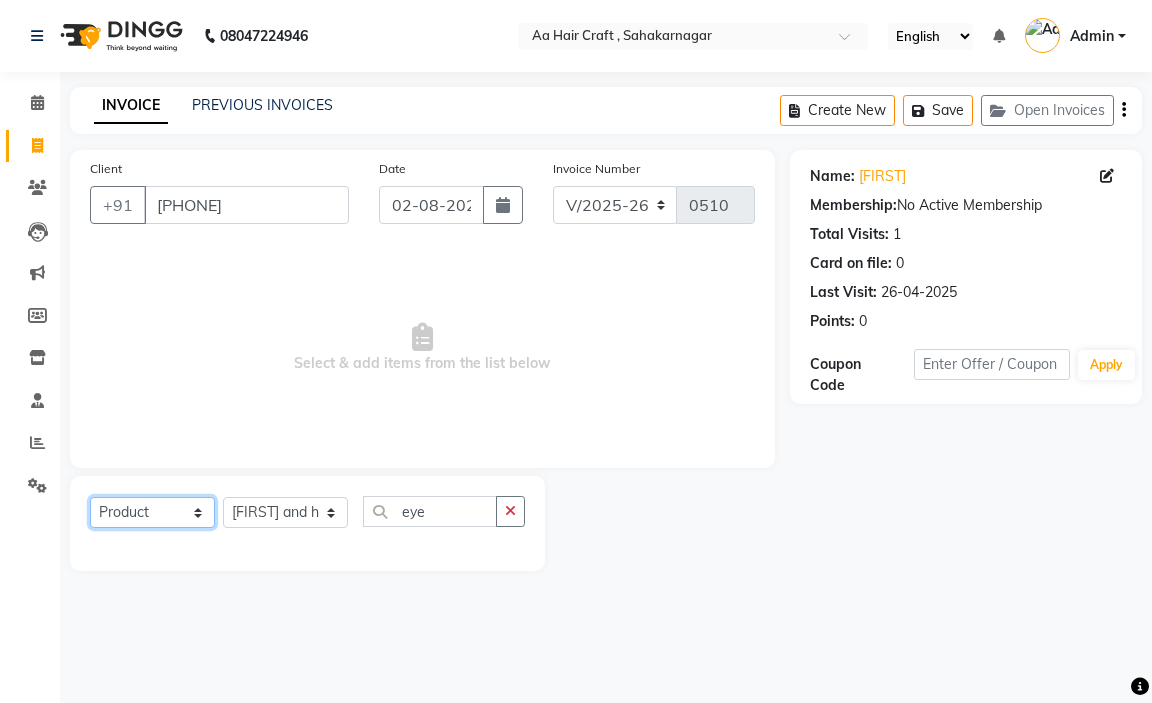 click on "Select  Service  Product  Membership  Package Voucher Prepaid Gift Card" 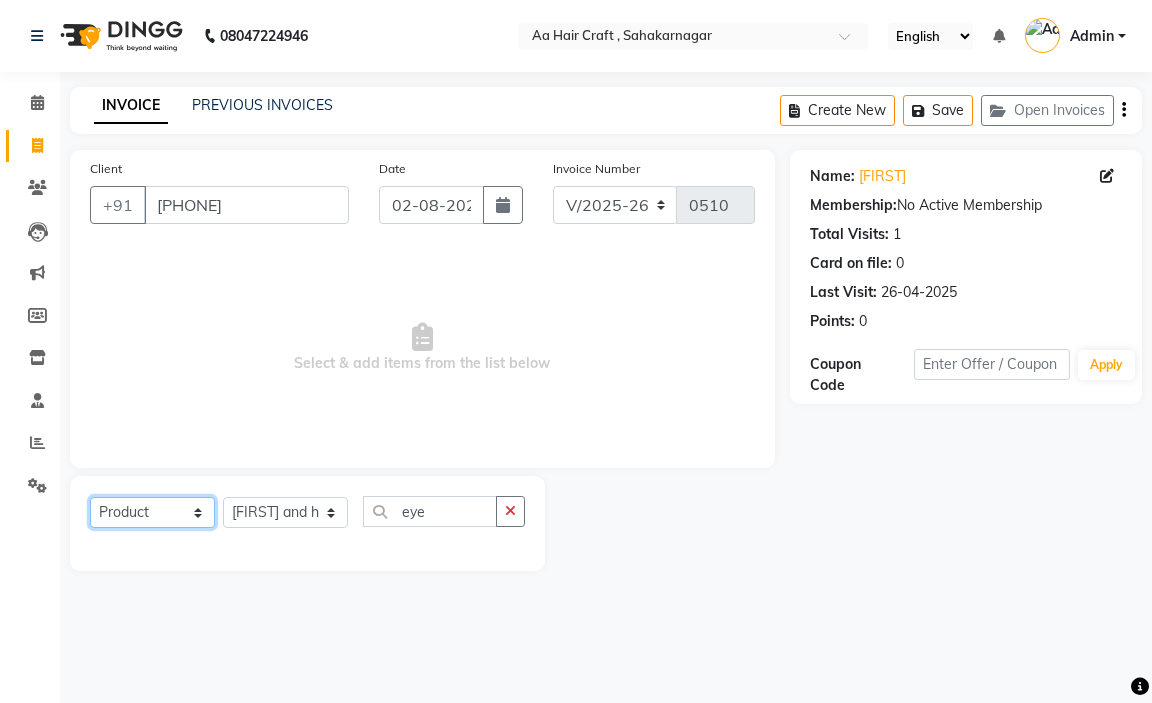 select on "service" 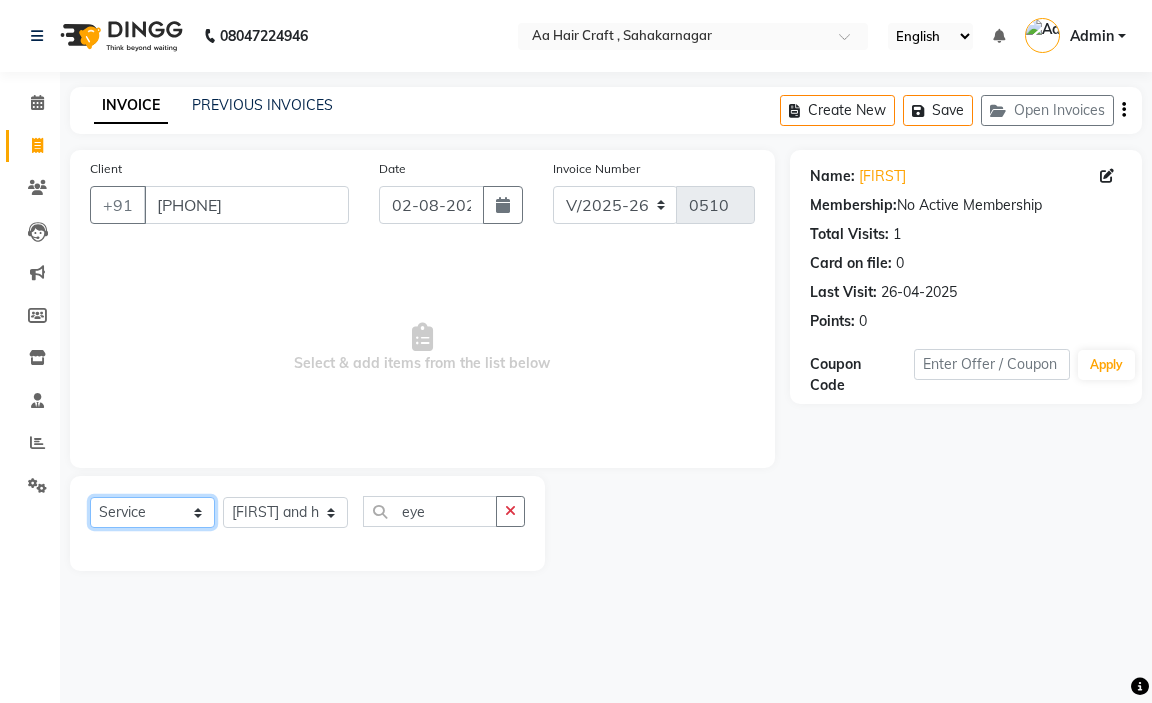 click on "Select  Service  Product  Membership  Package Voucher Prepaid Gift Card" 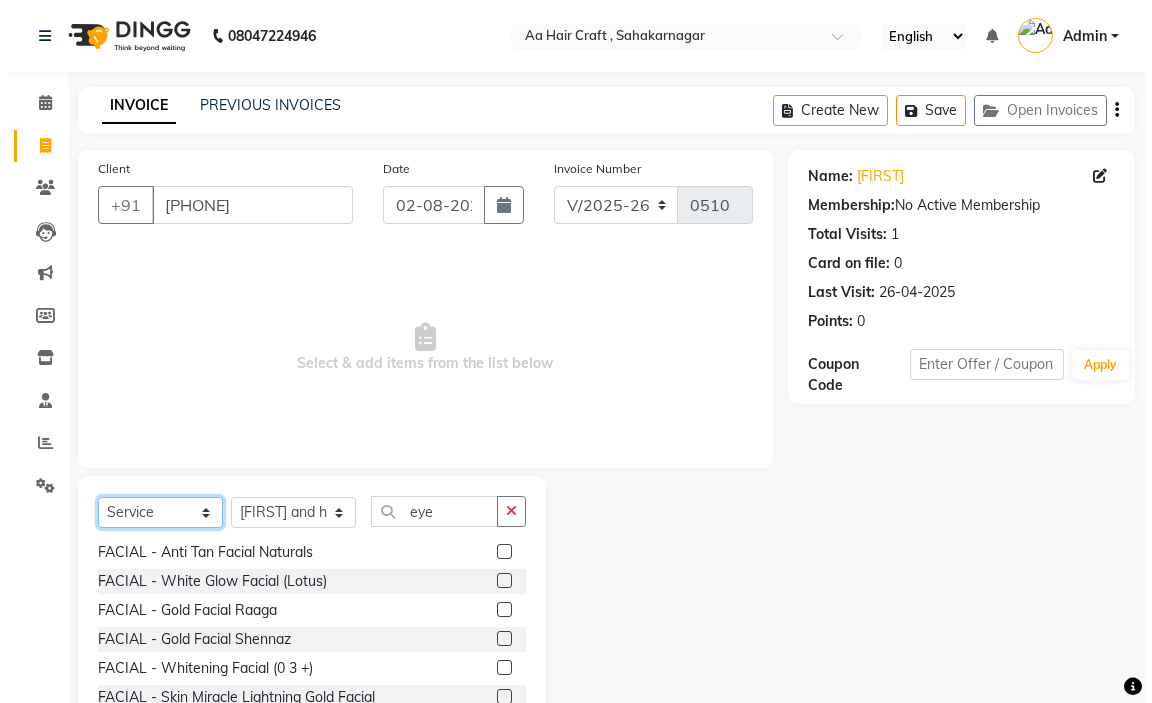 scroll, scrollTop: 1369, scrollLeft: 0, axis: vertical 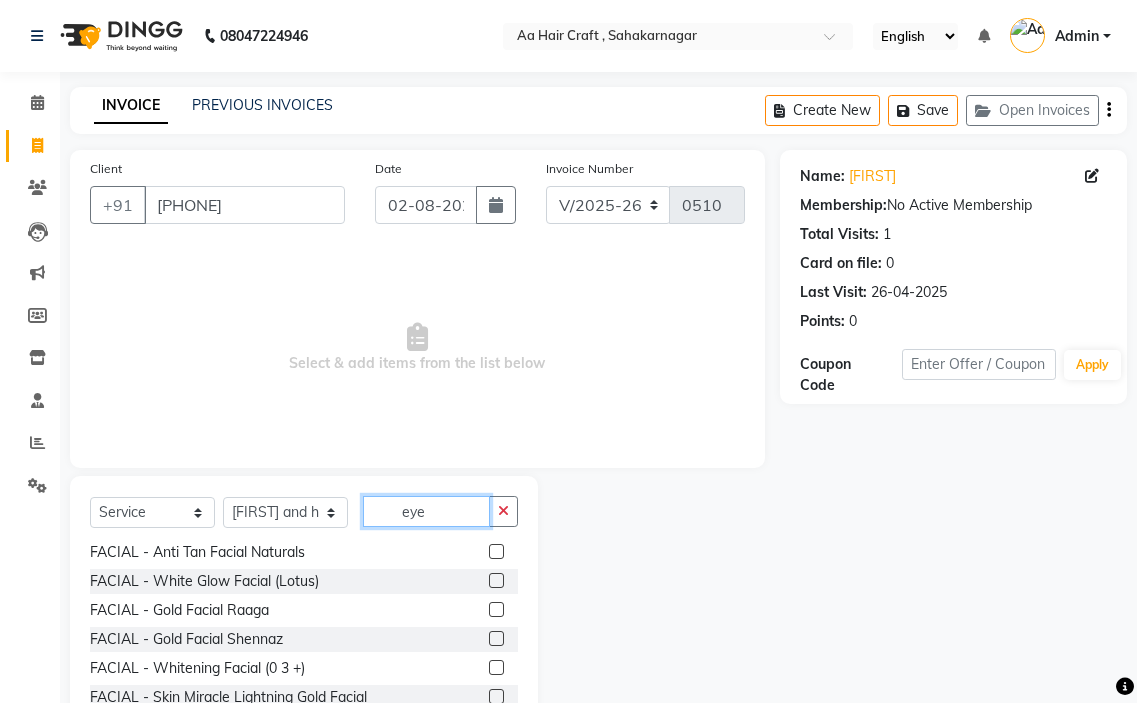 click on "eye" 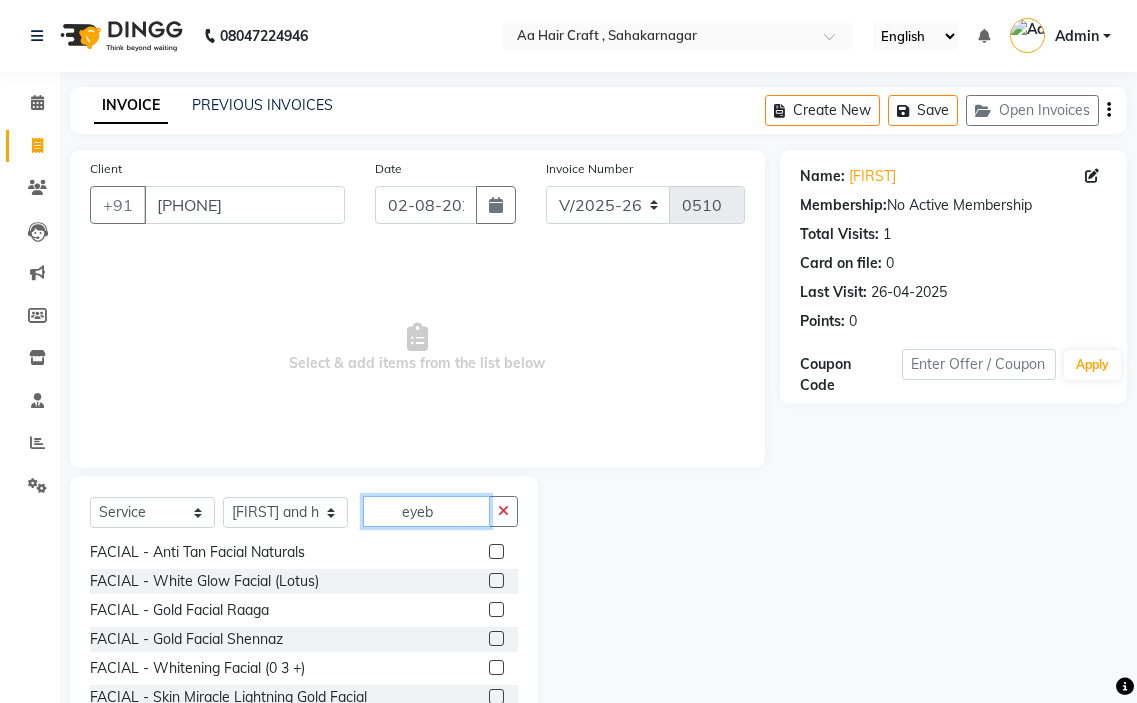 scroll, scrollTop: 0, scrollLeft: 0, axis: both 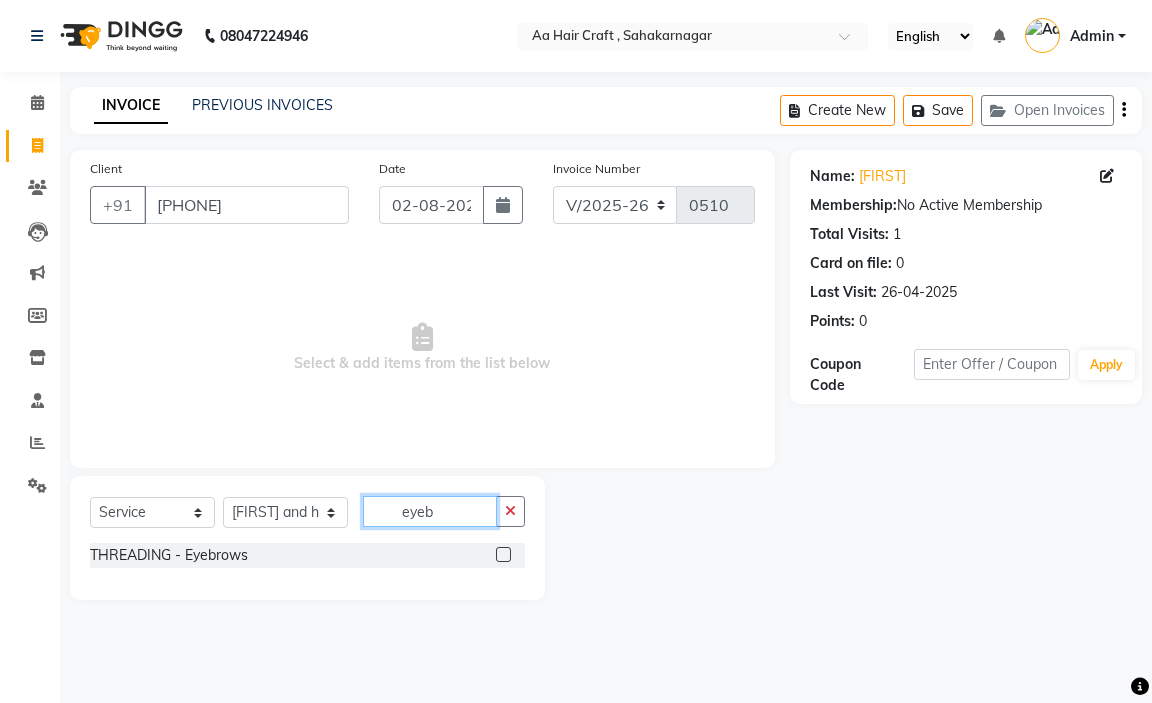 type on "eyeb" 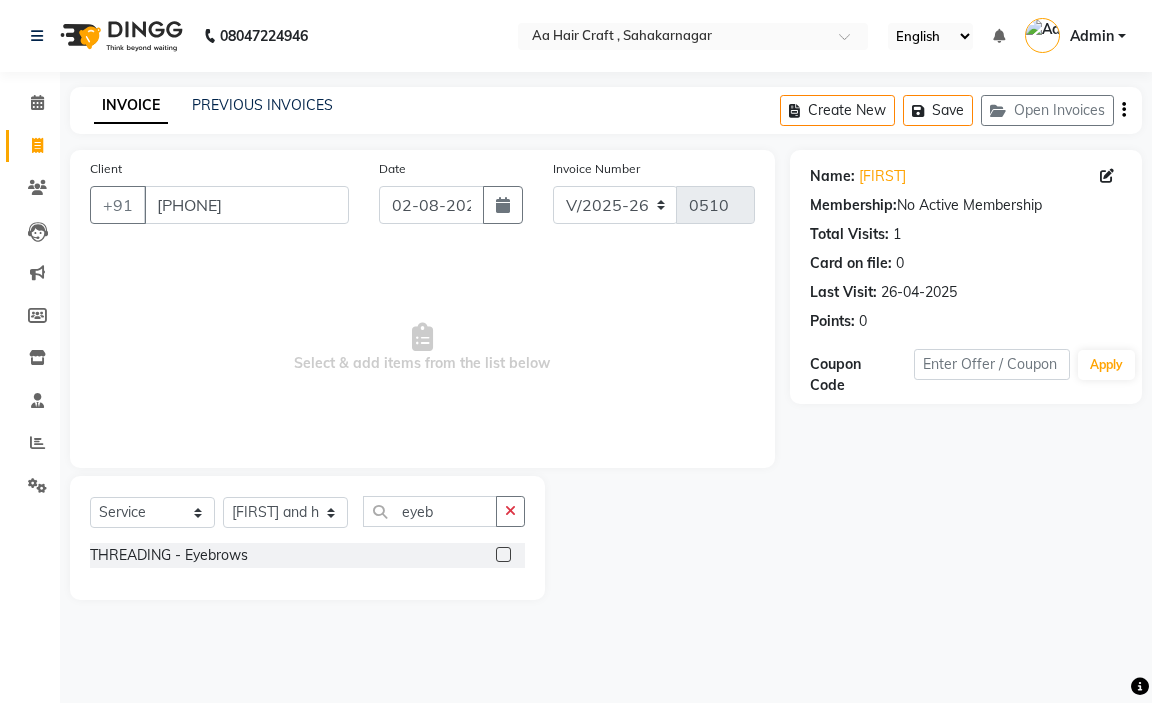 click 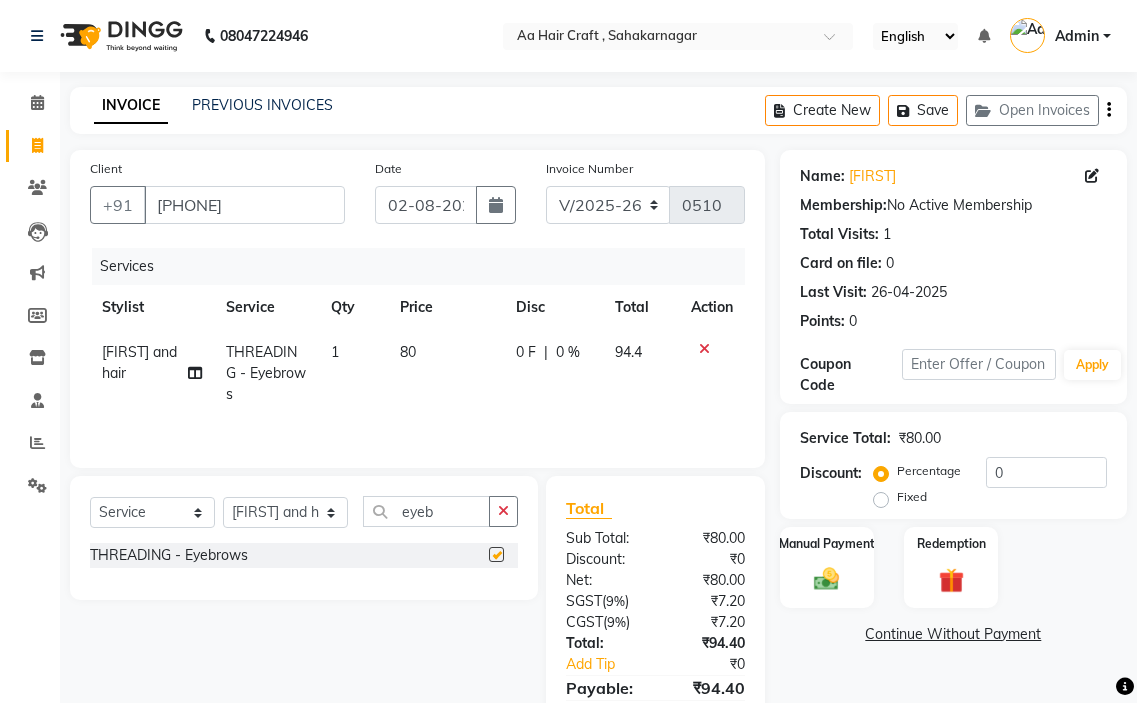 checkbox on "false" 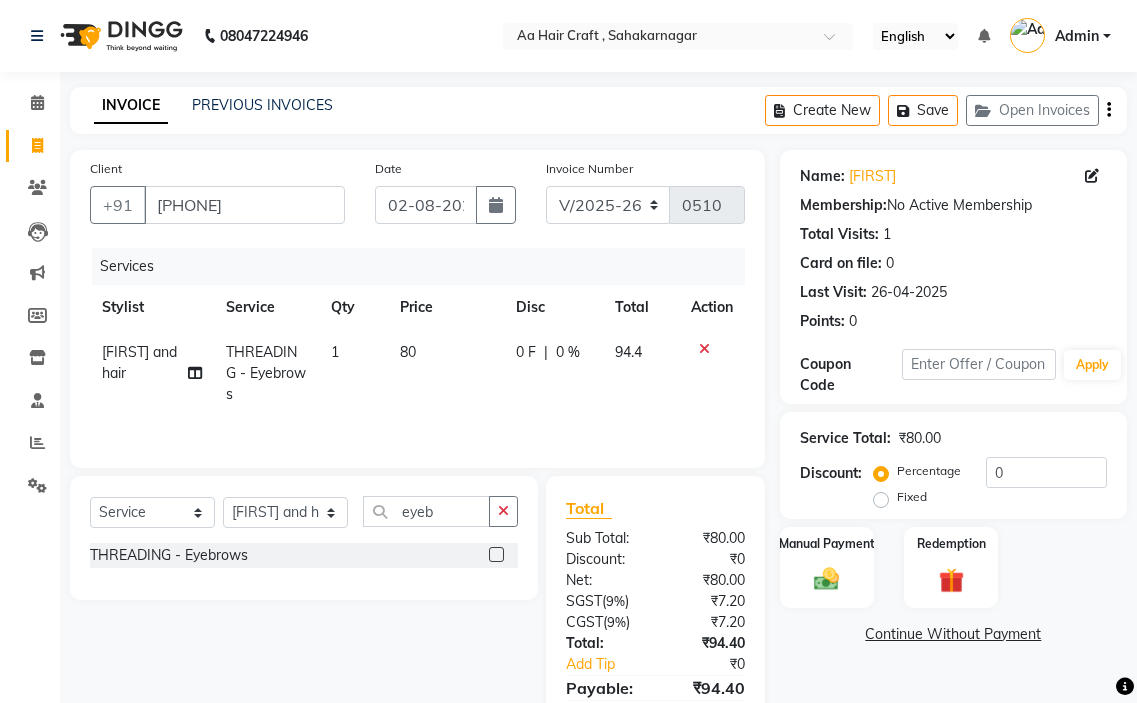 click 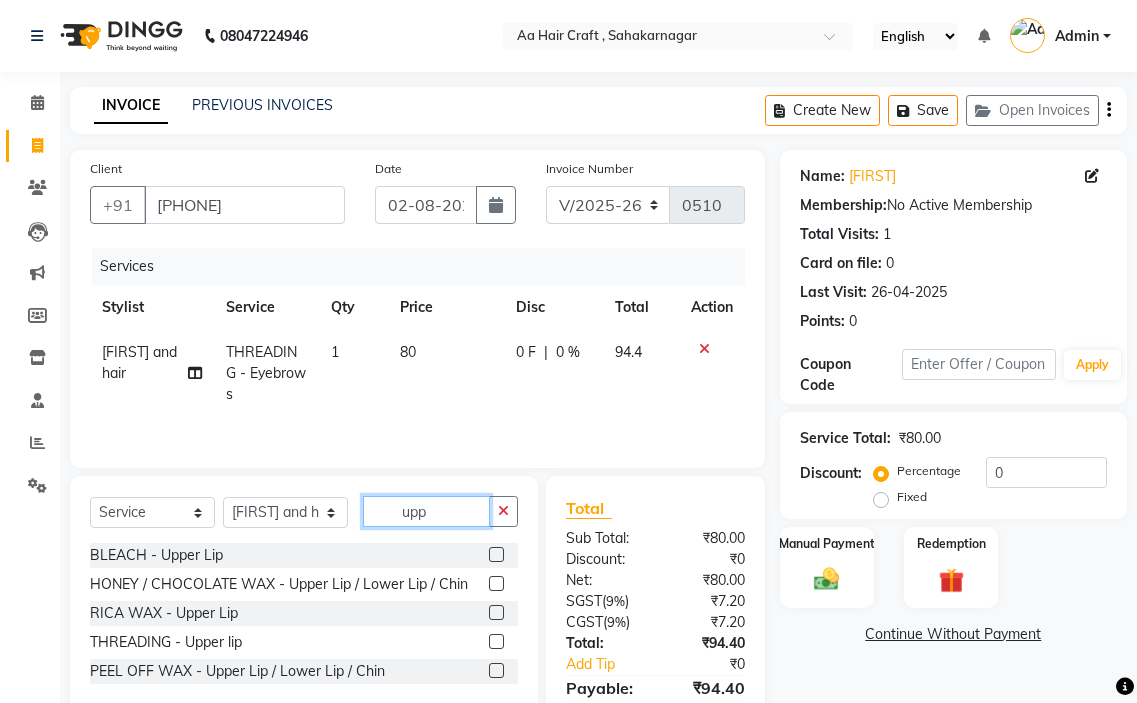 scroll, scrollTop: 97, scrollLeft: 0, axis: vertical 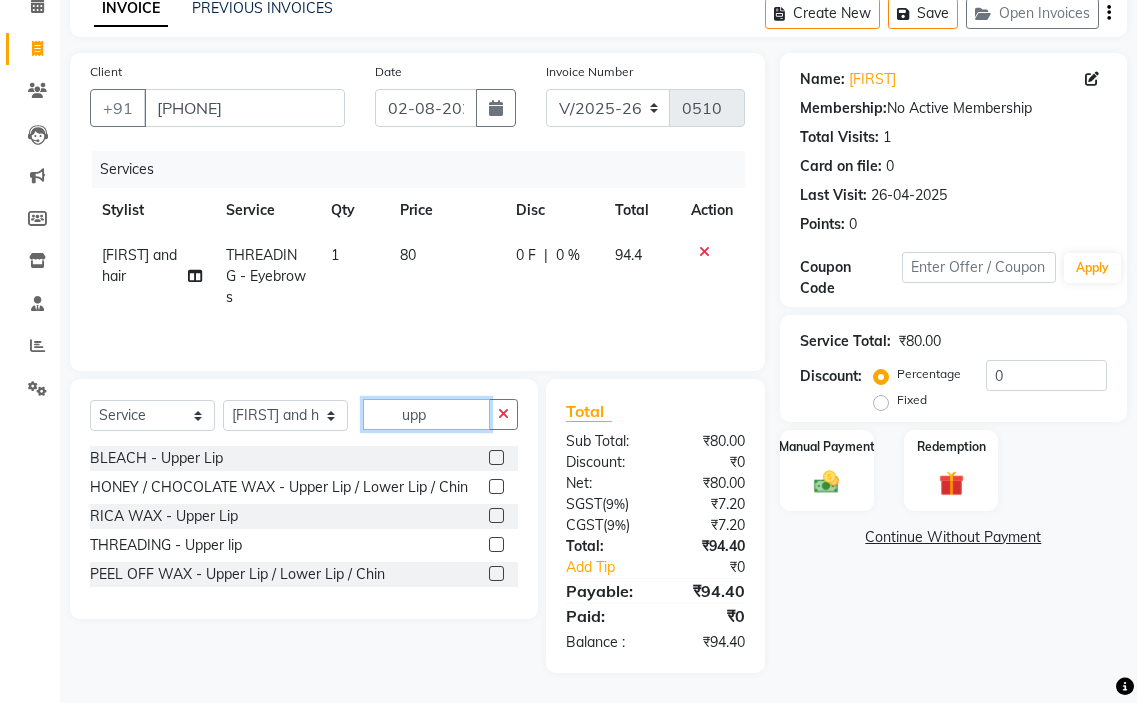 type on "upp" 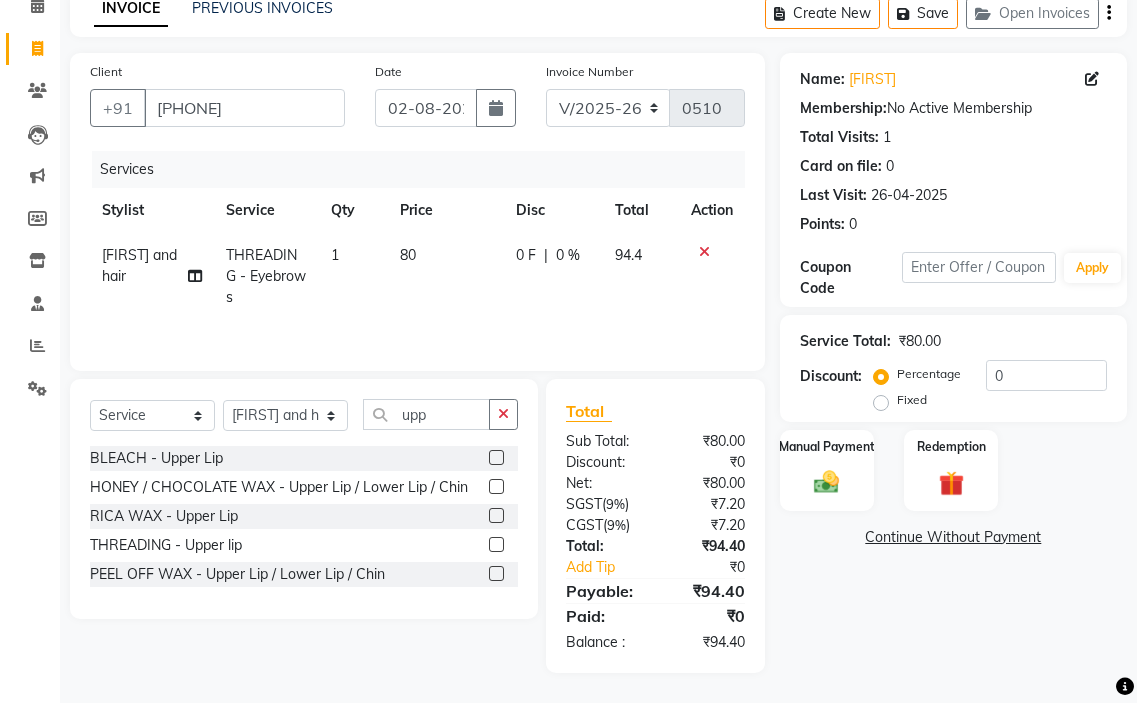 click 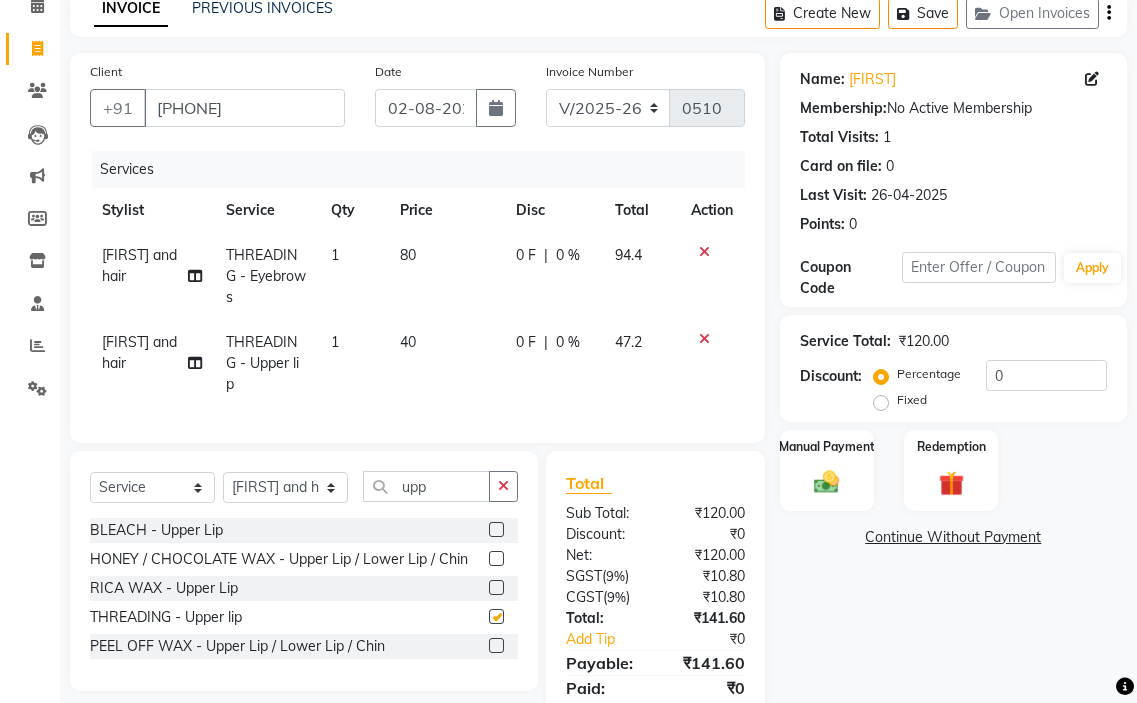 checkbox on "false" 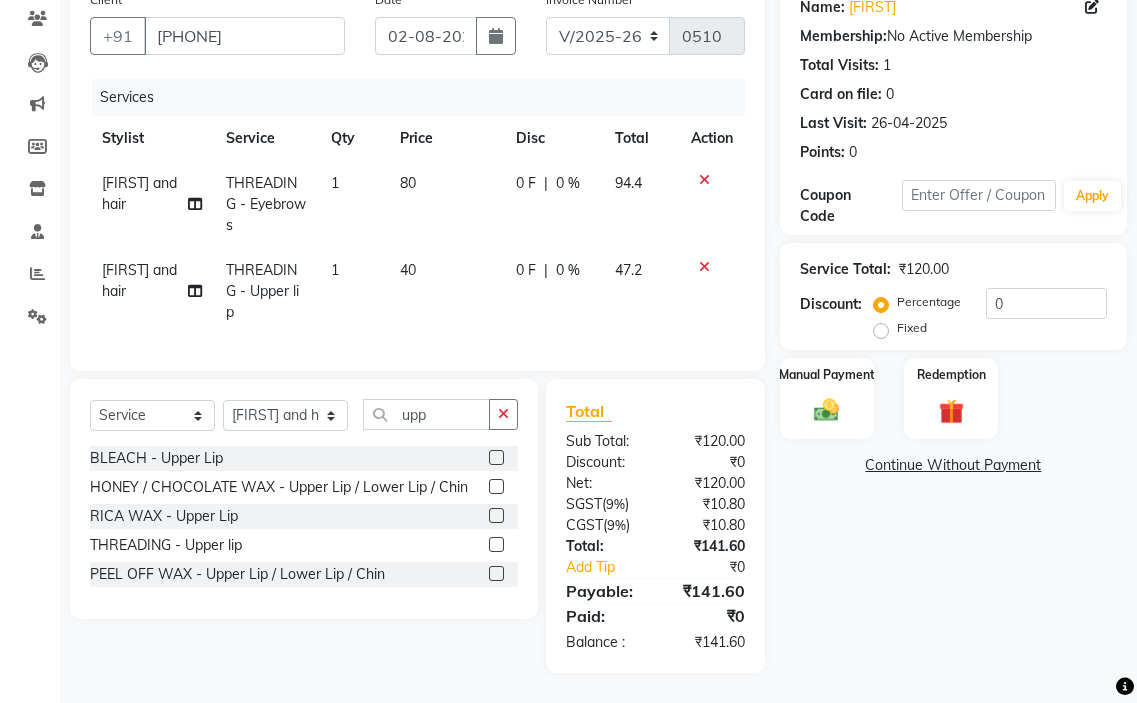 scroll, scrollTop: 184, scrollLeft: 0, axis: vertical 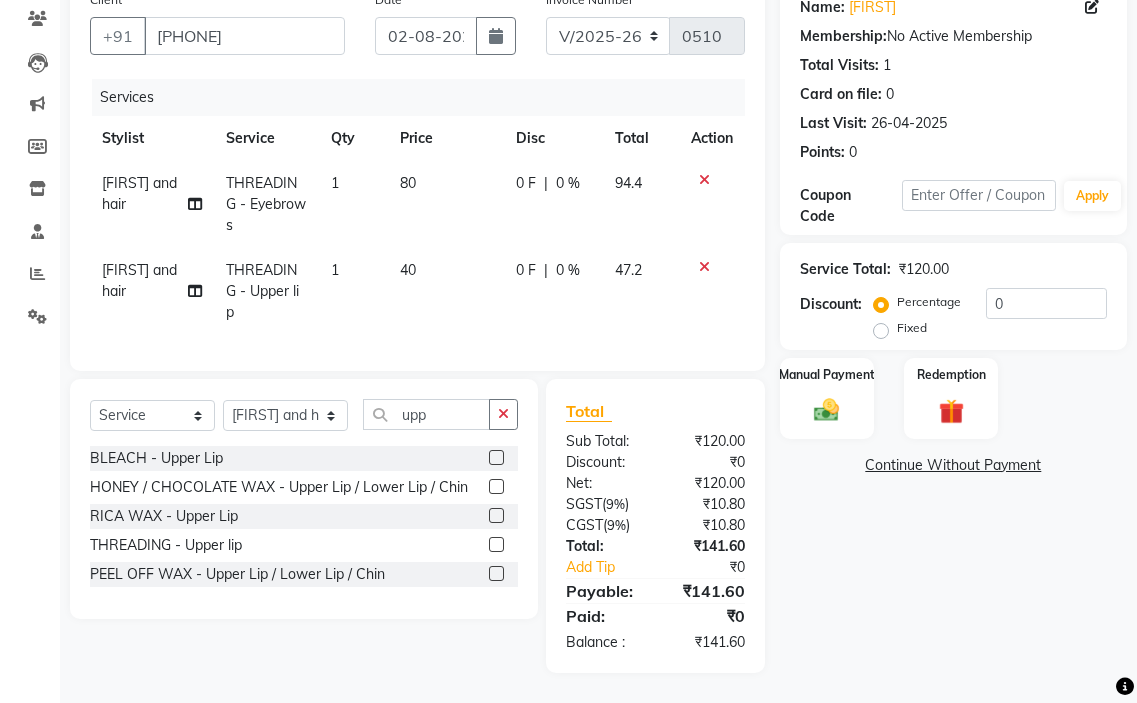 click on "40" 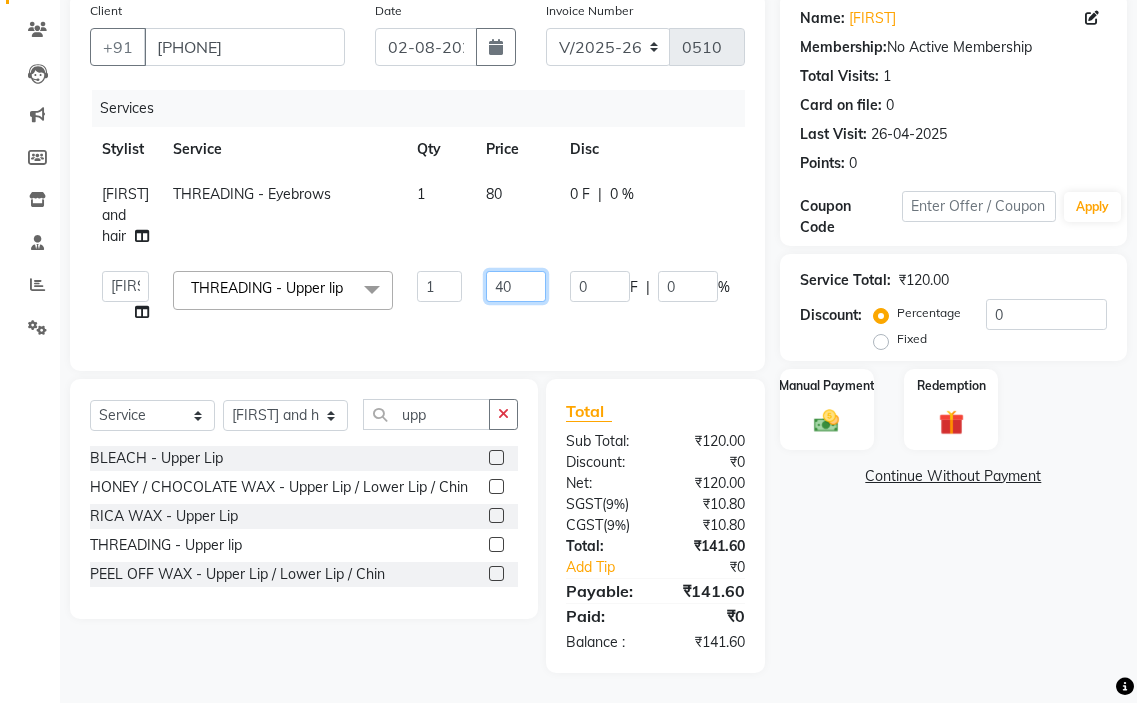 click on "40" 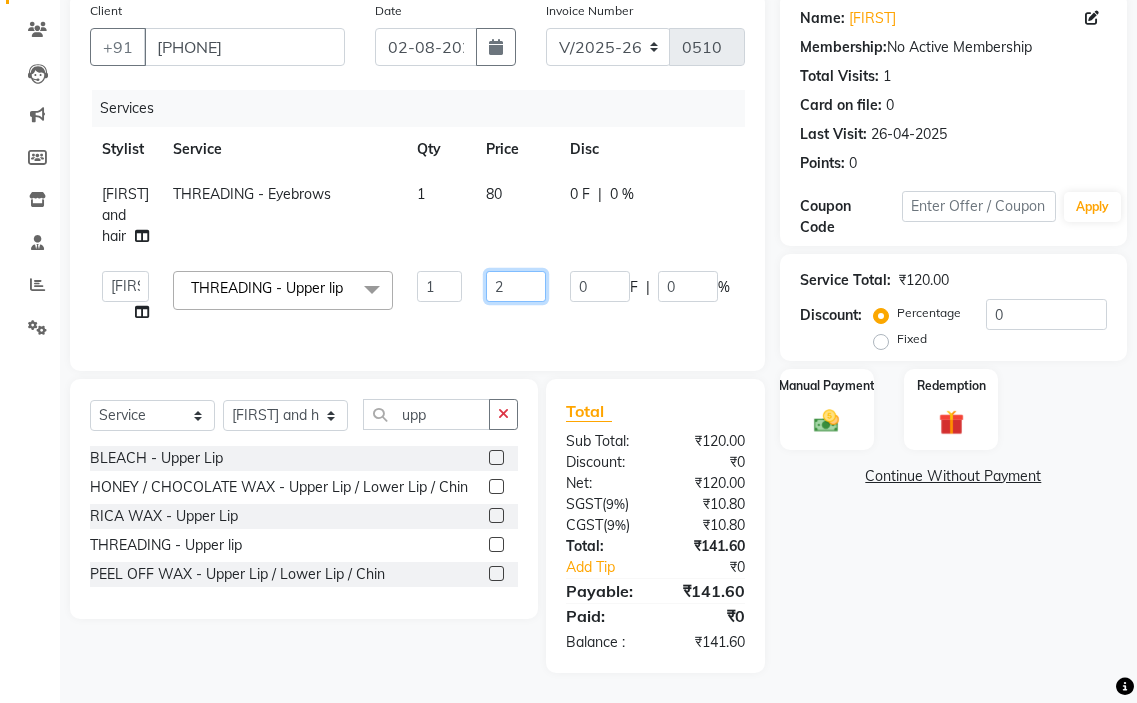 type on "22" 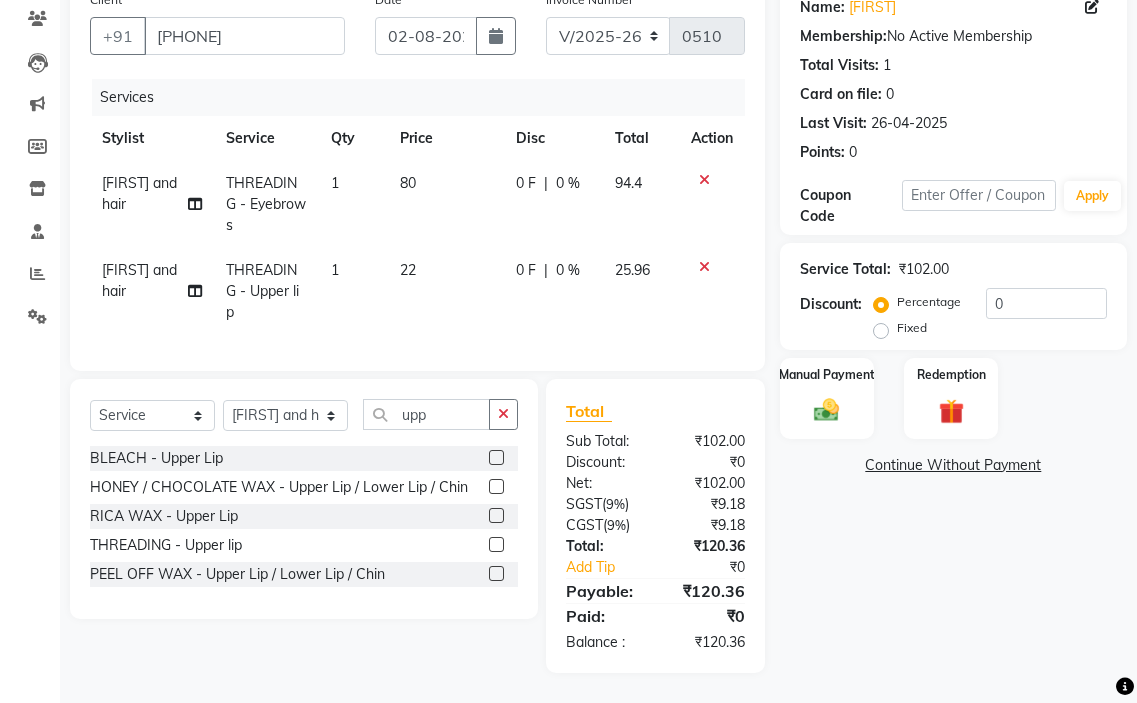 click on "Services Stylist Service Qty Price Disc Total Action [FIRST] beauty and hair THREADING - Eyebrows 1 80 0 F | 0 % 94.4 [FIRST] beauty and hair THREADING - Upper lip 1 22 0 F | 0 % 25.96" 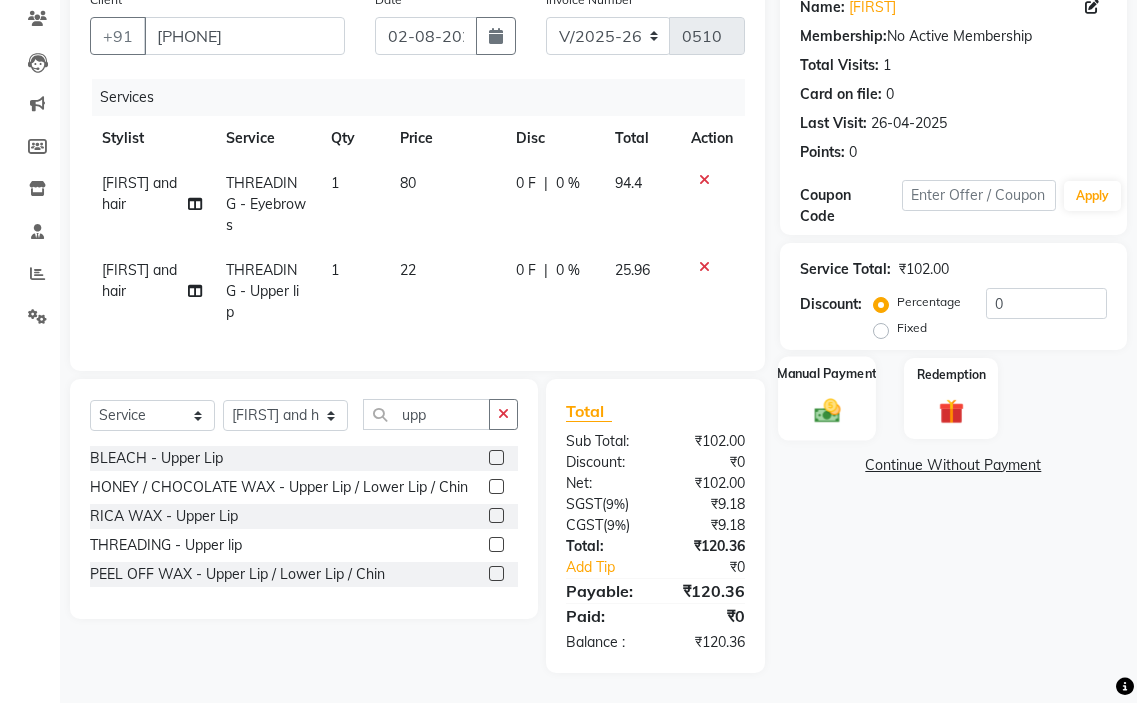 click 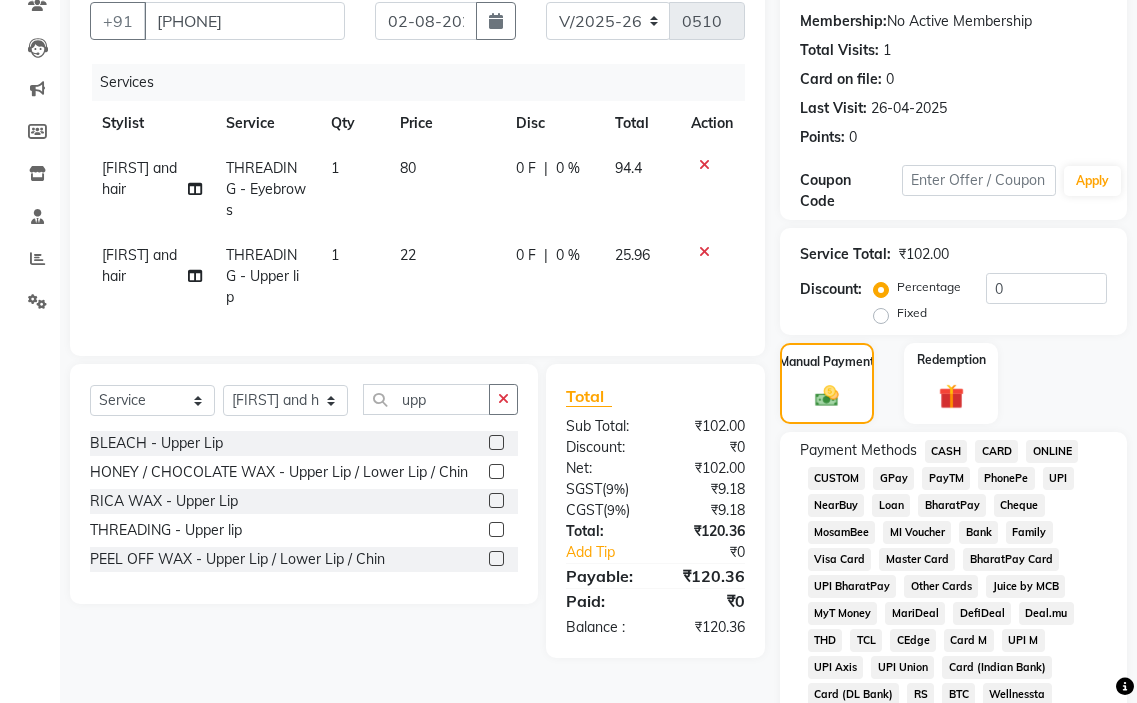 click on "GPay" 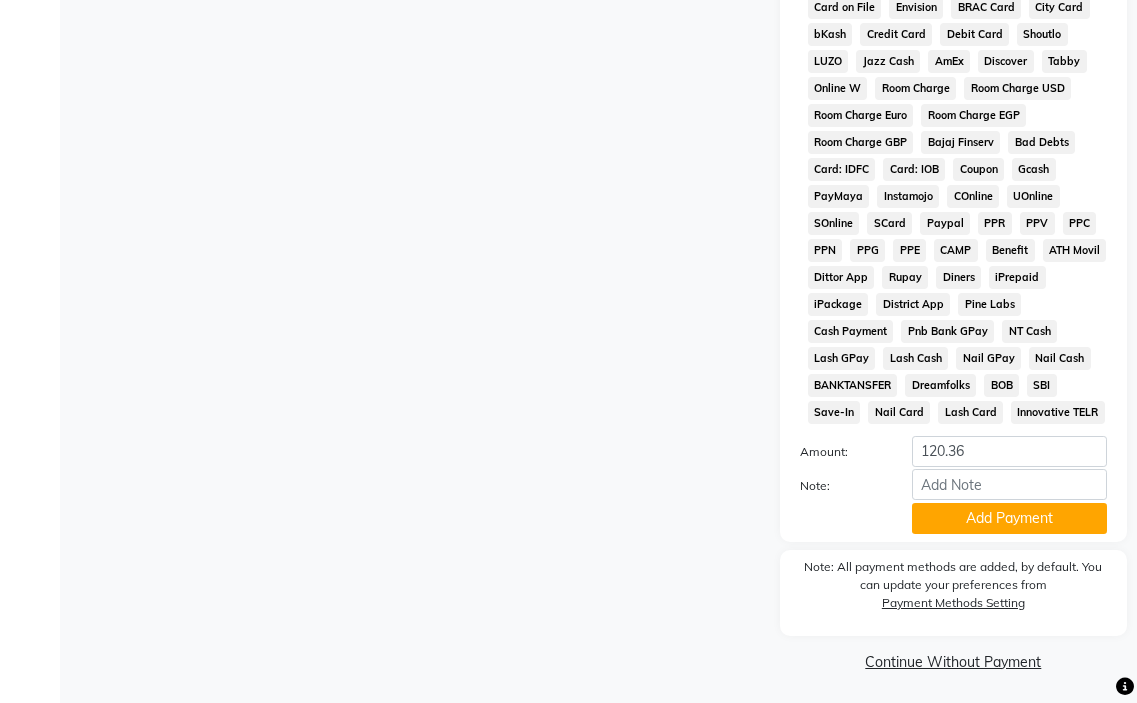 scroll, scrollTop: 1010, scrollLeft: 0, axis: vertical 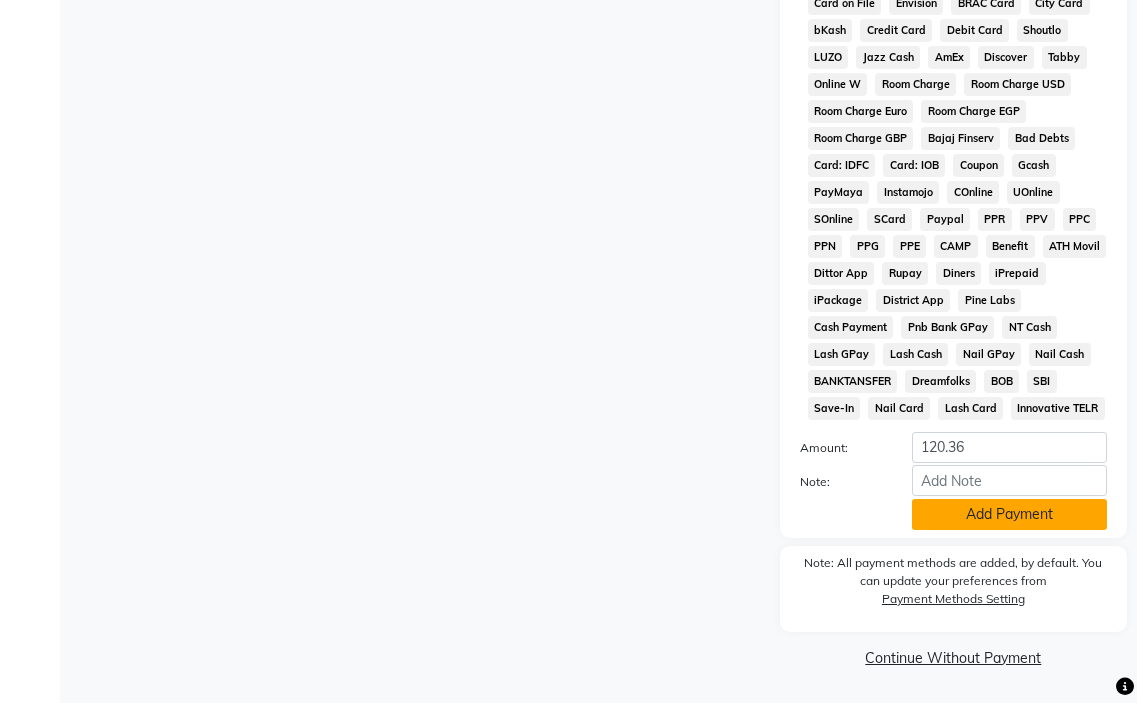 click on "Add Payment" 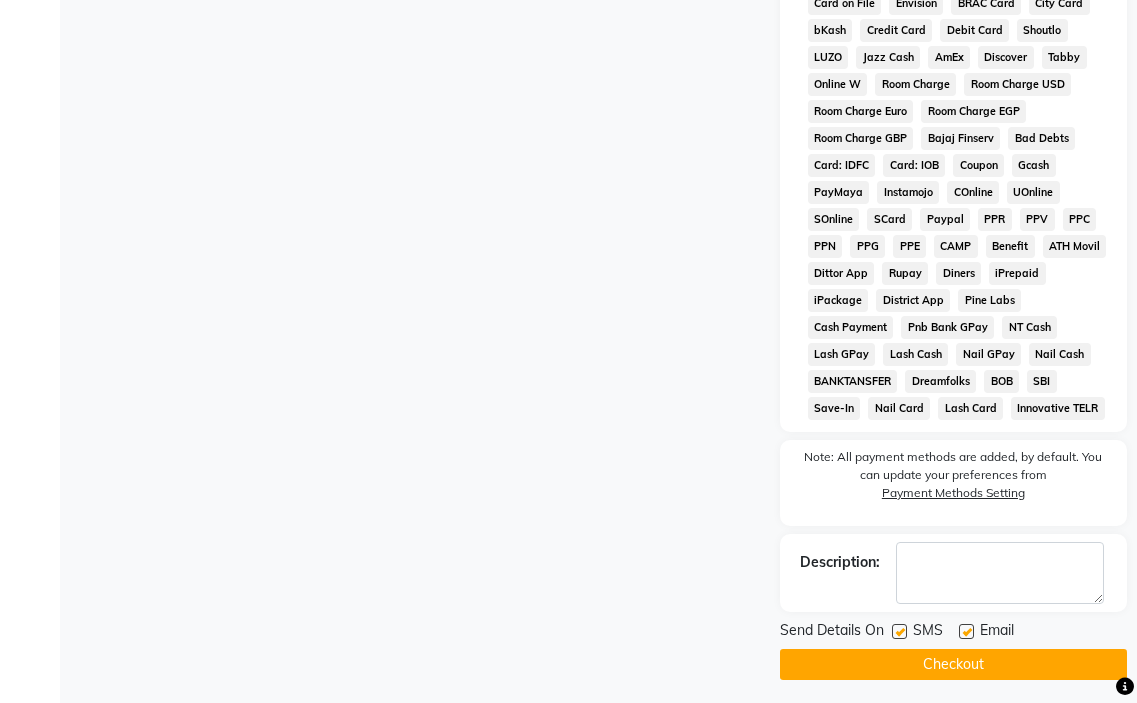 click 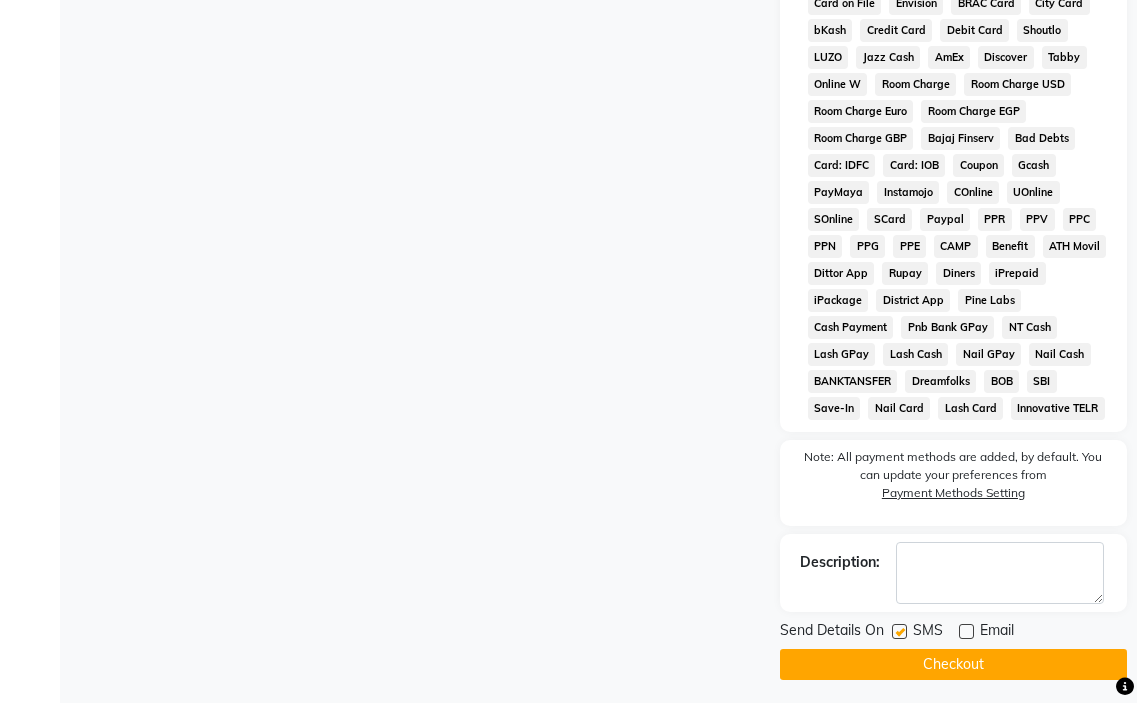 click on "Checkout" 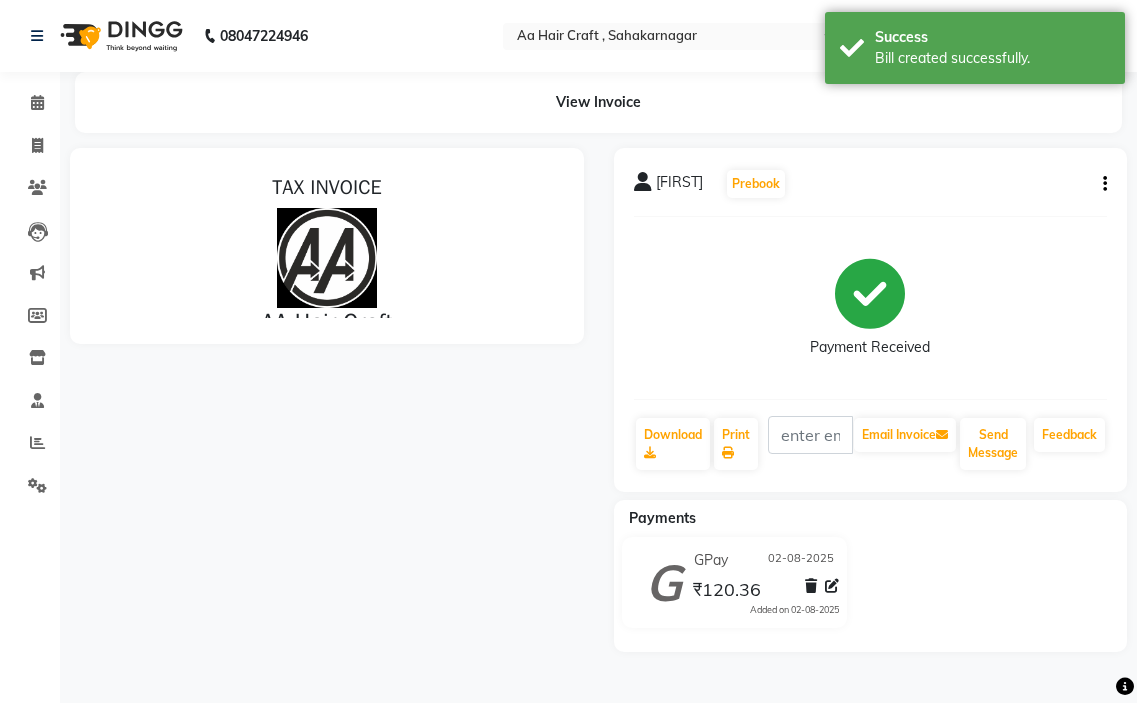 scroll, scrollTop: 0, scrollLeft: 0, axis: both 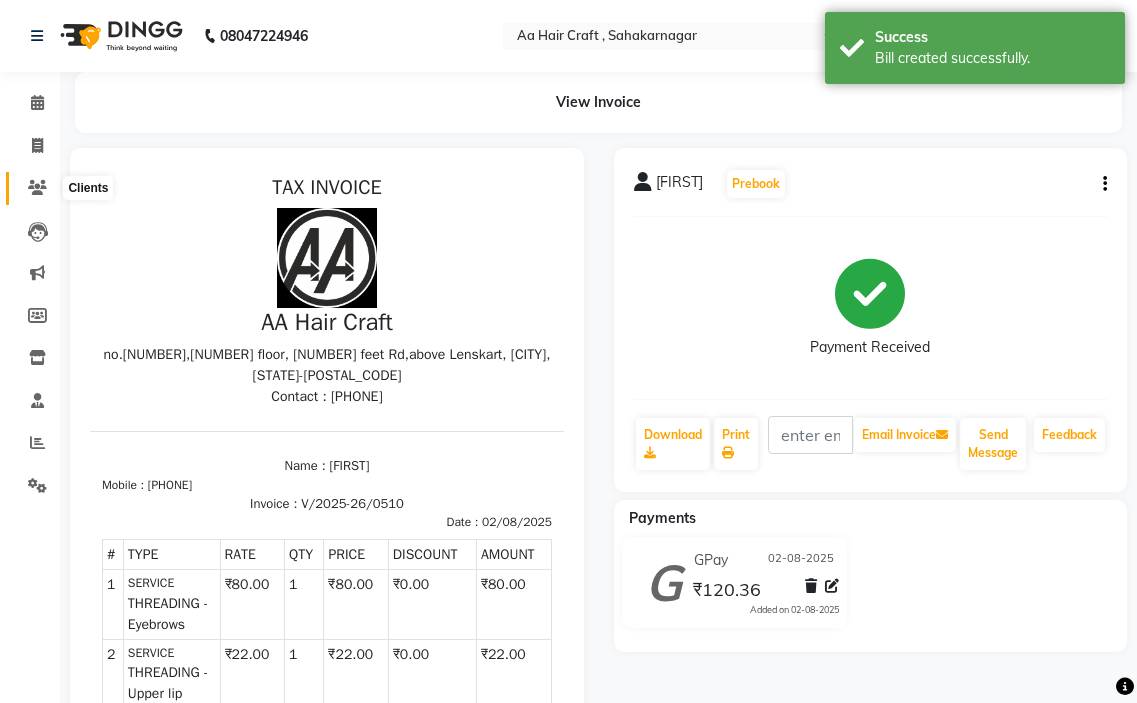 click 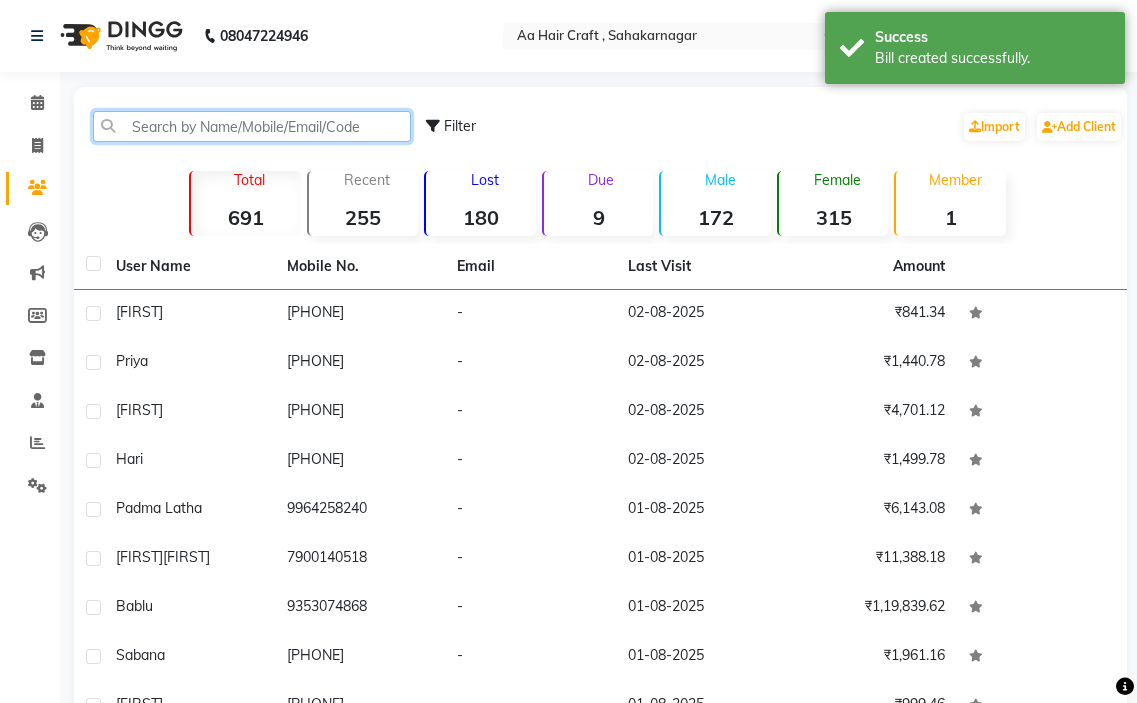 click 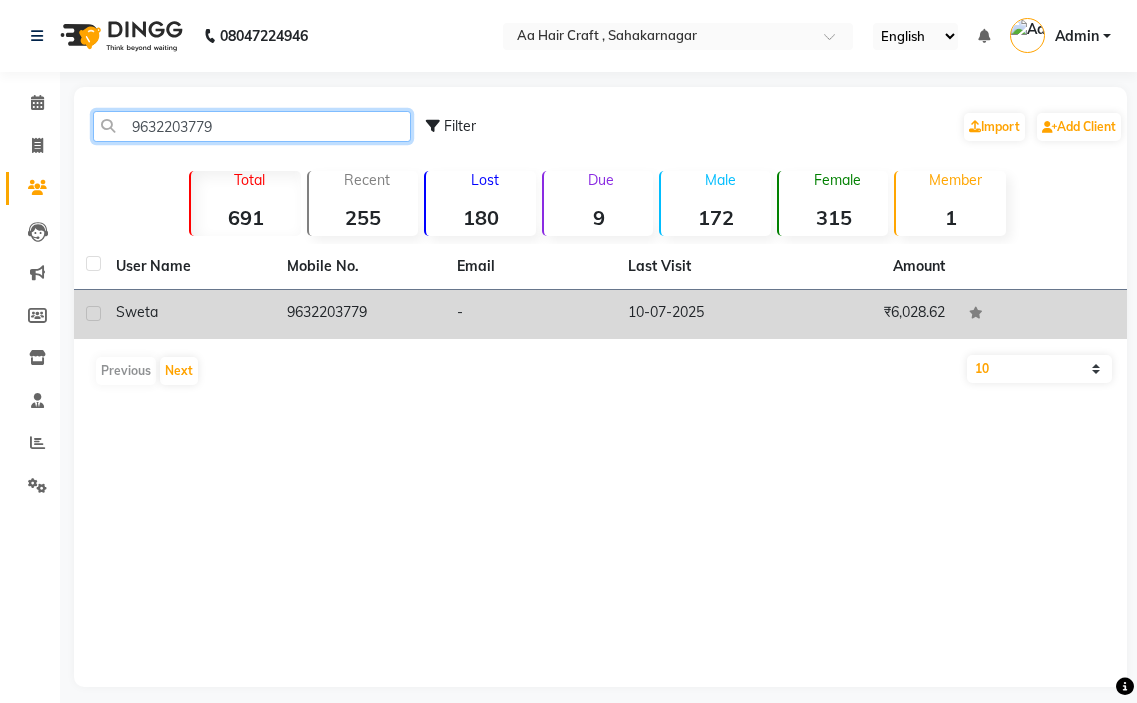 type on "9632203779" 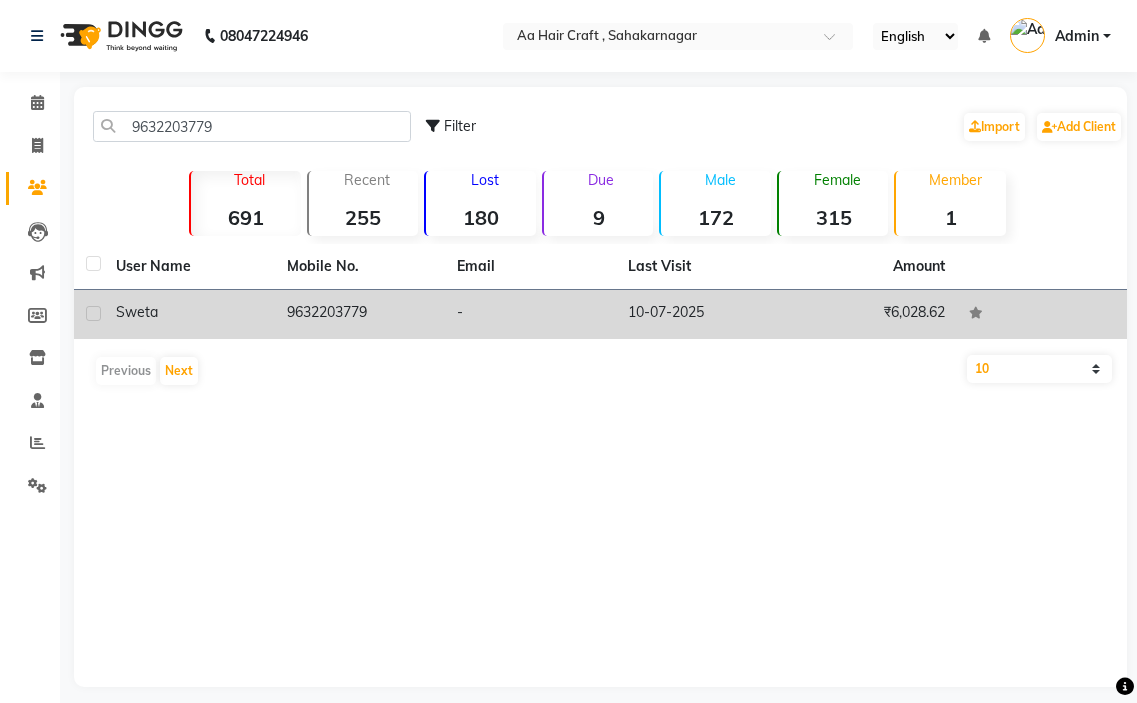 click on "9632203779" 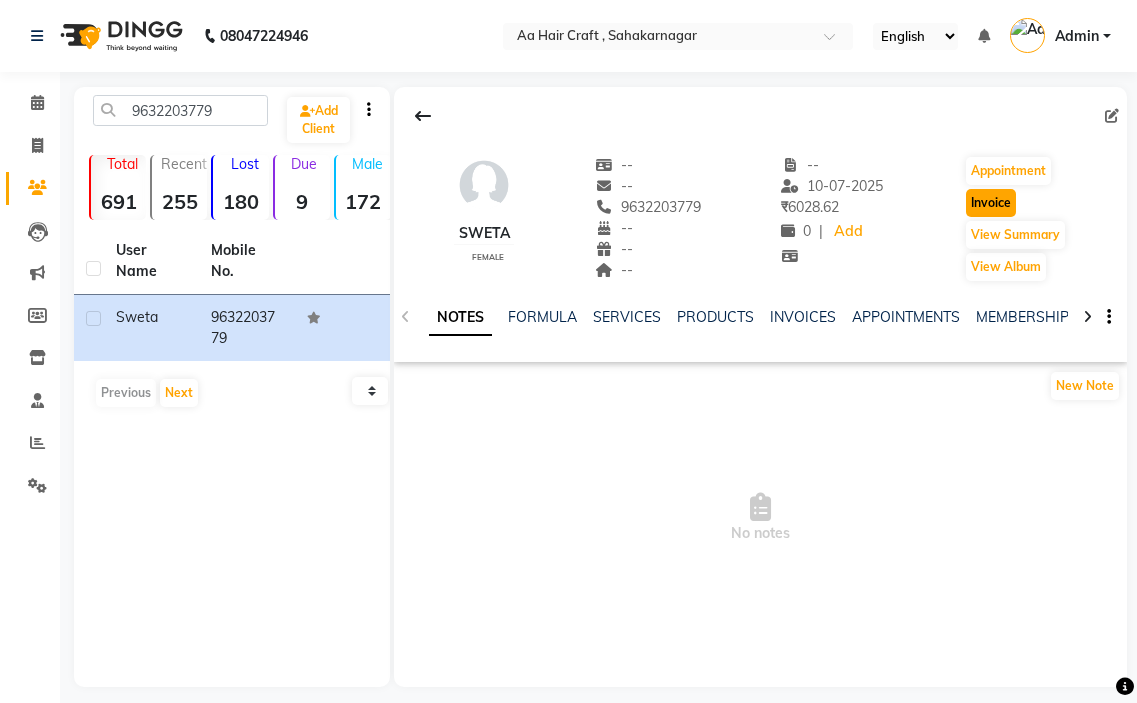 click on "Invoice" 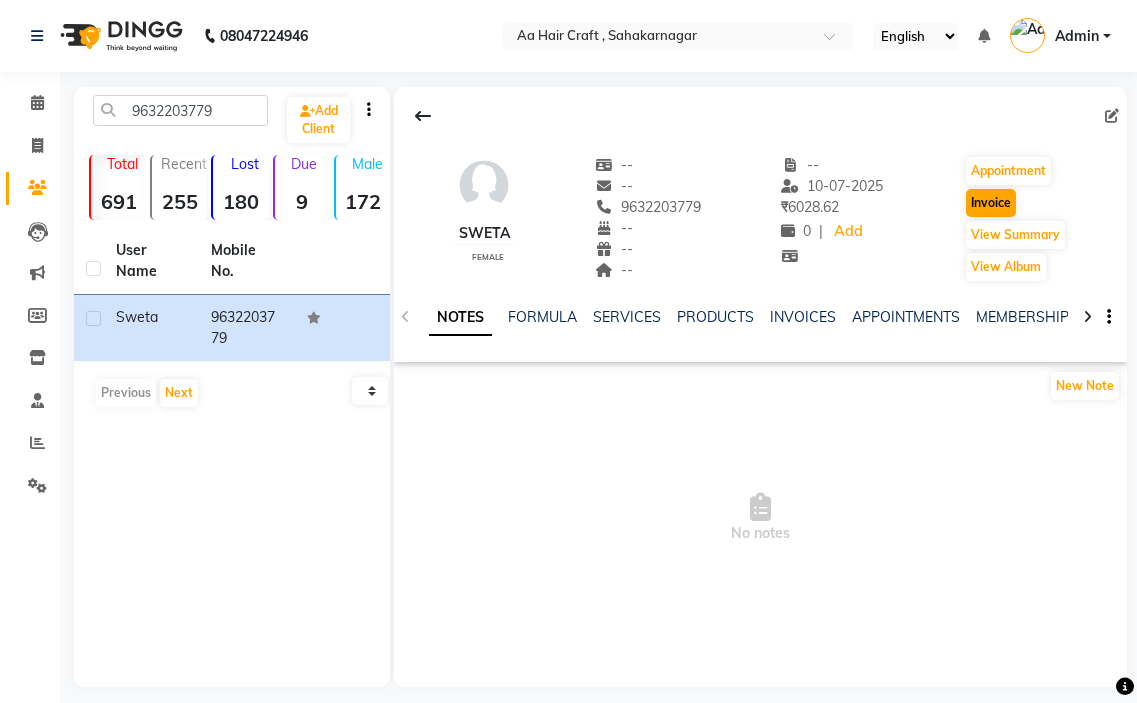 select on "service" 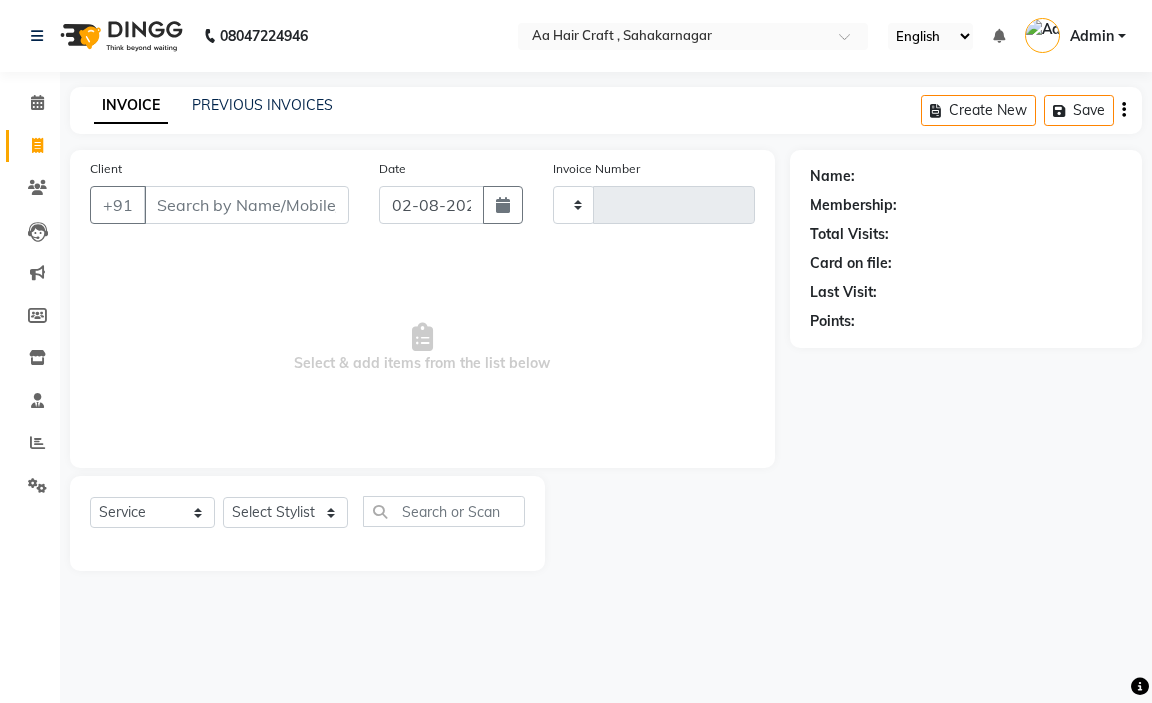 type on "0511" 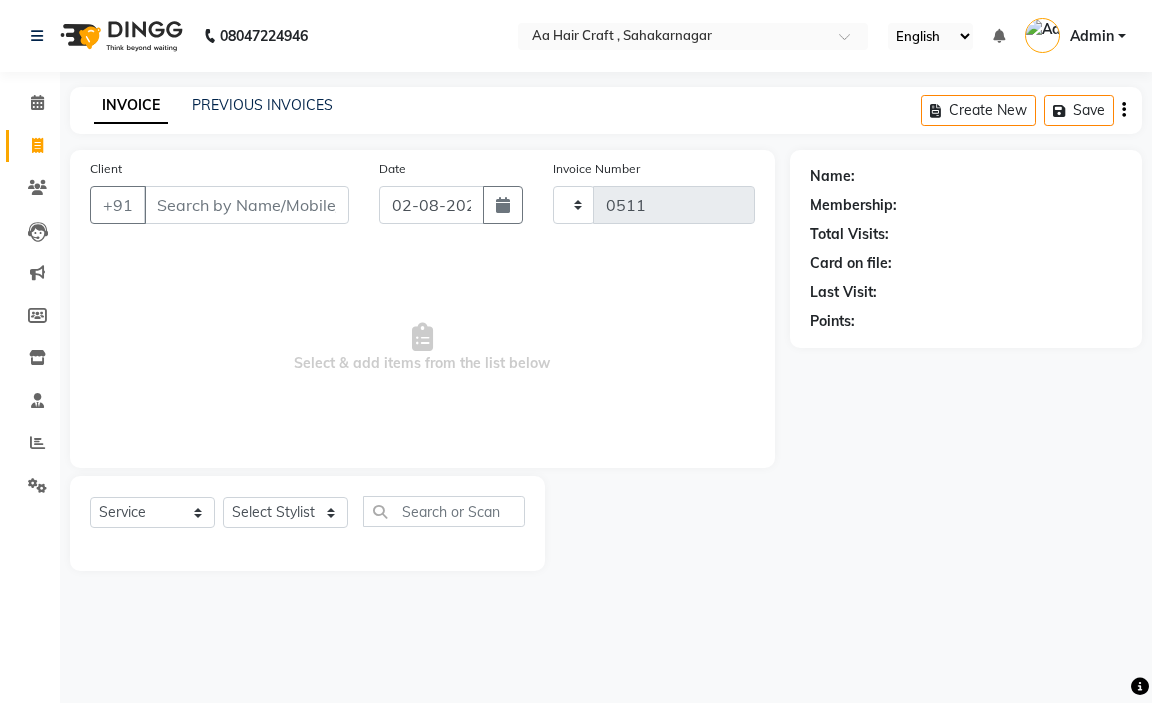 select on "6074" 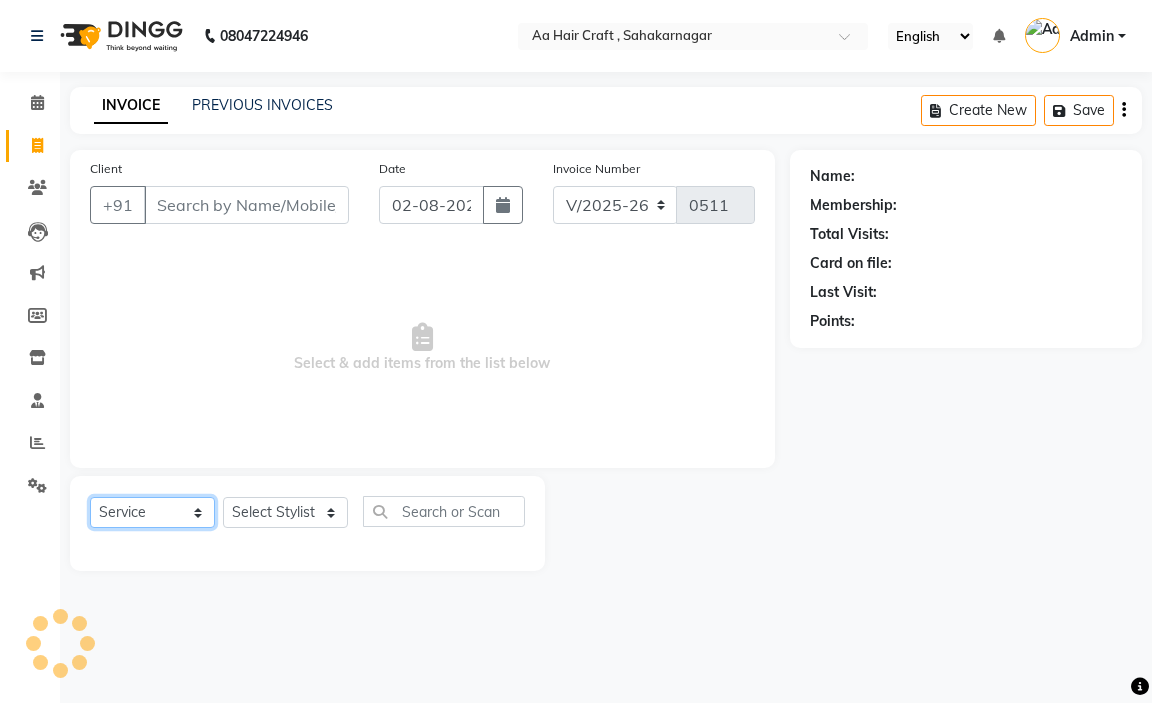 drag, startPoint x: 143, startPoint y: 520, endPoint x: 142, endPoint y: 492, distance: 28.01785 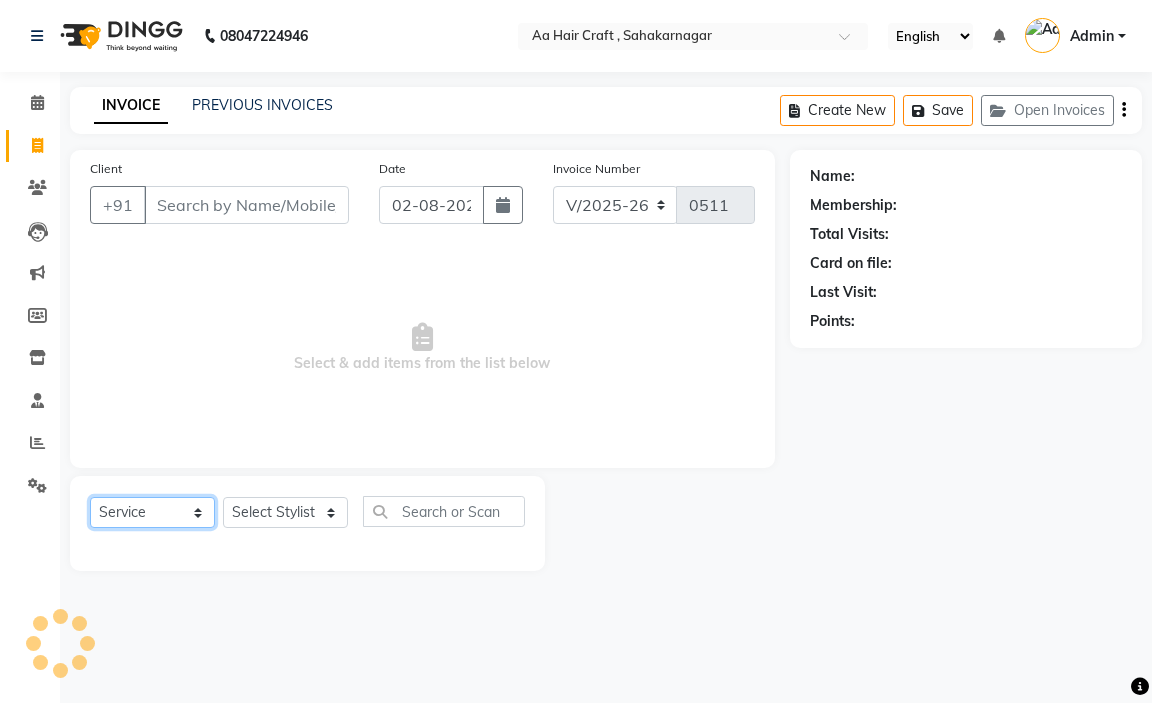 type on "9632203779" 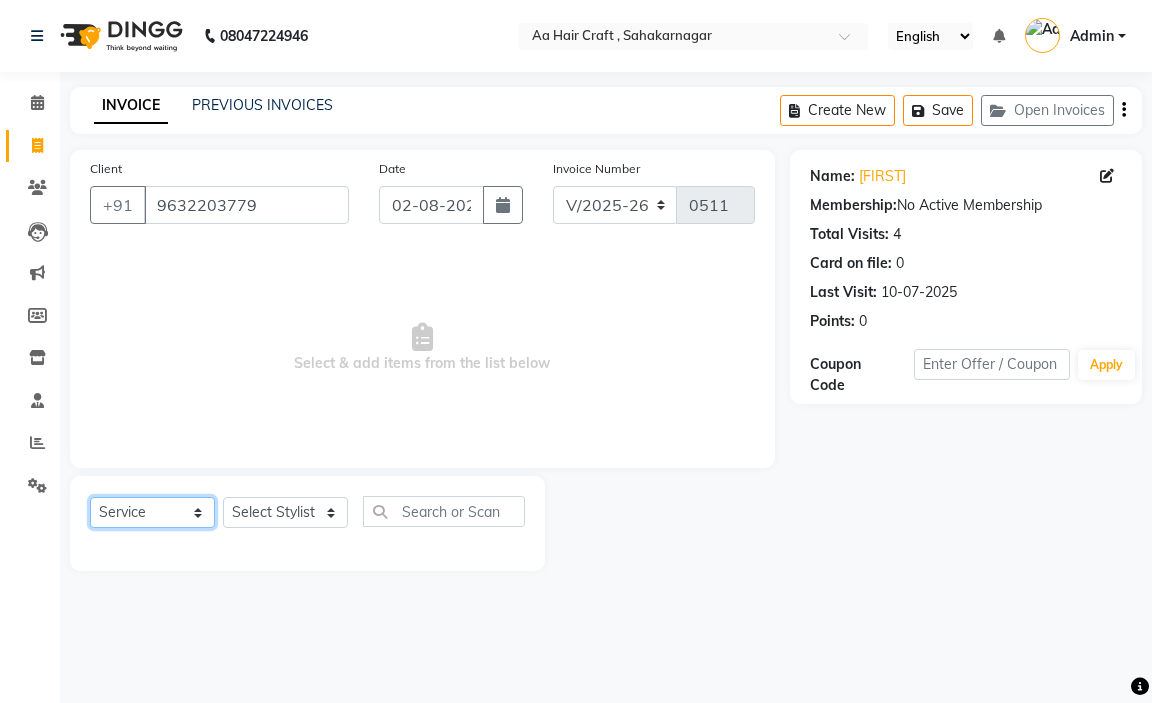 click on "Select  Service  Product  Membership  Package Voucher Prepaid Gift Card" 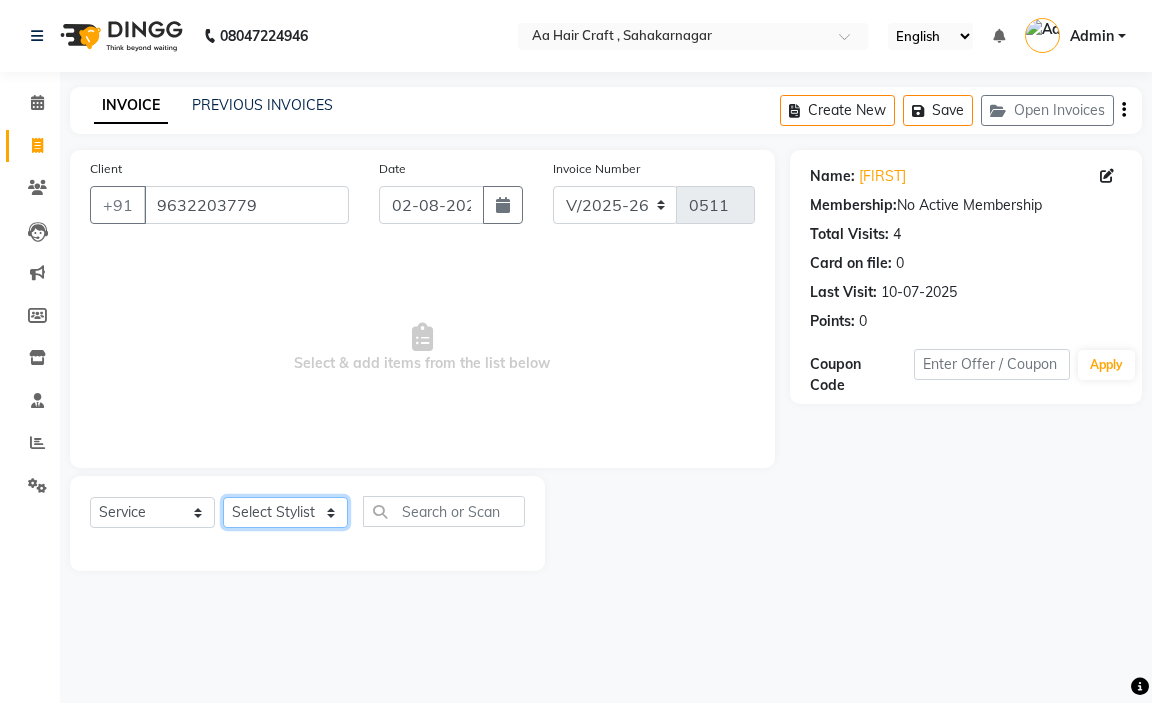 drag, startPoint x: 265, startPoint y: 521, endPoint x: 267, endPoint y: 497, distance: 24.083189 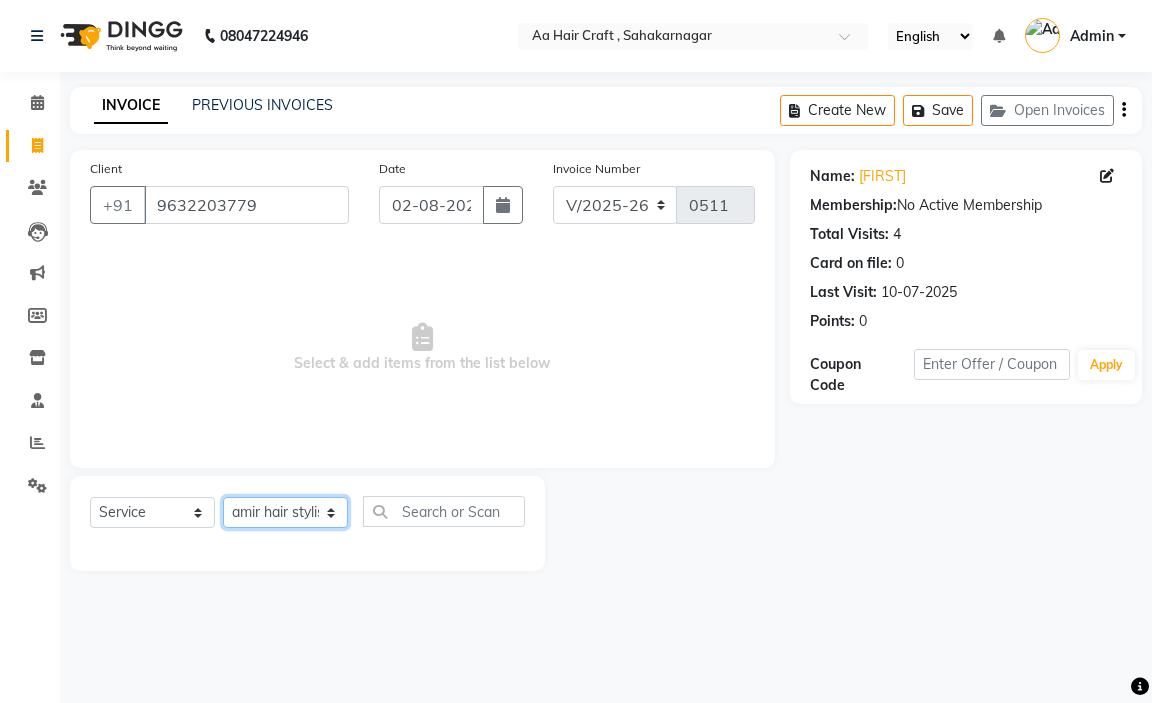 click on "Select Stylist [FIRST] hair stylish [FIRST] [FIRST] [FIRST] beautycian [FIRST] beautycian [FIRST] [FIRST] [FIRST] beauty and hair" 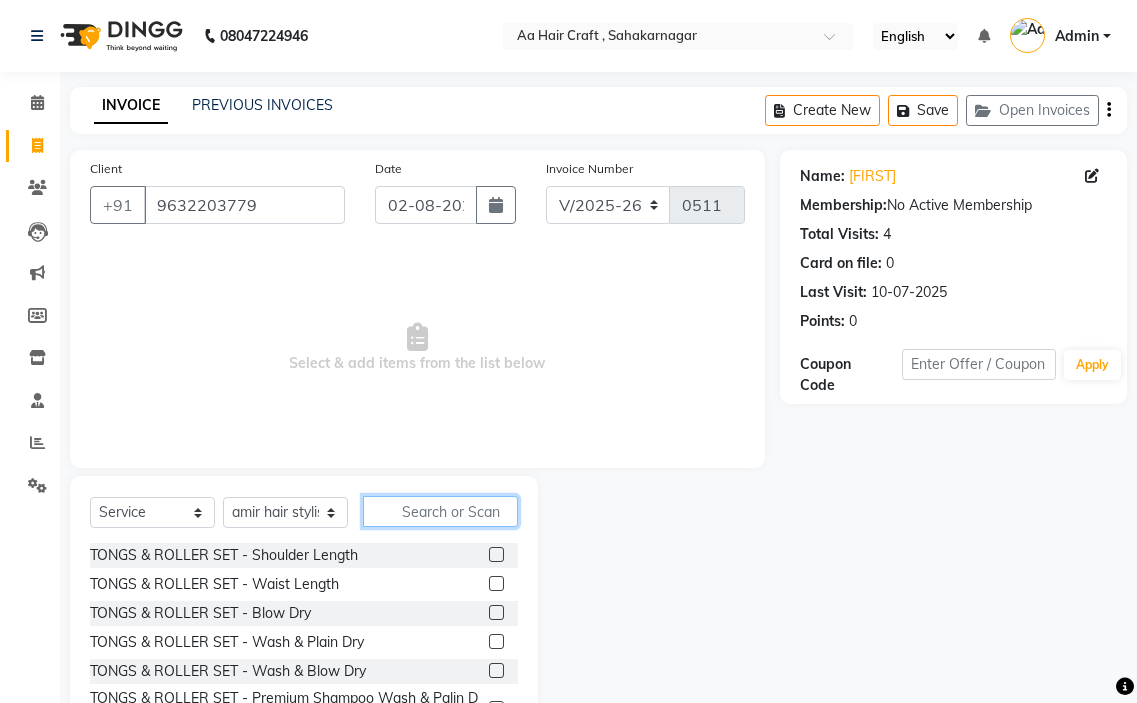 drag, startPoint x: 420, startPoint y: 508, endPoint x: 487, endPoint y: 308, distance: 210.92416 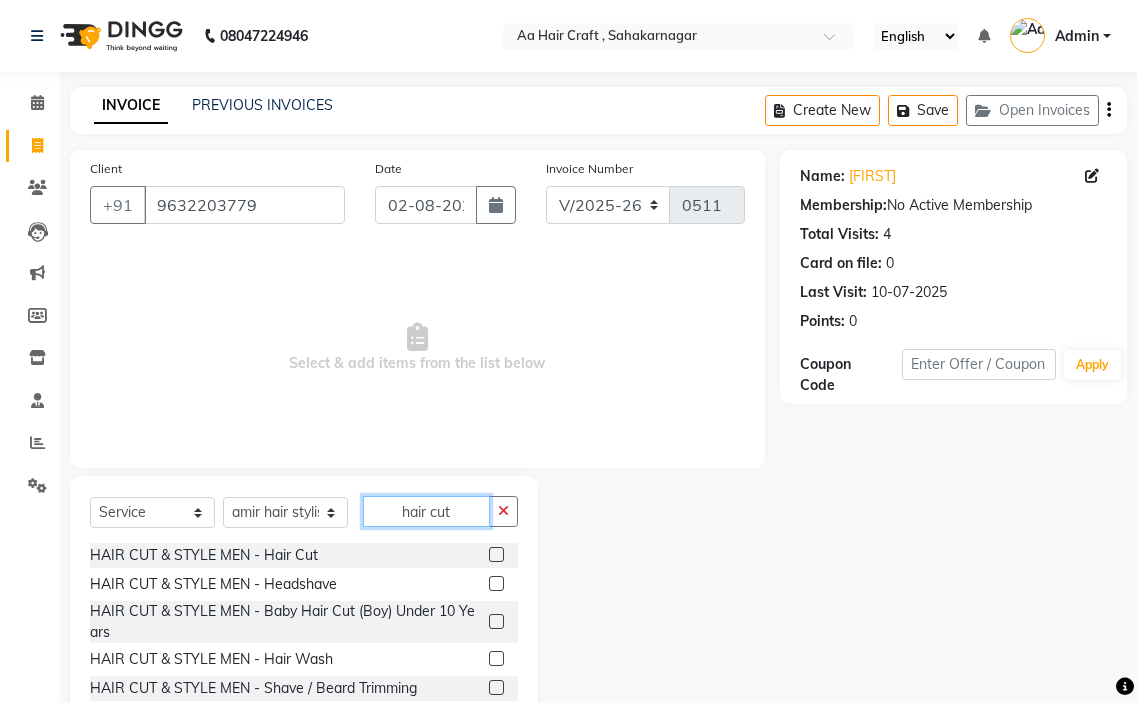 type on "hair cut" 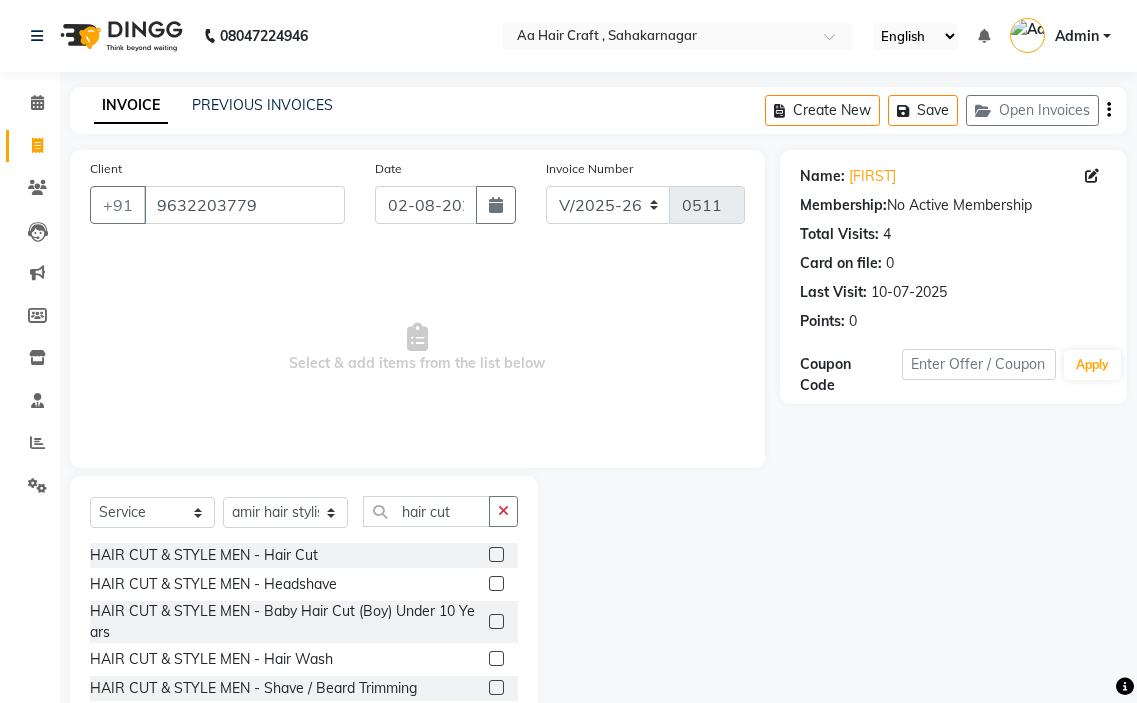 click 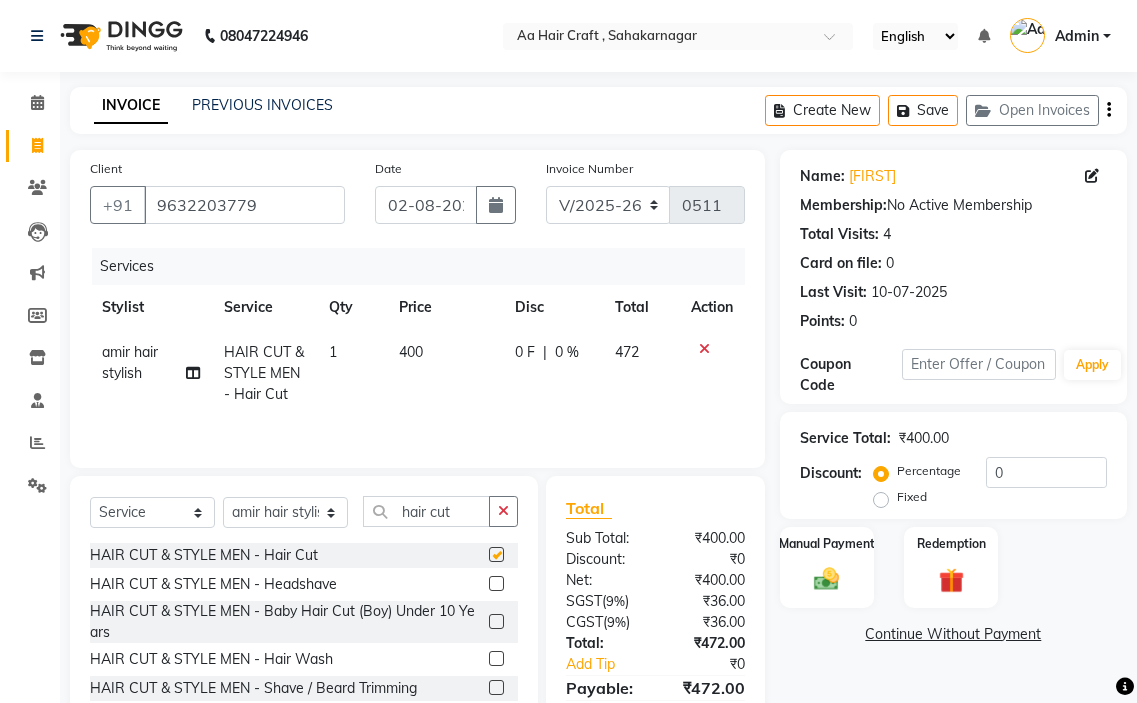 checkbox on "false" 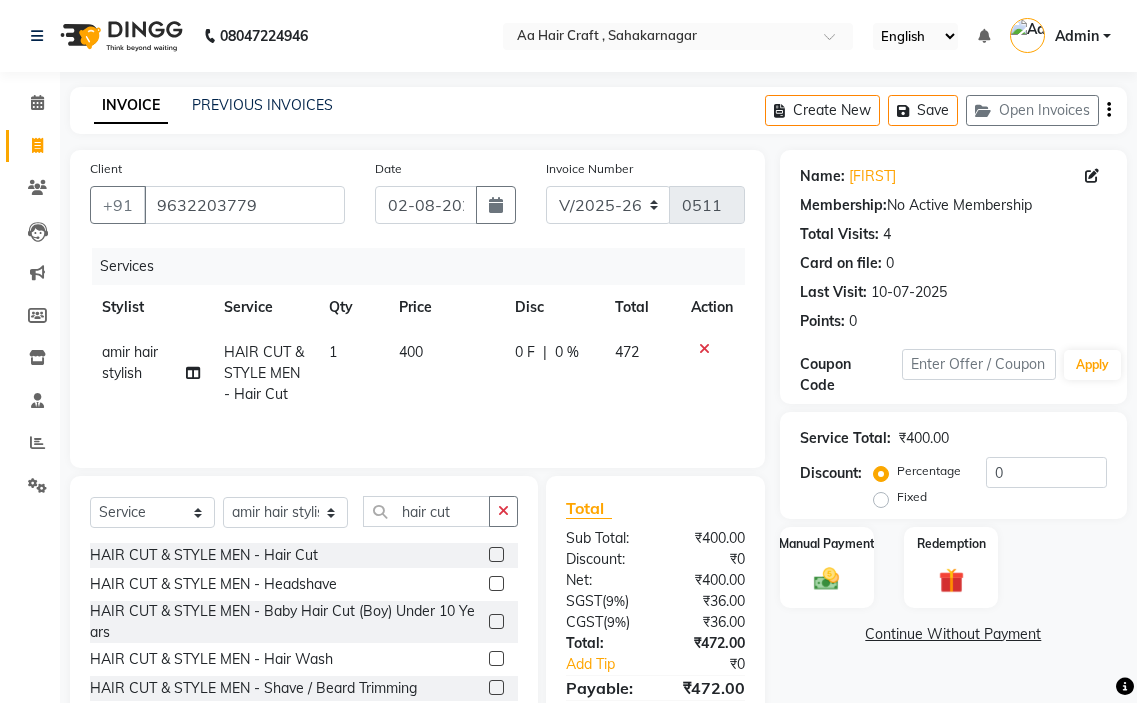 drag, startPoint x: 436, startPoint y: 339, endPoint x: 471, endPoint y: 343, distance: 35.22783 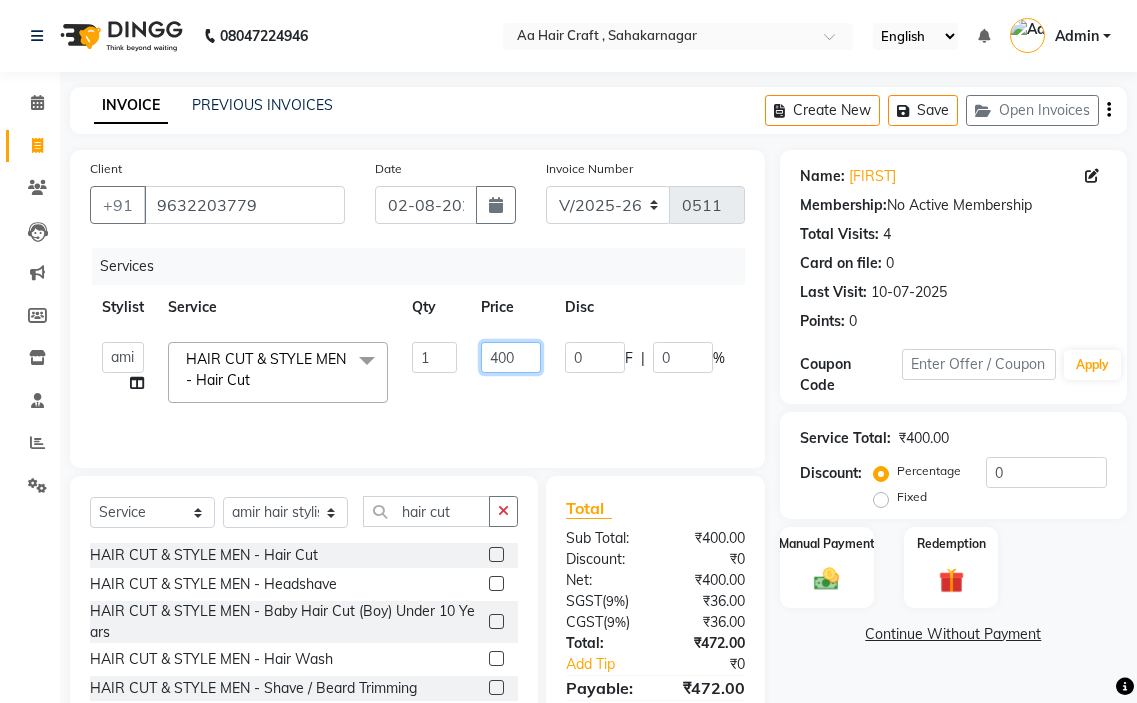 click on "400" 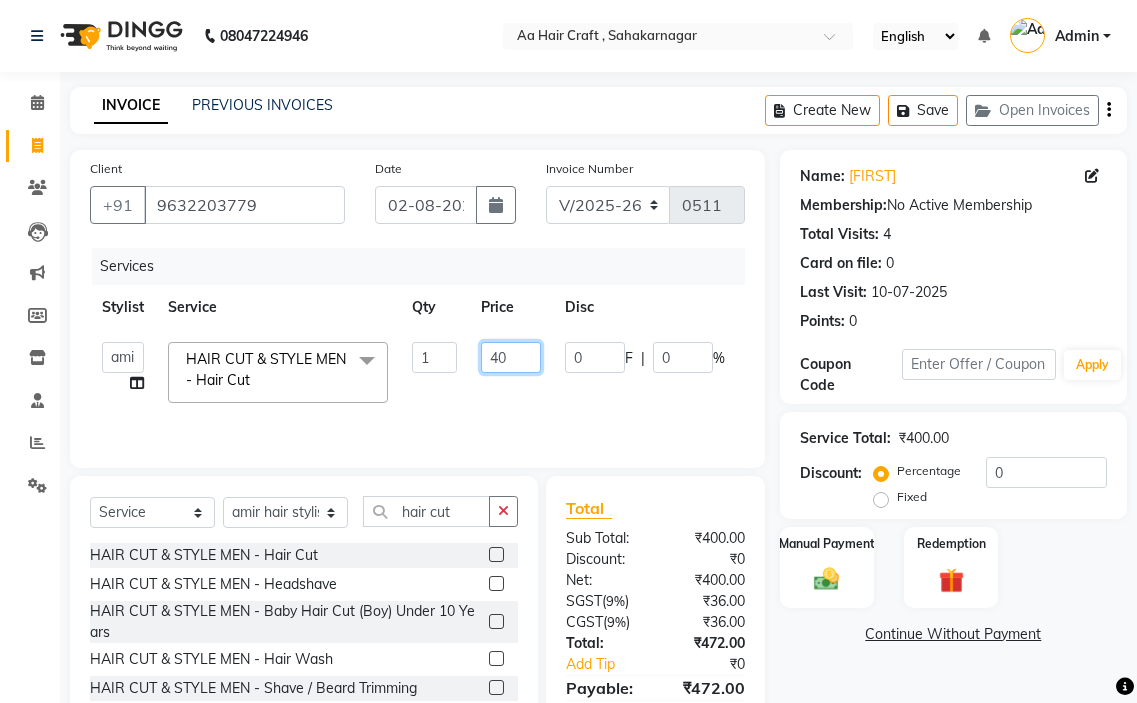 type on "4" 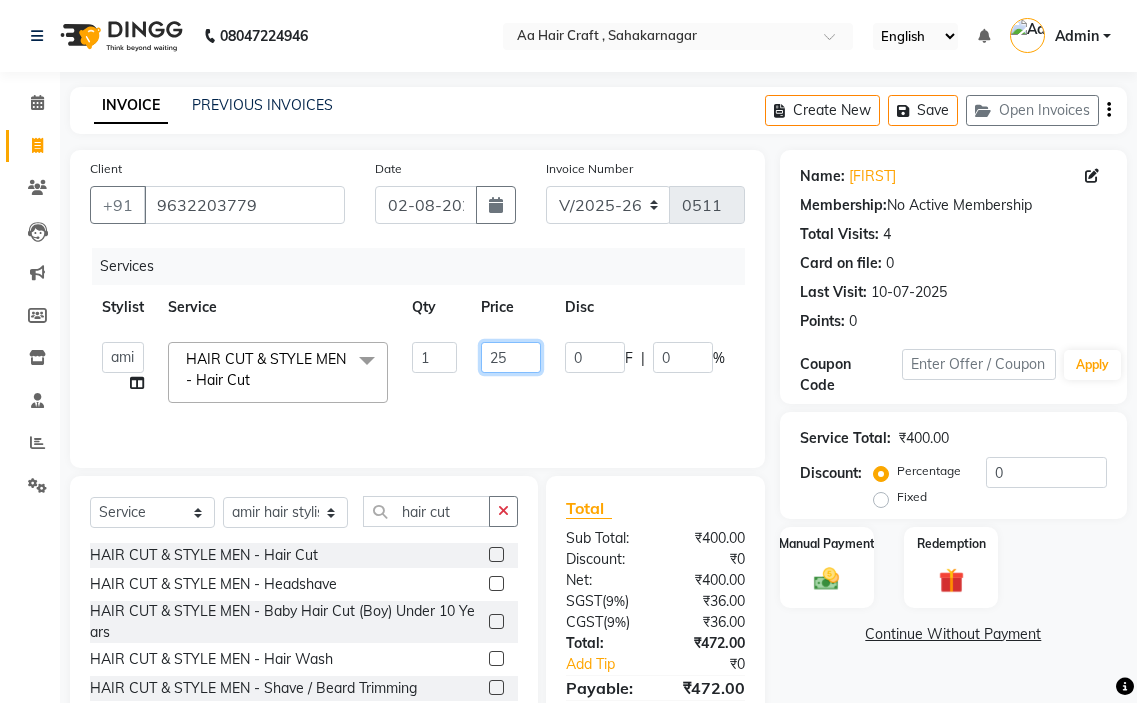 type on "250" 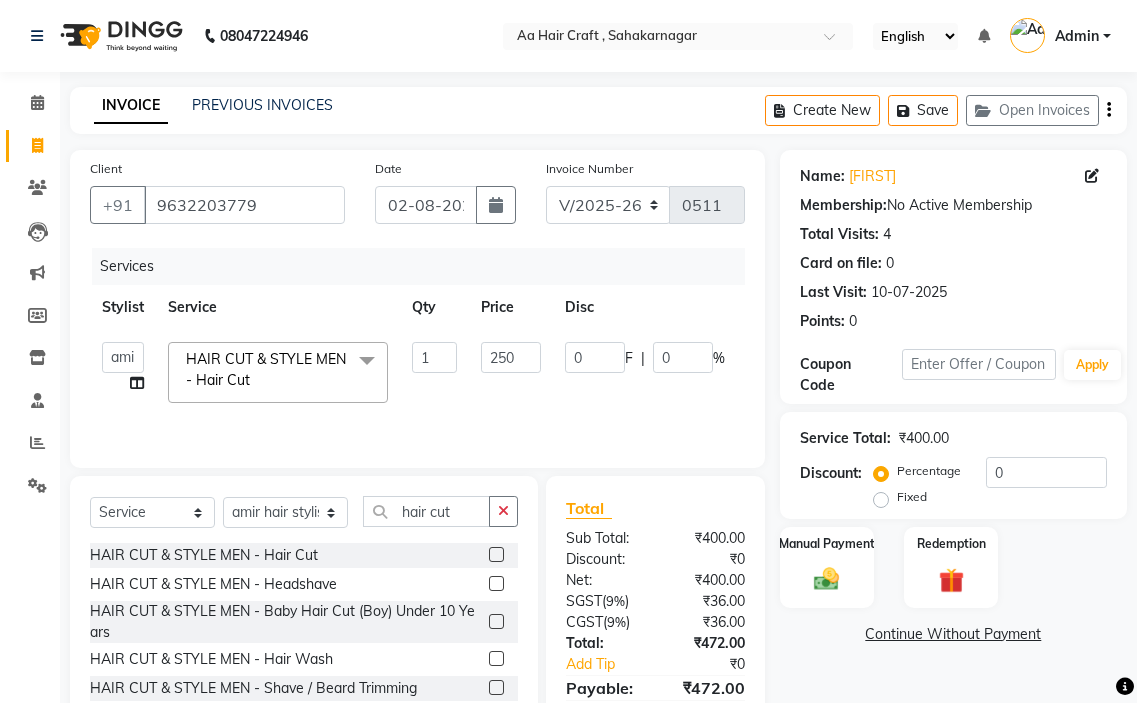 click on "[FIRST] hair stylish   [FIRST]   [FIRST]   [FIRST] beautycian   [FIRST] beautycian   [FIRST]   [FIRST]   [FIRST] beauty and hair  HAIR CUT & STYLE MEN - Hair Cut&nbsp;x TONGS & ROLLER SET - Shoulder Length TONGS & ROLLER SET - Waist Length TONGS & ROLLER SET - Blow Dry TONGS & ROLLER SET - Wash & Plain Dry TONGS & ROLLER SET - Wash & Blow Dry TONGS & ROLLER SET - Premium Shampoo Wash & Palin Dry TONGS & ROLLER SET - Premium Shampoo Wash & Blow Dry nanoplasty treatment GLOBAL HAIR COLOUR ( WITH AMMONIA ) - Upto Neck GLOBAL HAIR COLOUR ( WITH AMMONIA ) - Upto Sholder GLOBAL HAIR COLOUR ( WITH AMMONIA ) - Upto Mid-back GLOBAL HAIR COLOUR ( WITH AMMONIA ) - Waist & Below GLOBAL HAIR COLOUR ( WITH AMMONIA ) - Root touch up (upto 2 inch) GLOBAL HIGHLIGHTS - Upto Neck GLOBAL HIGHLIGHTS - Upto Sholder GLOBAL HIGHLIGHTS - Upto Mid-back GLOBAL HIGHLIGHTS - Waist & Below GLOBAL HIGHLIGHTS - Crown Highlights GLOBAL HIGHLIGHTS - Highlight Perstreaks & Prelightninh SMOOTHENING / REBONDING - Upto Neck SMOOTHENING / REBONDING - Upto Sholder" 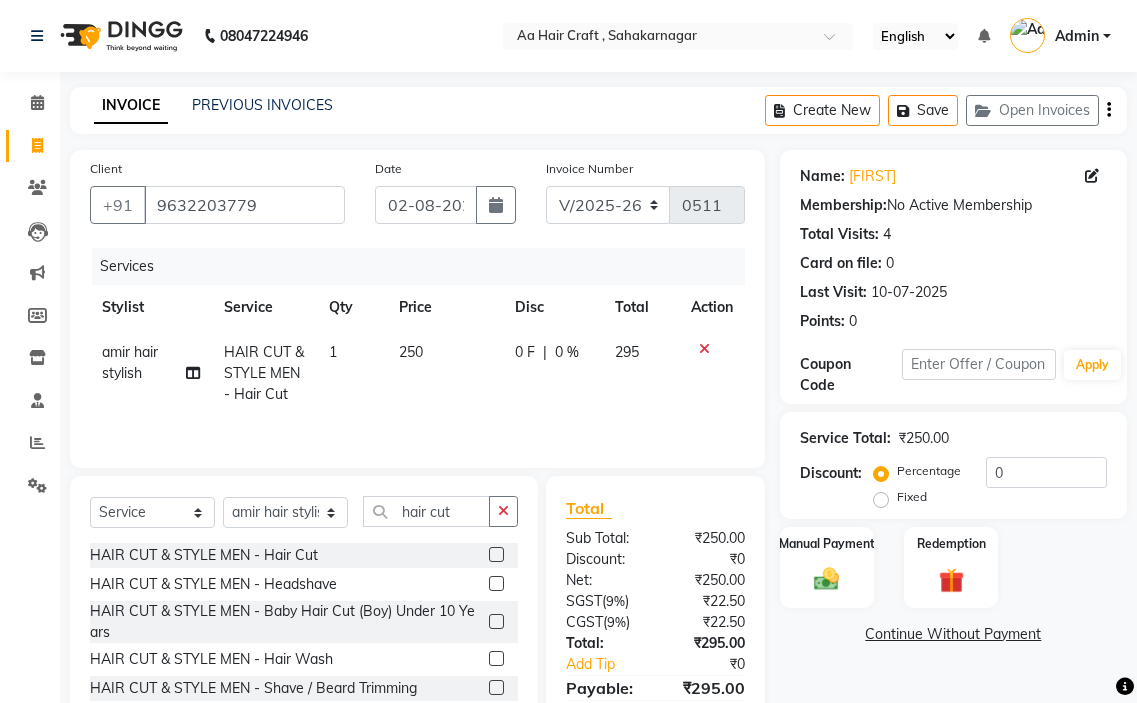 click on "250" 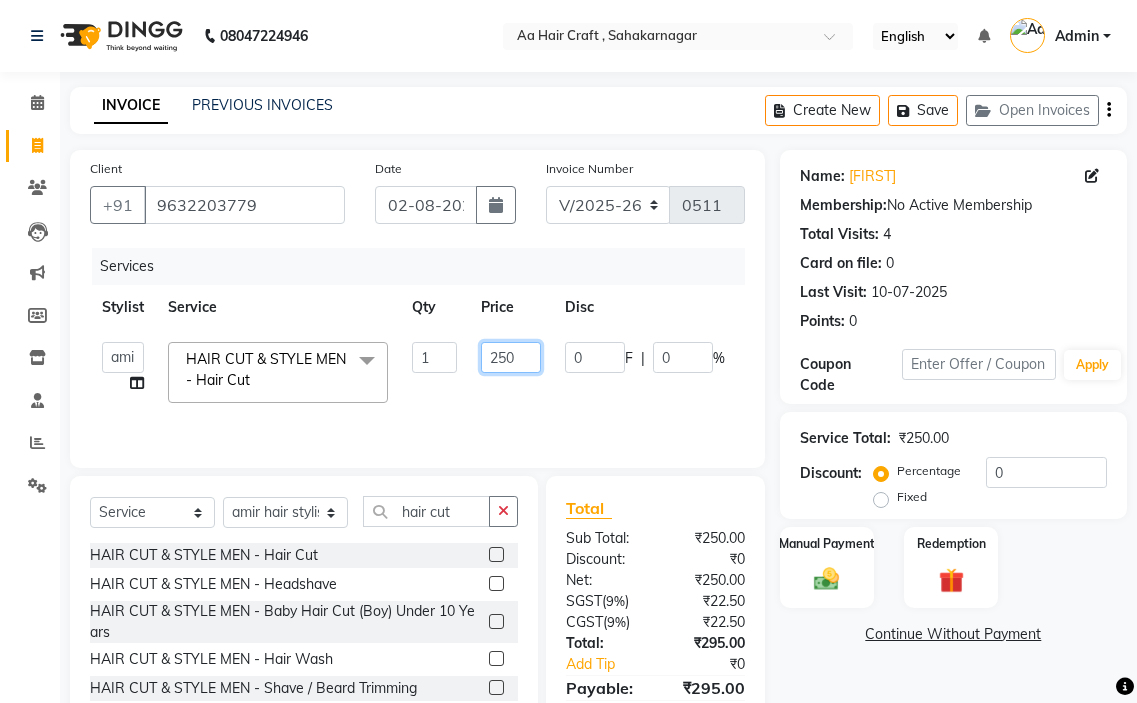 click on "250" 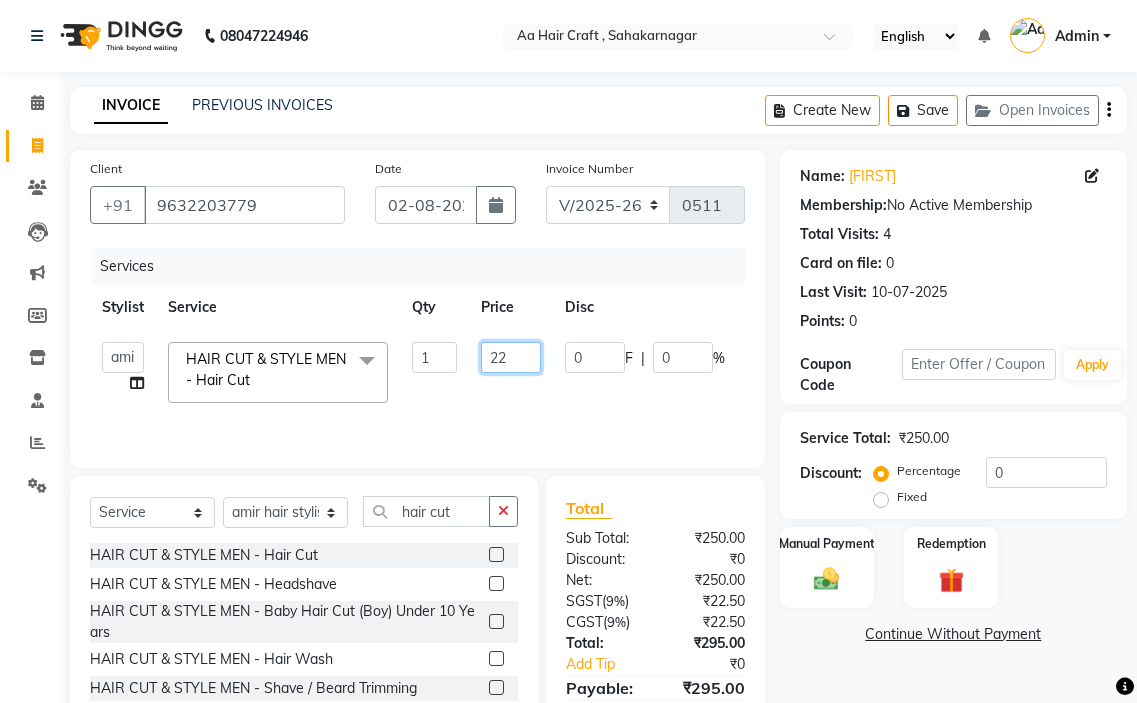 type on "222" 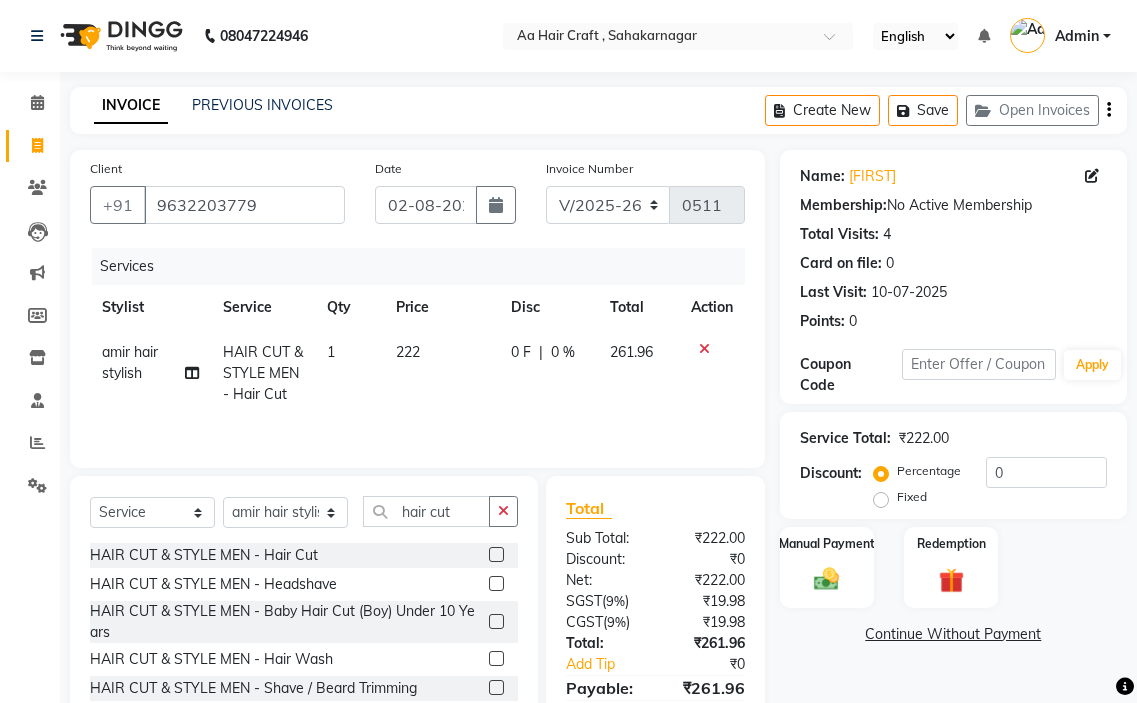 click on "[FIRST] hair stylish HAIR CUT & STYLE MEN - Hair Cut 1 222 0 F | 0 % 261.96" 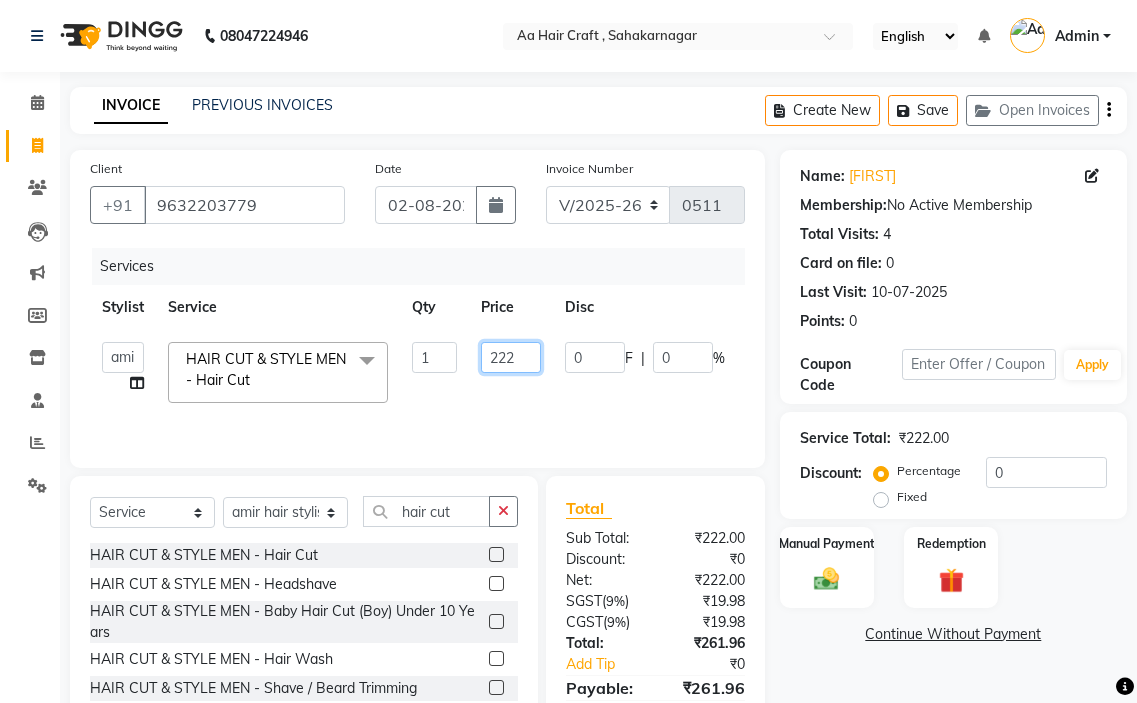 click on "222" 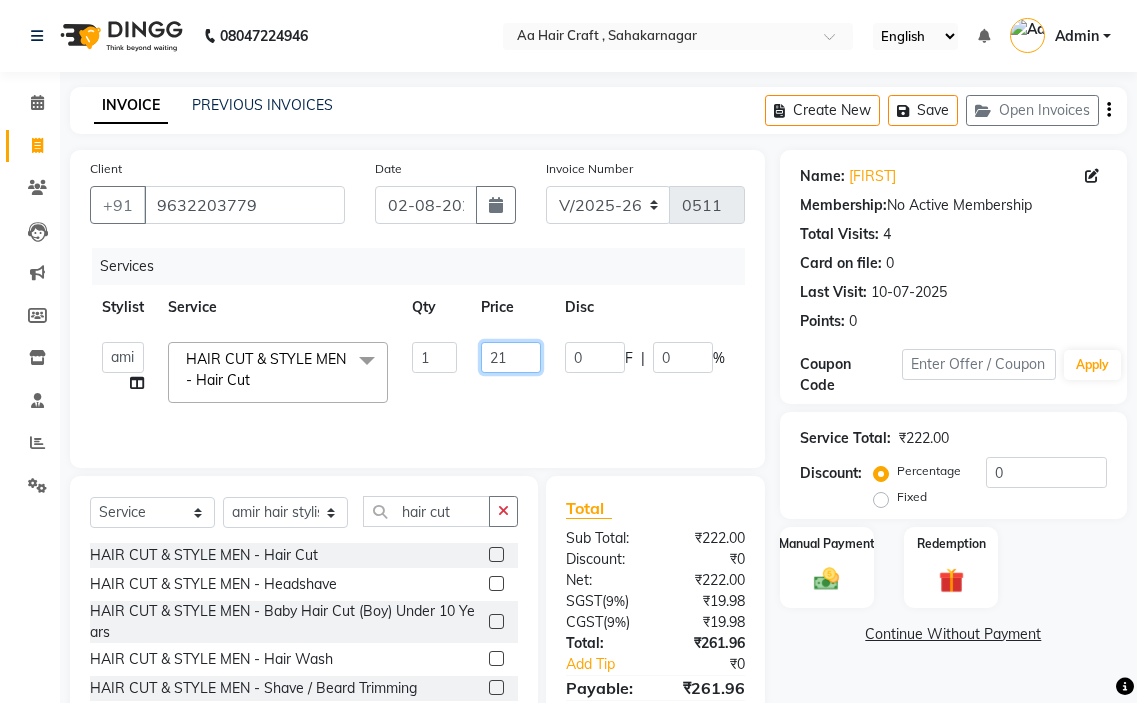 type on "215" 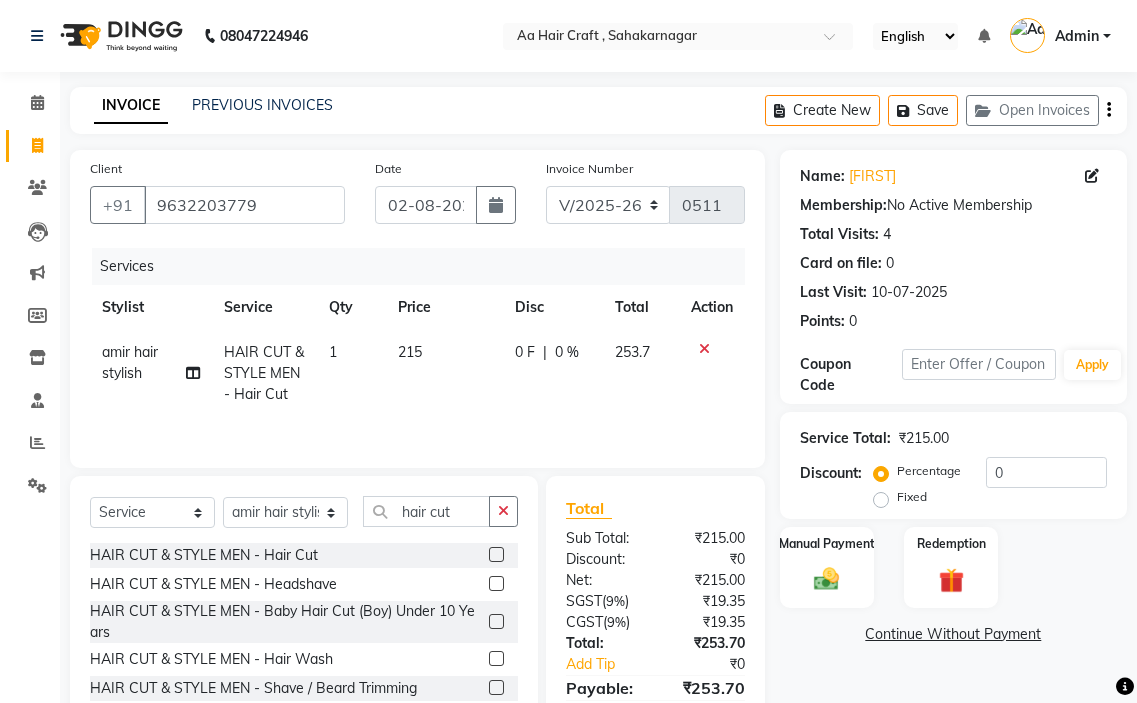 click on "[FIRST] hair stylish HAIR CUT & STYLE MEN - Hair Cut 1 215 0 F | 0 % 253.7" 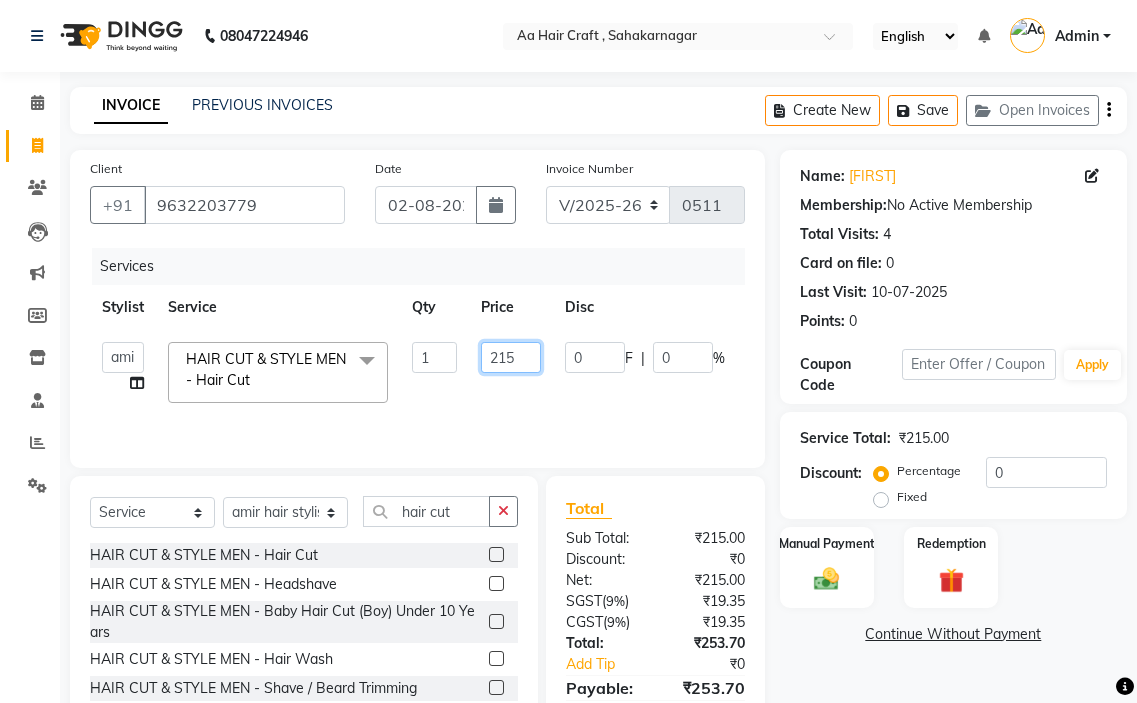 click on "215" 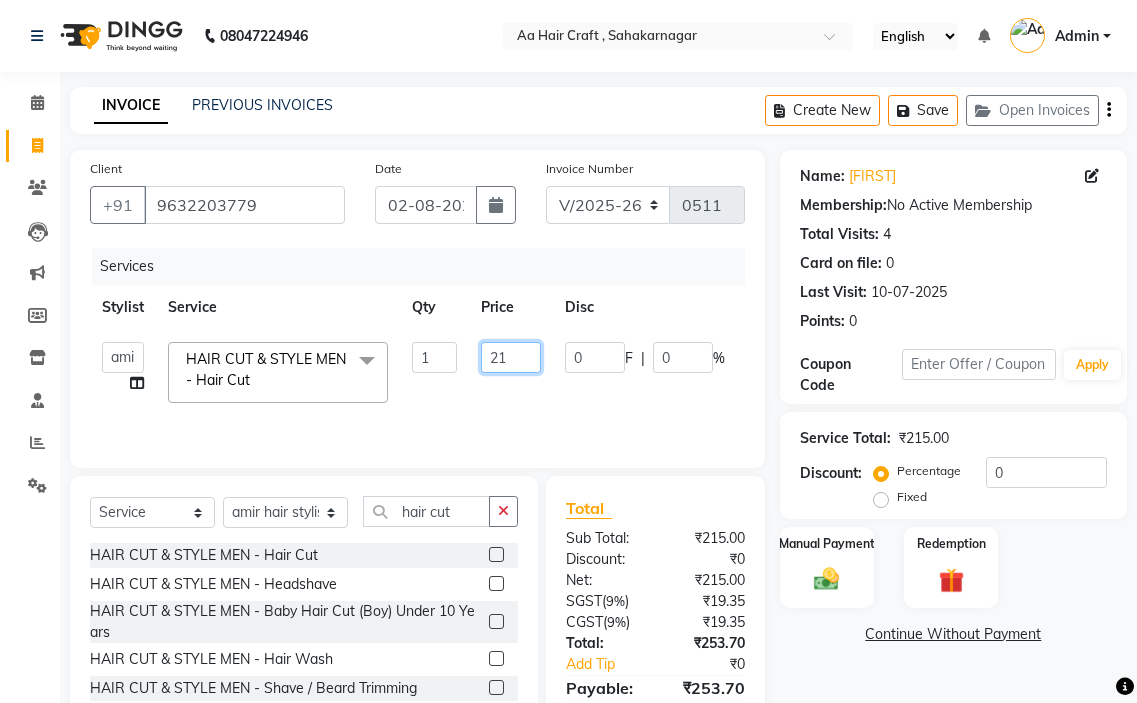 type on "212" 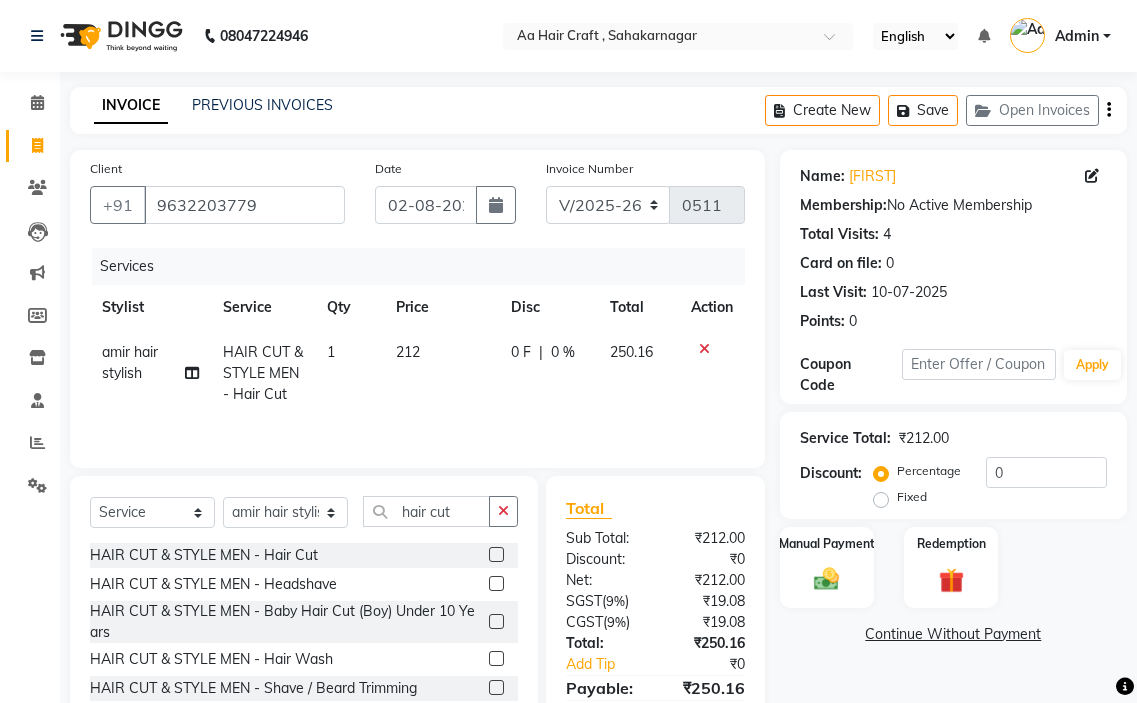 click on "[FIRST] hair stylish HAIR CUT & STYLE MEN - Hair Cut 1 212 0 F | 0 % 250.16" 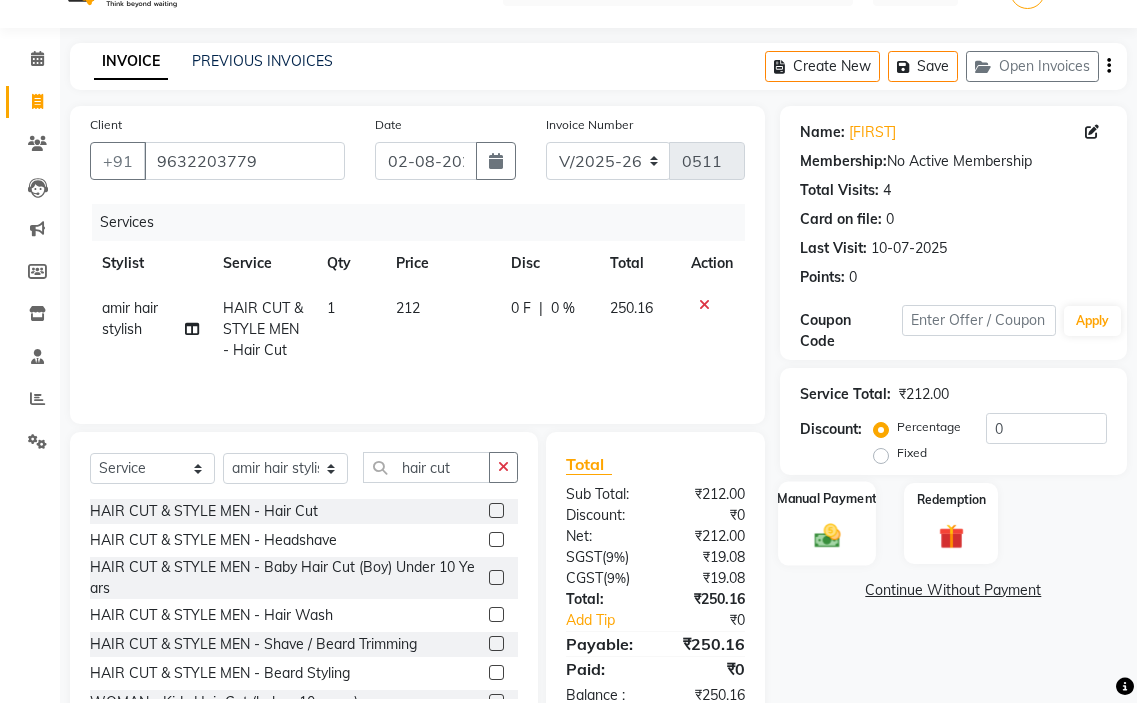 scroll, scrollTop: 98, scrollLeft: 0, axis: vertical 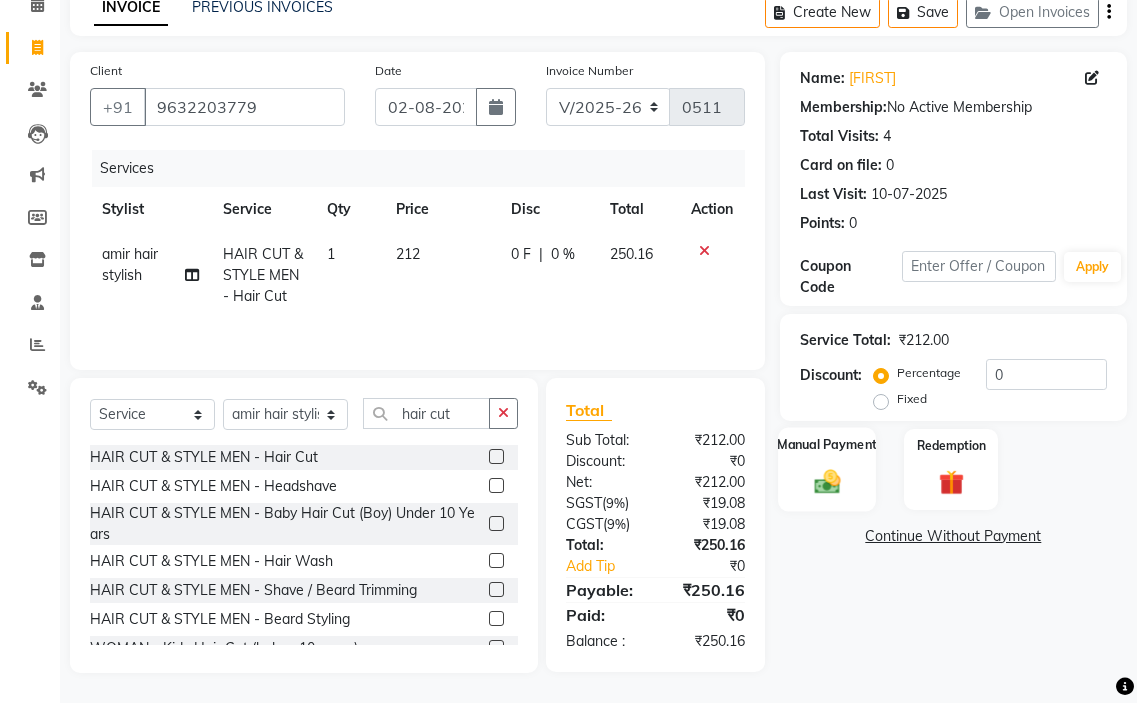 click on "Manual Payment" 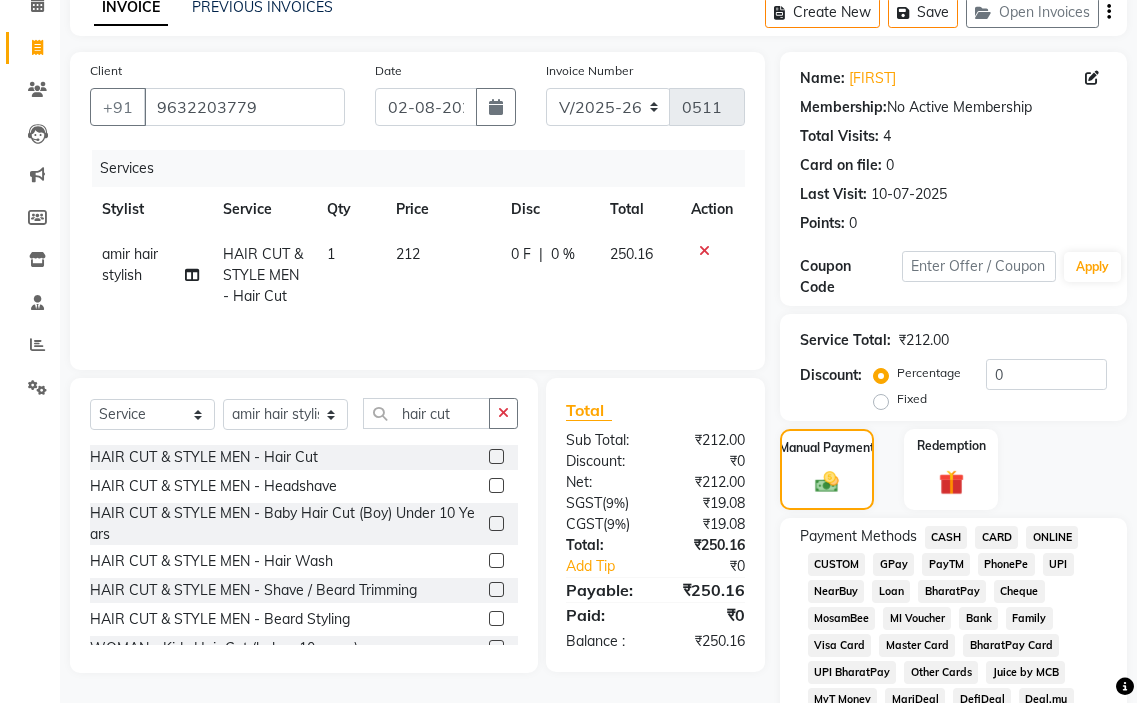 click on "GPay" 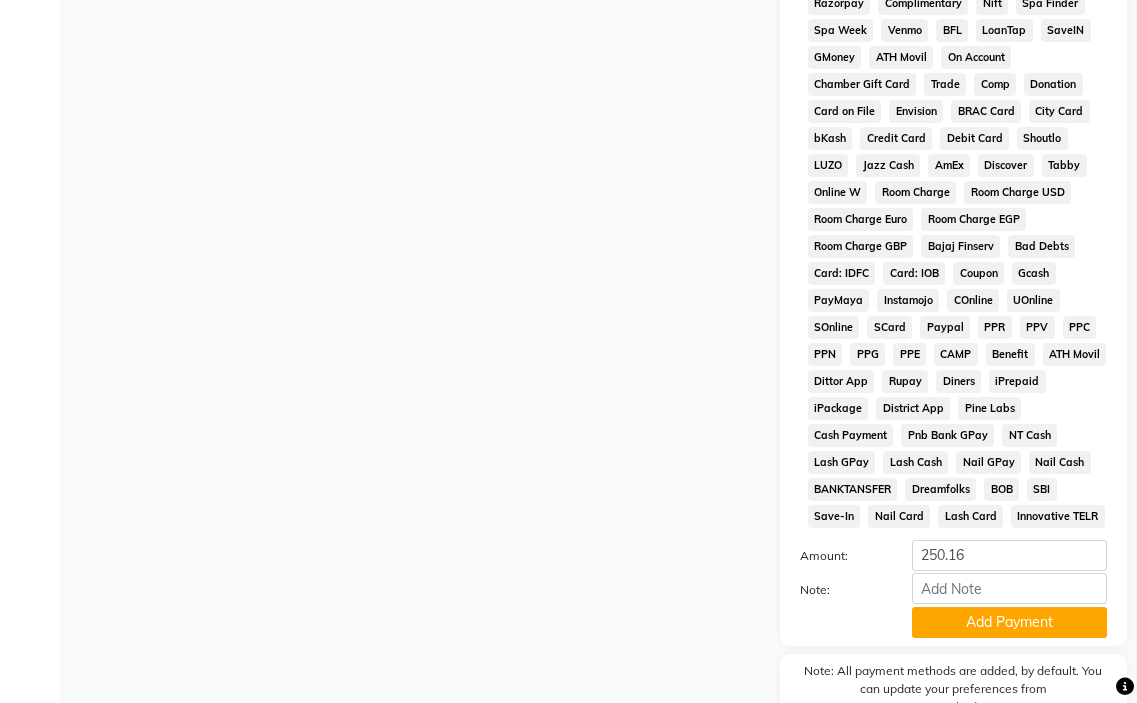 scroll, scrollTop: 1010, scrollLeft: 0, axis: vertical 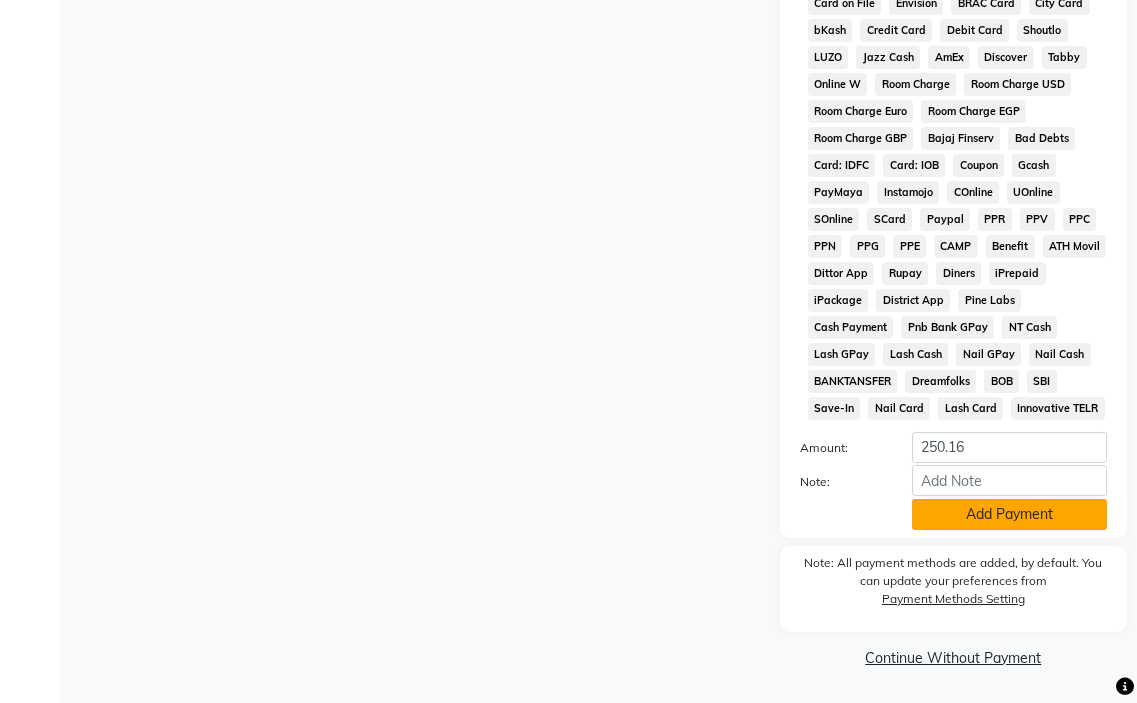 click on "Add Payment" 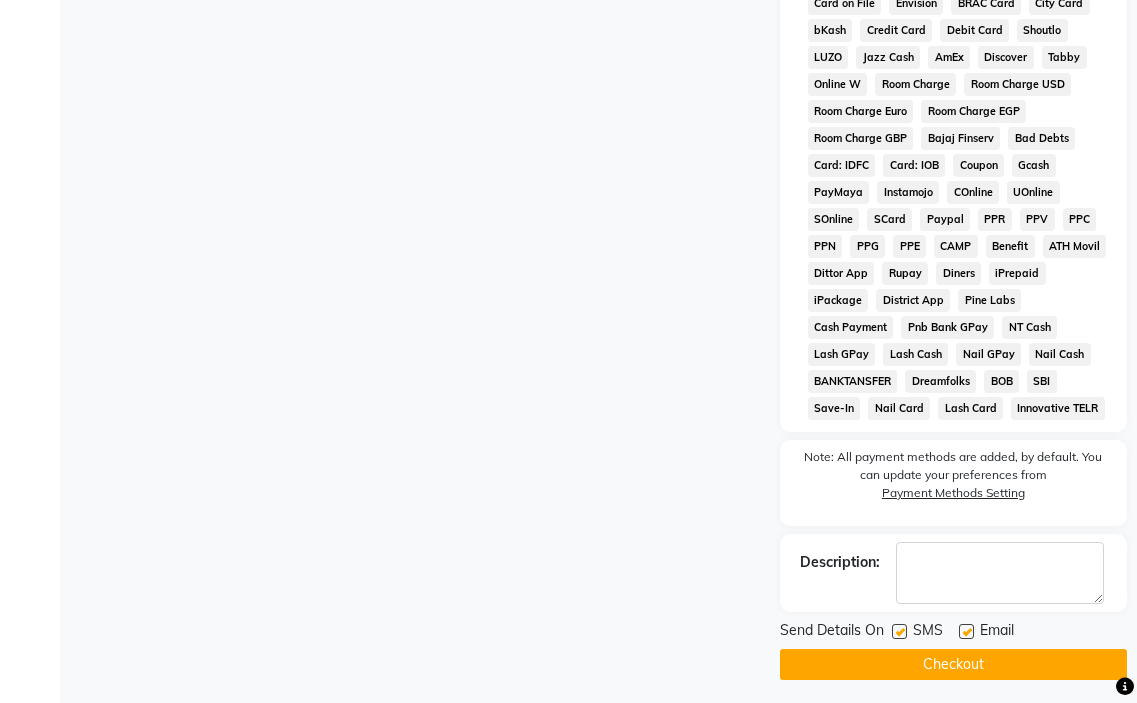 click 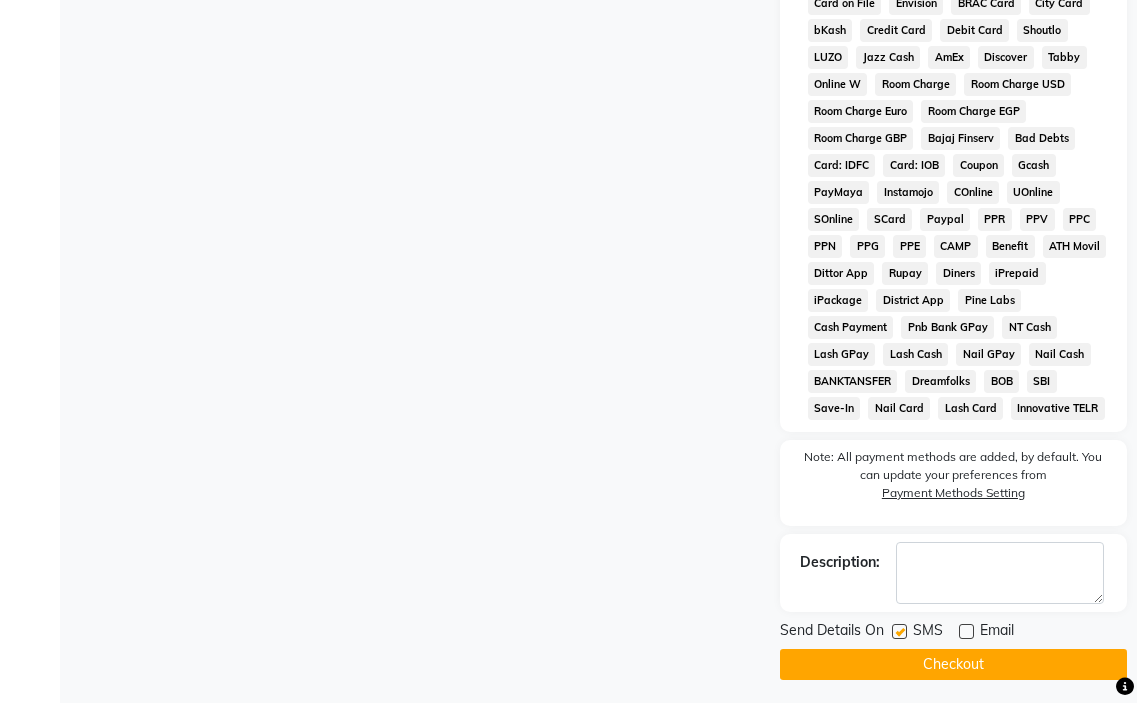 click on "Checkout" 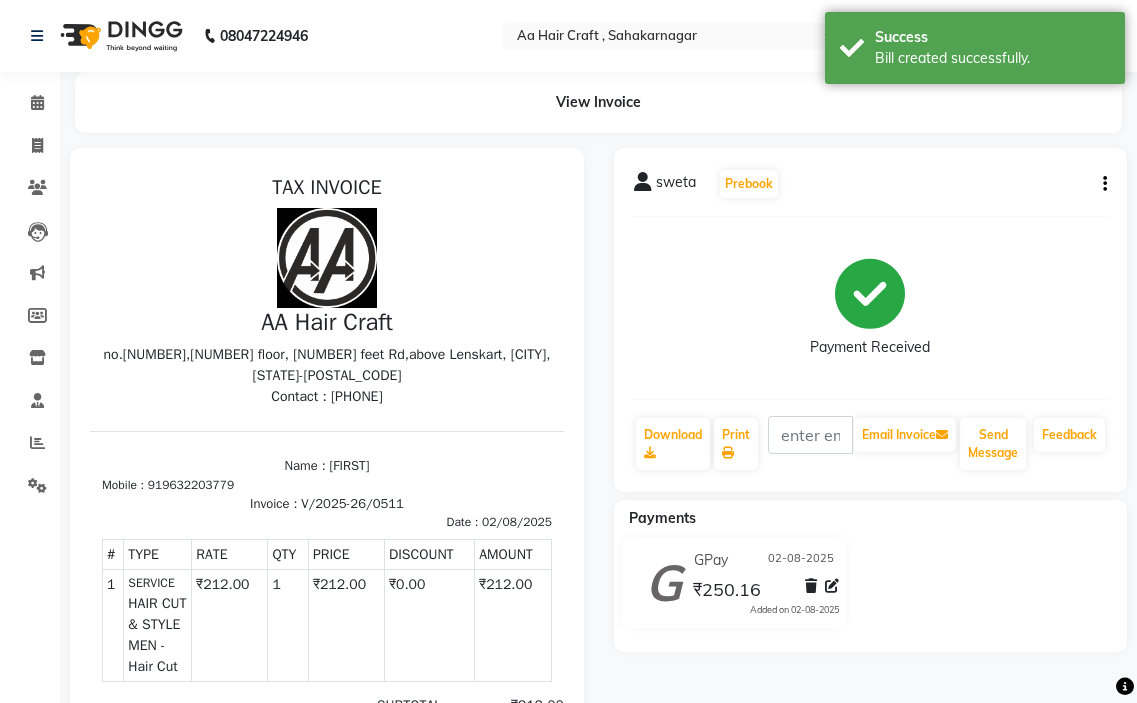 scroll, scrollTop: 0, scrollLeft: 0, axis: both 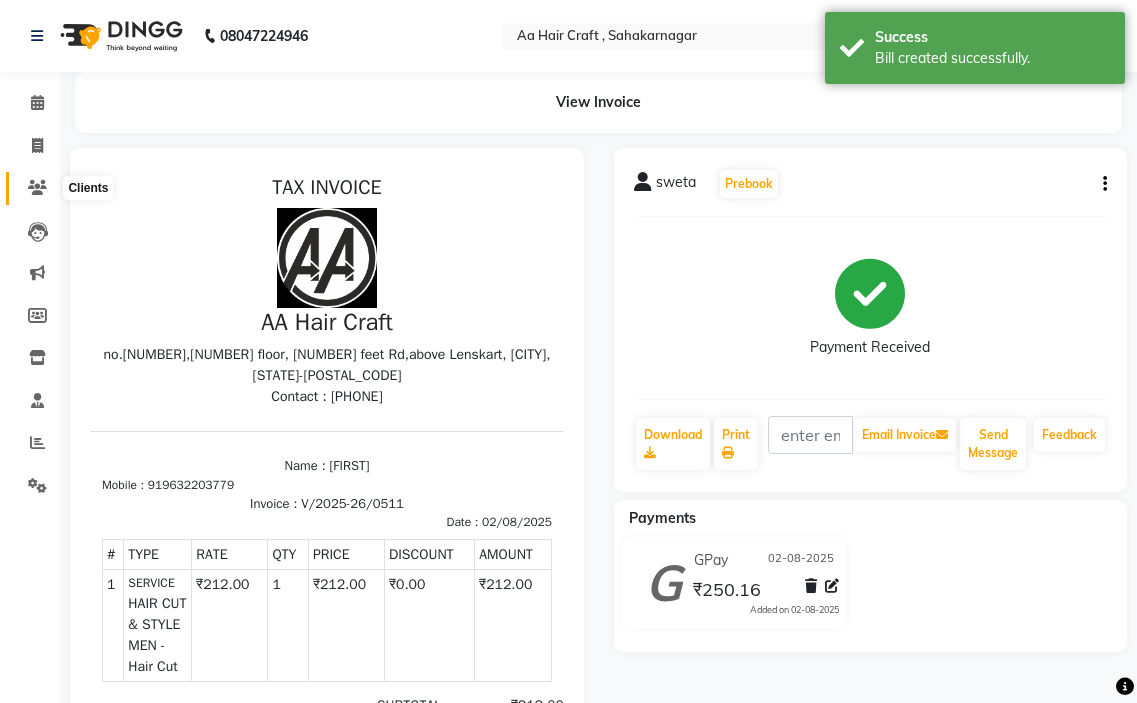 click 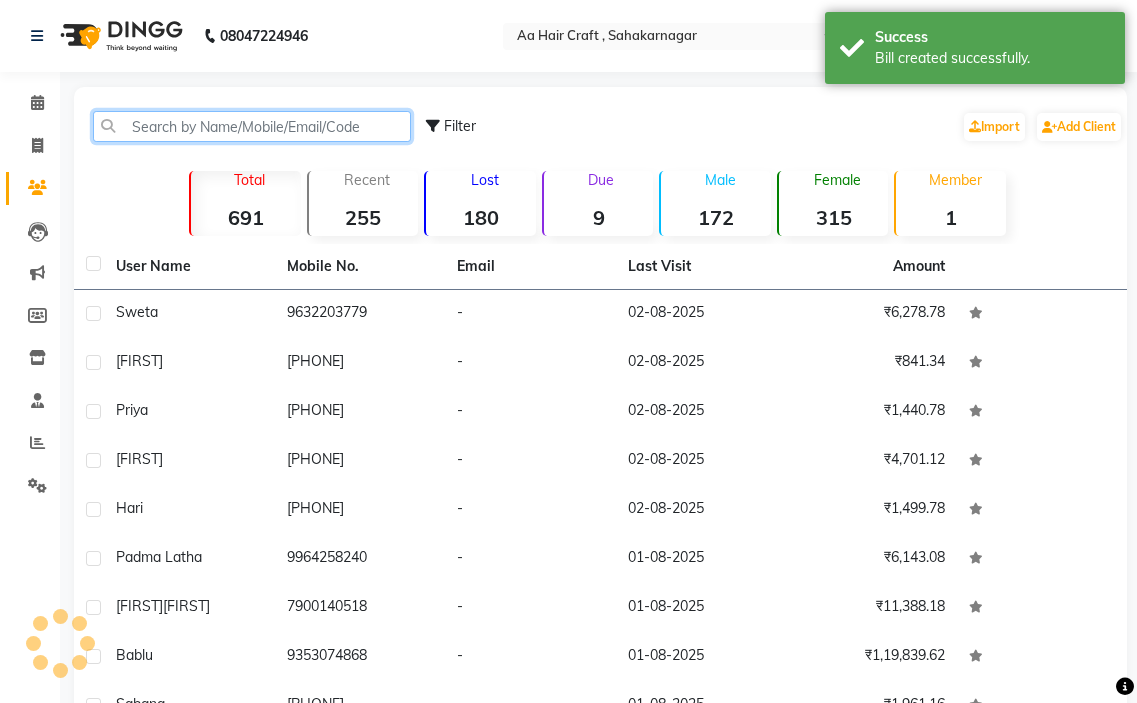 click 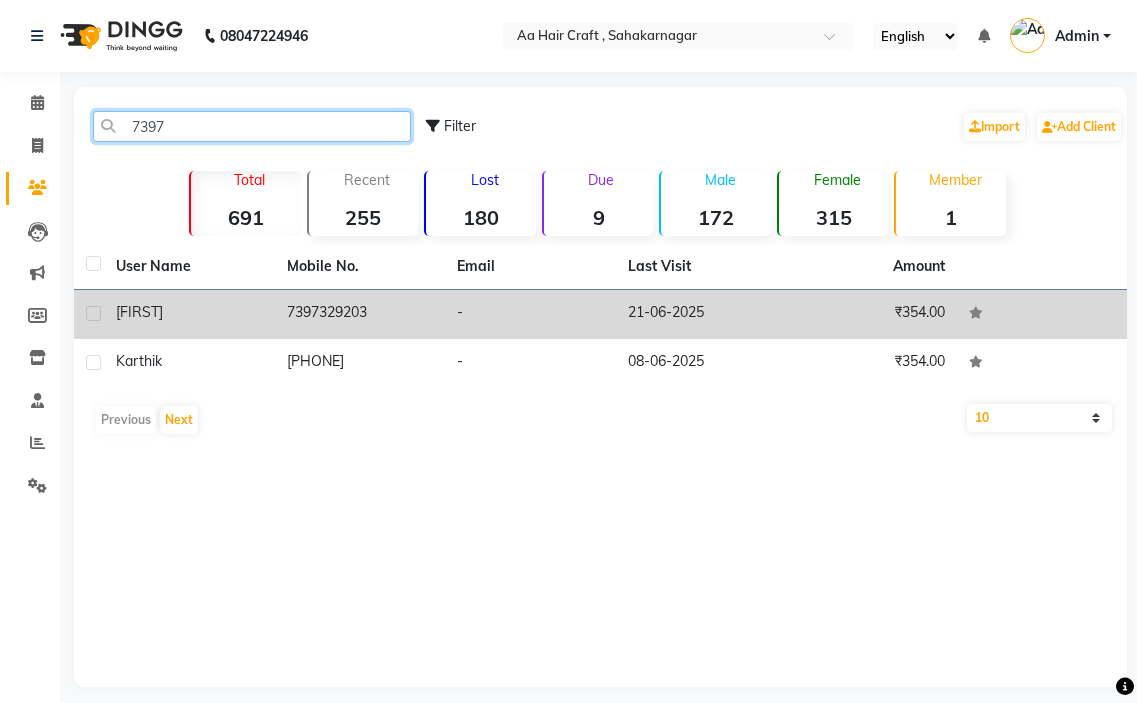 type on "7397" 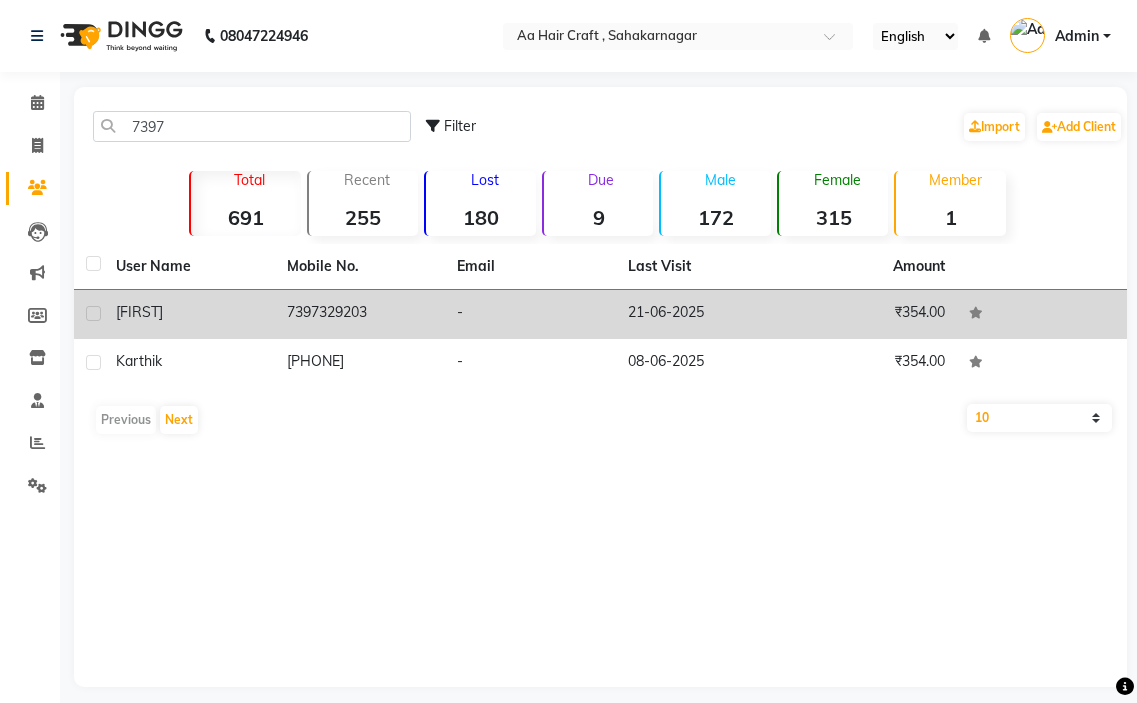 click on "[FIRST]" 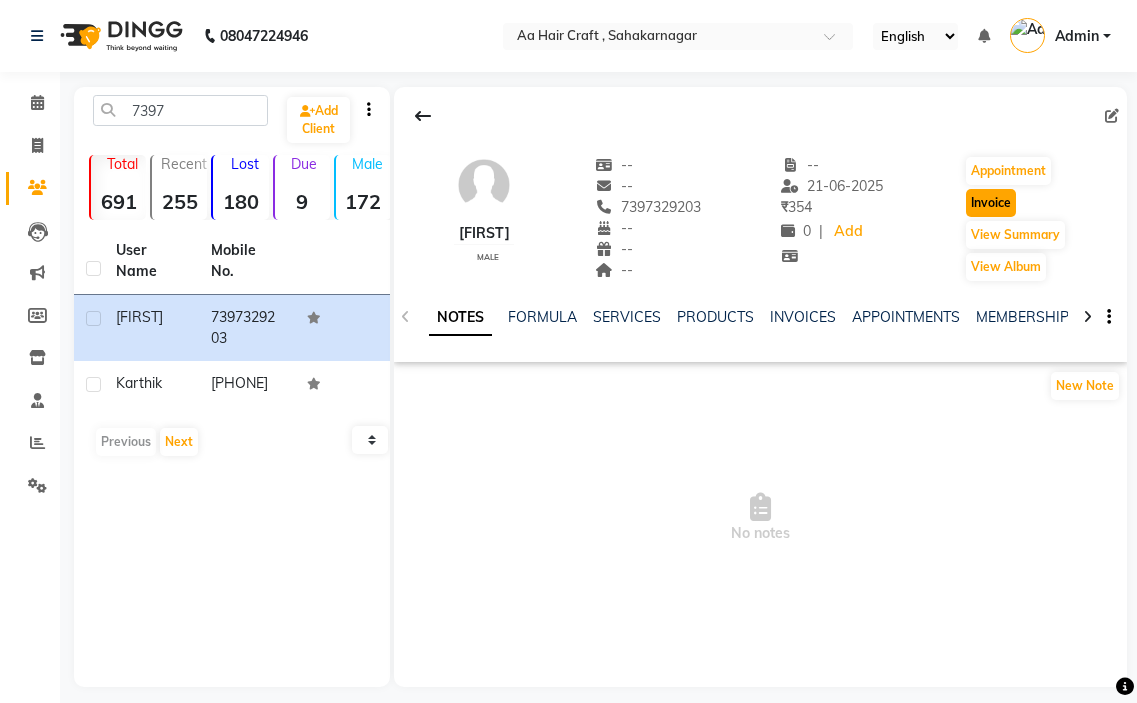 click on "Invoice" 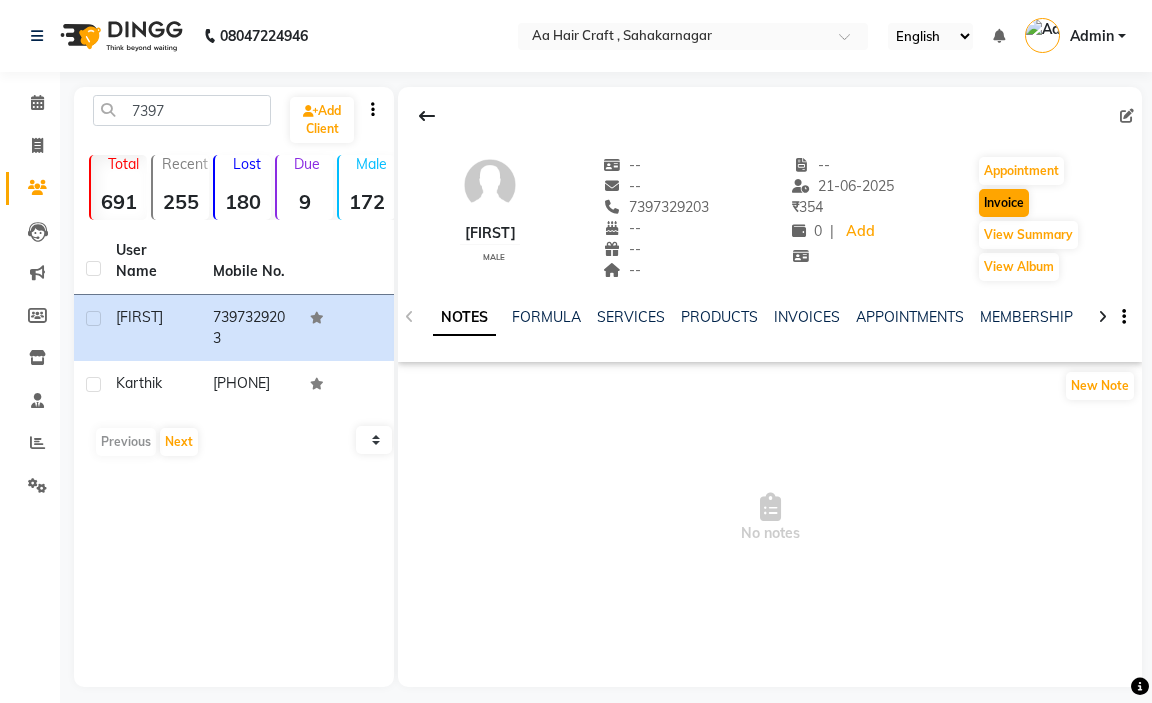 select on "6074" 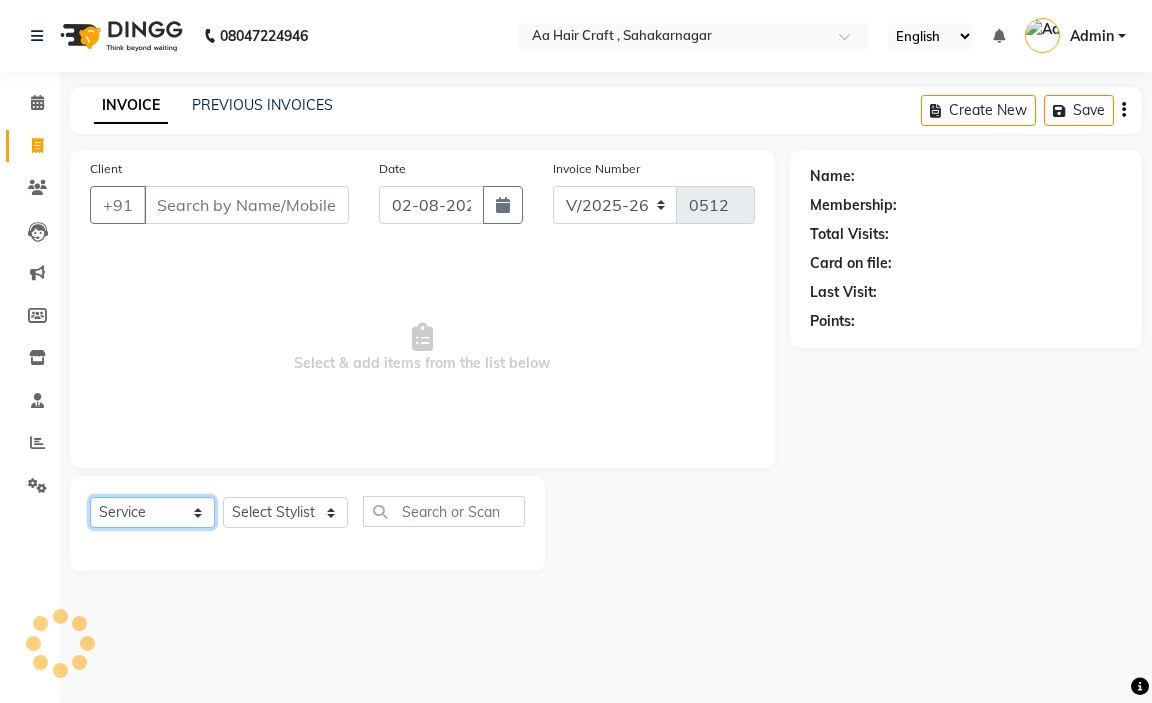 click on "Select  Service  Product  Membership  Package Voucher Prepaid Gift Card" 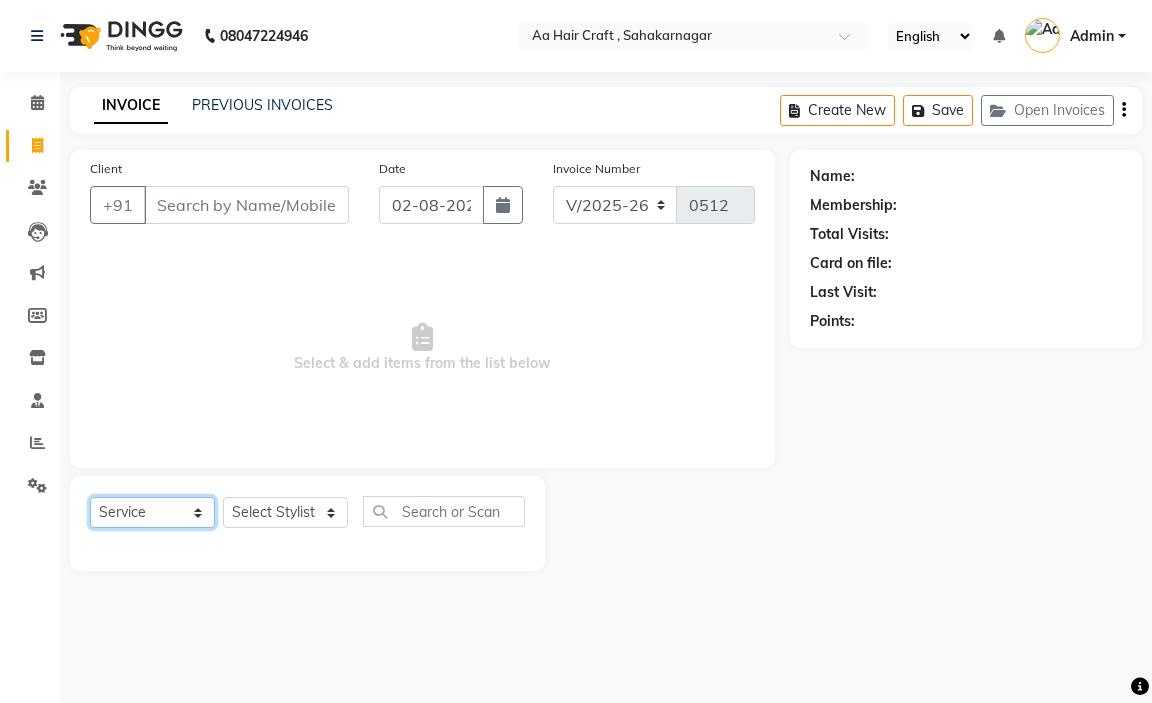 type on "7397329203" 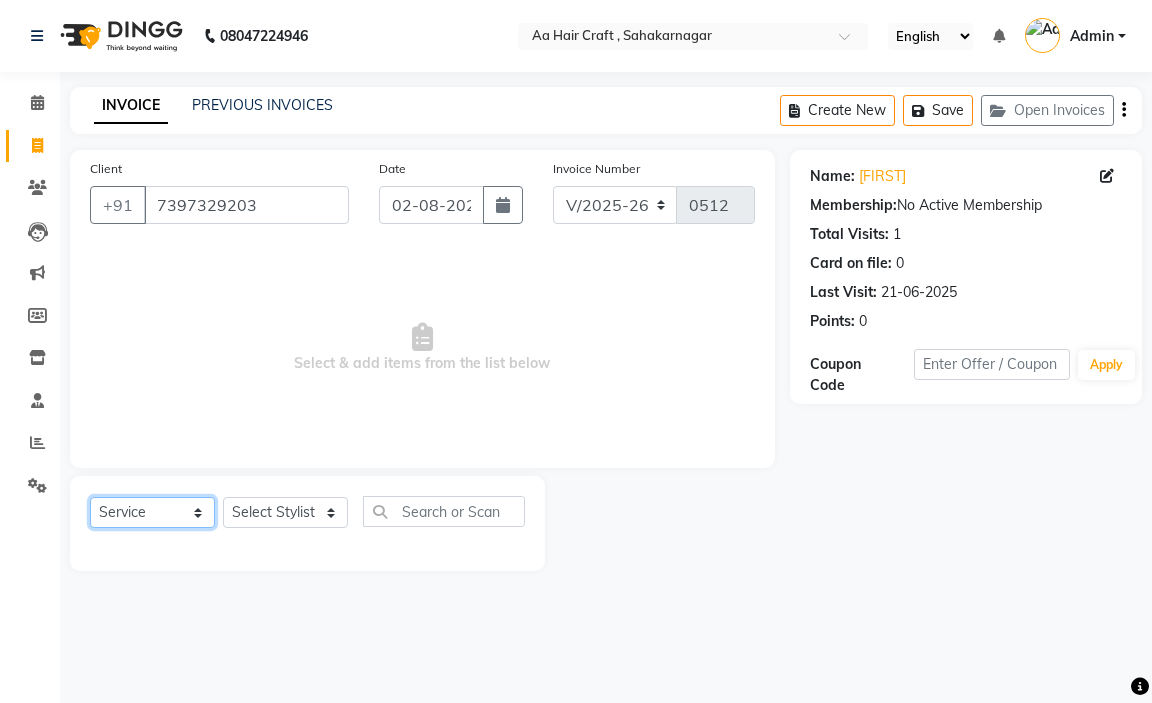 click on "Select  Service  Product  Membership  Package Voucher Prepaid Gift Card" 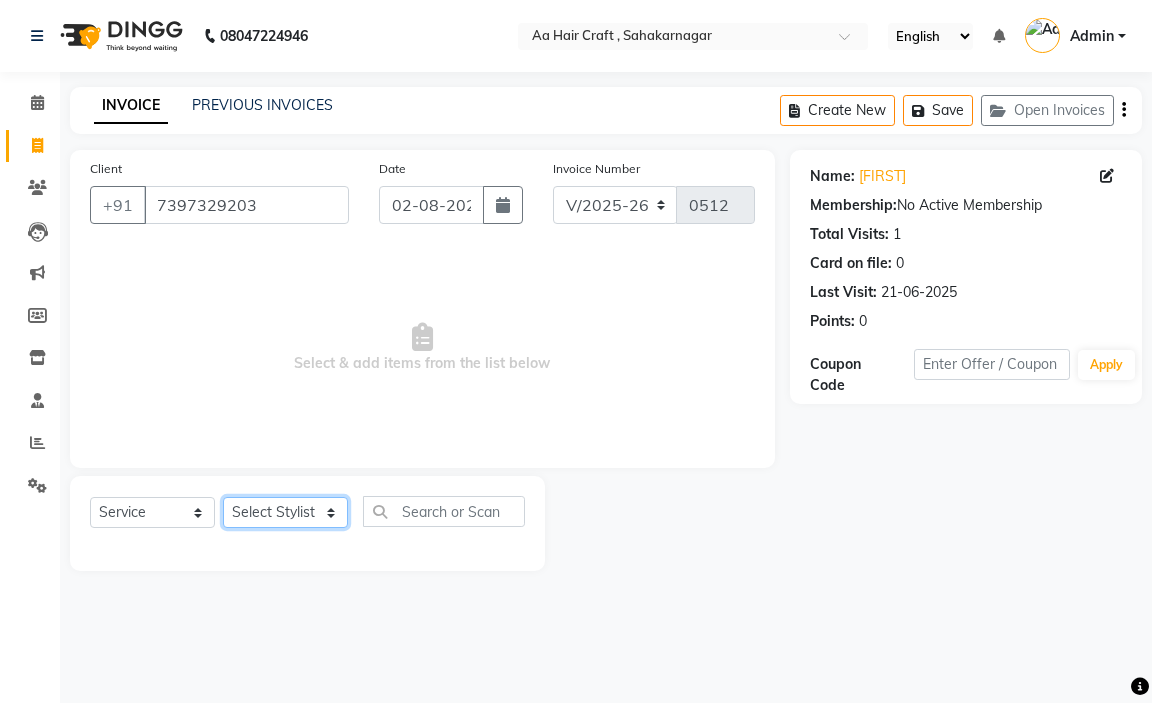 click on "Select Stylist [FIRST] hair stylish [FIRST] [FIRST] [FIRST] beautycian [FIRST] beautycian [FIRST] [FIRST] [FIRST] beauty and hair" 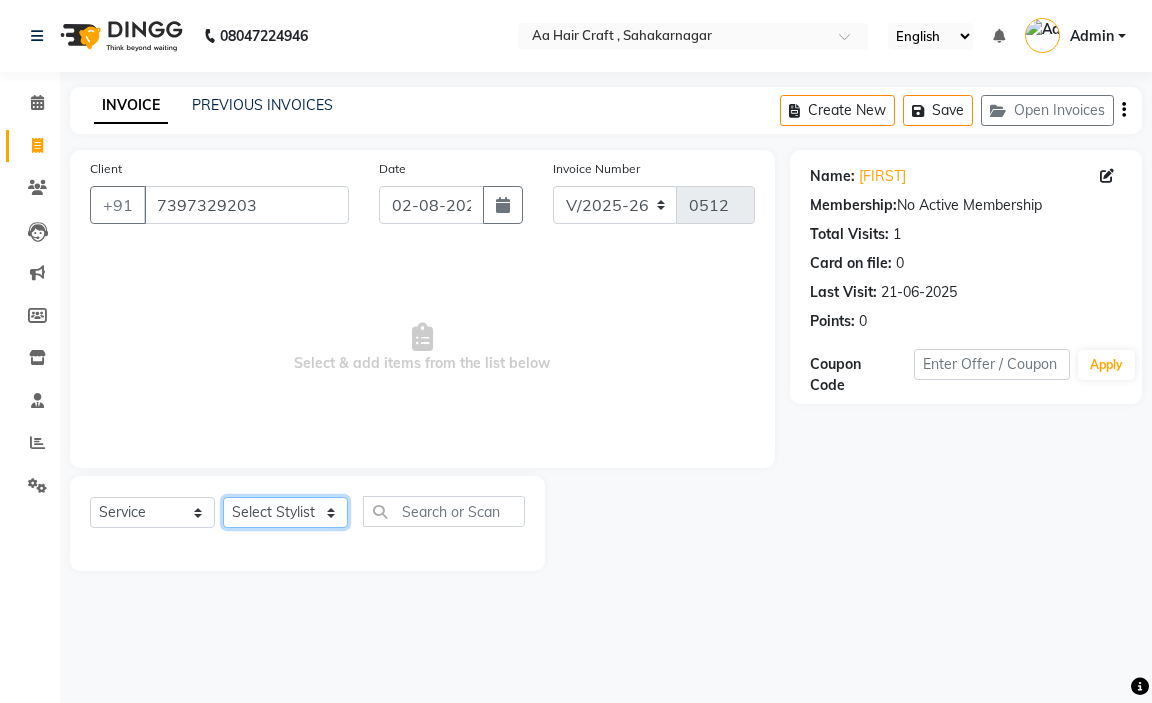 select on "80767" 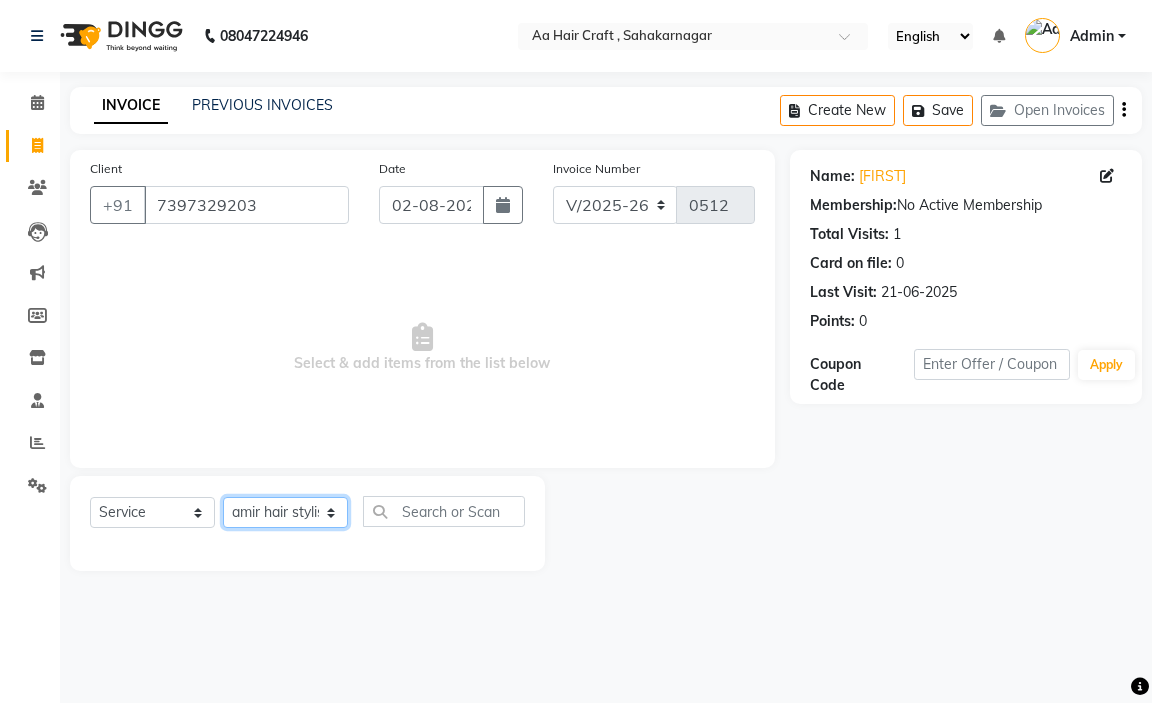 click on "Select Stylist [FIRST] hair stylish [FIRST] [FIRST] [FIRST] beautycian [FIRST] beautycian [FIRST] [FIRST] [FIRST] beauty and hair" 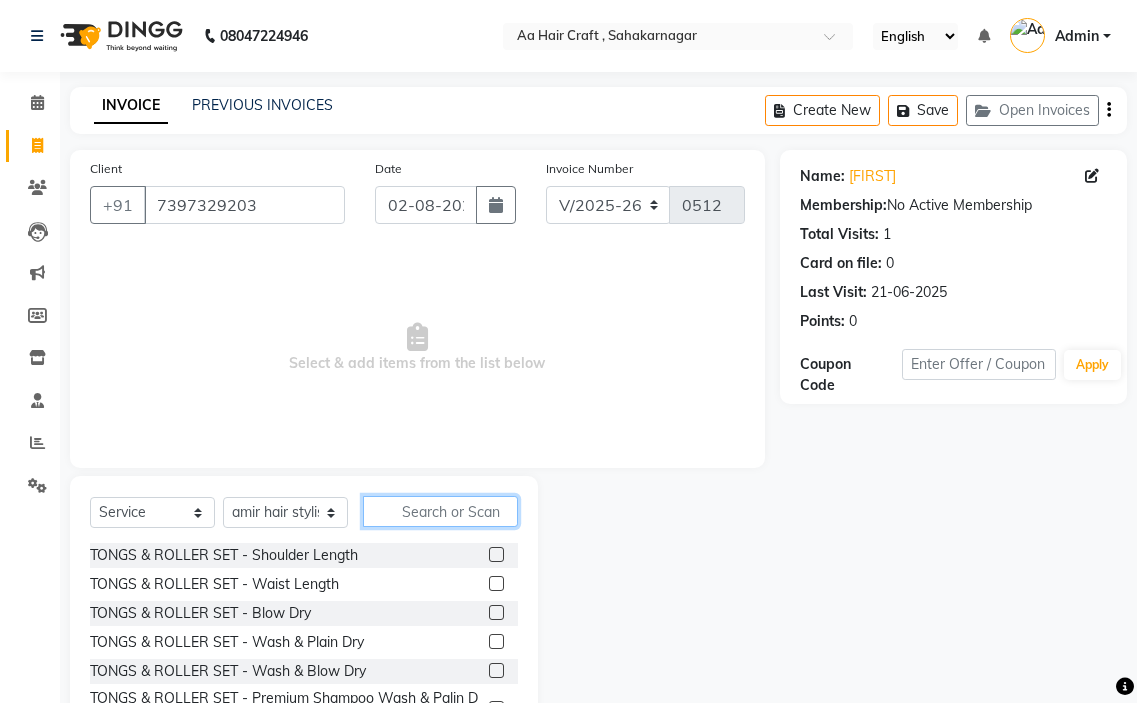 click 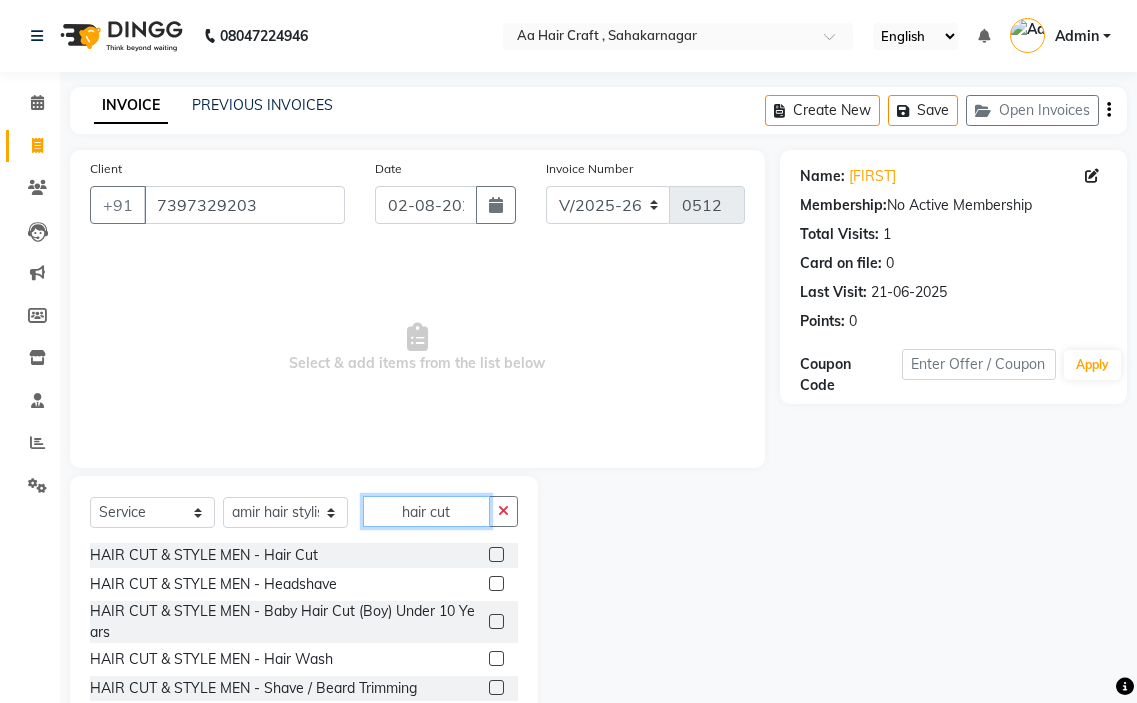 type on "hair cut" 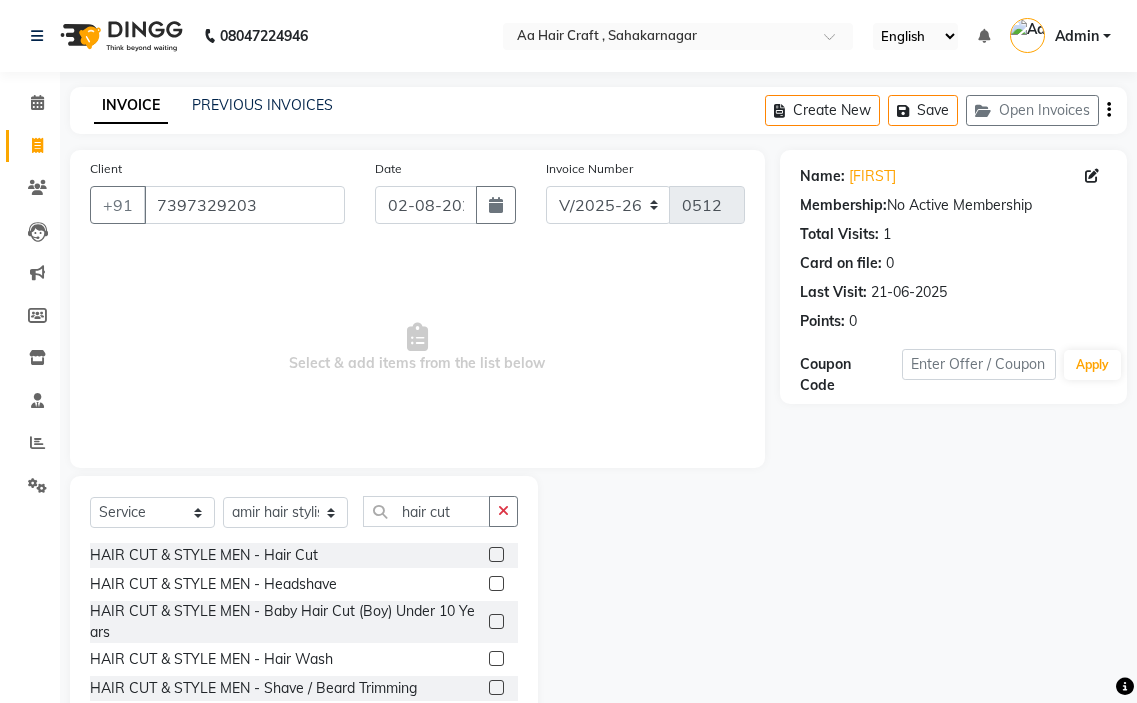 click 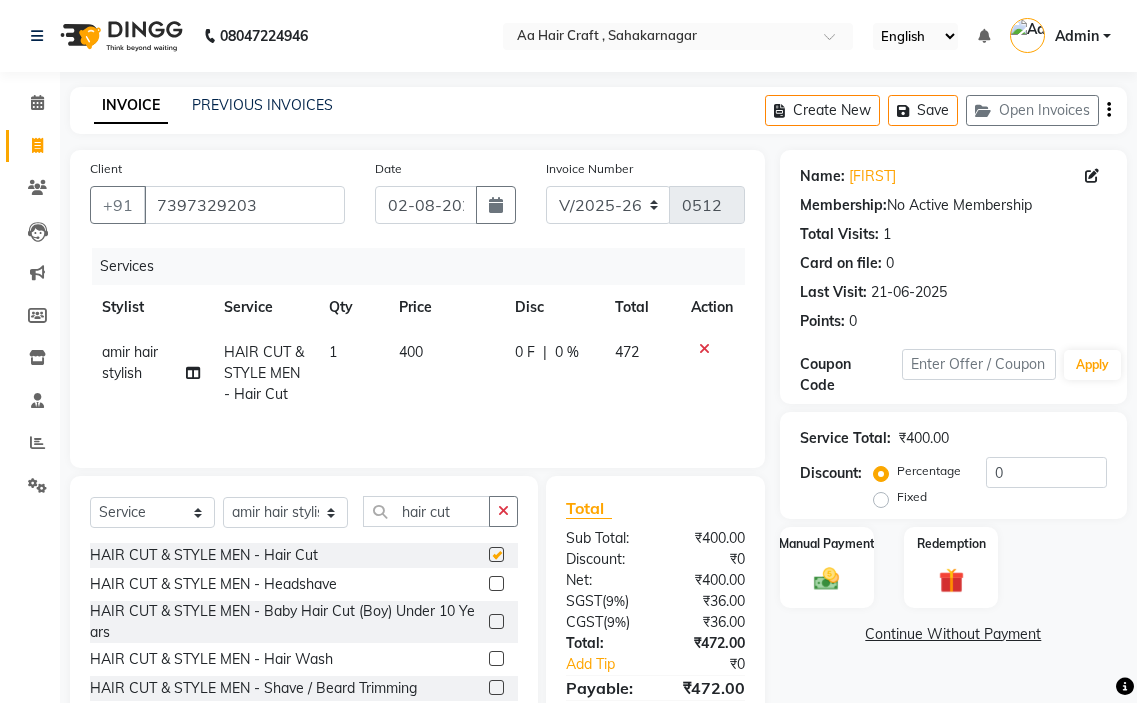 checkbox on "false" 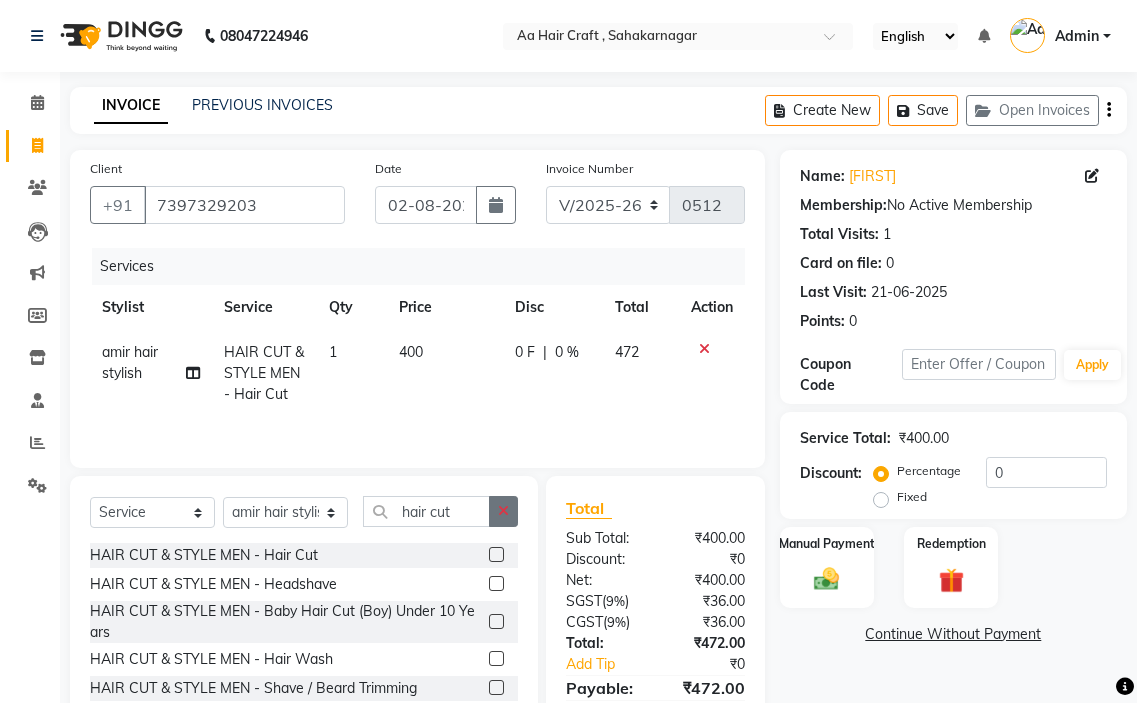 click 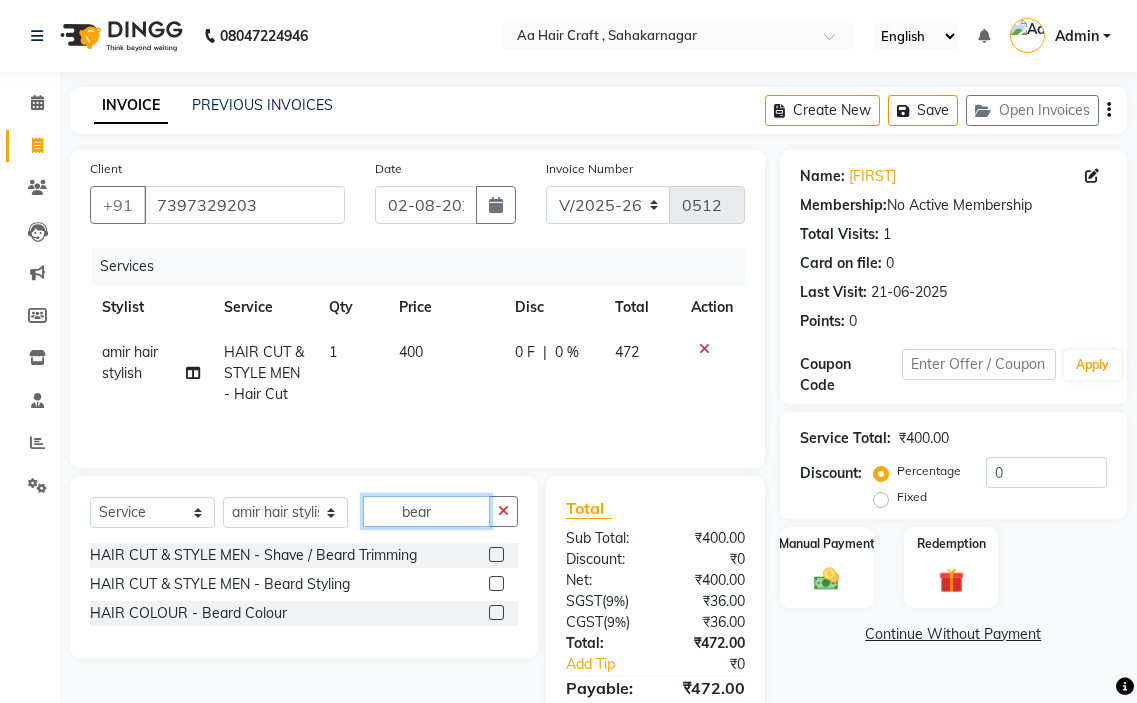 type on "bear" 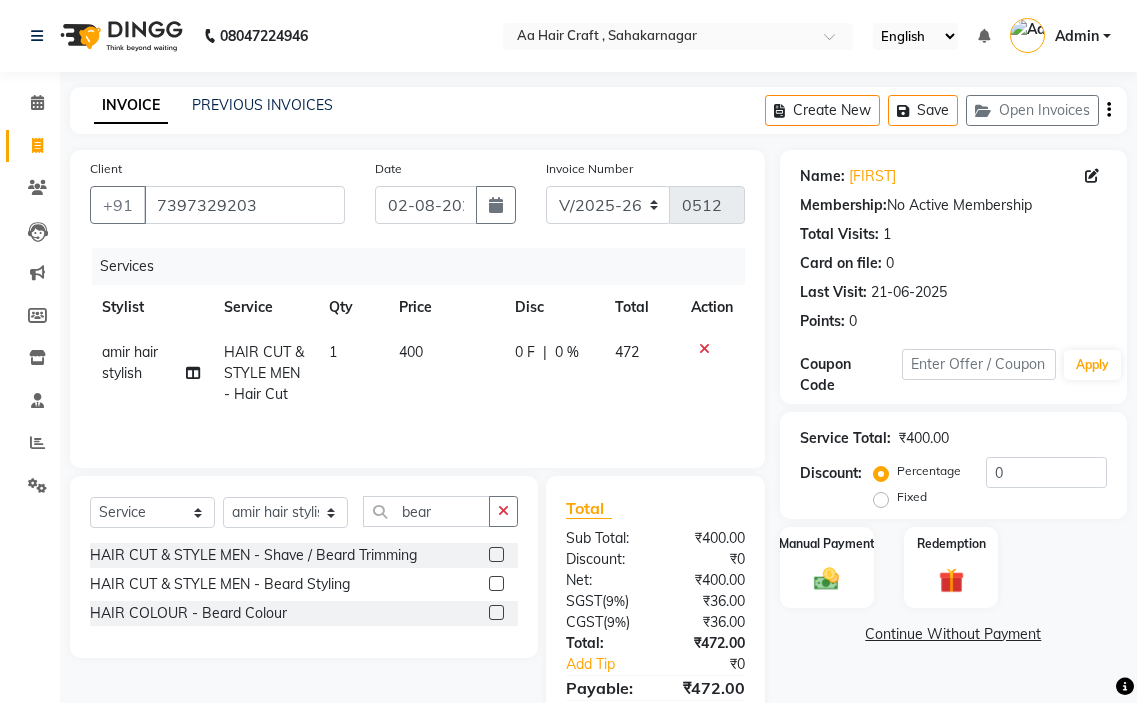 click 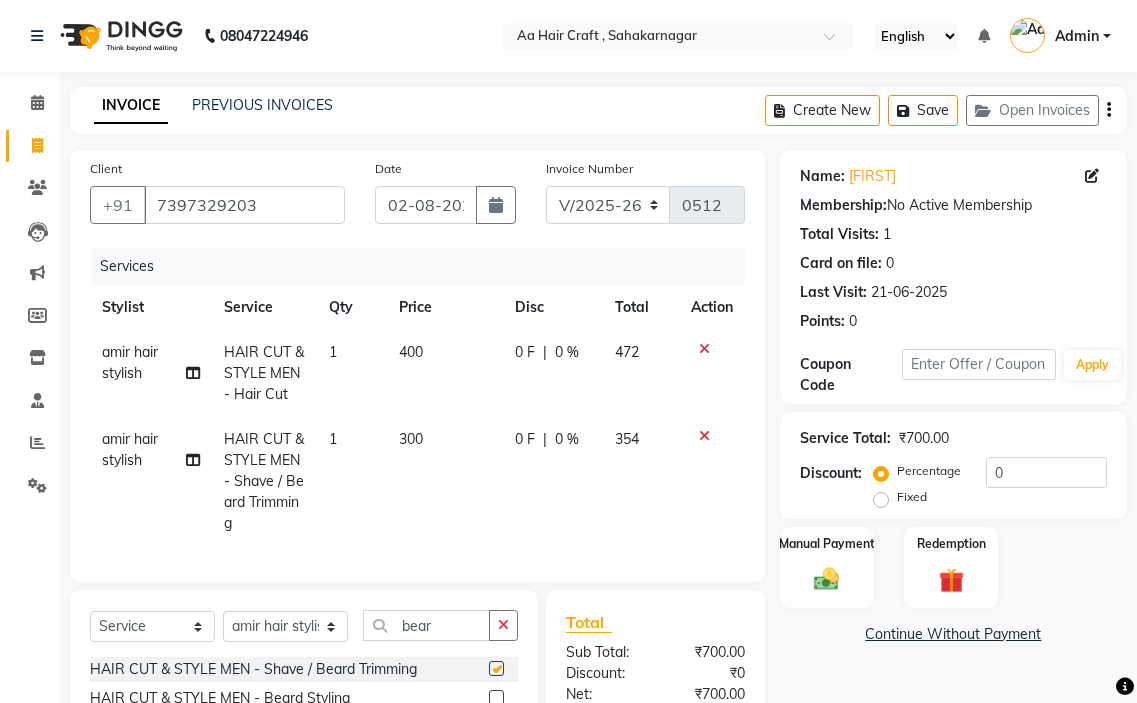 checkbox on "false" 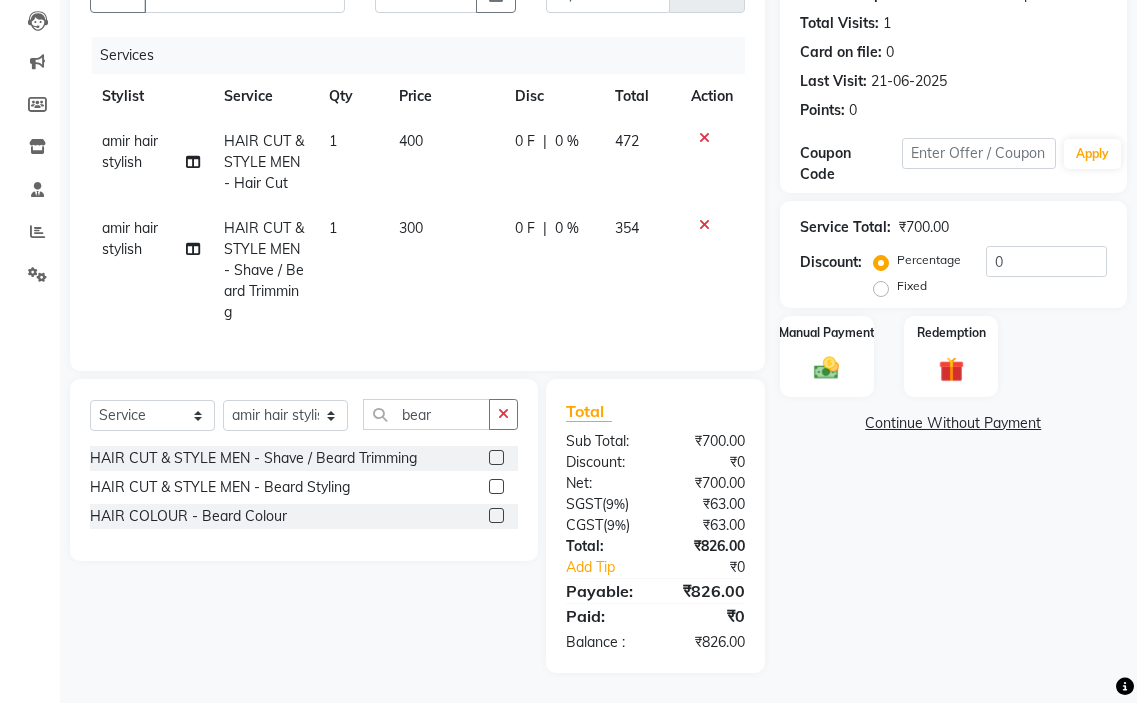 scroll, scrollTop: 226, scrollLeft: 0, axis: vertical 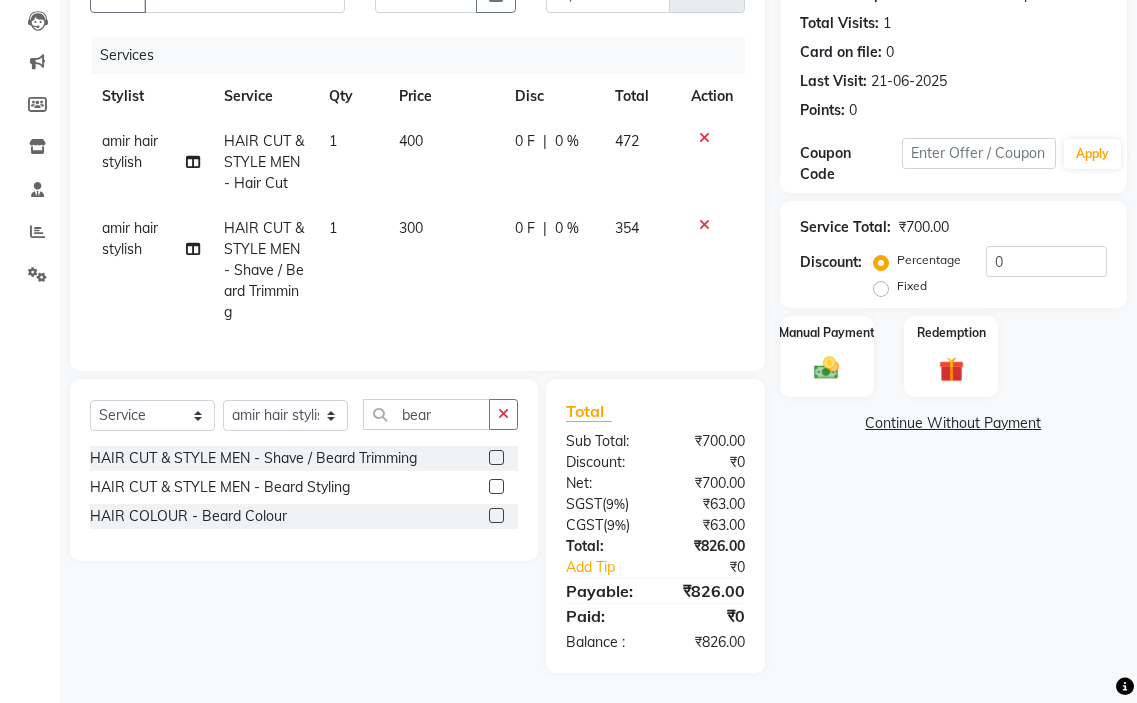 click on "400" 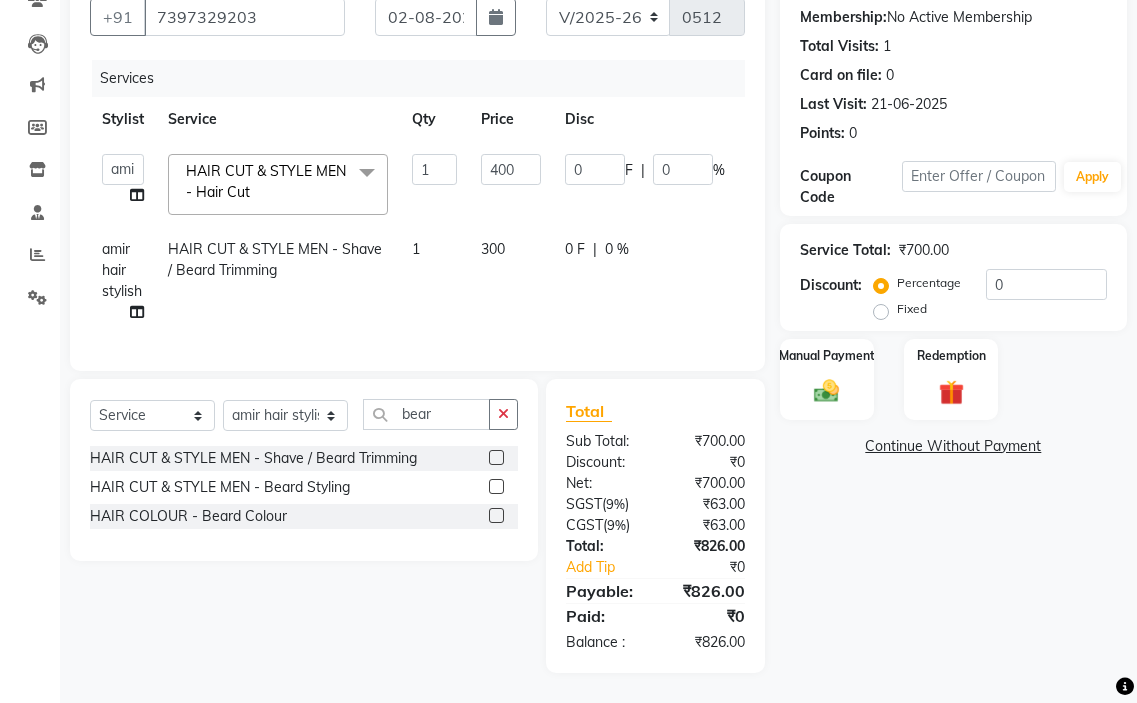 scroll, scrollTop: 203, scrollLeft: 0, axis: vertical 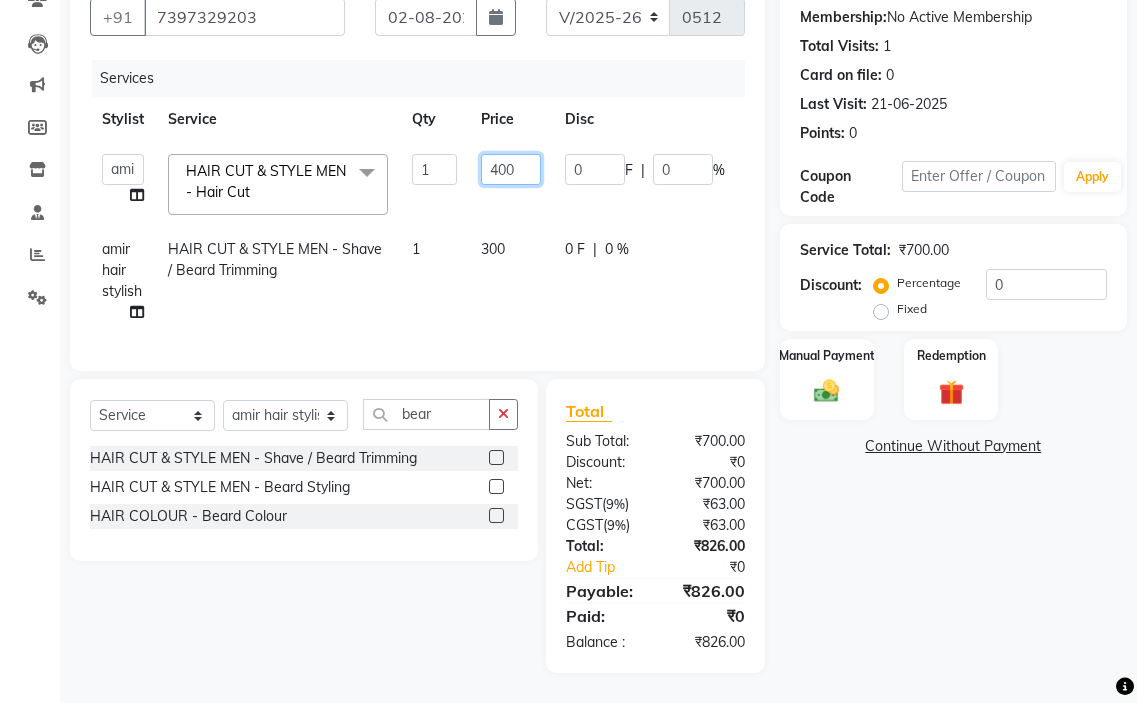 click on "400" 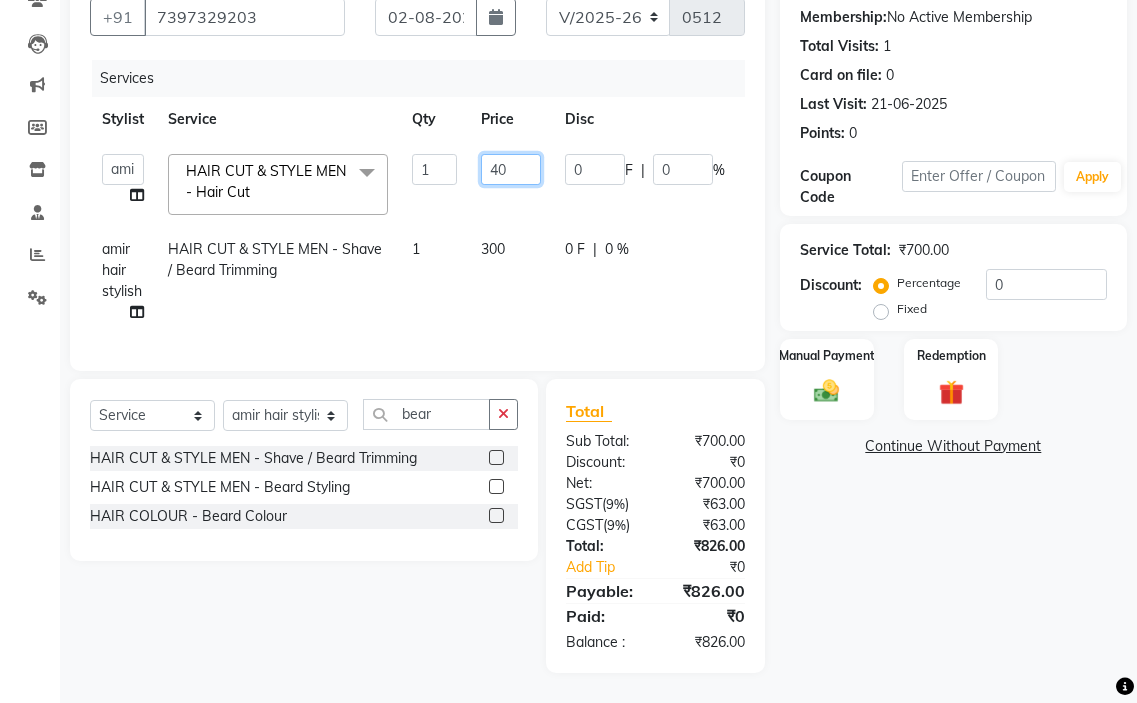type on "4" 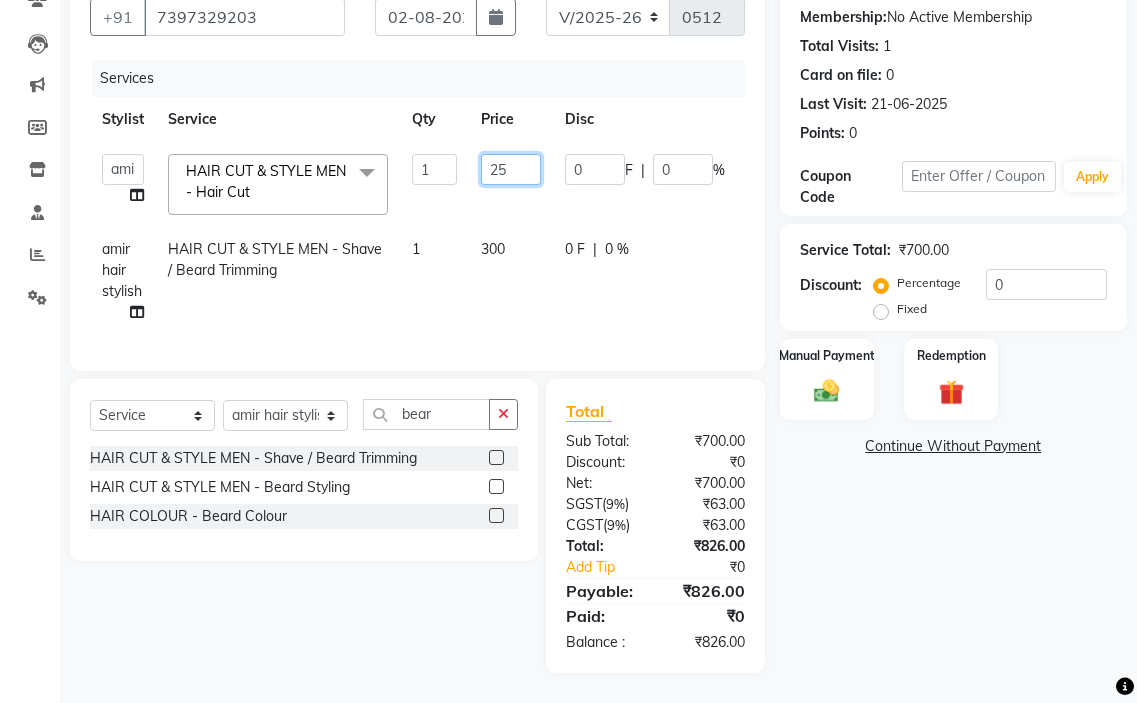 type on "255" 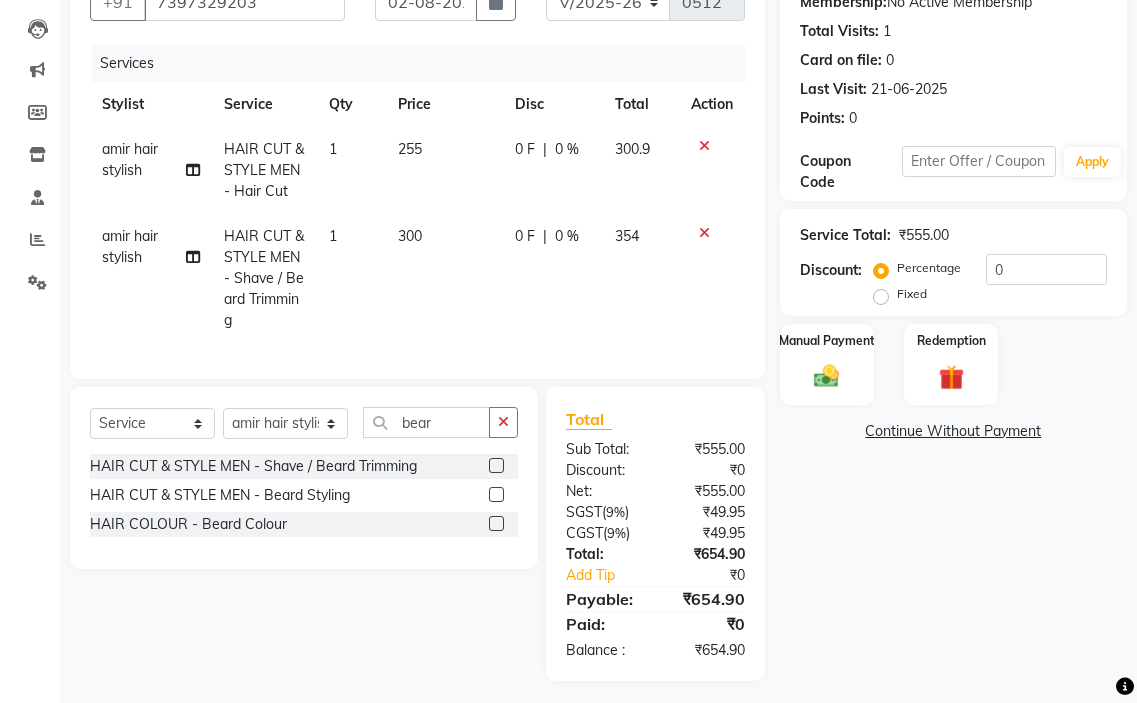 click on "[FIRST] hair stylish HAIR CUT & STYLE MEN - Hair Cut 1 255 0 F | 0 % 300.9" 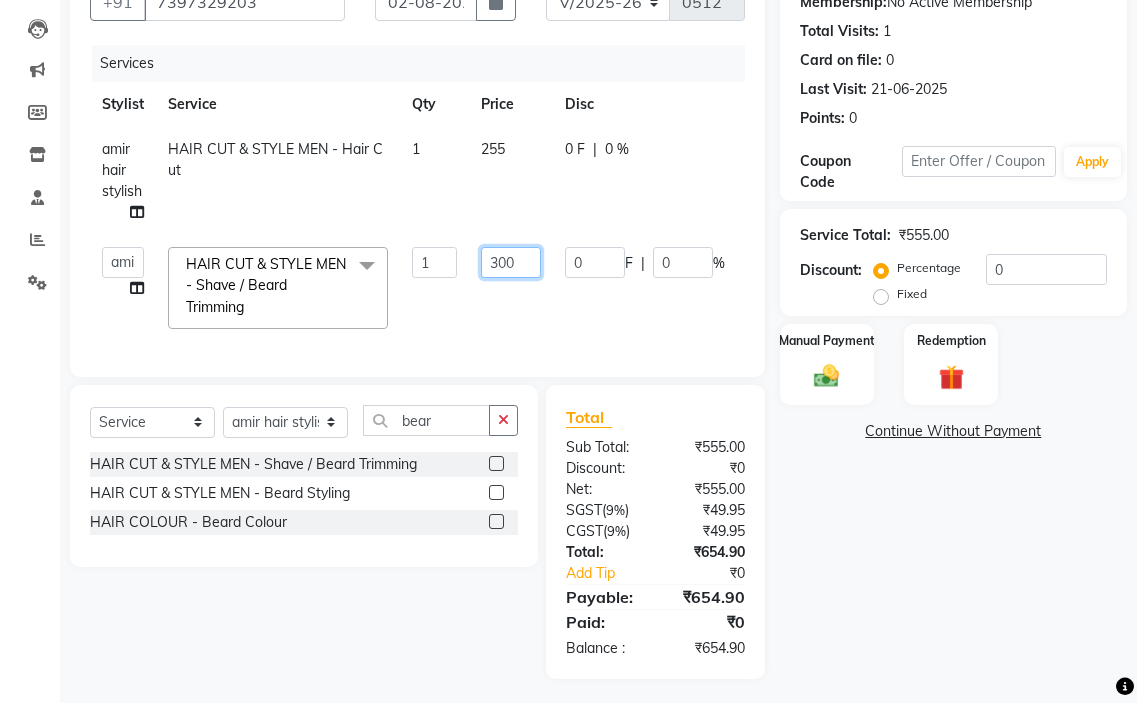 click on "300" 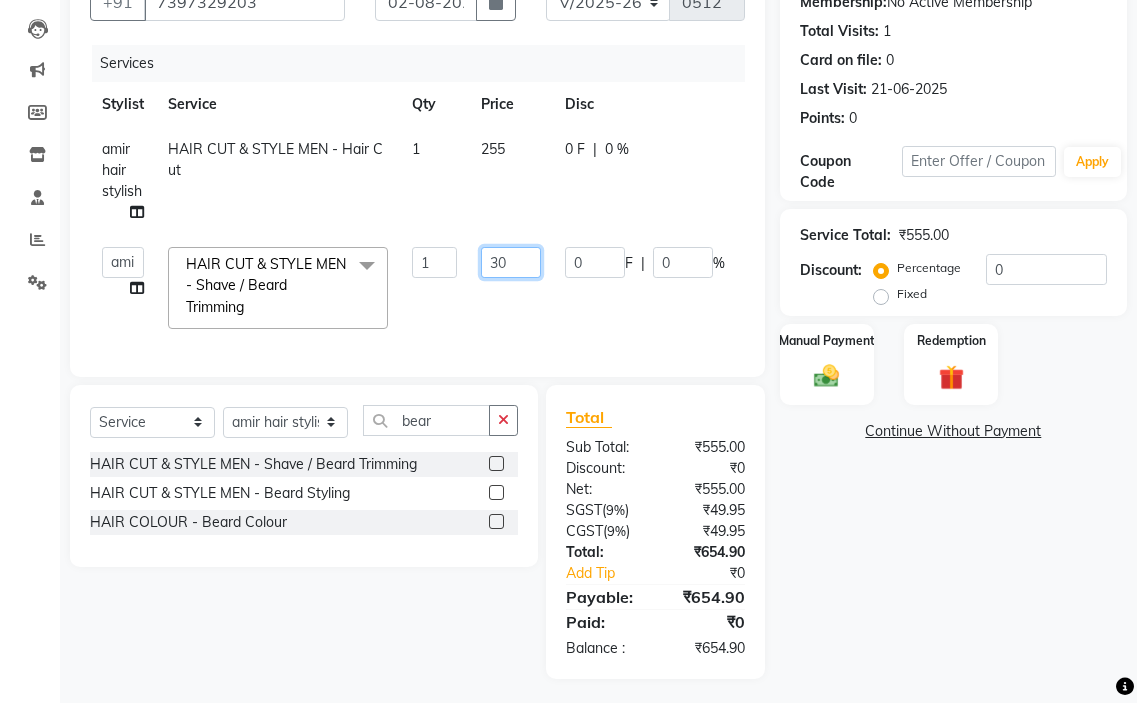 type on "3" 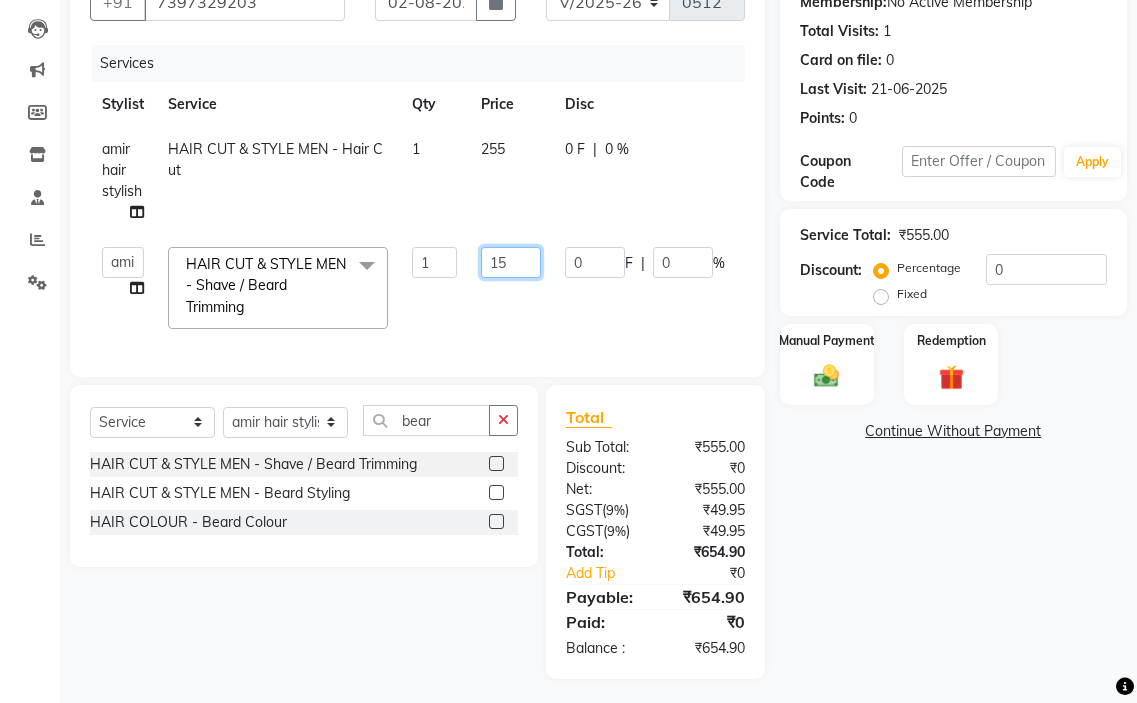 type on "155" 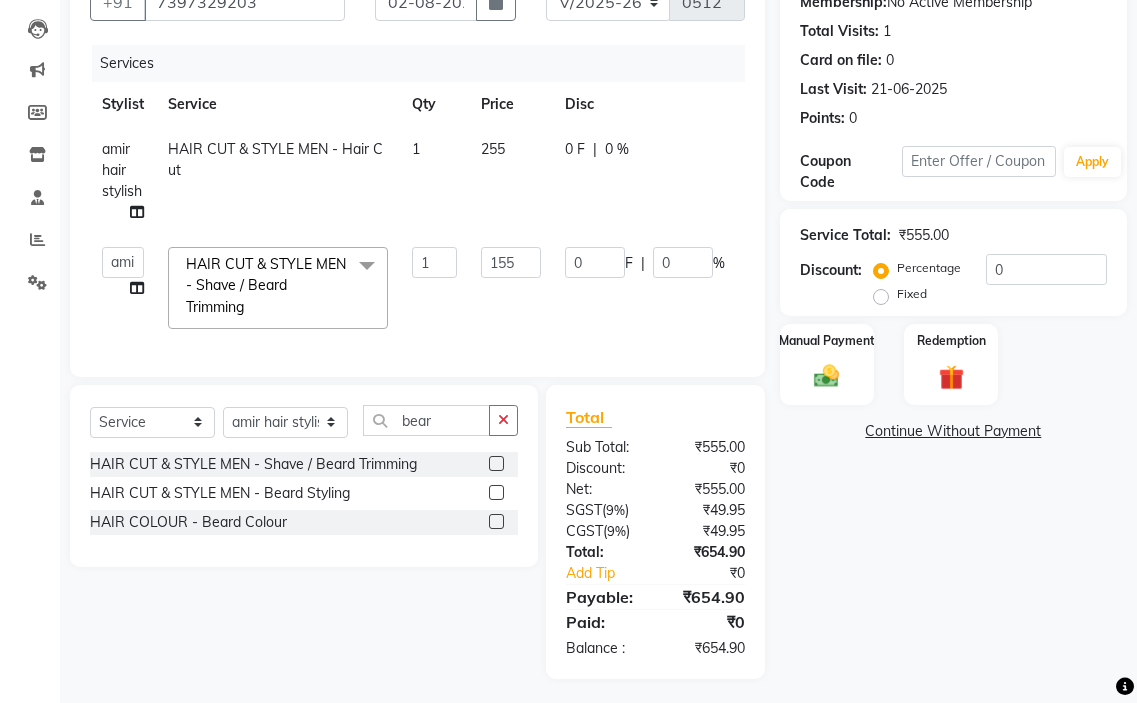 click on "[FIRST] hair stylish   [FIRST]   [FIRST]   [FIRST] beautycian   [FIRST] beautycian   [FIRST]   [FIRST]   [FIRST] beauty and hair  HAIR CUT & STYLE MEN - Shave / Beard Trimming&nbsp;x TONGS & ROLLER SET - Shoulder Length TONGS & ROLLER SET - Waist Length TONGS & ROLLER SET - Blow Dry TONGS & ROLLER SET - Wash & Plain Dry TONGS & ROLLER SET - Wash & Blow Dry TONGS & ROLLER SET - Premium Shampoo Wash & Palin Dry TONGS & ROLLER SET - Premium Shampoo Wash & Blow Dry nanoplasty treatment GLOBAL HAIR COLOUR ( WITH AMMONIA ) - Upto Neck GLOBAL HAIR COLOUR ( WITH AMMONIA ) - Upto Sholder GLOBAL HAIR COLOUR ( WITH AMMONIA ) - Upto Mid-back GLOBAL HAIR COLOUR ( WITH AMMONIA ) - Waist & Below GLOBAL HAIR COLOUR ( WITH AMMONIA ) - Root touch up (upto 2 inch) GLOBAL HIGHLIGHTS - Upto Neck GLOBAL HIGHLIGHTS - Upto Sholder GLOBAL HIGHLIGHTS - Upto Mid-back GLOBAL HIGHLIGHTS - Waist & Below GLOBAL HIGHLIGHTS - Crown Highlights GLOBAL HIGHLIGHTS - Highlight Perstreaks & Prelightninh SMOOTHENING / REBONDING - Upto Neck KERATIN - Upto Neck 1 0" 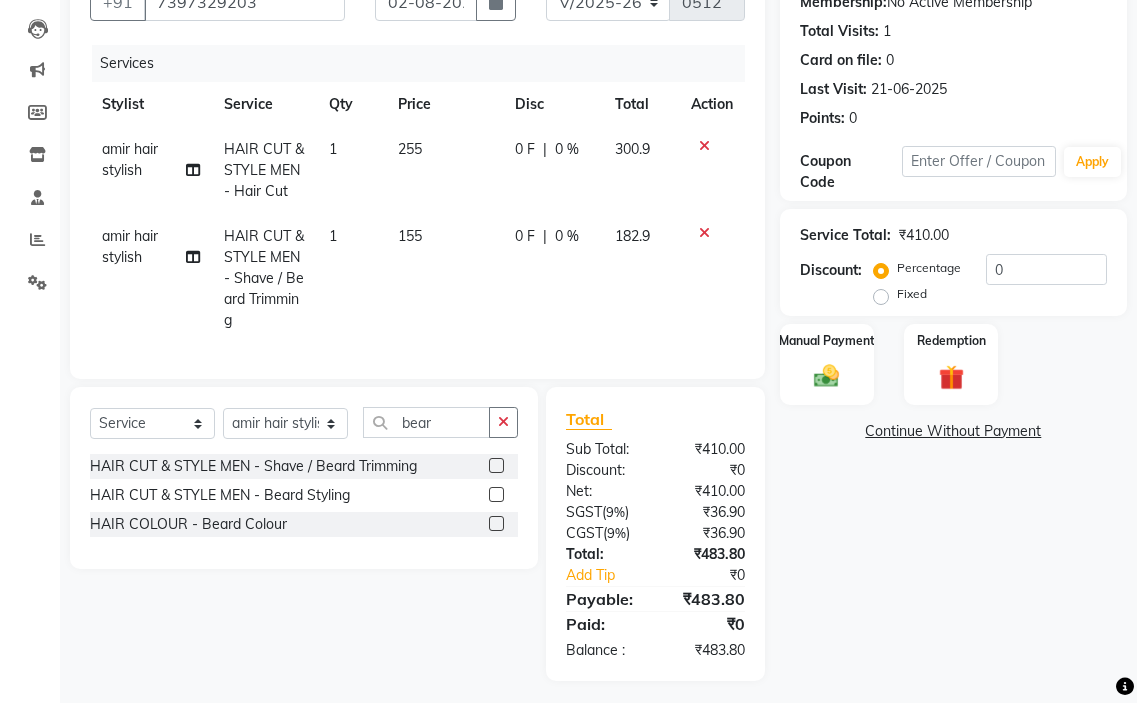 click on "155" 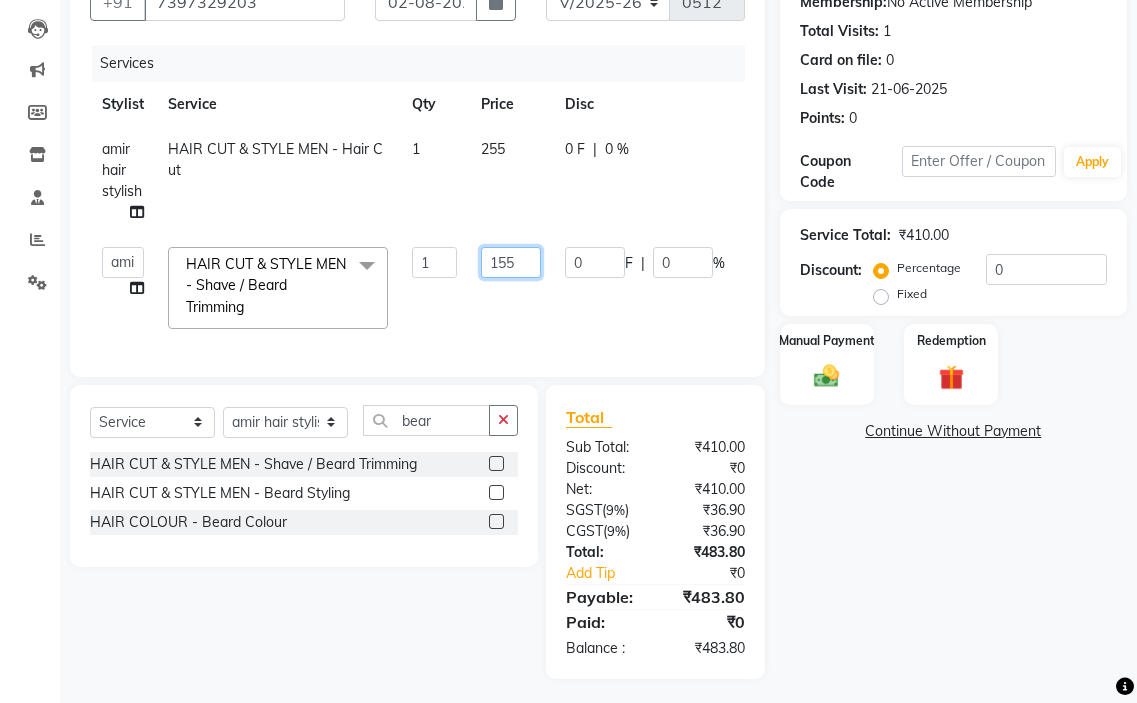 click on "155" 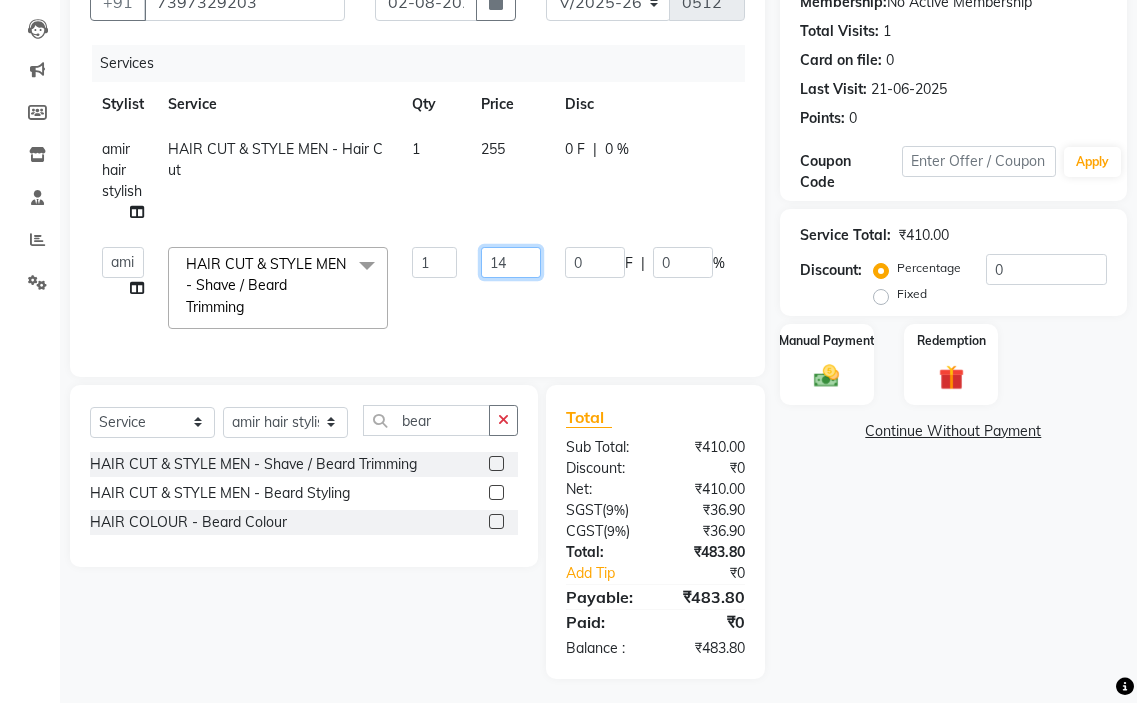 type on "145" 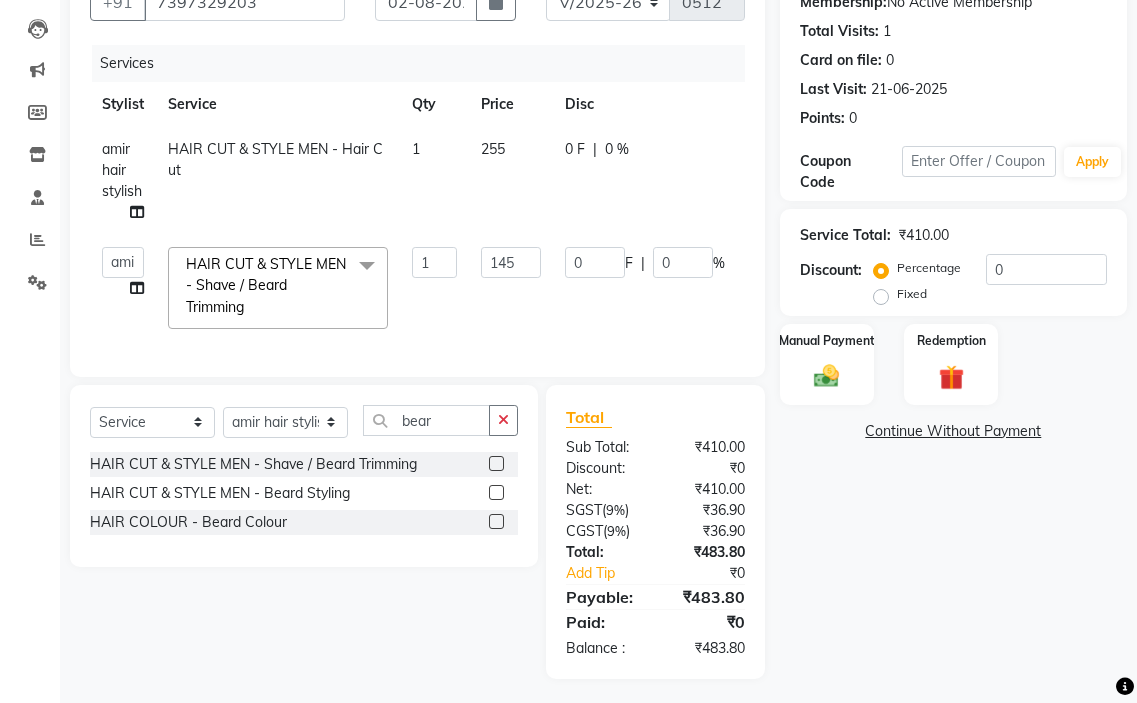 click on "[FIRST] hair stylish   [FIRST]   [FIRST]   [FIRST] beautycian   [FIRST] beautycian   [FIRST]   [FIRST]   [FIRST] beauty and hair  HAIR CUT & STYLE MEN - Shave / Beard Trimming&nbsp;x TONGS & ROLLER SET - Shoulder Length TONGS & ROLLER SET - Waist Length TONGS & ROLLER SET - Blow Dry TONGS & ROLLER SET - Wash & Plain Dry TONGS & ROLLER SET - Wash & Blow Dry TONGS & ROLLER SET - Premium Shampoo Wash & Palin Dry TONGS & ROLLER SET - Premium Shampoo Wash & Blow Dry nanoplasty treatment GLOBAL HAIR COLOUR ( WITH AMMONIA ) - Upto Neck GLOBAL HAIR COLOUR ( WITH AMMONIA ) - Upto Sholder GLOBAL HAIR COLOUR ( WITH AMMONIA ) - Upto Mid-back GLOBAL HAIR COLOUR ( WITH AMMONIA ) - Waist & Below GLOBAL HAIR COLOUR ( WITH AMMONIA ) - Root touch up (upto 2 inch) GLOBAL HIGHLIGHTS - Upto Neck GLOBAL HIGHLIGHTS - Upto Sholder GLOBAL HIGHLIGHTS - Upto Mid-back GLOBAL HIGHLIGHTS - Waist & Below GLOBAL HIGHLIGHTS - Crown Highlights GLOBAL HIGHLIGHTS - Highlight Perstreaks & Prelightninh SMOOTHENING / REBONDING - Upto Neck KERATIN - Upto Neck 1 0" 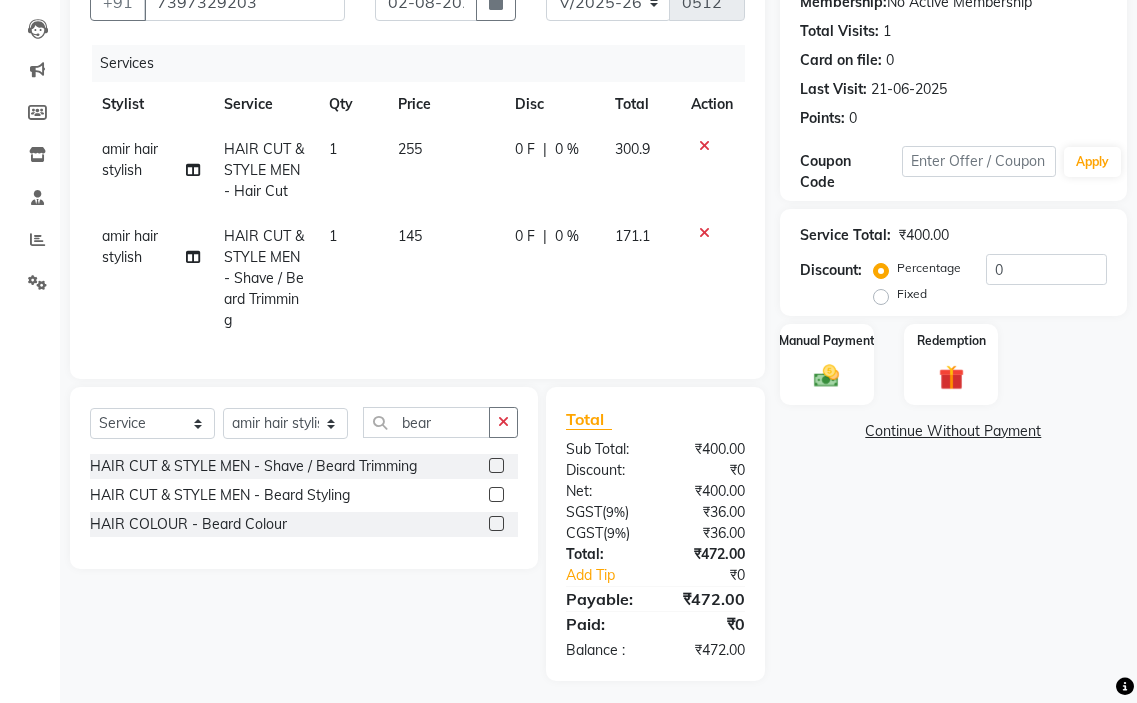 click on "145" 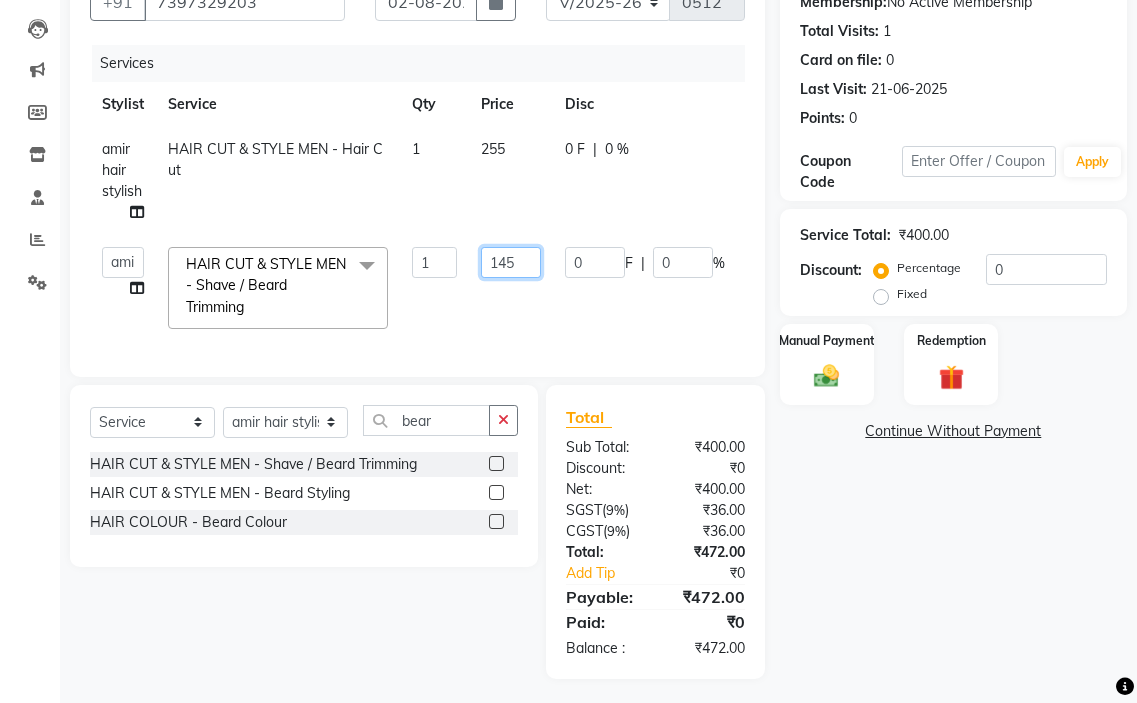 click on "145" 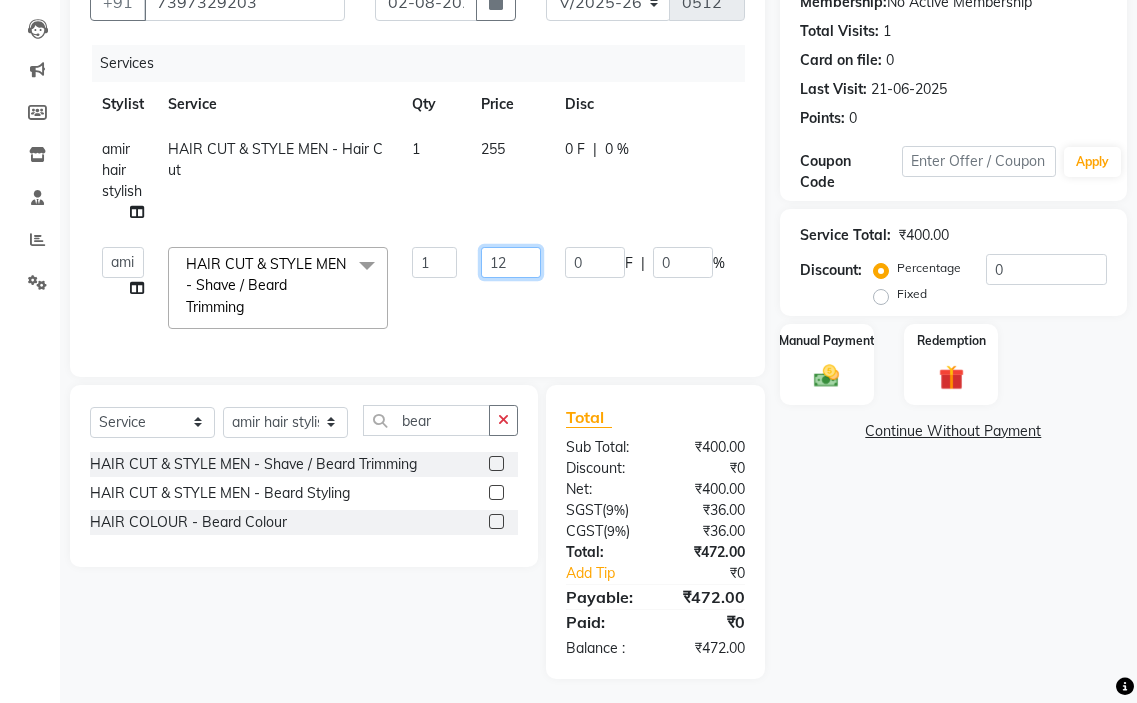 type on "125" 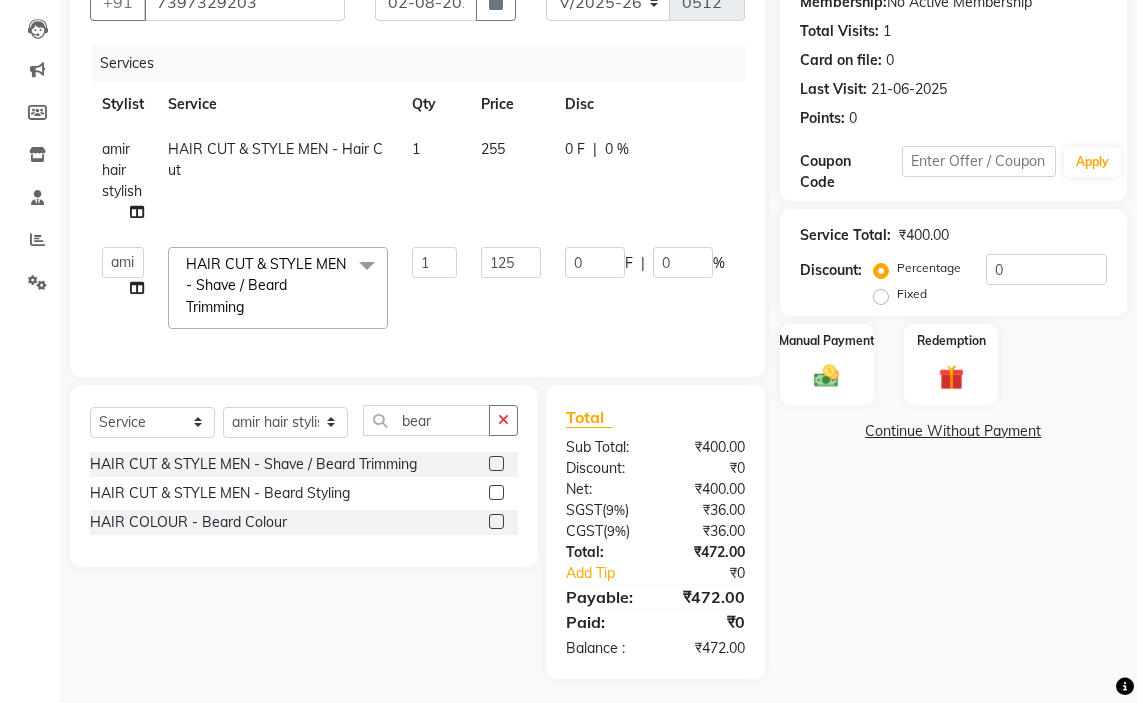 click on "[FIRST] hair stylish   [FIRST]   [FIRST]   [FIRST] beautycian   [FIRST] beautycian   [FIRST]   [FIRST]   [FIRST] beauty and hair  HAIR CUT & STYLE MEN - Shave / Beard Trimming&nbsp;x TONGS & ROLLER SET - Shoulder Length TONGS & ROLLER SET - Waist Length TONGS & ROLLER SET - Blow Dry TONGS & ROLLER SET - Wash & Plain Dry TONGS & ROLLER SET - Wash & Blow Dry TONGS & ROLLER SET - Premium Shampoo Wash & Palin Dry TONGS & ROLLER SET - Premium Shampoo Wash & Blow Dry nanoplasty treatment GLOBAL HAIR COLOUR ( WITH AMMONIA ) - Upto Neck GLOBAL HAIR COLOUR ( WITH AMMONIA ) - Upto Sholder GLOBAL HAIR COLOUR ( WITH AMMONIA ) - Upto Mid-back GLOBAL HAIR COLOUR ( WITH AMMONIA ) - Waist & Below GLOBAL HAIR COLOUR ( WITH AMMONIA ) - Root touch up (upto 2 inch) GLOBAL HIGHLIGHTS - Upto Neck GLOBAL HIGHLIGHTS - Upto Sholder GLOBAL HIGHLIGHTS - Upto Mid-back GLOBAL HIGHLIGHTS - Waist & Below GLOBAL HIGHLIGHTS - Crown Highlights GLOBAL HIGHLIGHTS - Highlight Perstreaks & Prelightninh SMOOTHENING / REBONDING - Upto Neck KERATIN - Upto Neck 1 0" 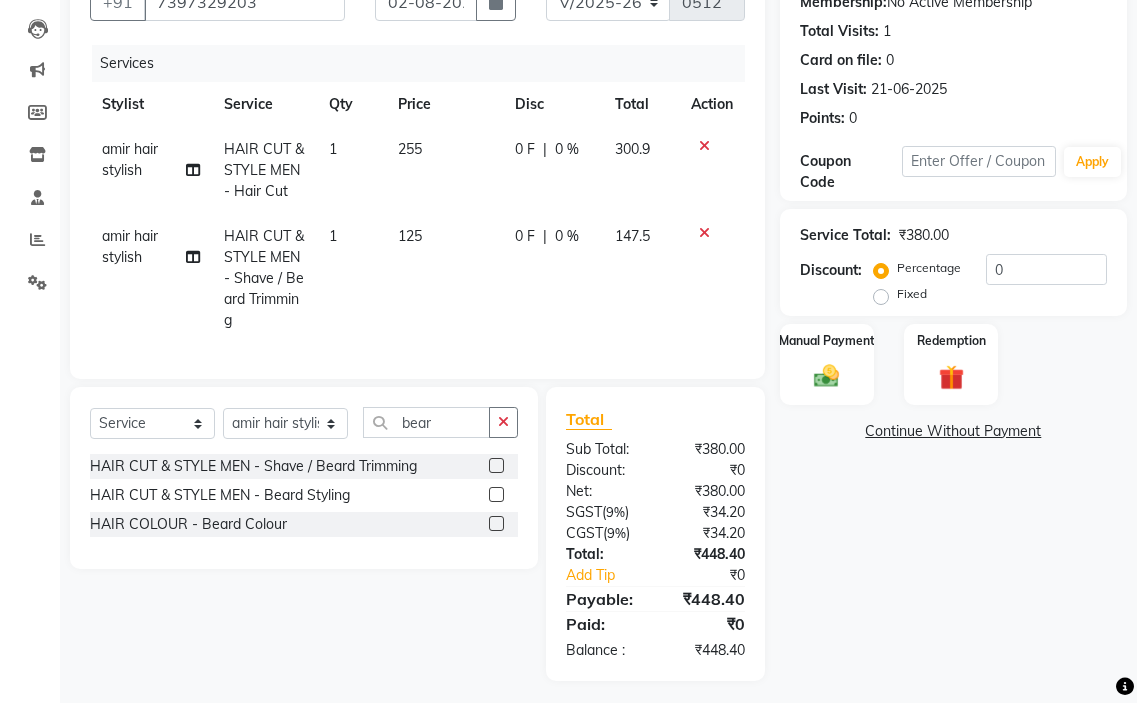 click on "125" 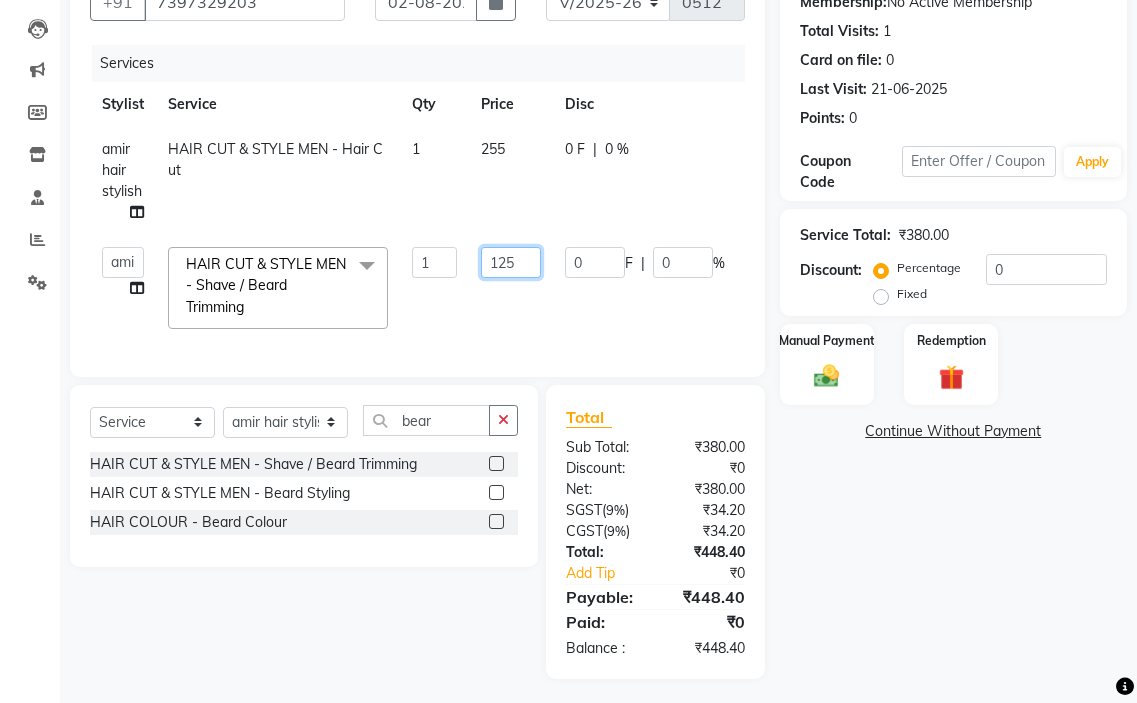 click on "125" 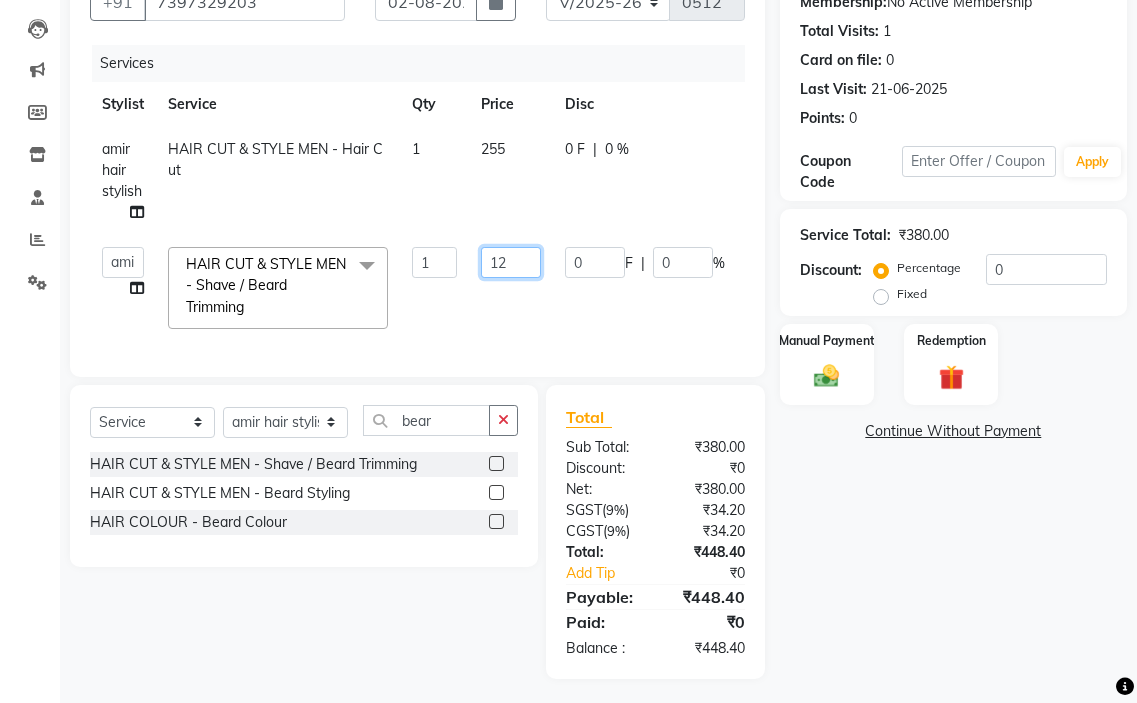 type on "127" 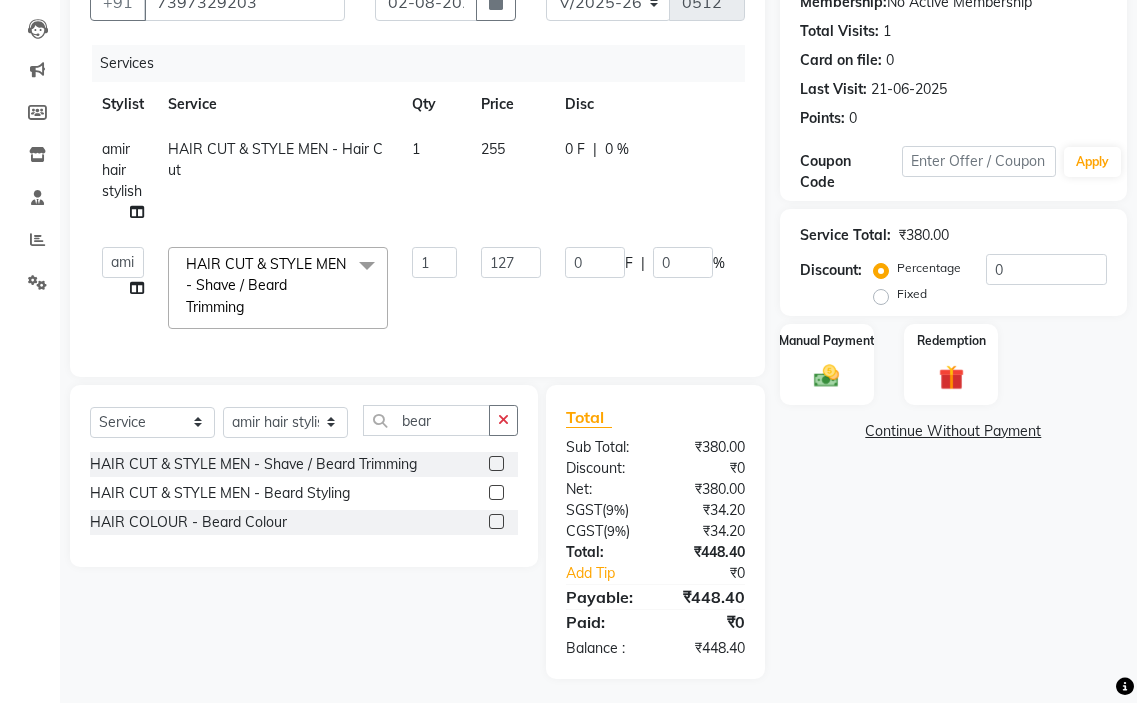 click on "[FIRST] hair stylish   [FIRST]   [FIRST]   [FIRST] beautycian   [FIRST] beautycian   [FIRST]   [FIRST]   [FIRST] beauty and hair  HAIR CUT & STYLE MEN - Shave / Beard Trimming&nbsp;x TONGS & ROLLER SET - Shoulder Length TONGS & ROLLER SET - Waist Length TONGS & ROLLER SET - Blow Dry TONGS & ROLLER SET - Wash & Plain Dry TONGS & ROLLER SET - Wash & Blow Dry TONGS & ROLLER SET - Premium Shampoo Wash & Palin Dry TONGS & ROLLER SET - Premium Shampoo Wash & Blow Dry nanoplasty treatment GLOBAL HAIR COLOUR ( WITH AMMONIA ) - Upto Neck GLOBAL HAIR COLOUR ( WITH AMMONIA ) - Upto Sholder GLOBAL HAIR COLOUR ( WITH AMMONIA ) - Upto Mid-back GLOBAL HAIR COLOUR ( WITH AMMONIA ) - Waist & Below GLOBAL HAIR COLOUR ( WITH AMMONIA ) - Root touch up (upto 2 inch) GLOBAL HIGHLIGHTS - Upto Neck GLOBAL HIGHLIGHTS - Upto Sholder GLOBAL HIGHLIGHTS - Upto Mid-back GLOBAL HIGHLIGHTS - Waist & Below GLOBAL HIGHLIGHTS - Crown Highlights GLOBAL HIGHLIGHTS - Highlight Perstreaks & Prelightninh SMOOTHENING / REBONDING - Upto Neck KERATIN - Upto Neck 1 0" 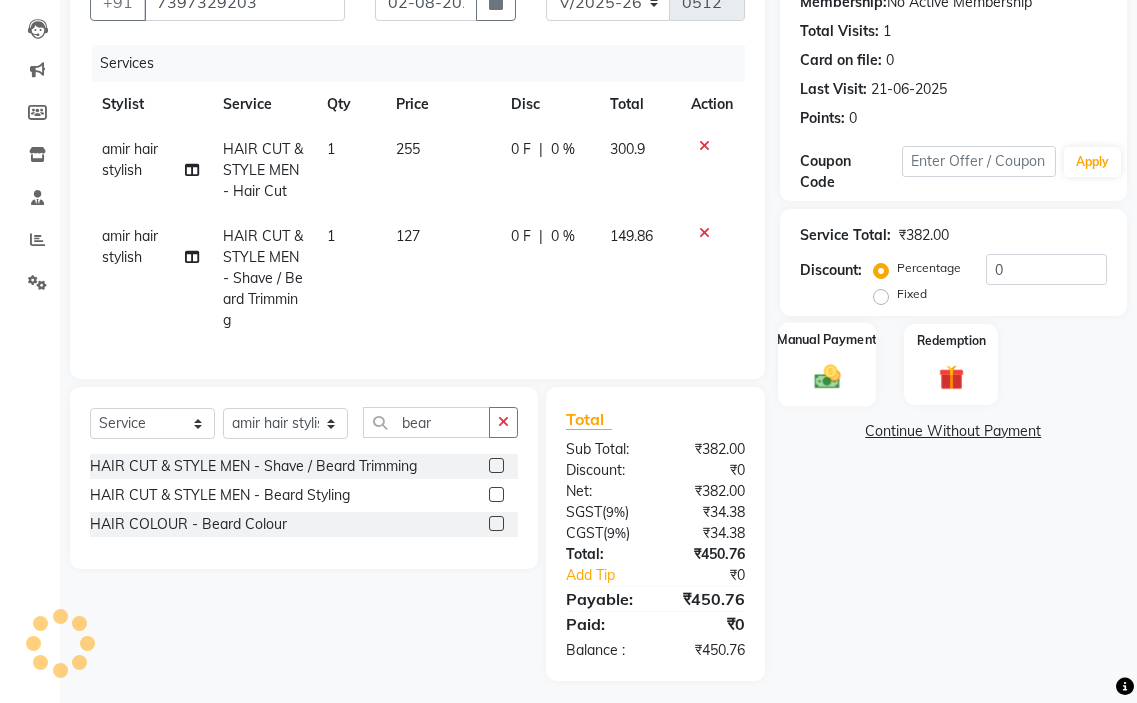 click 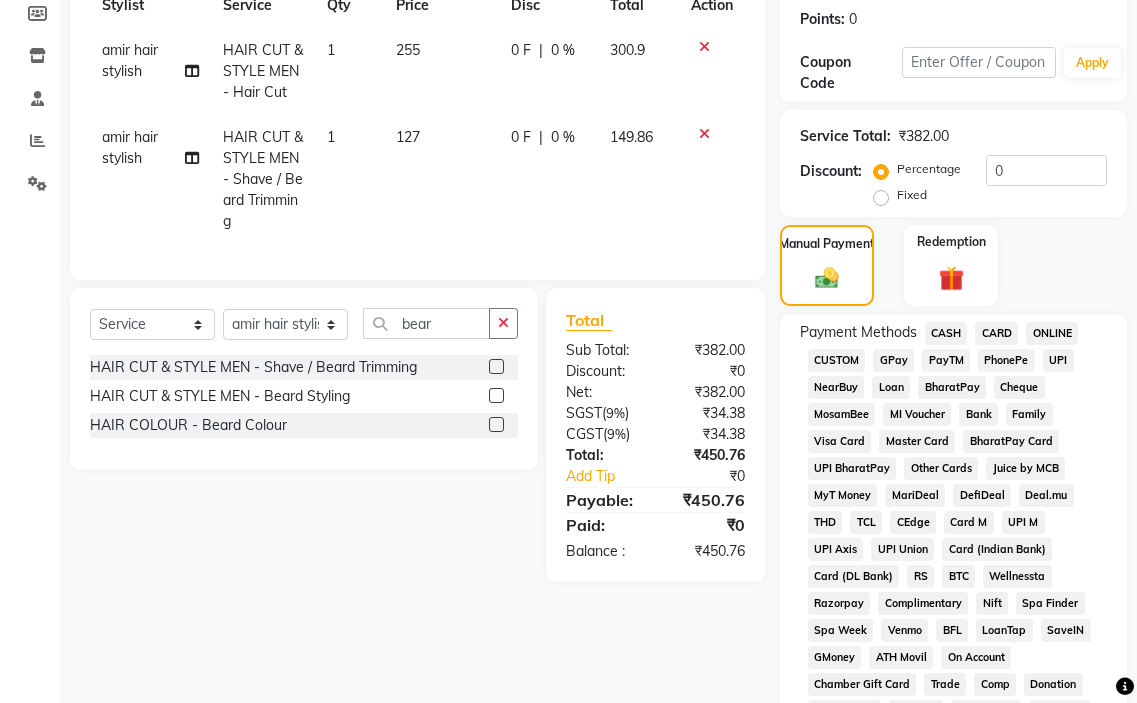 scroll, scrollTop: 303, scrollLeft: 0, axis: vertical 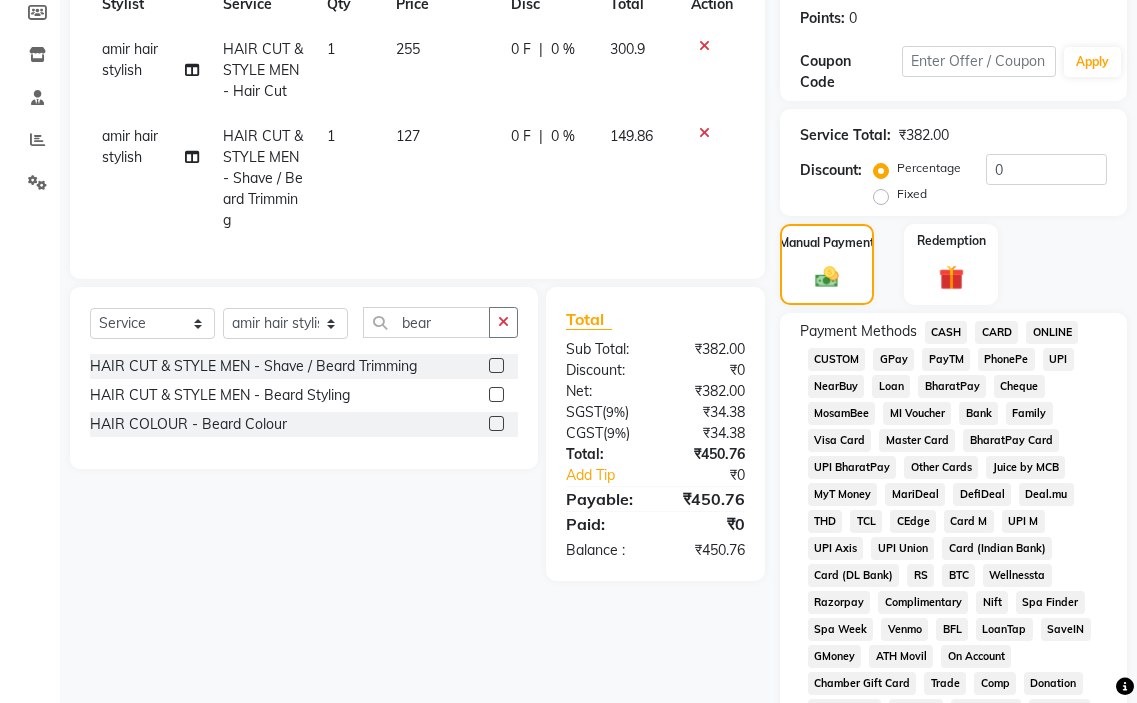 click on "GPay" 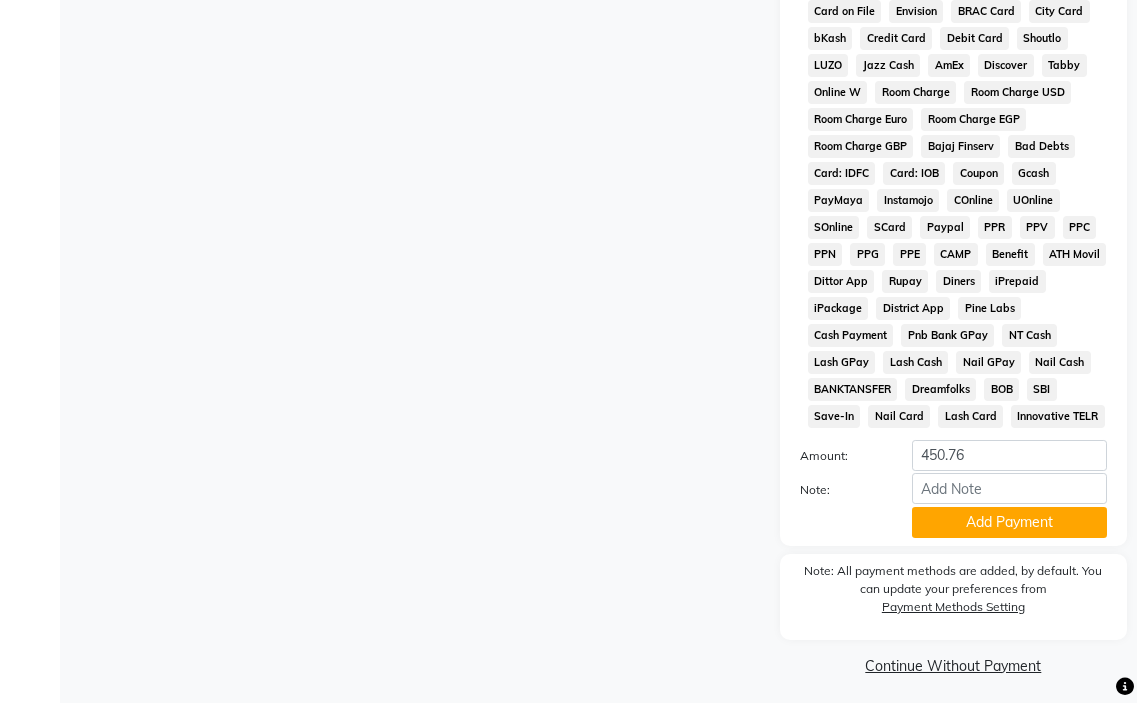 scroll, scrollTop: 1010, scrollLeft: 0, axis: vertical 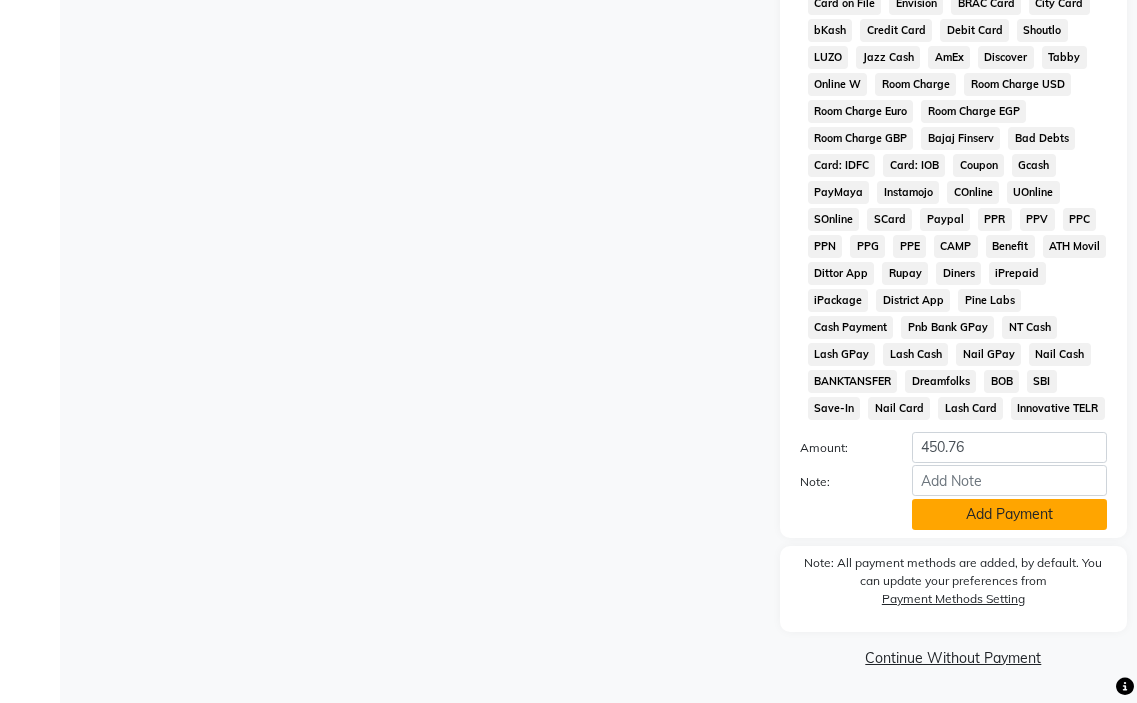 click on "Add Payment" 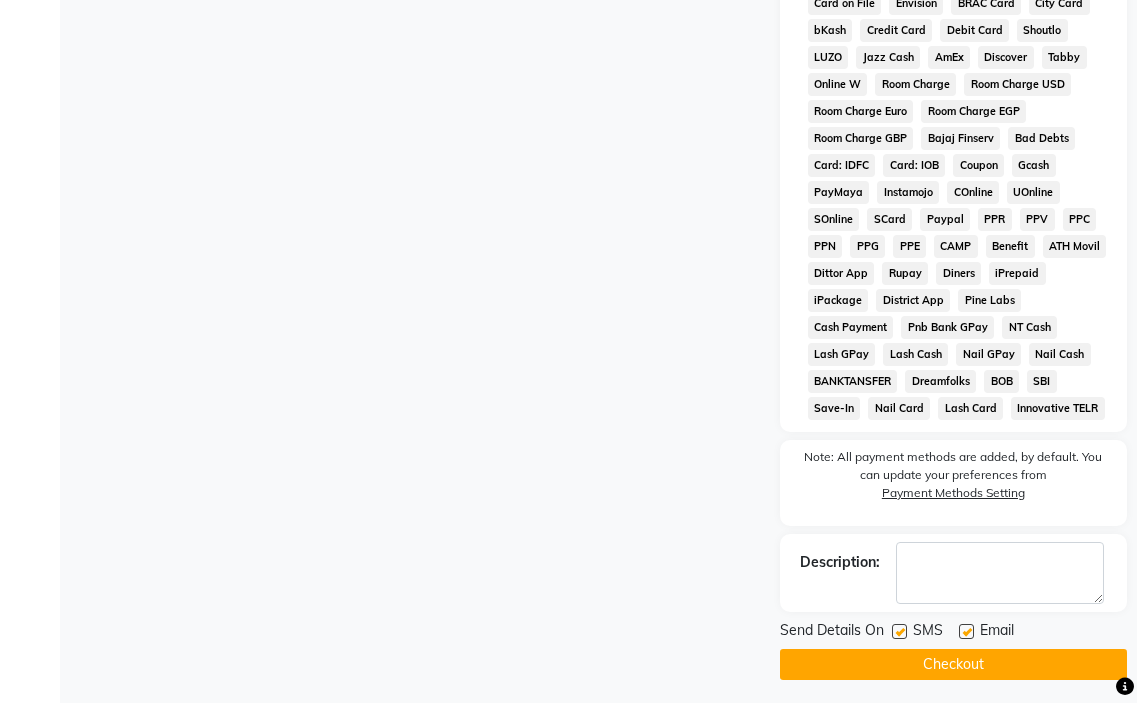 click 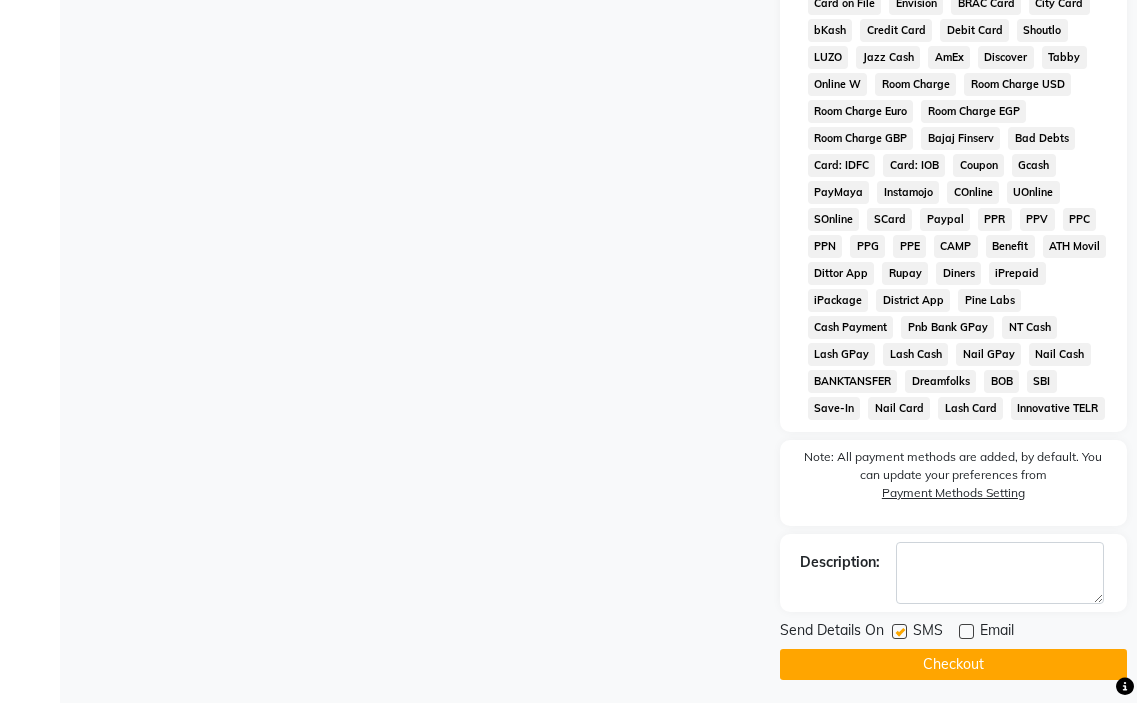 click on "Checkout" 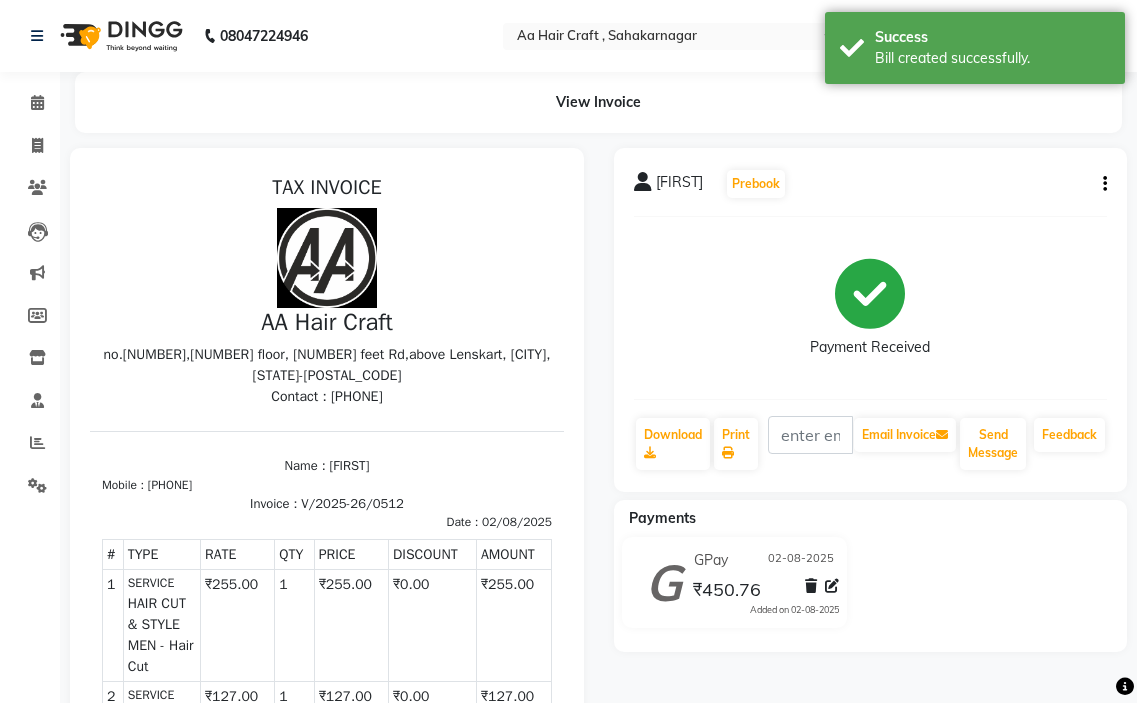 scroll, scrollTop: 0, scrollLeft: 0, axis: both 